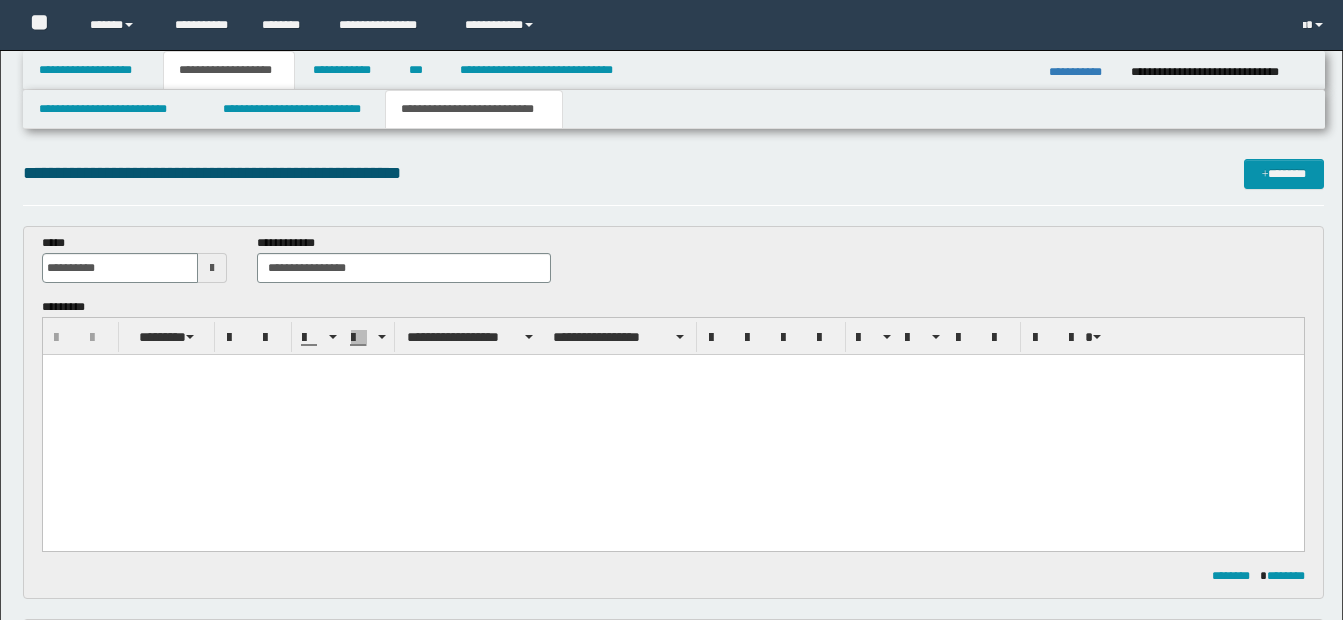 scroll, scrollTop: 673, scrollLeft: 0, axis: vertical 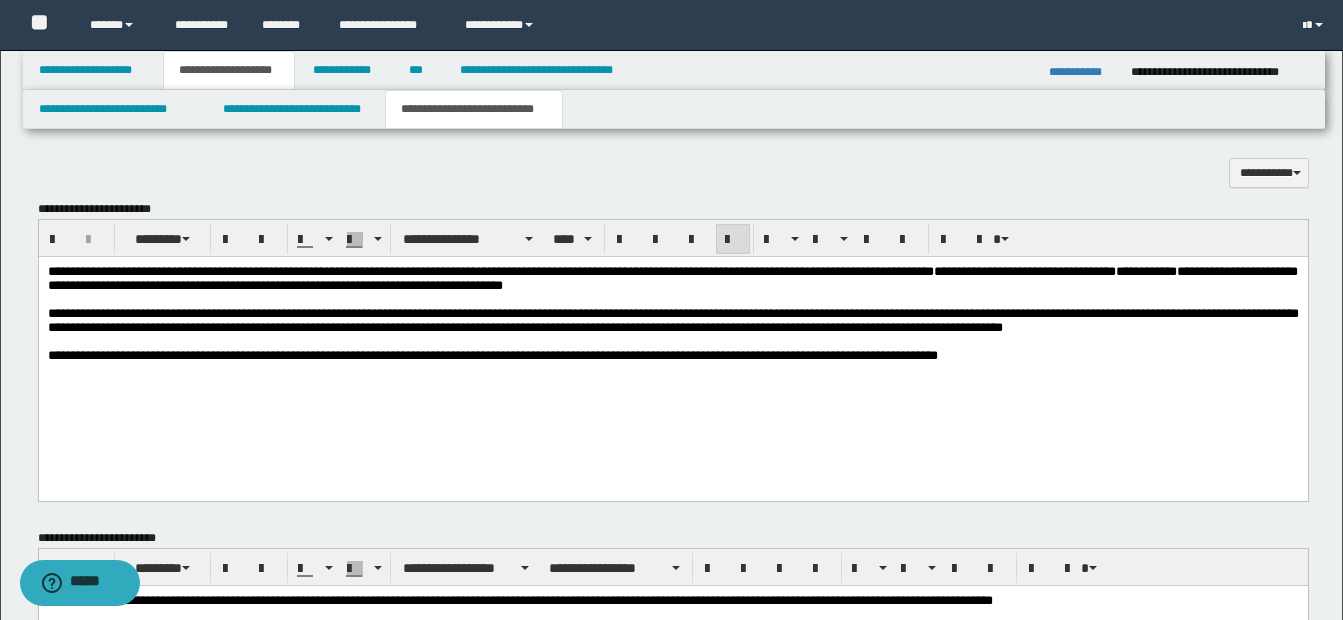 click on "**********" at bounding box center [672, 320] 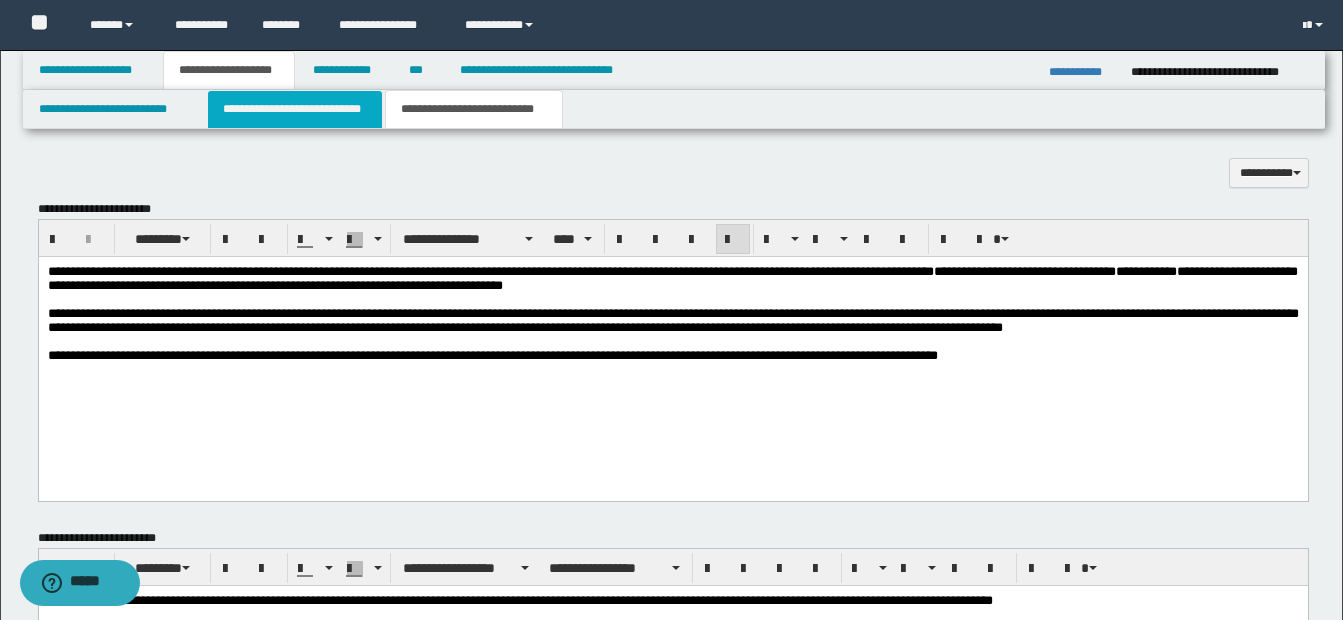 click on "**********" at bounding box center [295, 109] 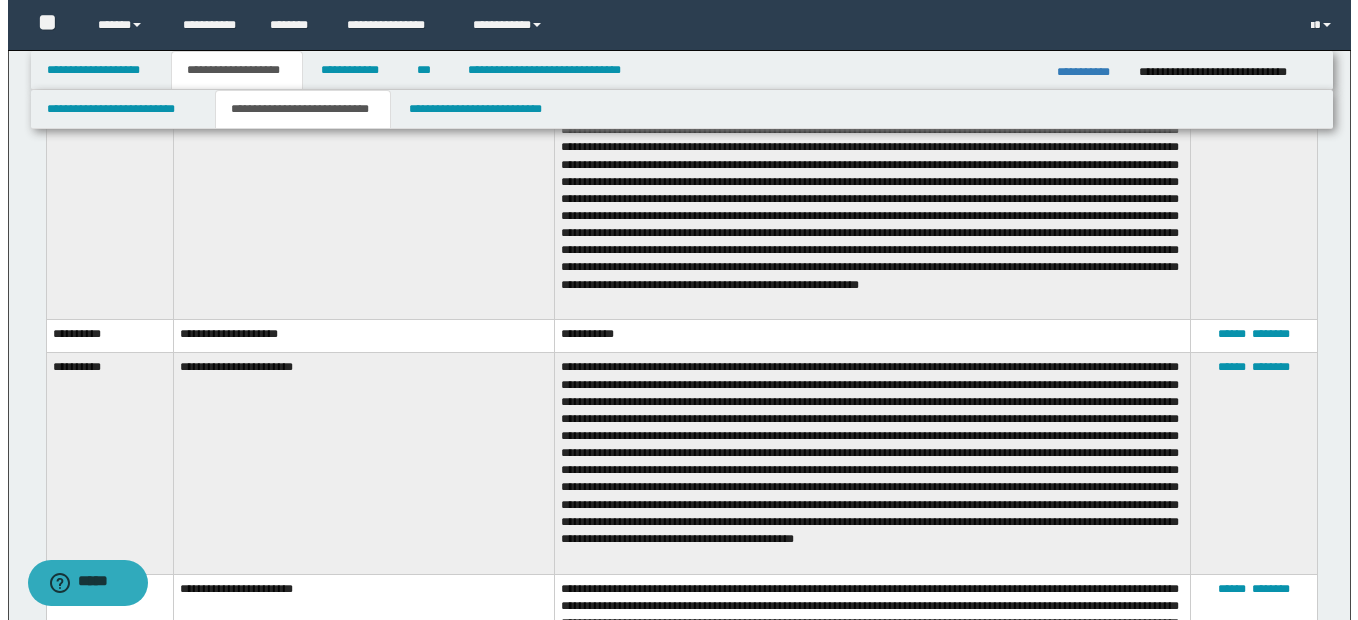 scroll, scrollTop: 800, scrollLeft: 0, axis: vertical 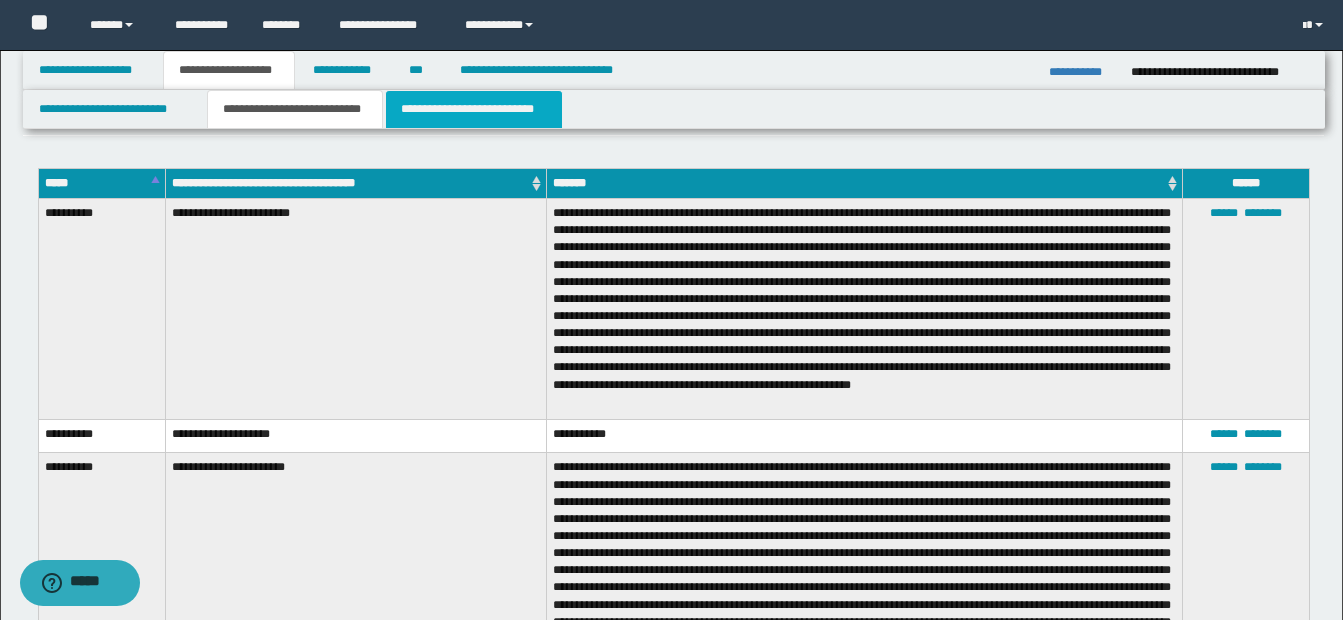 drag, startPoint x: 512, startPoint y: 115, endPoint x: 461, endPoint y: 214, distance: 111.364265 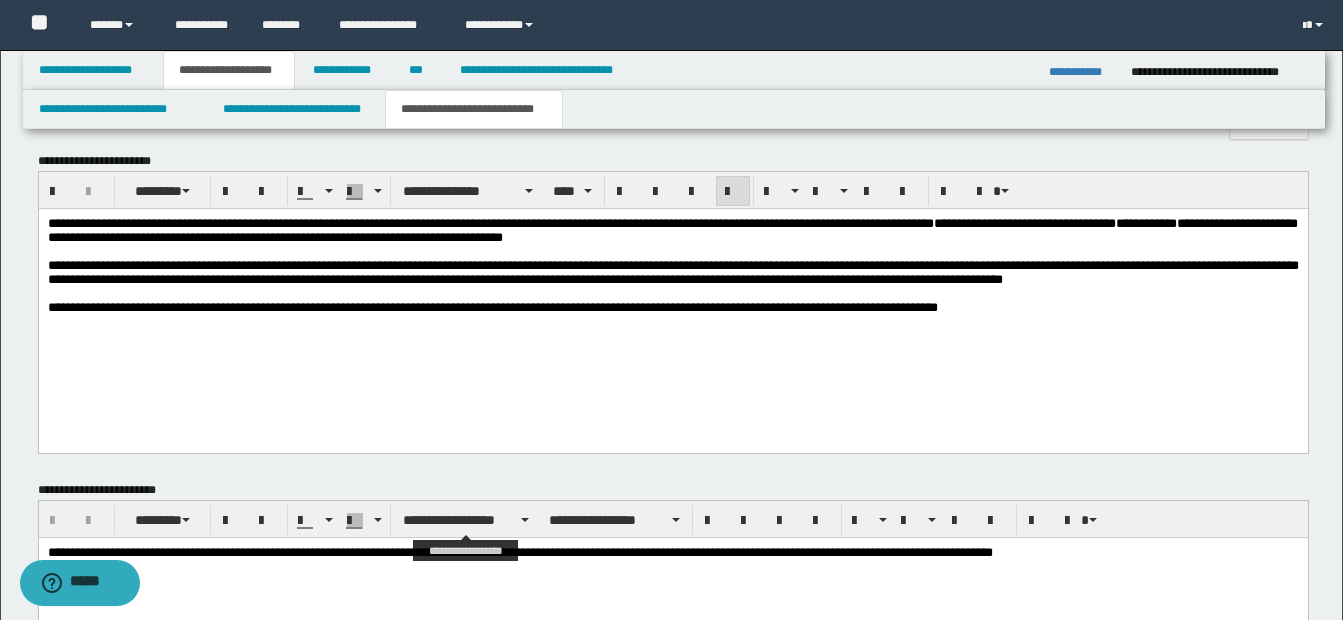 scroll, scrollTop: 1200, scrollLeft: 0, axis: vertical 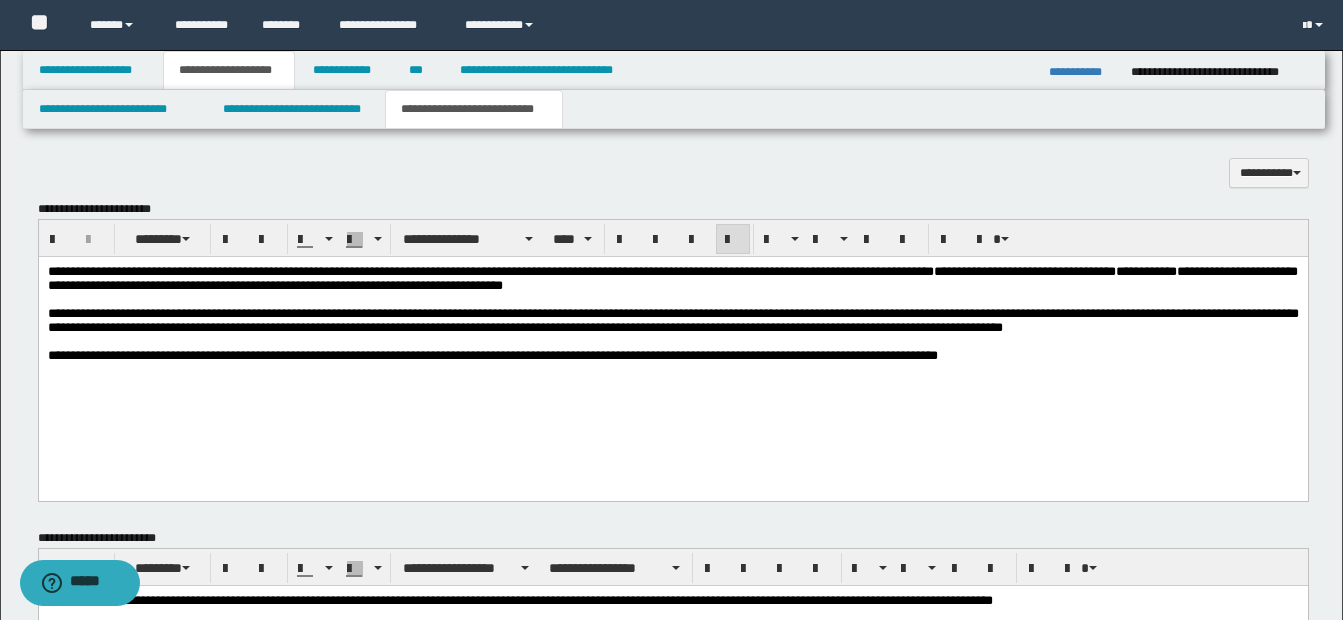 click on "**********" at bounding box center [672, 320] 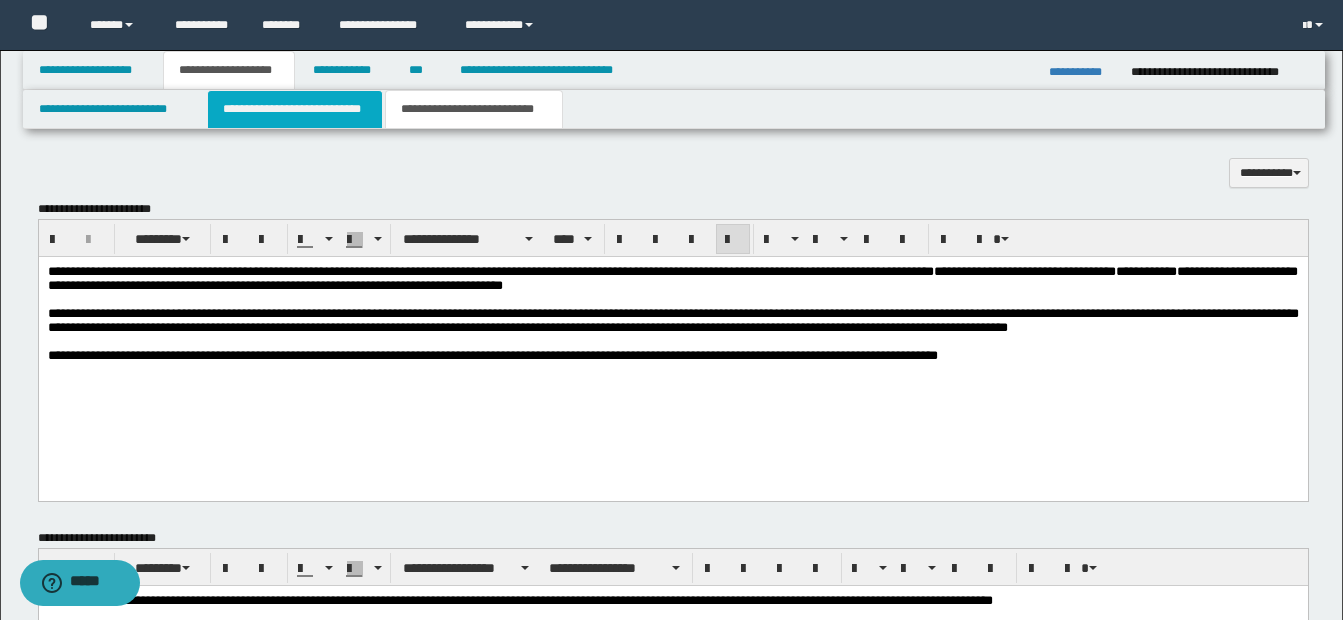 click on "**********" at bounding box center [295, 109] 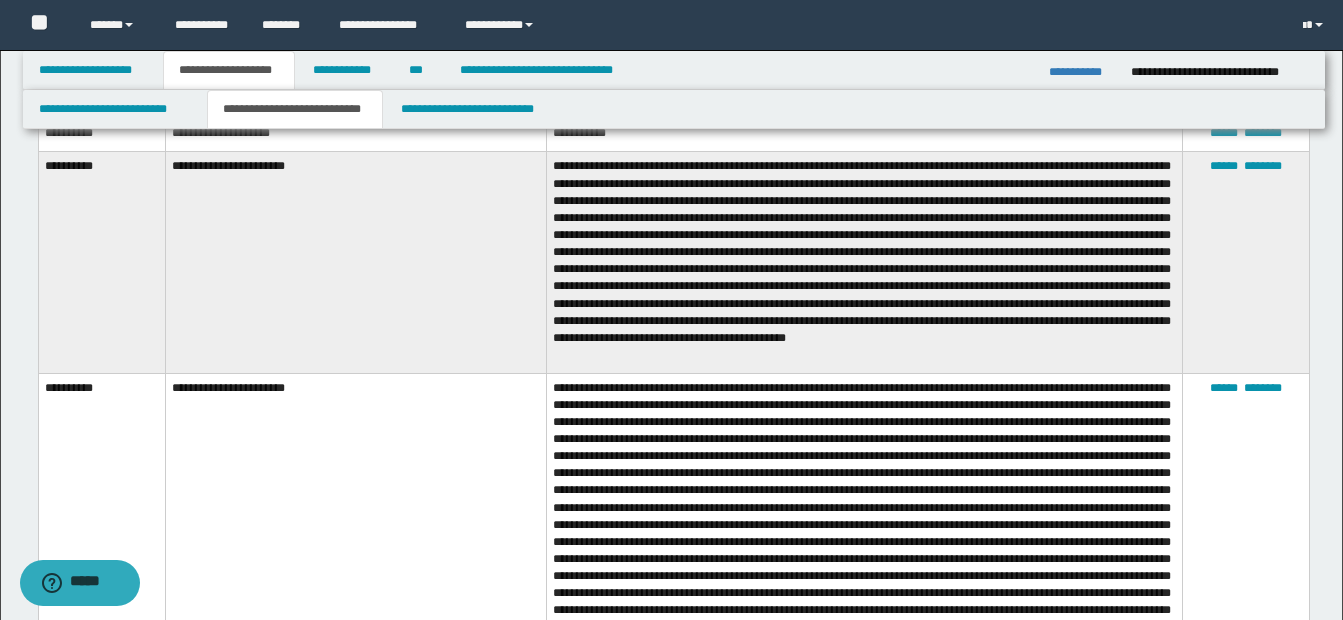 scroll, scrollTop: 1100, scrollLeft: 0, axis: vertical 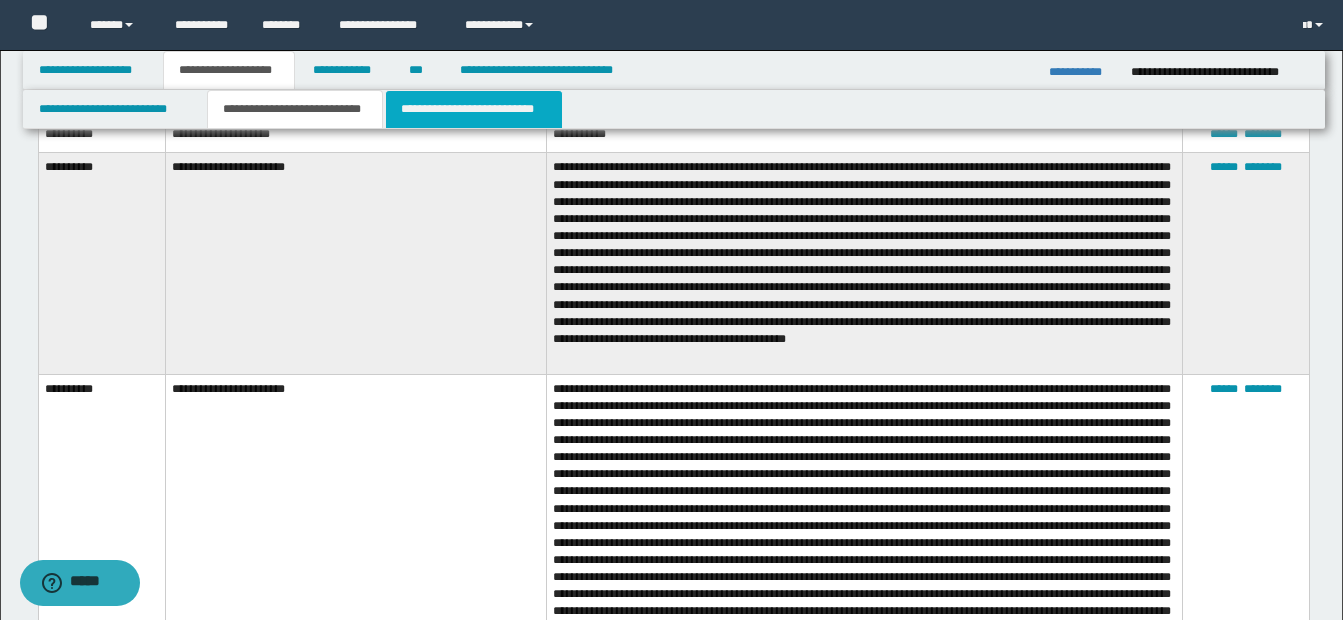 click on "**********" at bounding box center [474, 109] 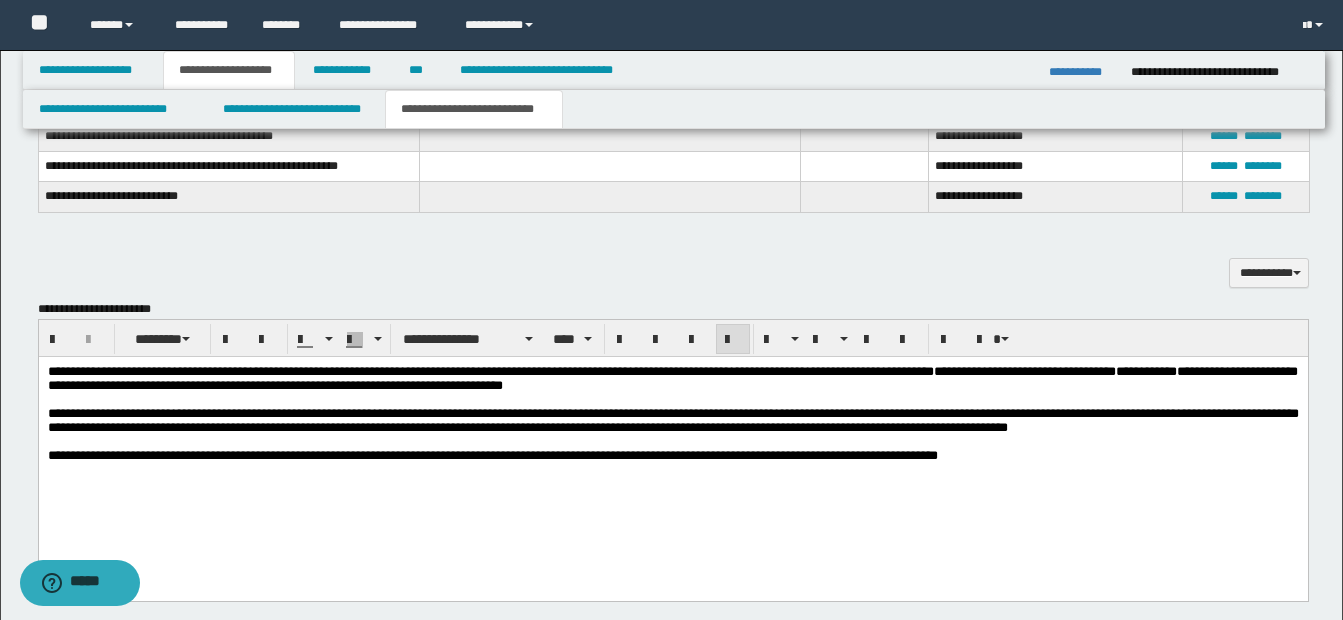 click on "**********" at bounding box center [672, 420] 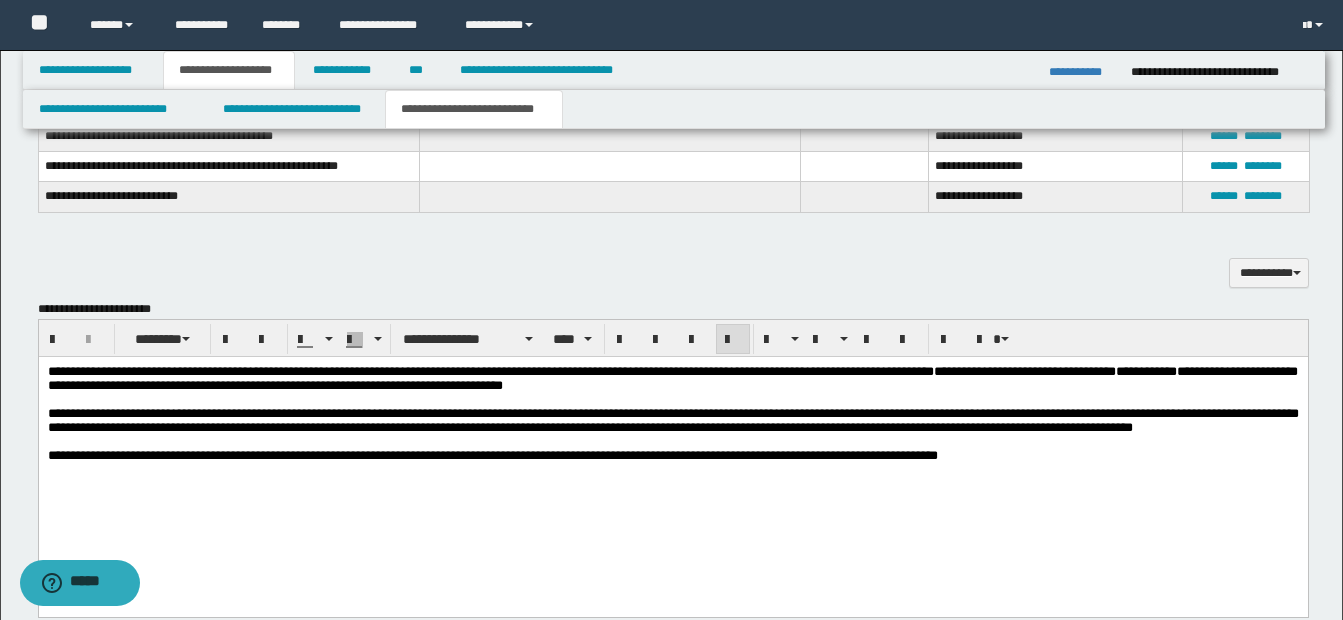 click on "**********" at bounding box center [672, 420] 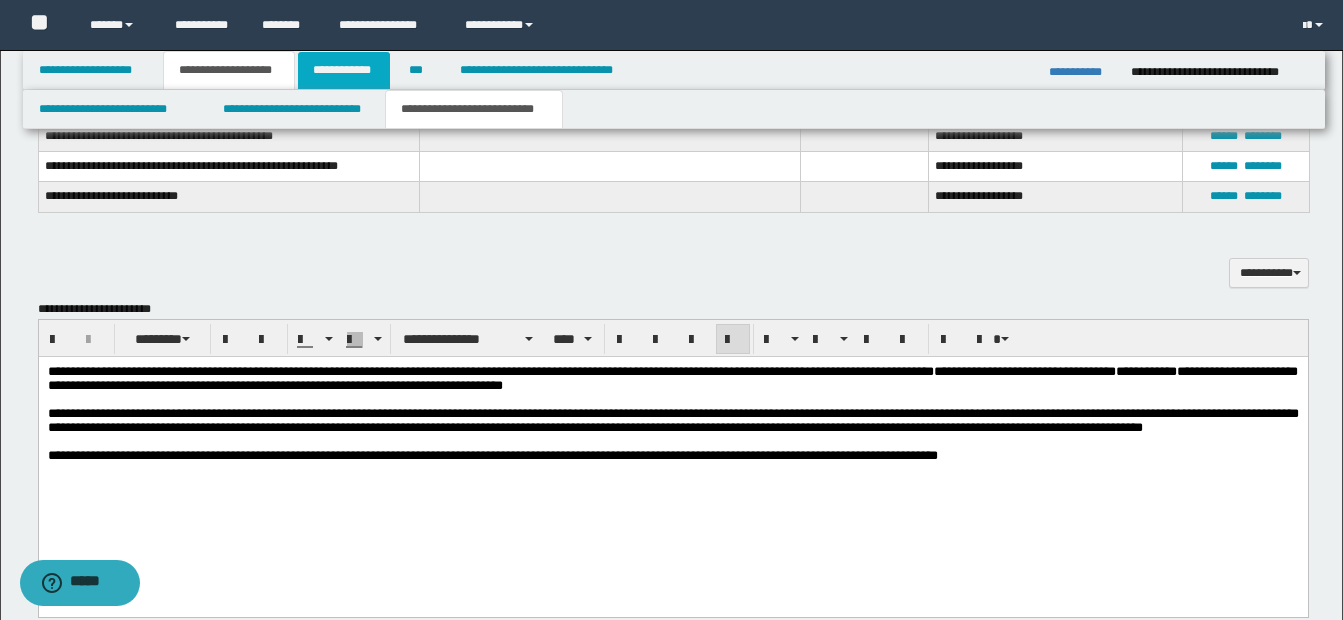 click on "**********" at bounding box center (344, 70) 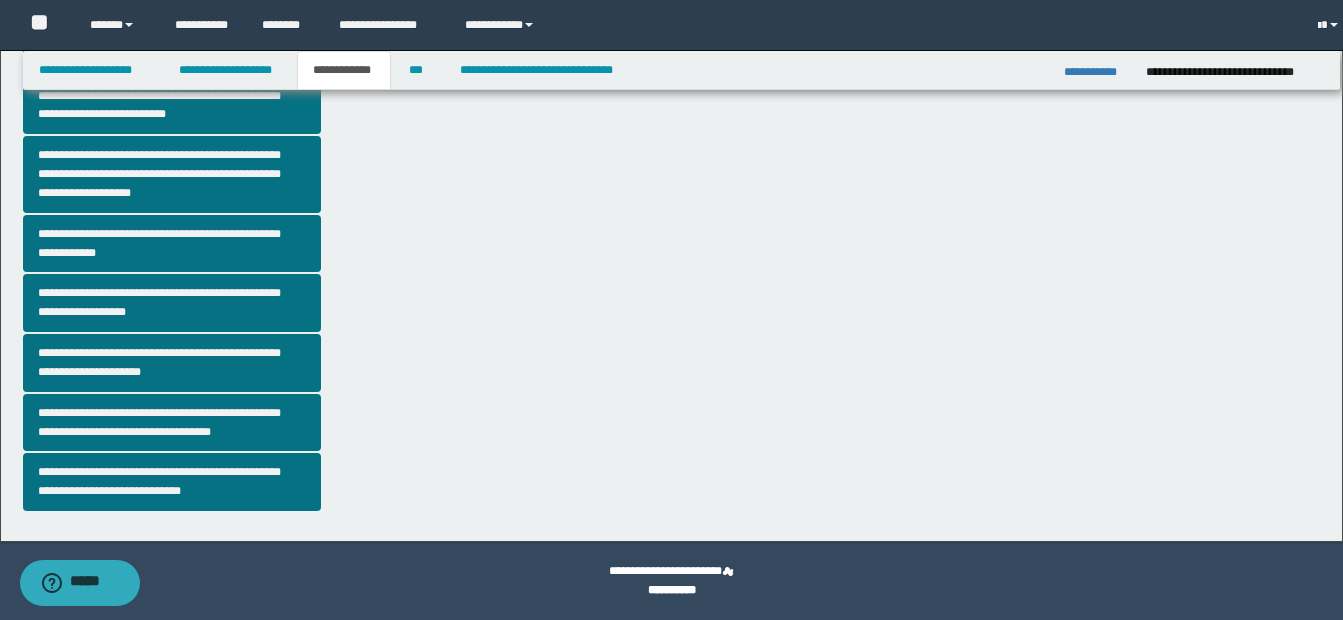 scroll, scrollTop: 529, scrollLeft: 0, axis: vertical 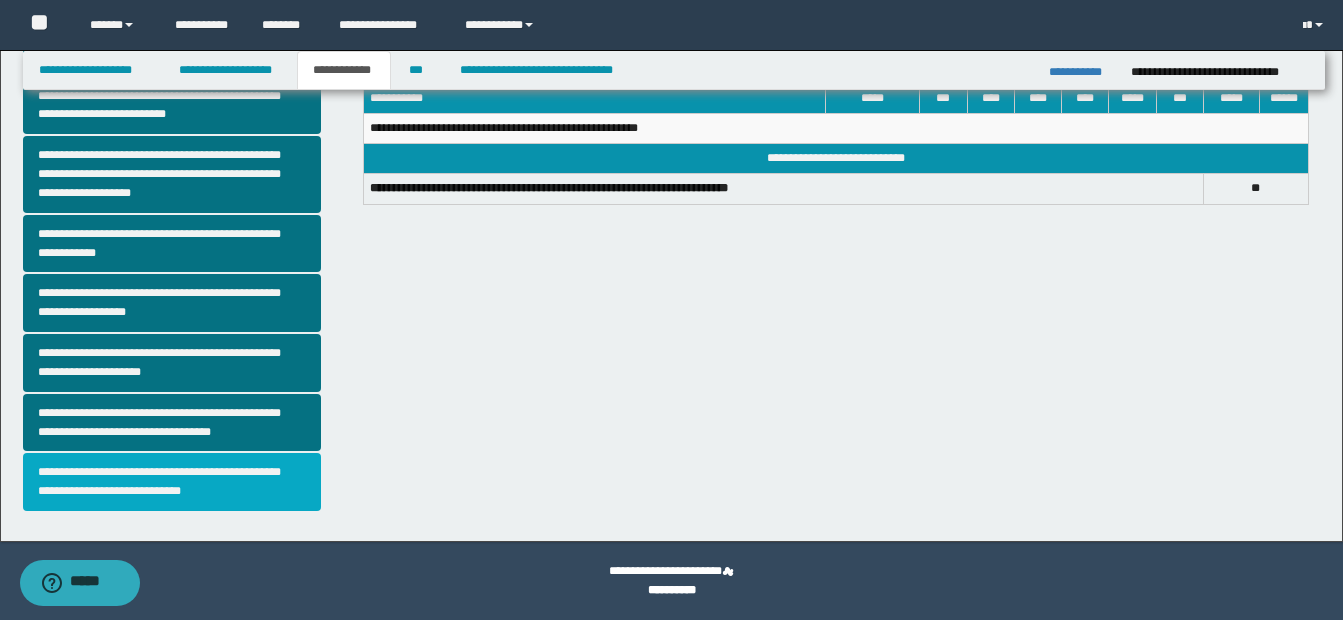 click on "**********" at bounding box center (172, 482) 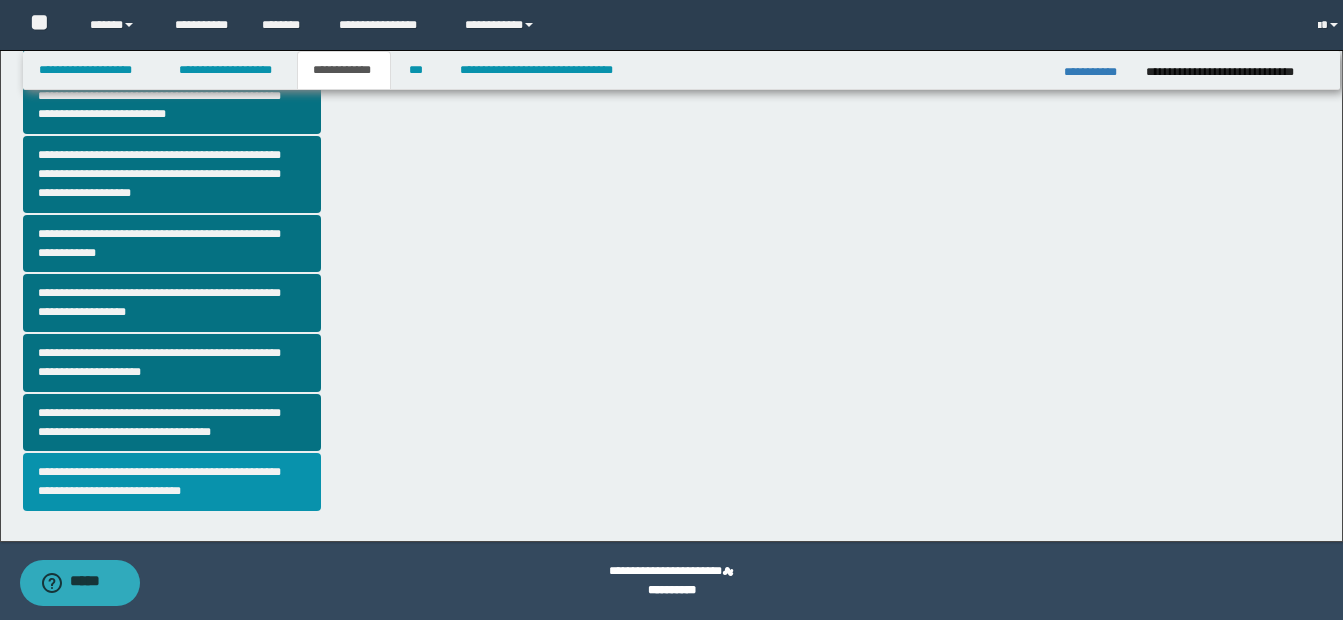 scroll, scrollTop: 0, scrollLeft: 0, axis: both 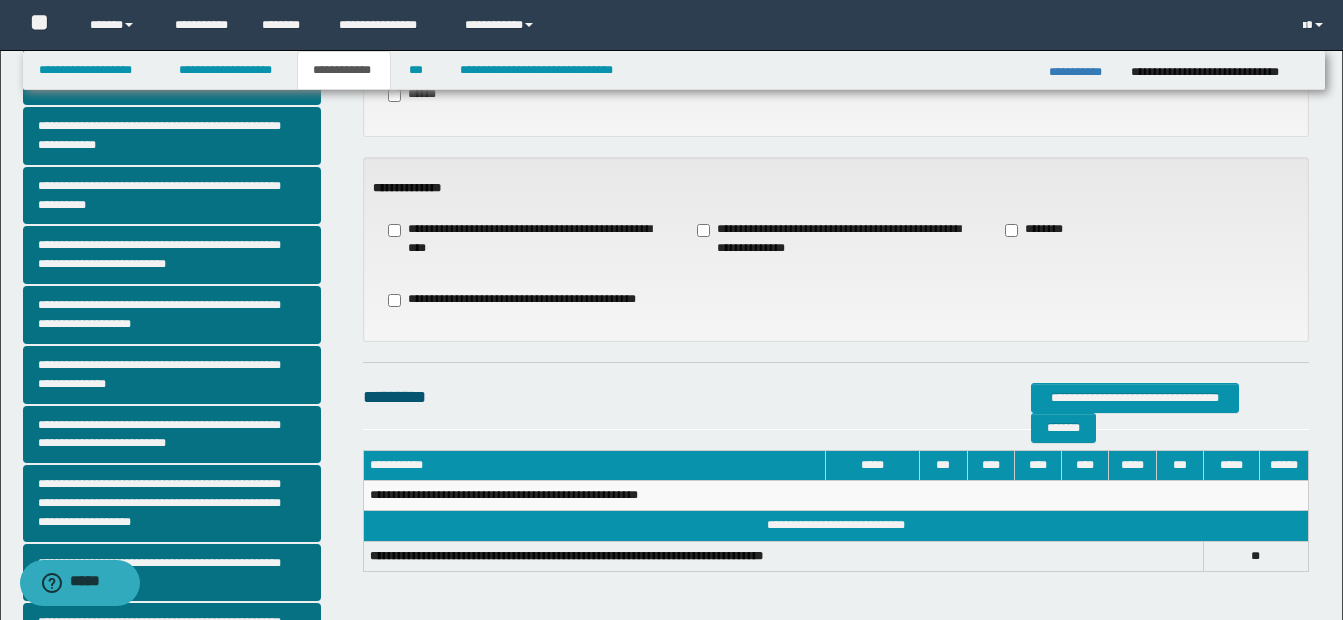 click on "**********" at bounding box center [836, 239] 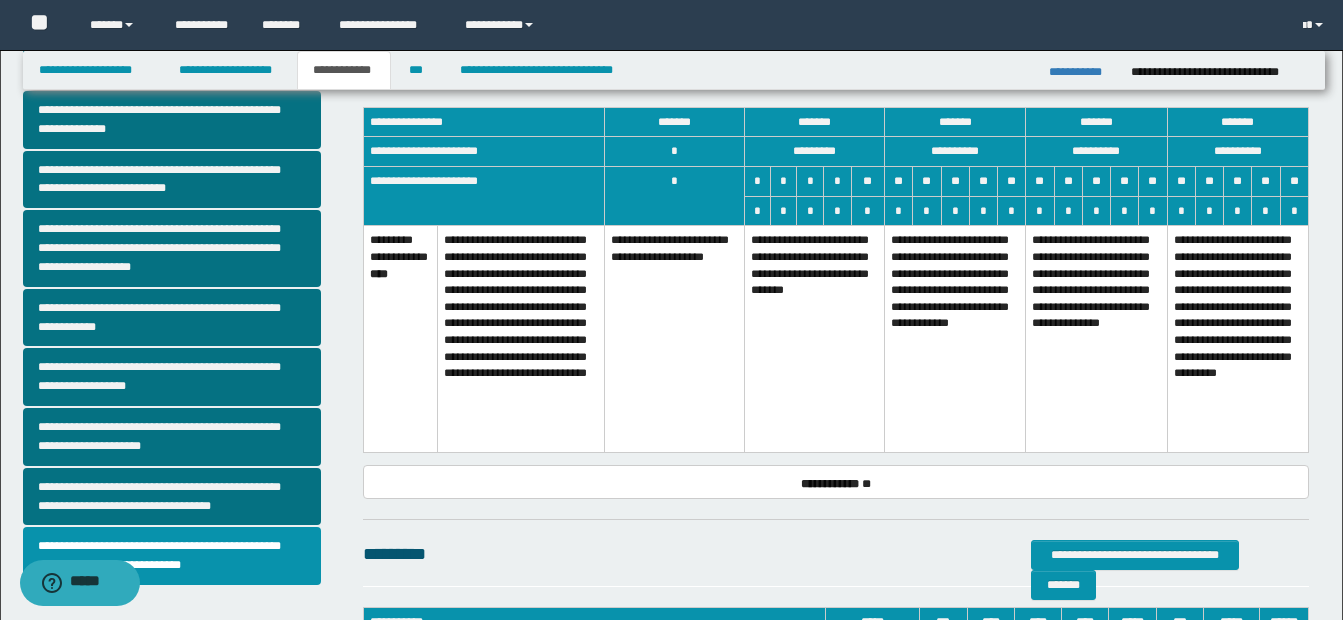 scroll, scrollTop: 500, scrollLeft: 0, axis: vertical 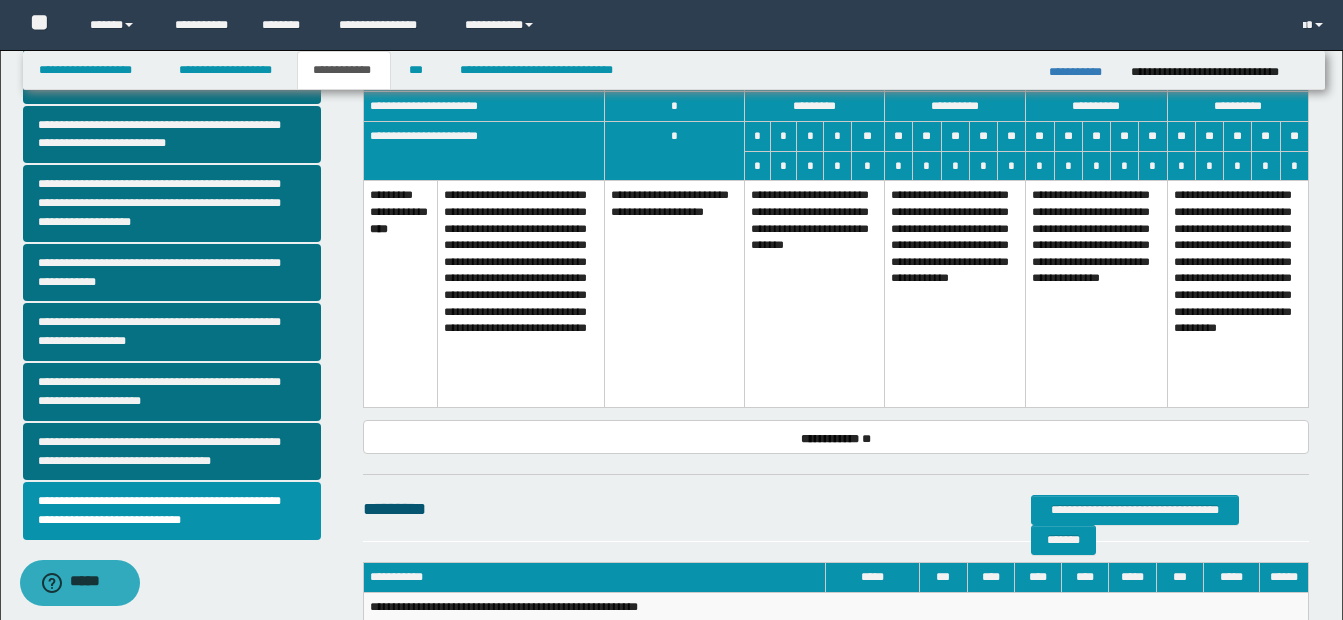 click on "**********" at bounding box center (955, 294) 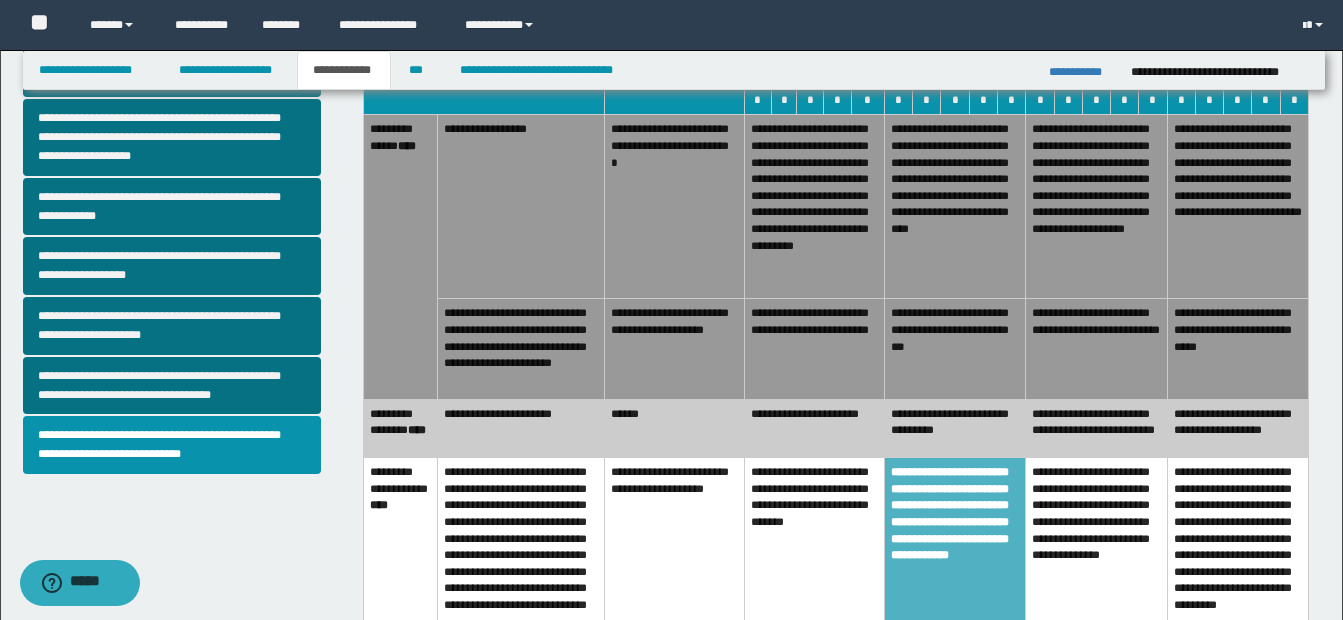 scroll, scrollTop: 600, scrollLeft: 0, axis: vertical 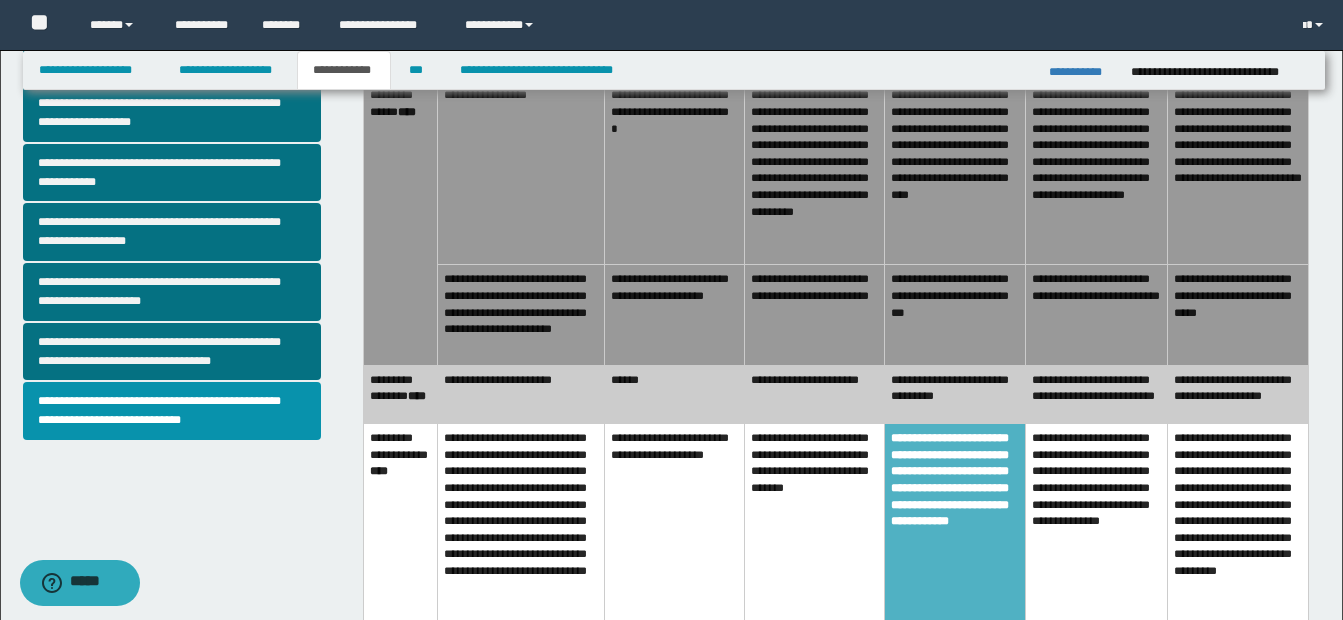 click on "**********" at bounding box center [814, 526] 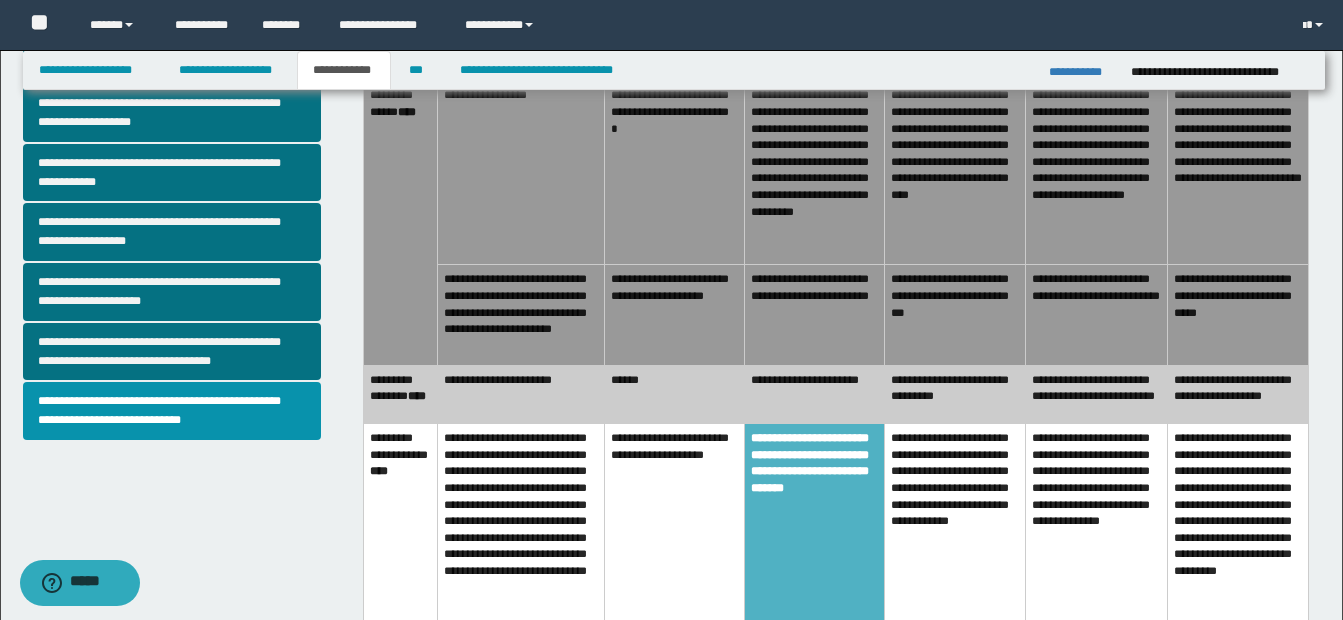 scroll, scrollTop: 500, scrollLeft: 0, axis: vertical 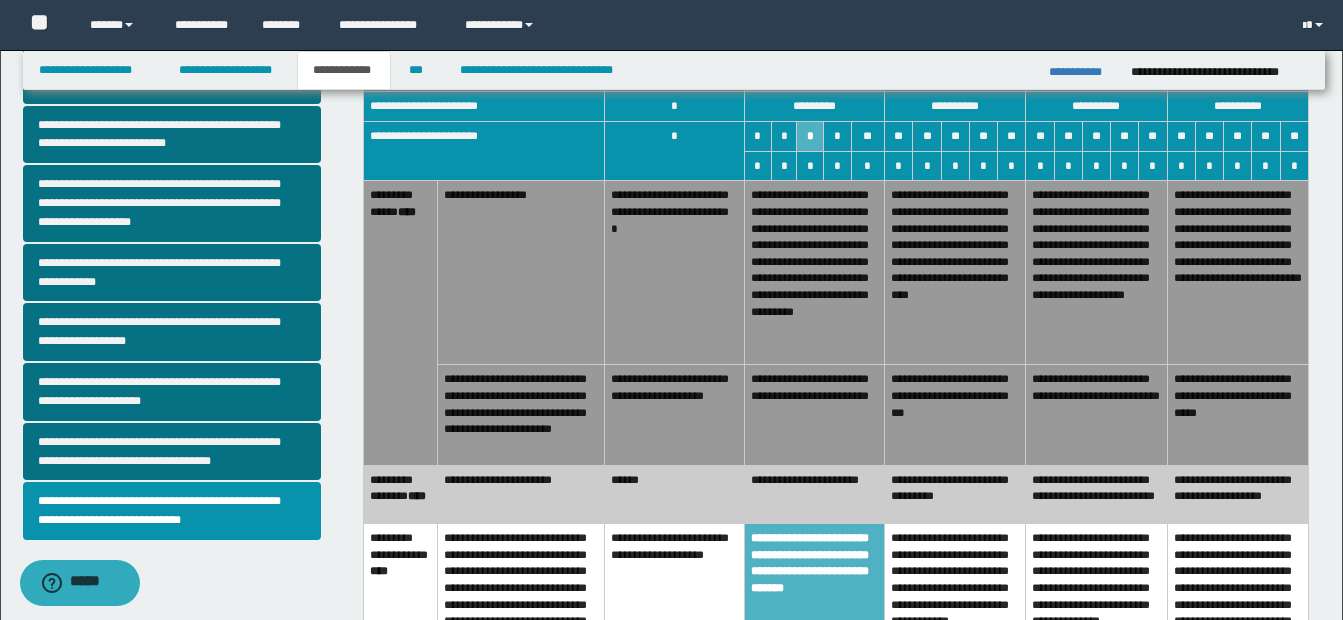 click on "**********" at bounding box center (955, 626) 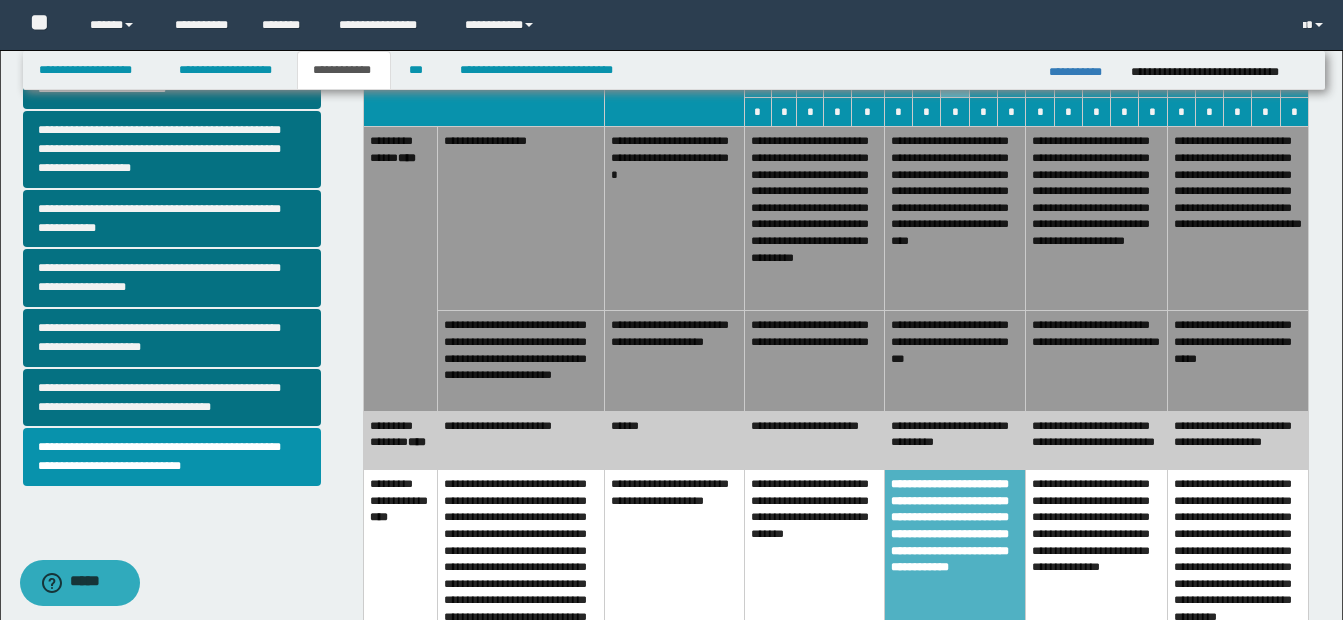 scroll, scrollTop: 600, scrollLeft: 0, axis: vertical 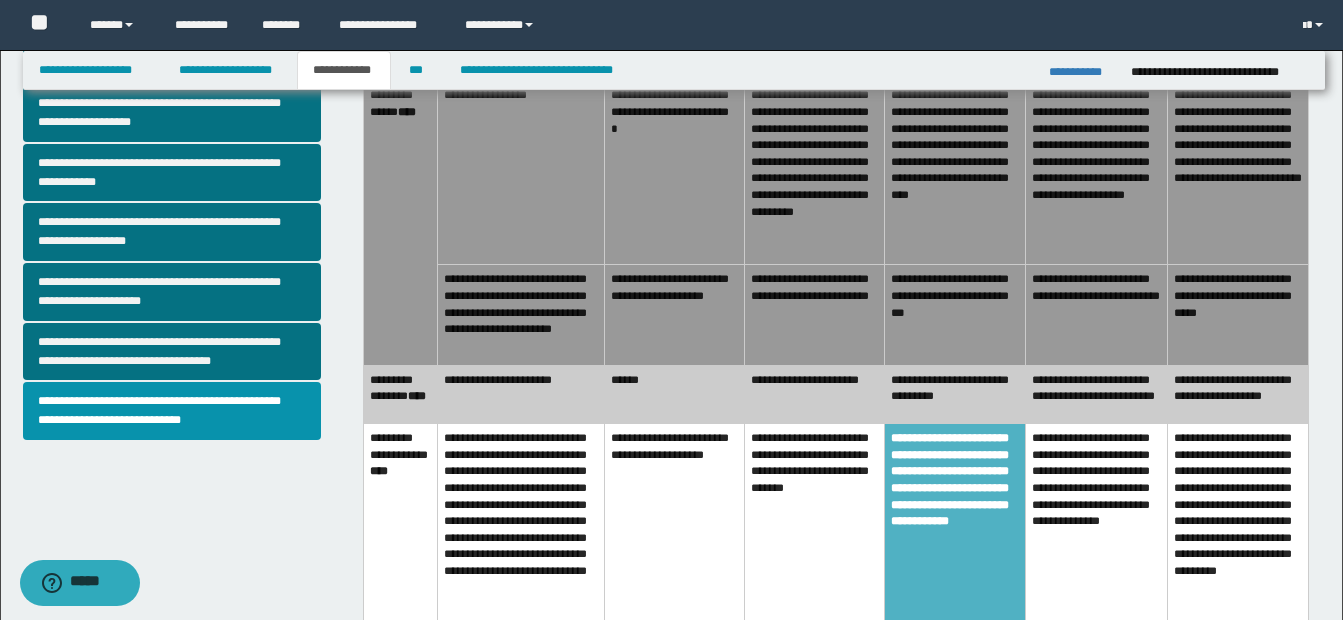 click on "**********" at bounding box center (814, 526) 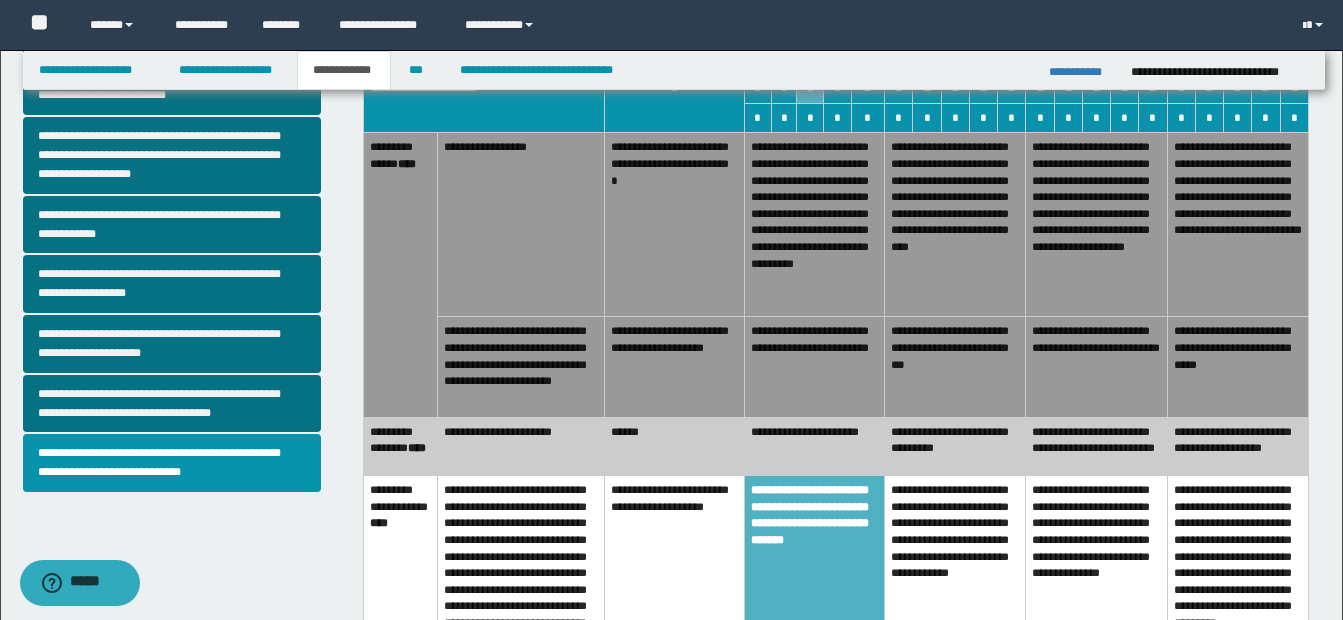 scroll, scrollTop: 500, scrollLeft: 0, axis: vertical 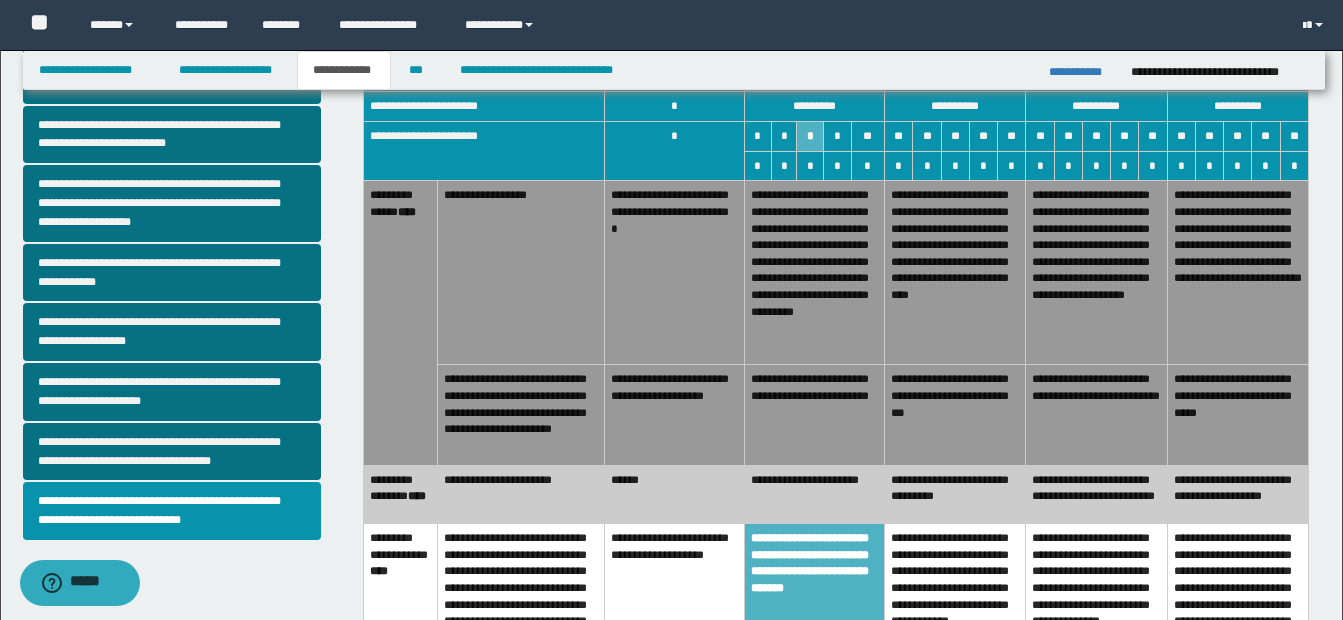 click on "**********" at bounding box center [1237, 494] 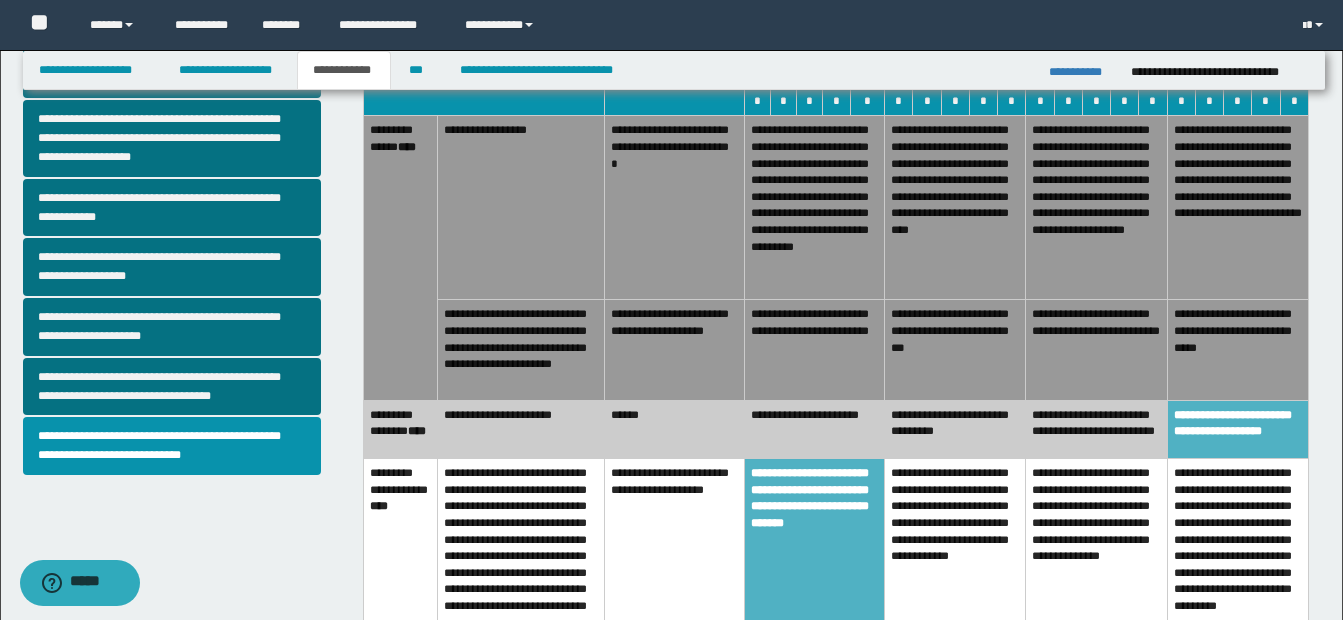 scroll, scrollTop: 600, scrollLeft: 0, axis: vertical 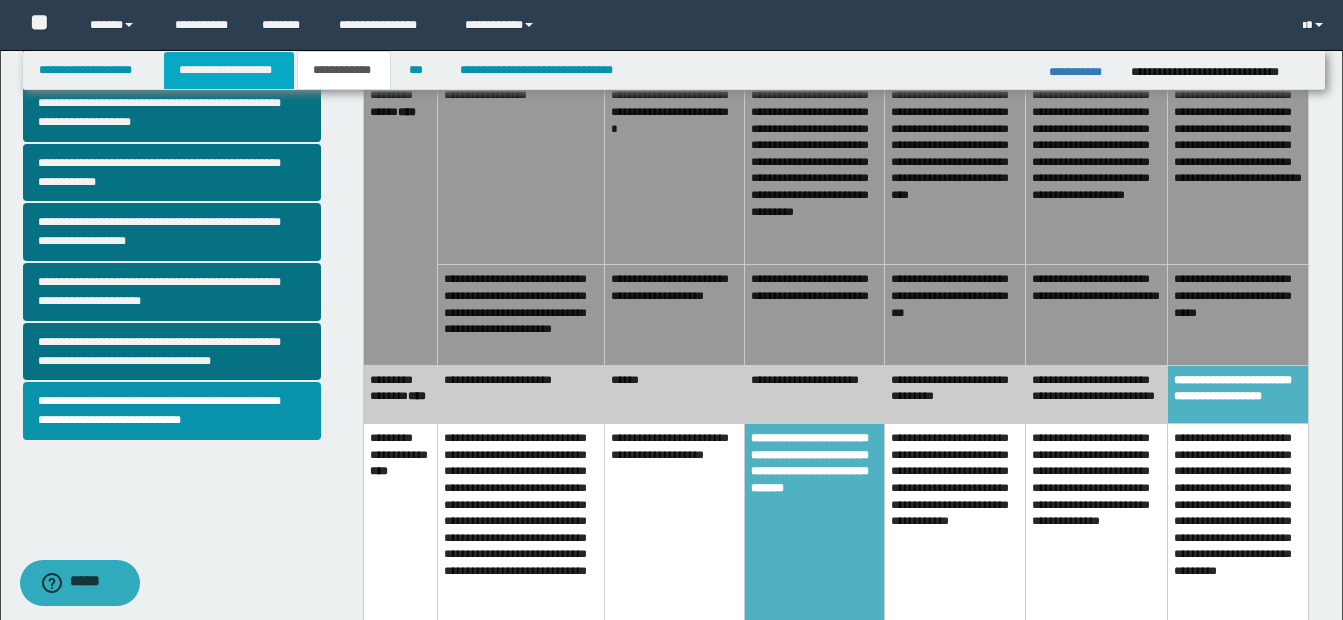 drag, startPoint x: 233, startPoint y: 70, endPoint x: 312, endPoint y: 110, distance: 88.54942 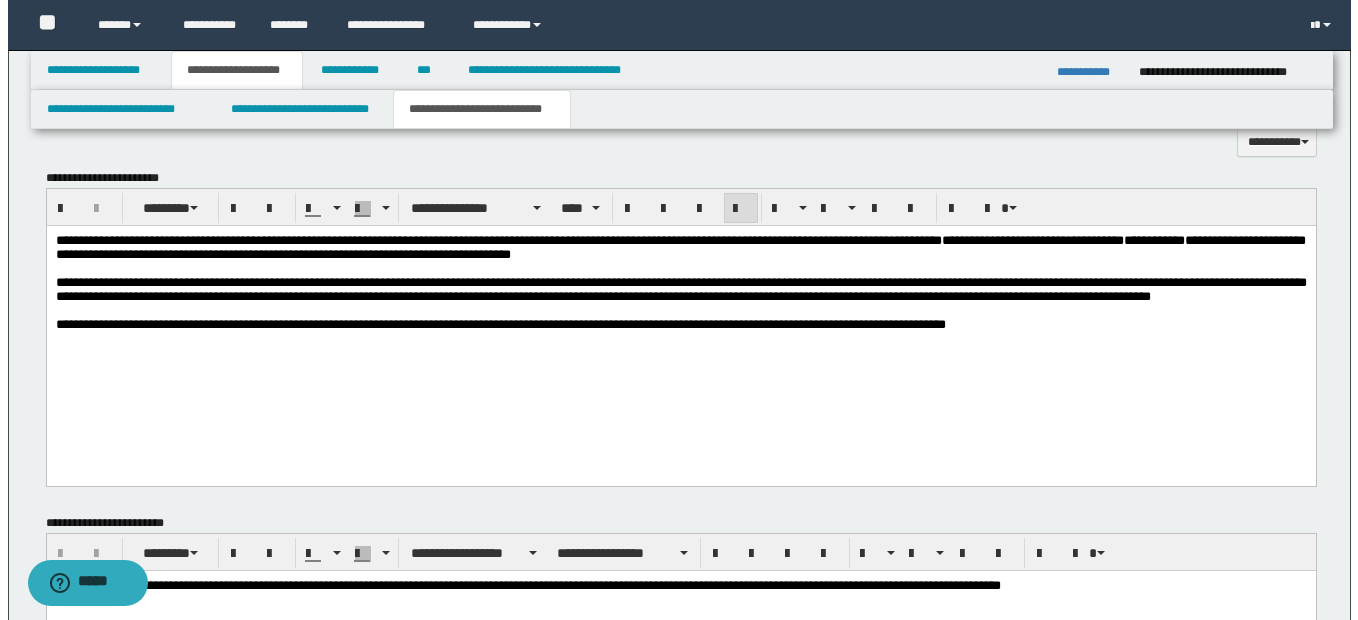 scroll, scrollTop: 1623, scrollLeft: 0, axis: vertical 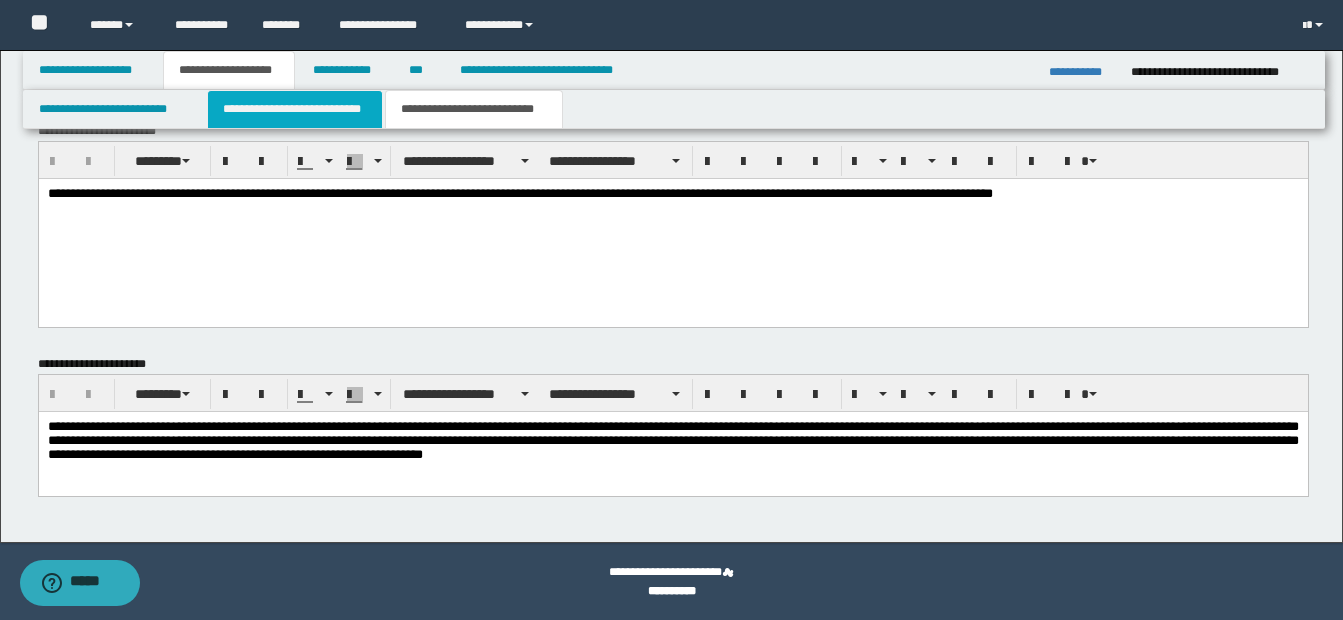 click on "**********" at bounding box center [295, 109] 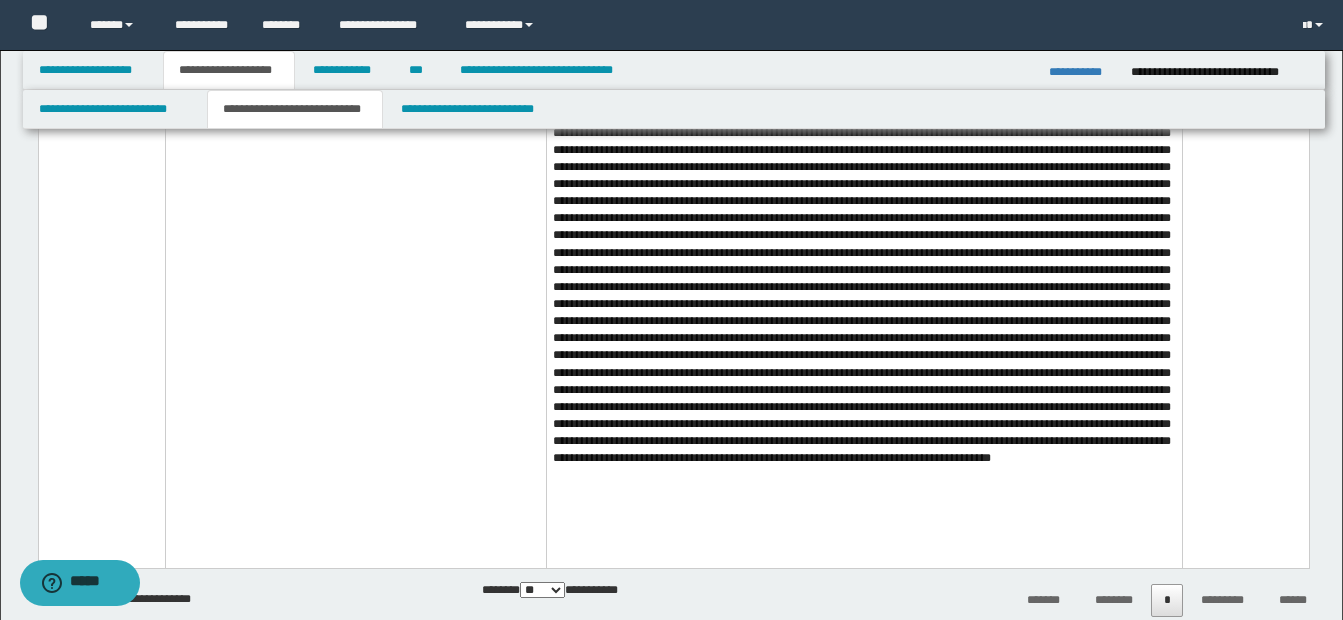 scroll, scrollTop: 2023, scrollLeft: 0, axis: vertical 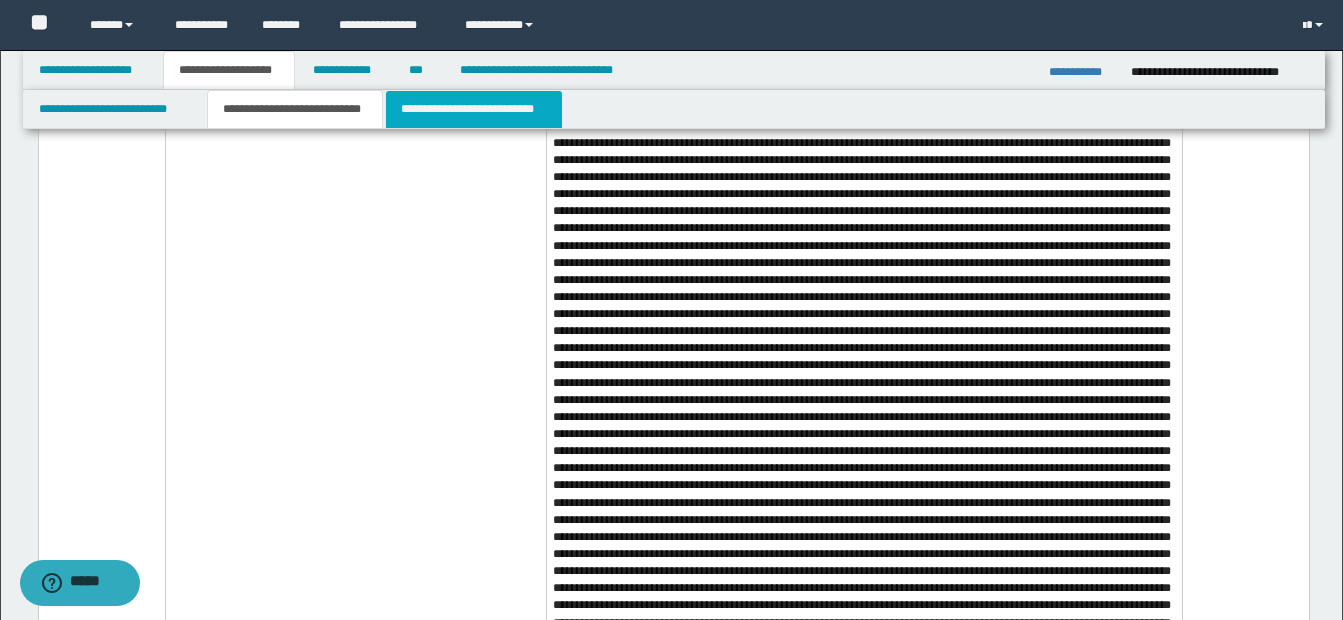 click on "**********" at bounding box center [474, 109] 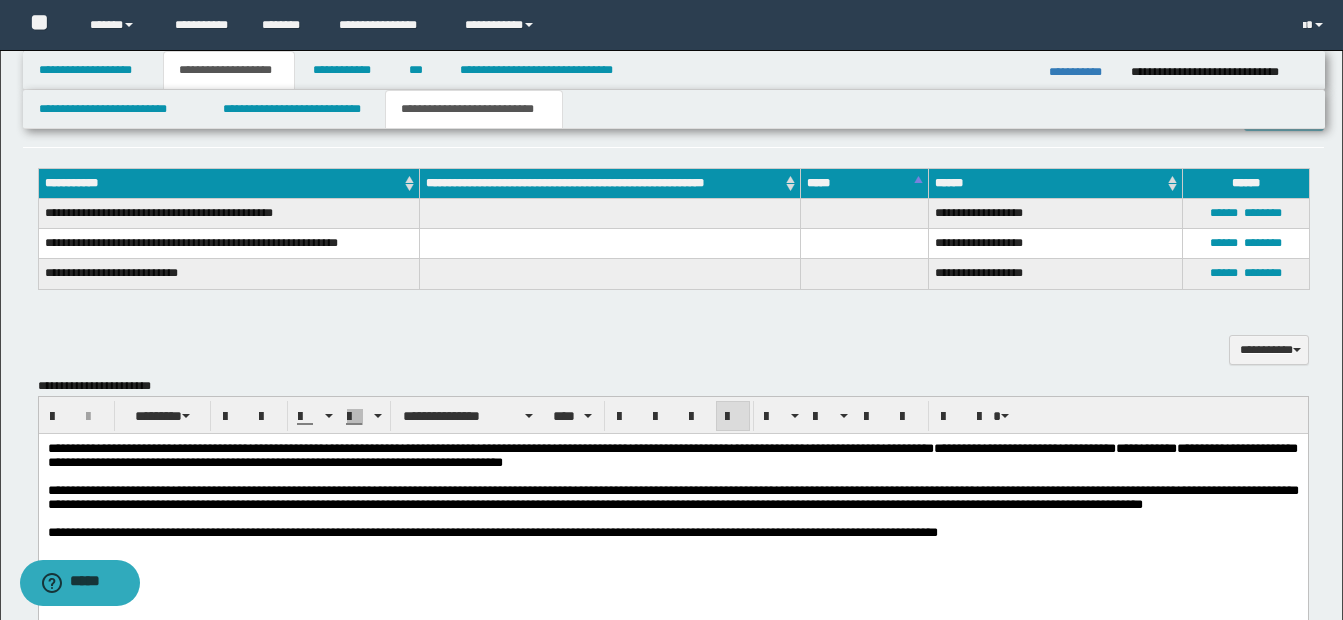 scroll, scrollTop: 1123, scrollLeft: 0, axis: vertical 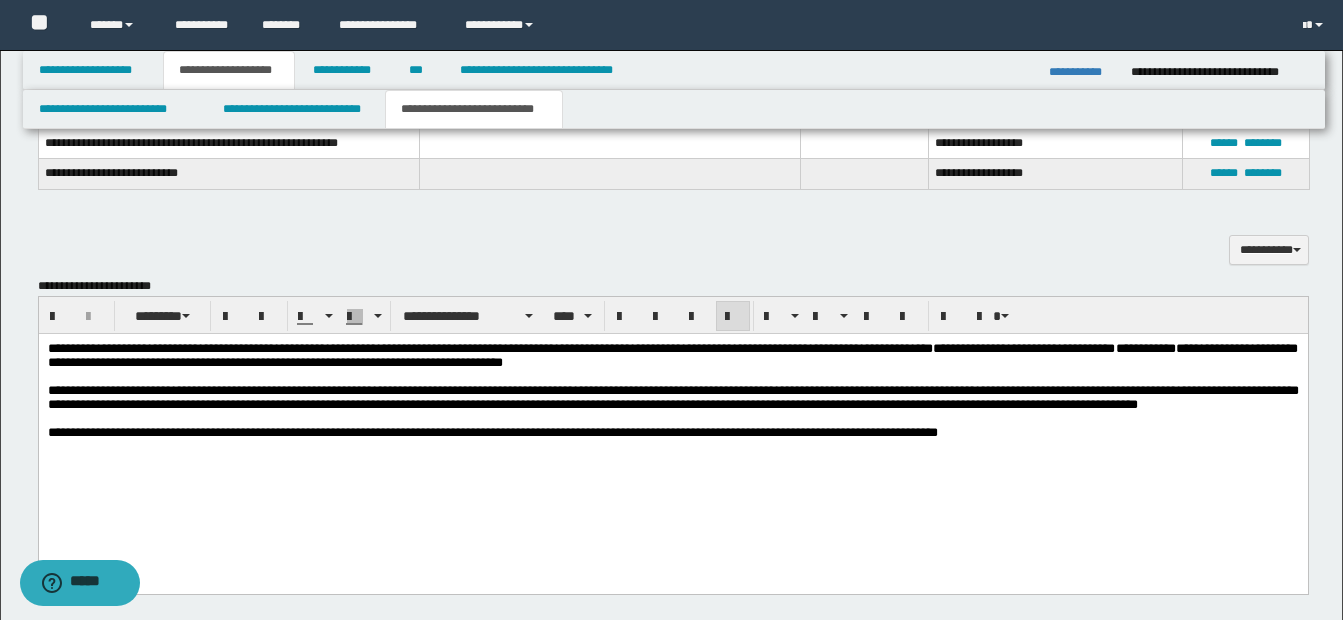 click on "**********" at bounding box center (672, 397) 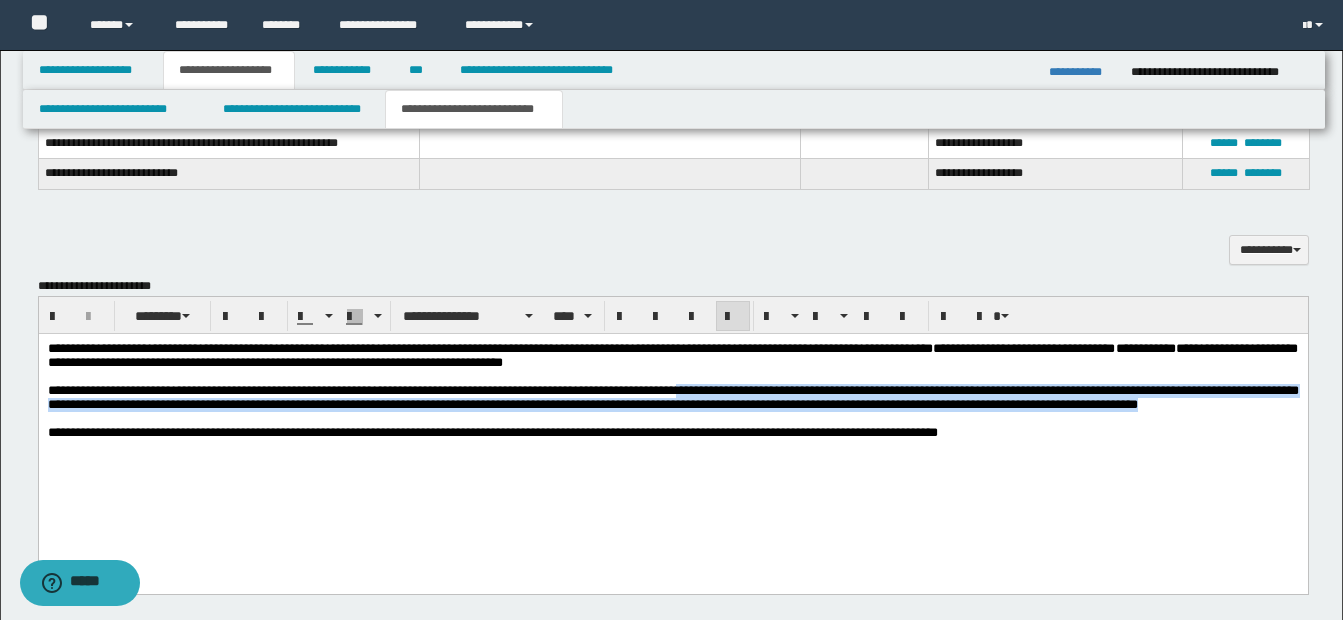drag, startPoint x: 719, startPoint y: 399, endPoint x: 1014, endPoint y: 427, distance: 296.32584 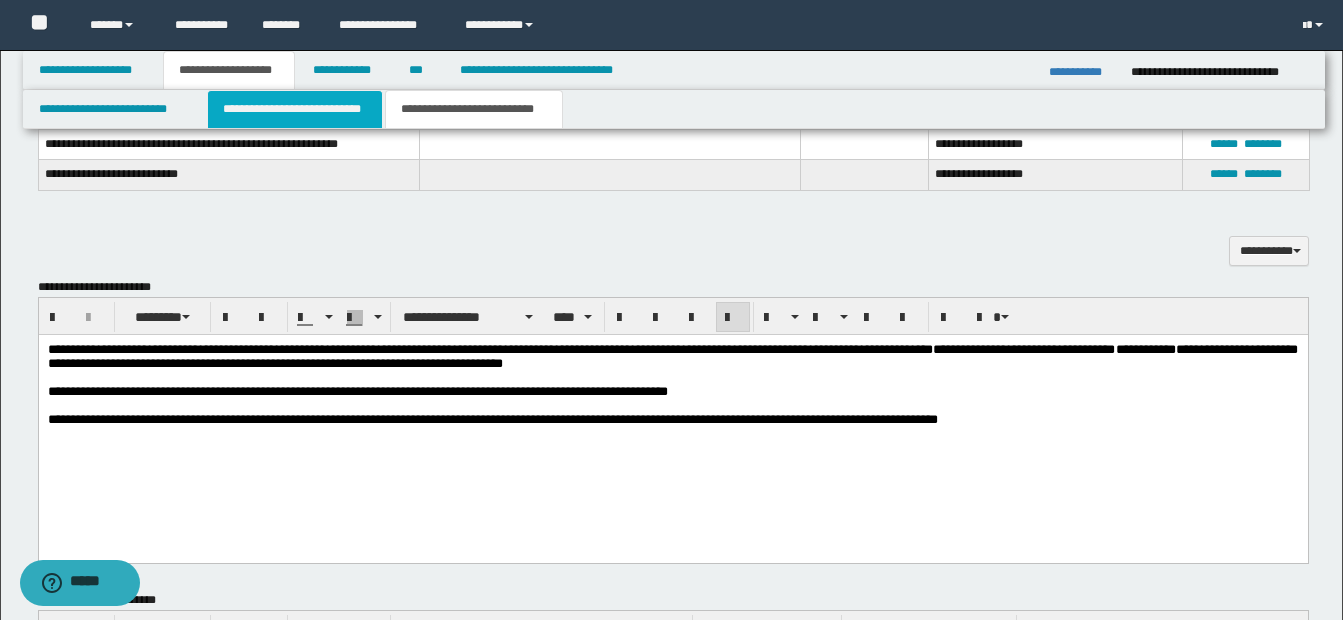 click on "**********" at bounding box center [295, 109] 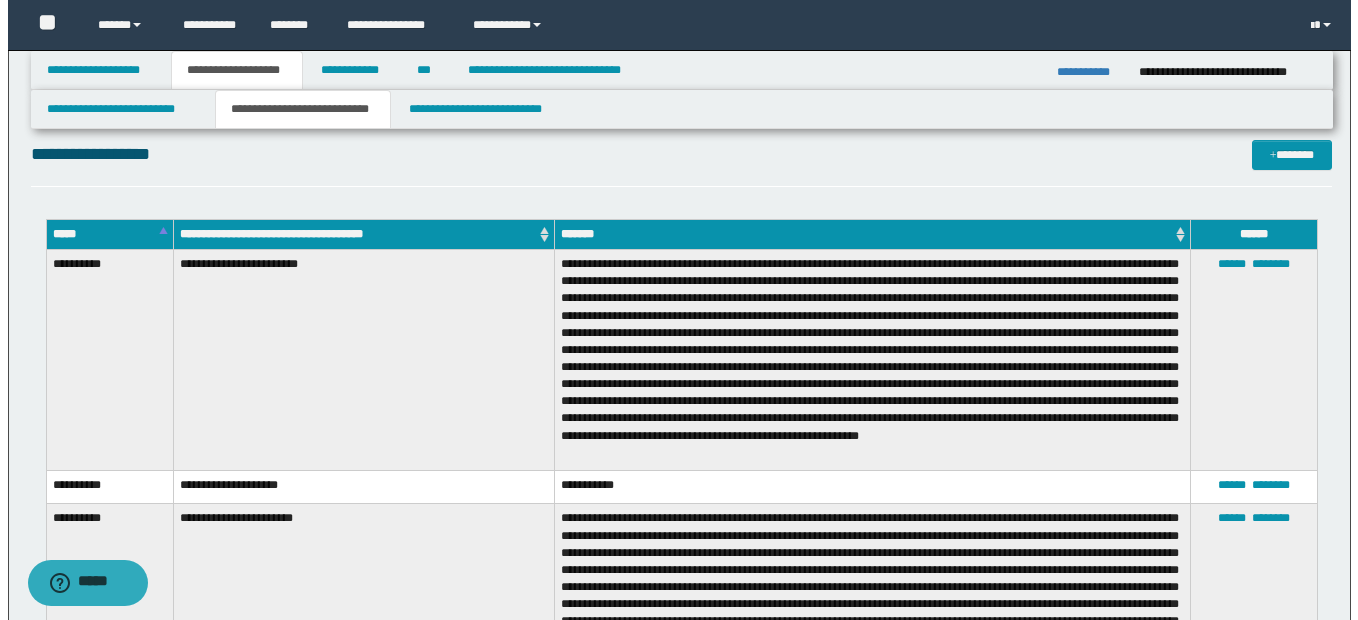 scroll, scrollTop: 779, scrollLeft: 0, axis: vertical 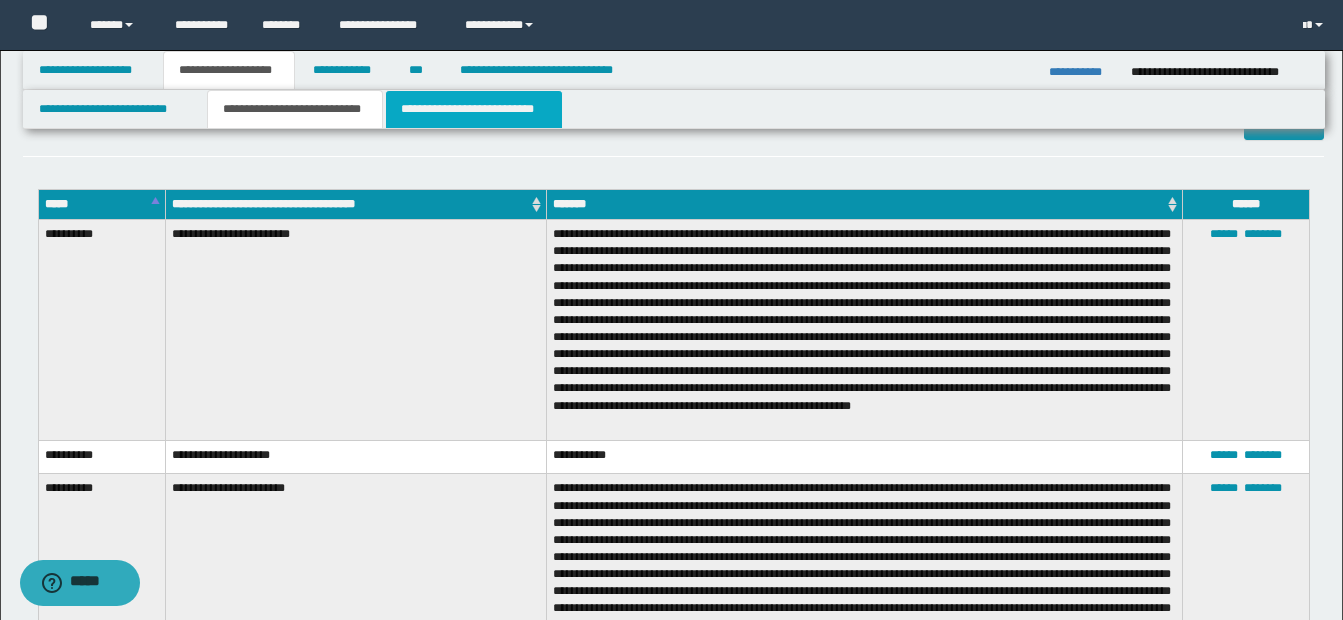 click on "**********" at bounding box center (474, 109) 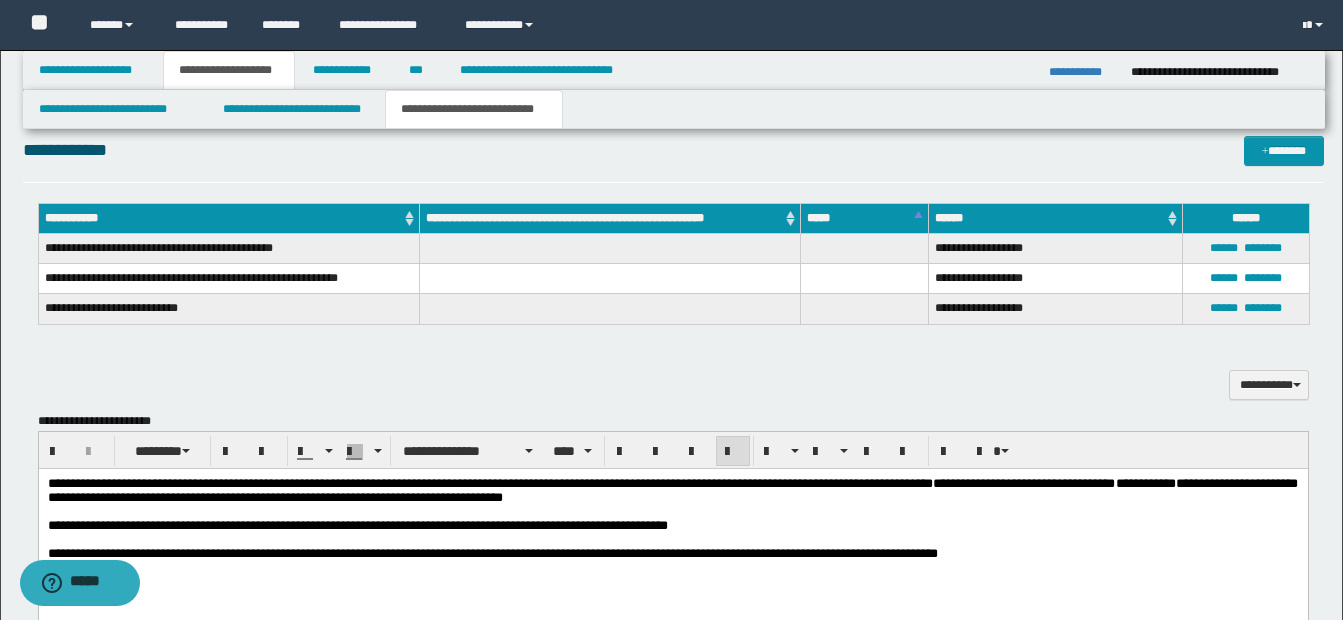 scroll, scrollTop: 1179, scrollLeft: 0, axis: vertical 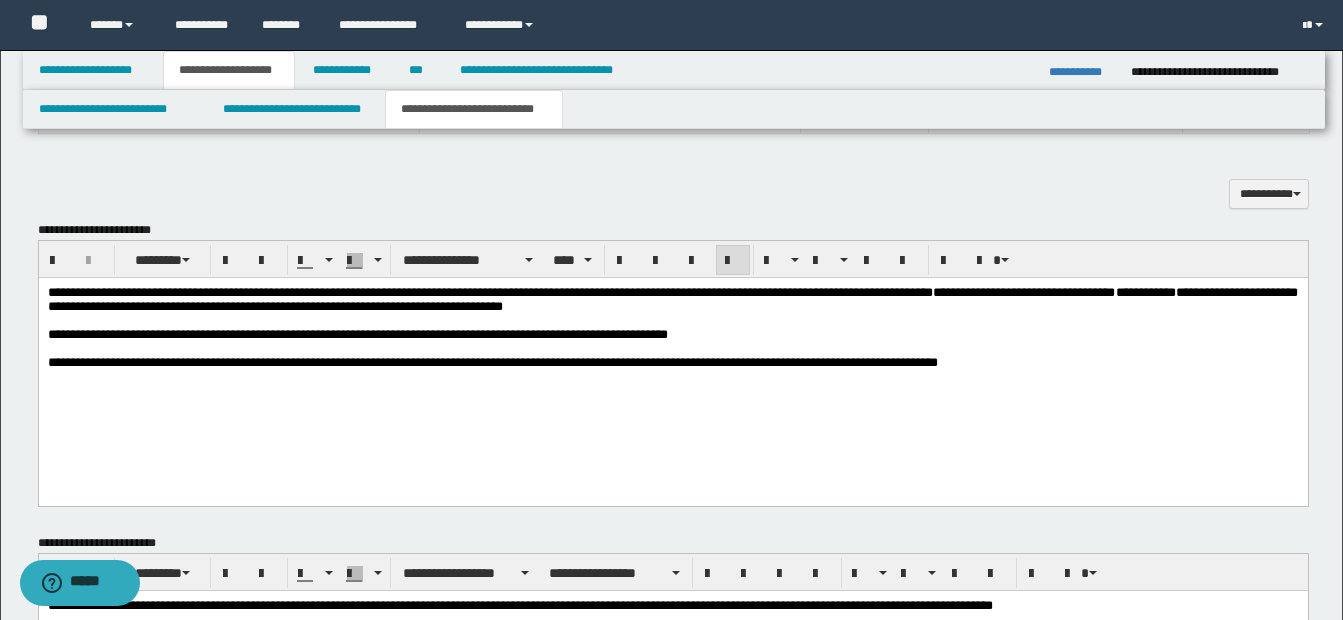 click on "**********" at bounding box center [672, 335] 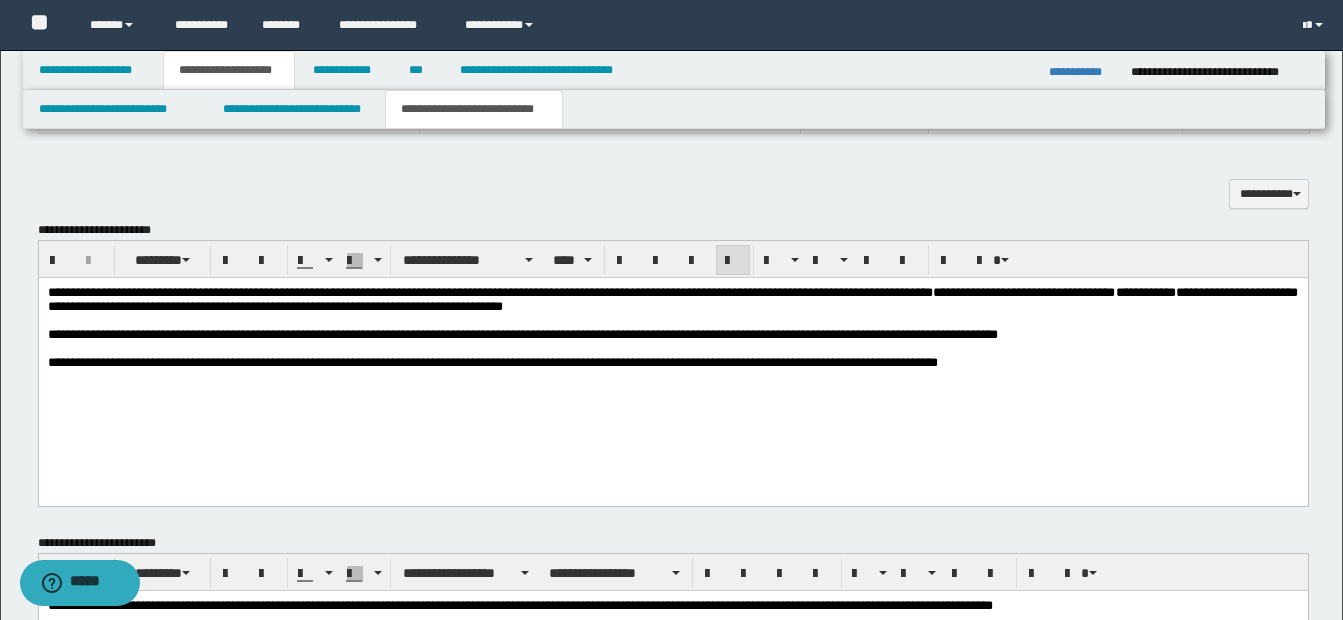 click on "**********" at bounding box center (672, 335) 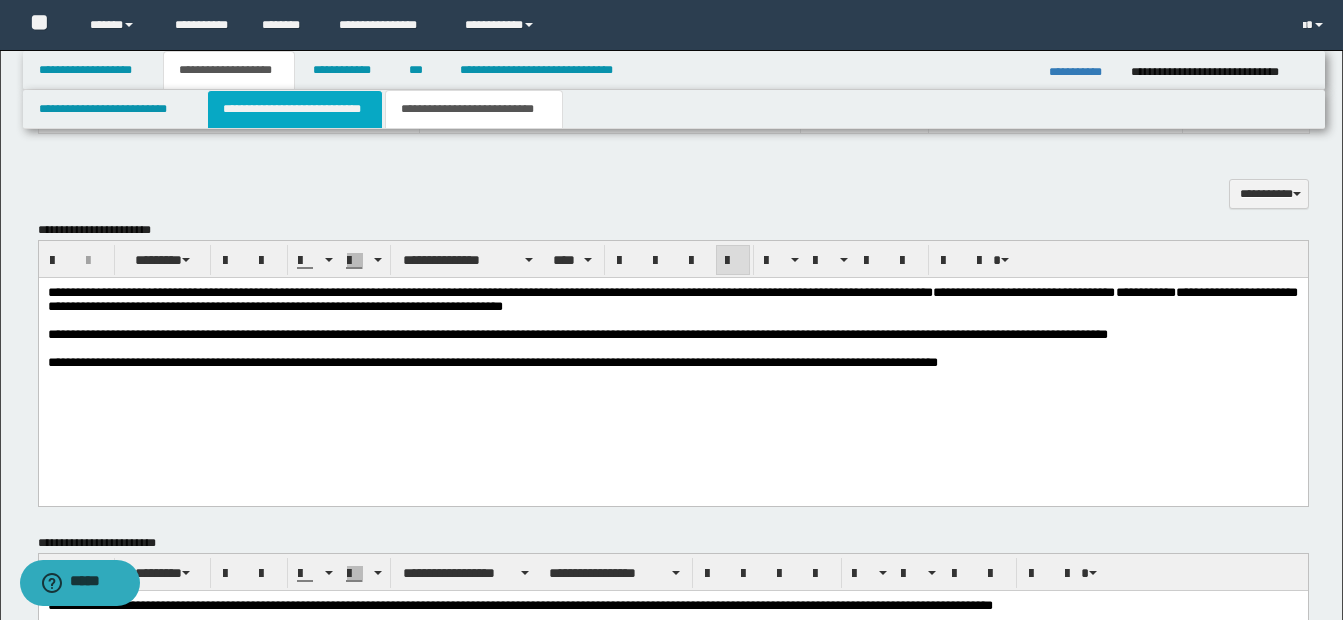 click on "**********" at bounding box center [295, 109] 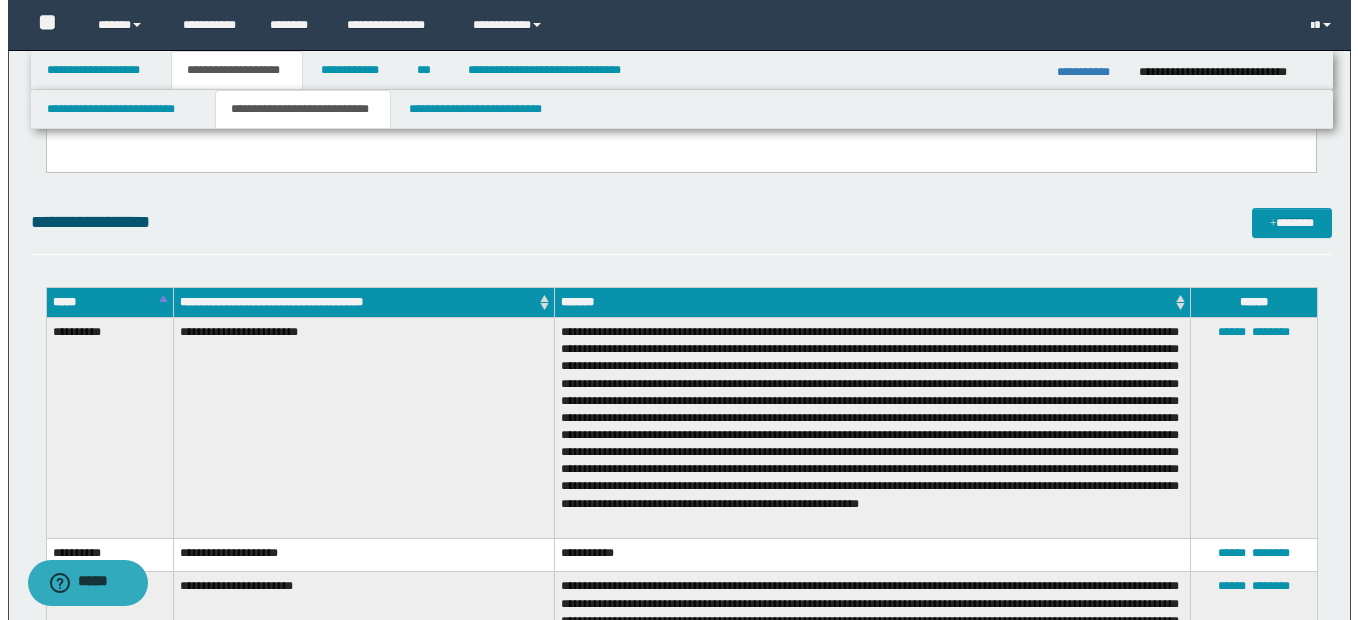 scroll, scrollTop: 779, scrollLeft: 0, axis: vertical 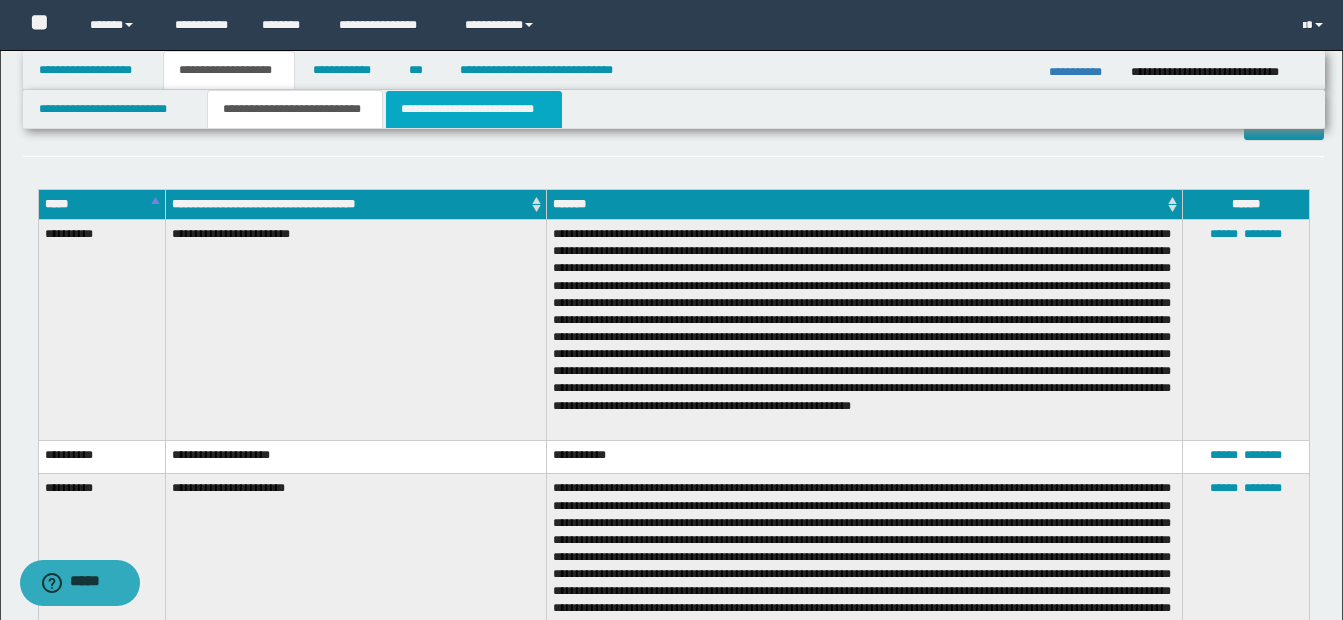 click on "**********" at bounding box center [474, 109] 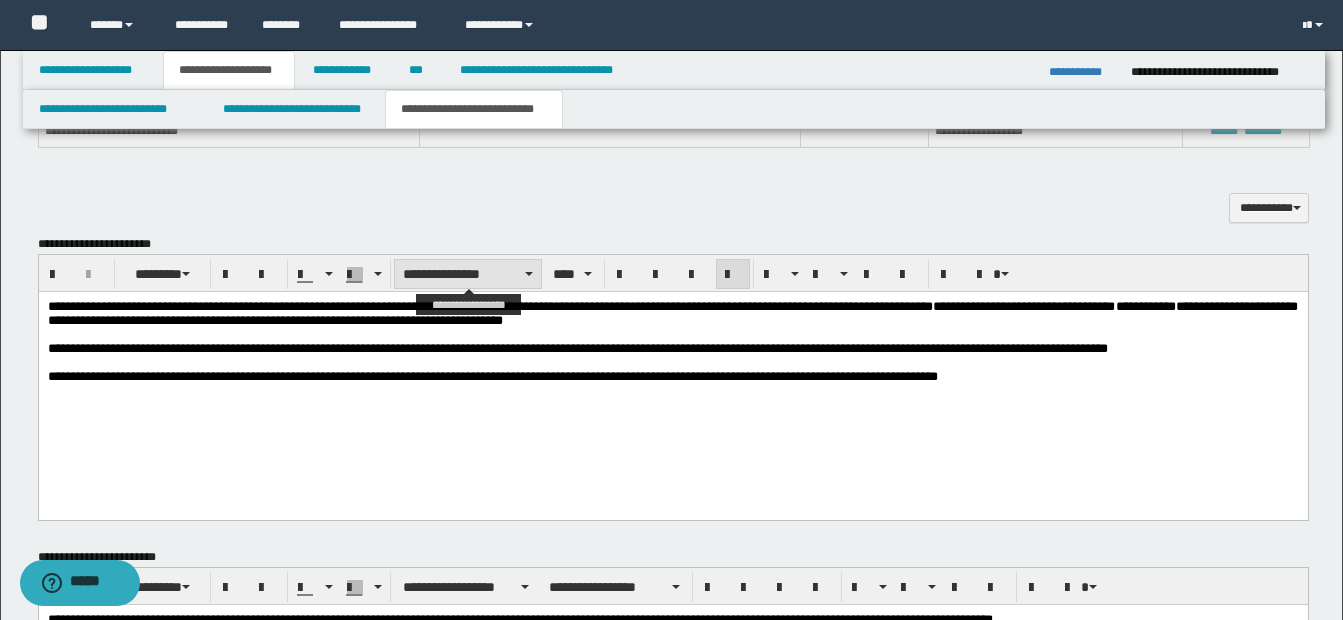 scroll, scrollTop: 1279, scrollLeft: 0, axis: vertical 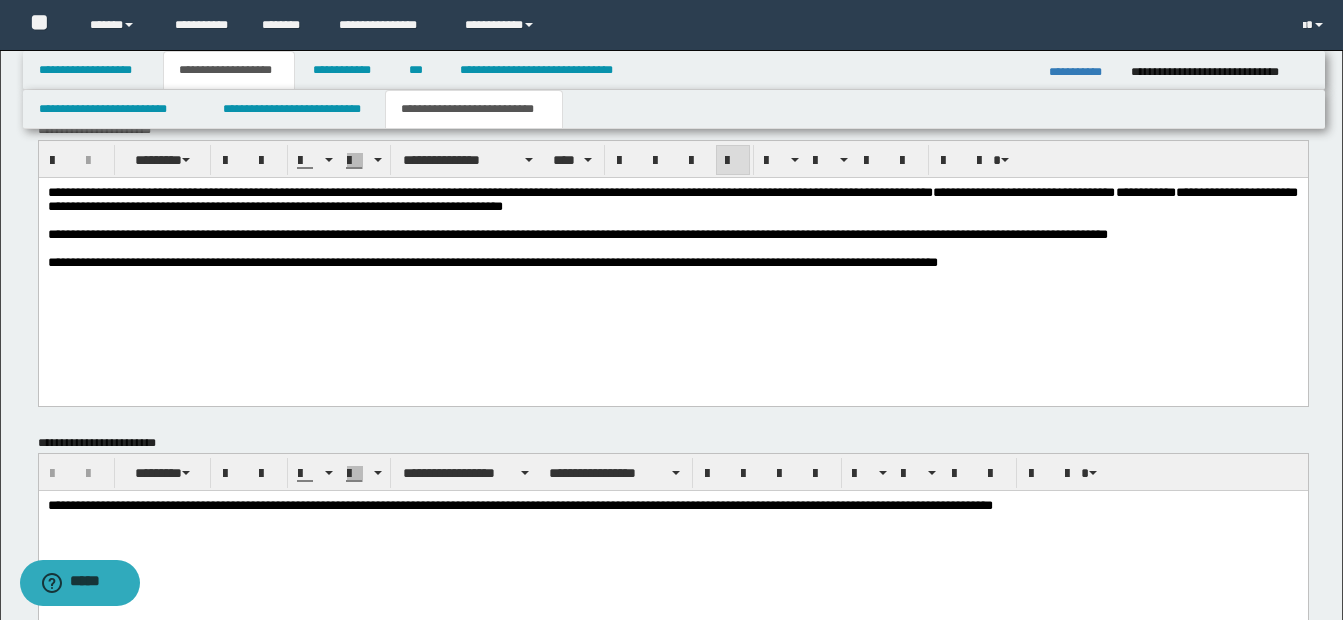click on "**********" at bounding box center (577, 234) 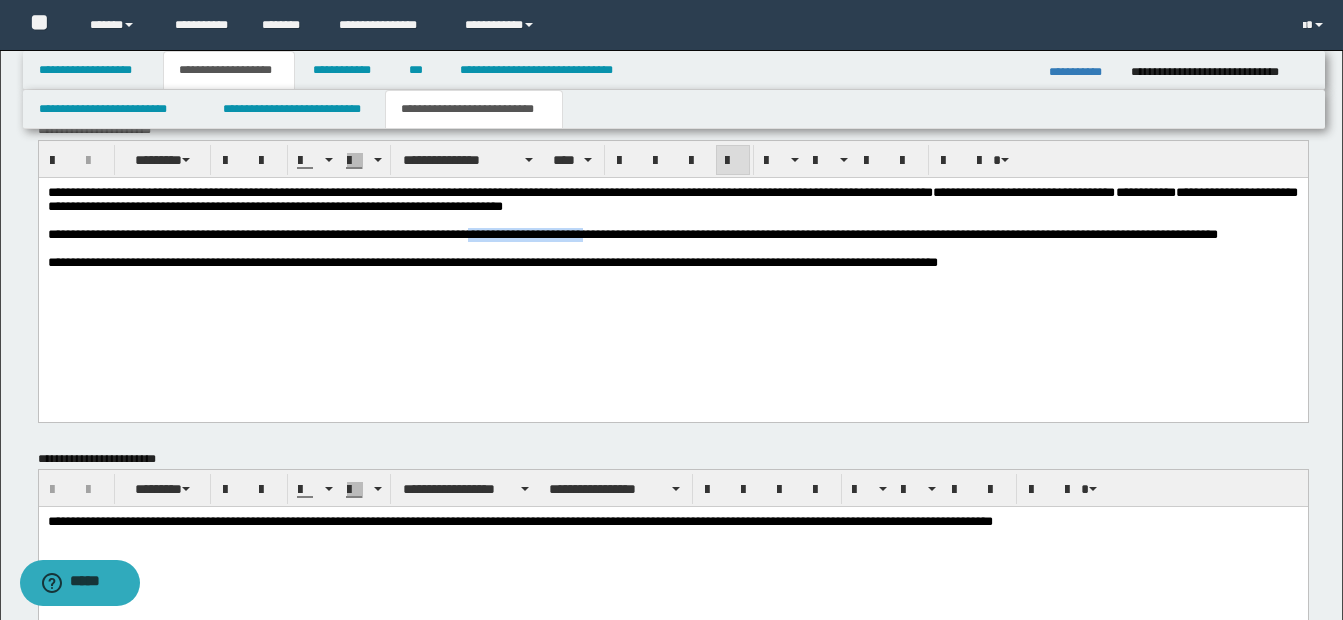 drag, startPoint x: 508, startPoint y: 242, endPoint x: 636, endPoint y: 242, distance: 128 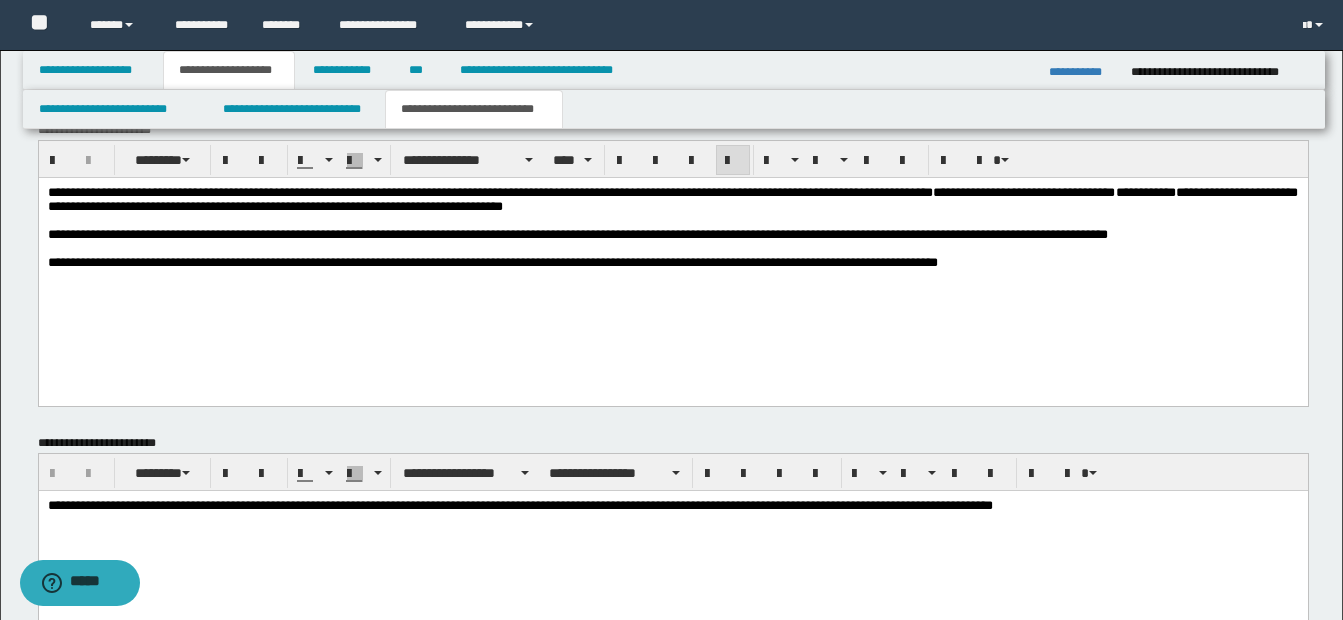 click on "**********" at bounding box center [672, 235] 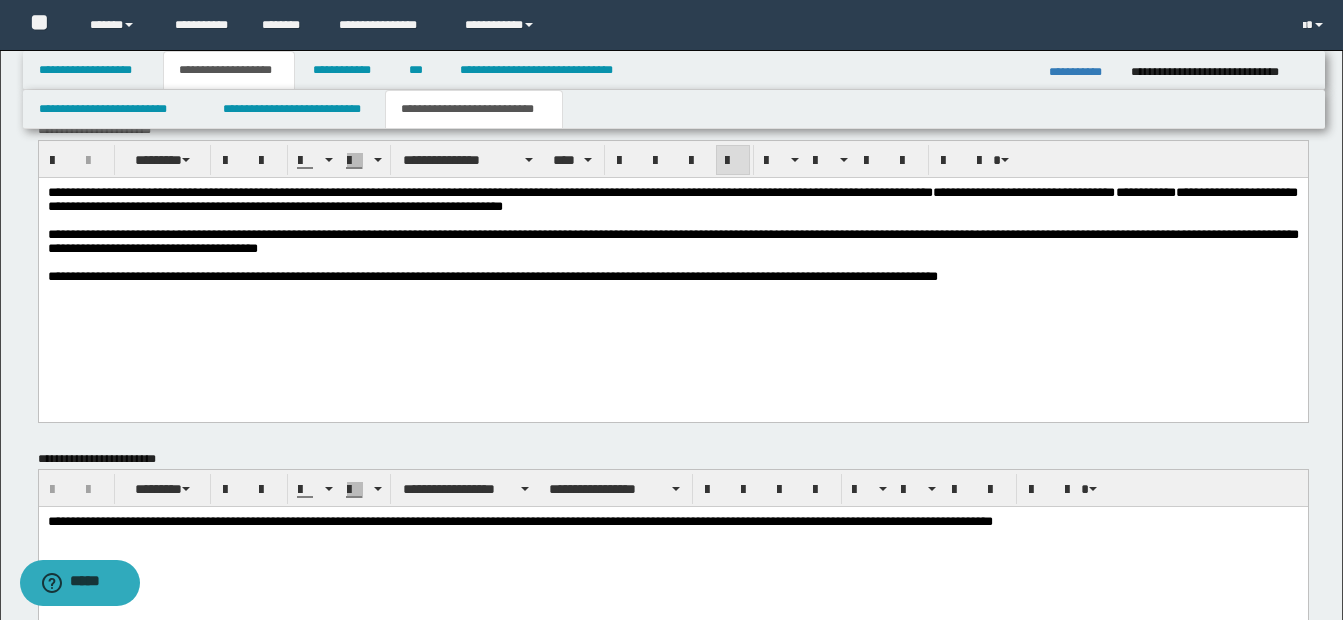 click on "**********" at bounding box center (672, 242) 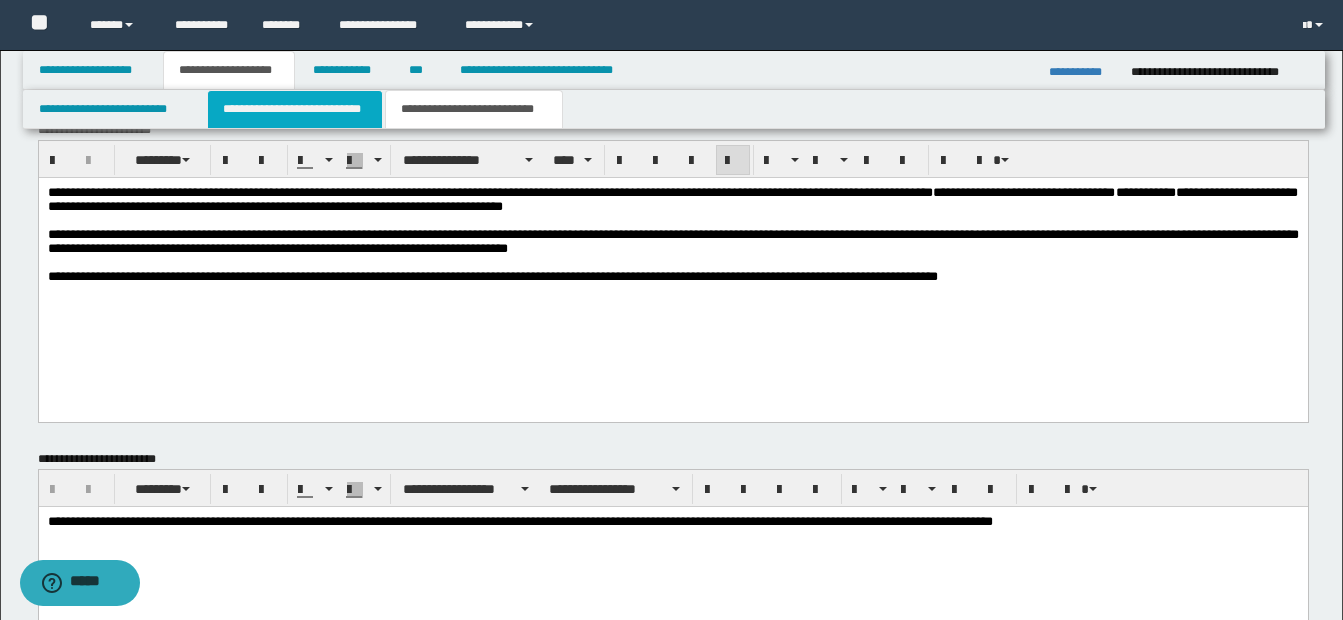 click on "**********" at bounding box center [295, 109] 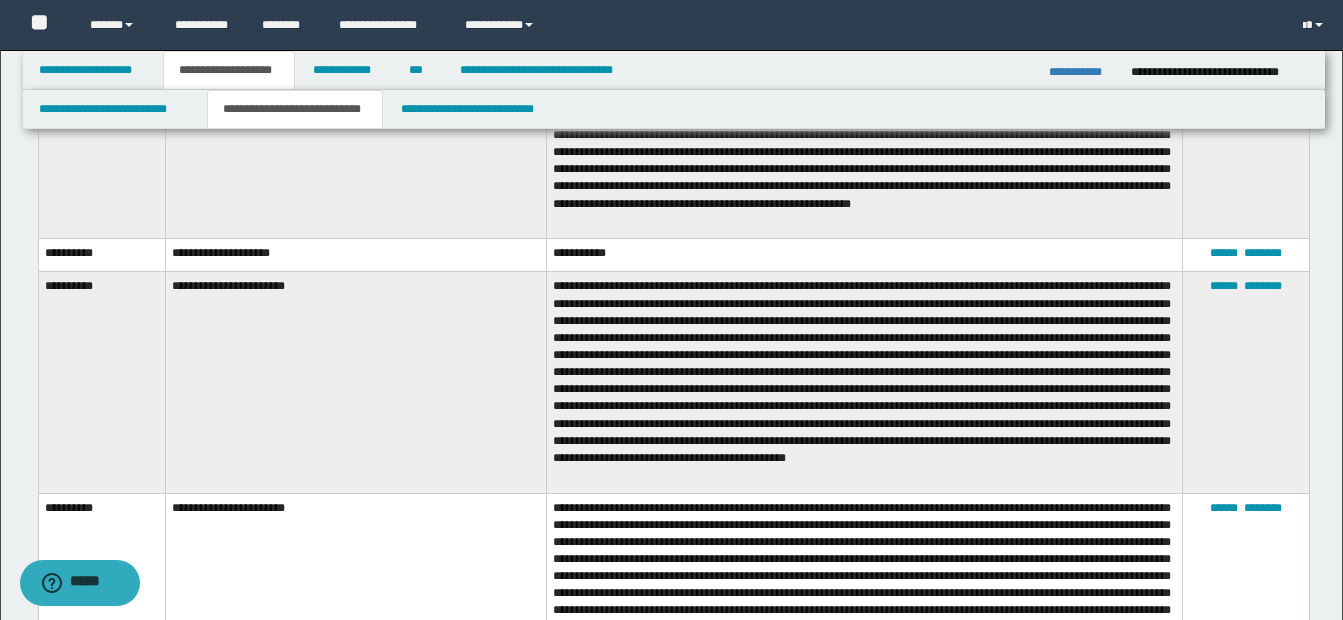 scroll, scrollTop: 979, scrollLeft: 0, axis: vertical 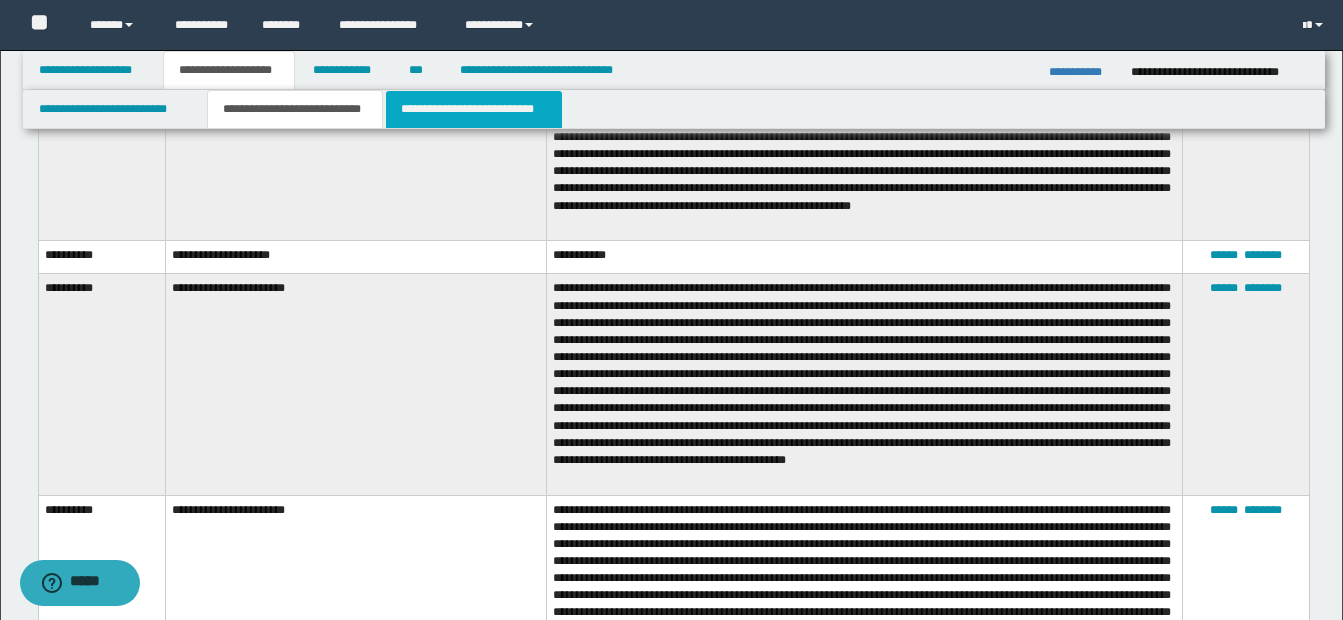 click on "**********" at bounding box center [474, 109] 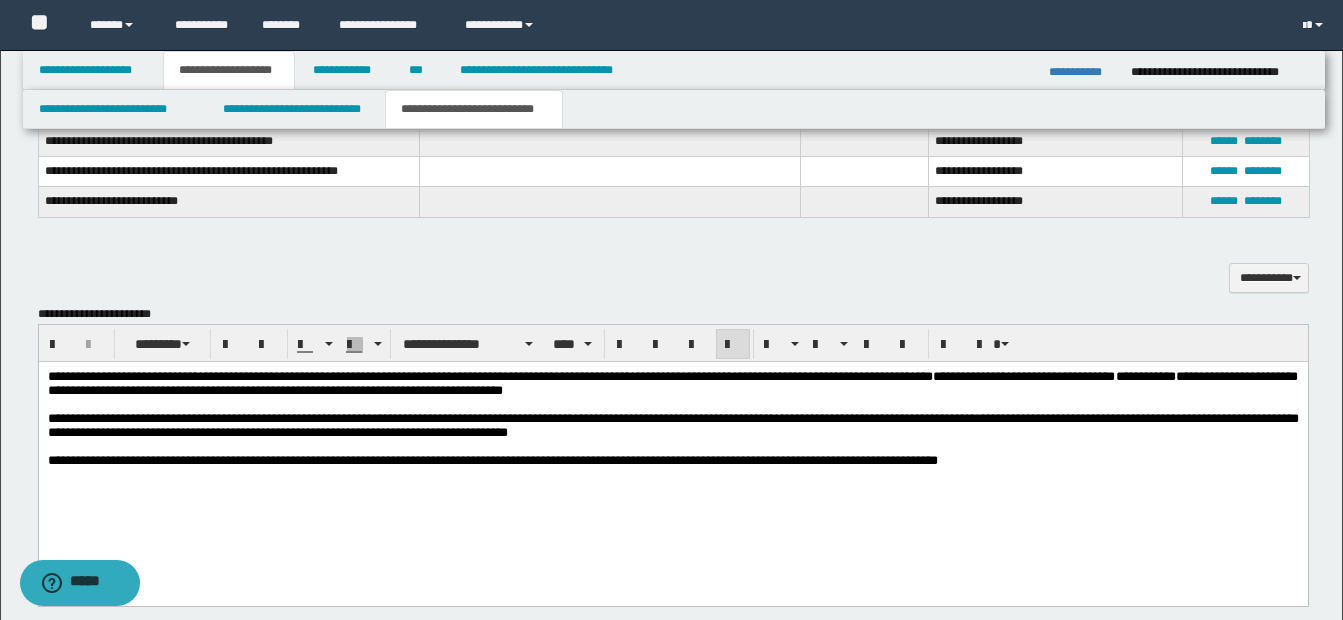 scroll, scrollTop: 1179, scrollLeft: 0, axis: vertical 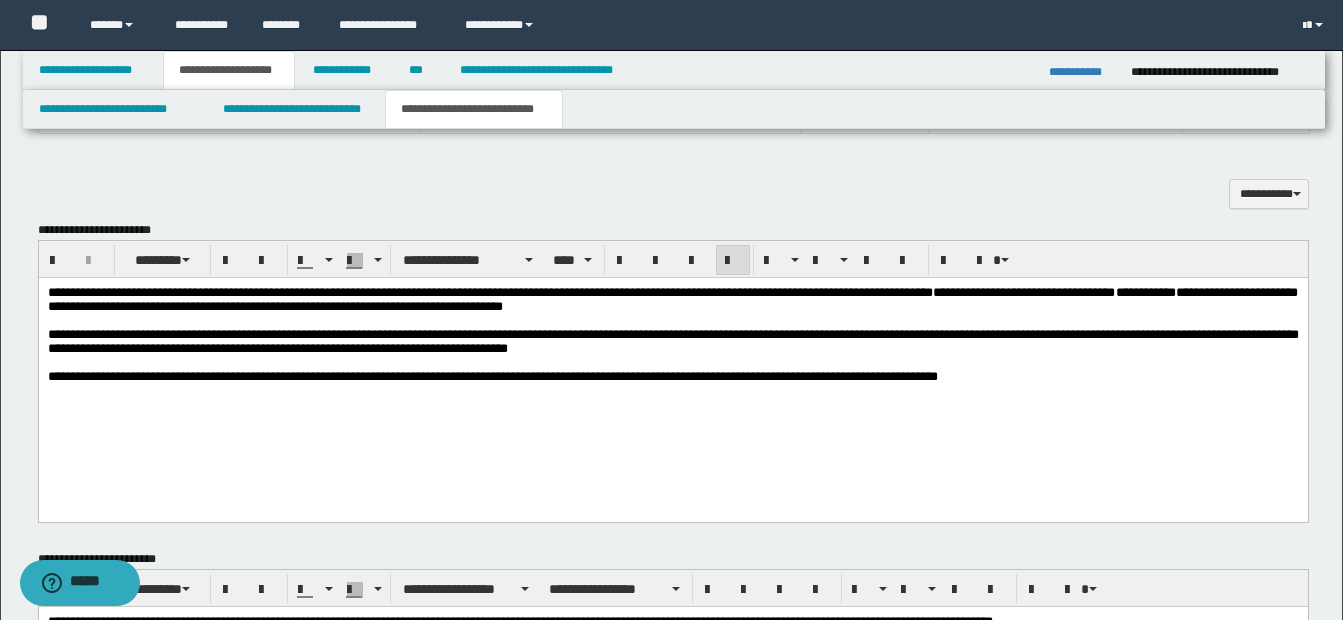 click on "**********" at bounding box center (672, 342) 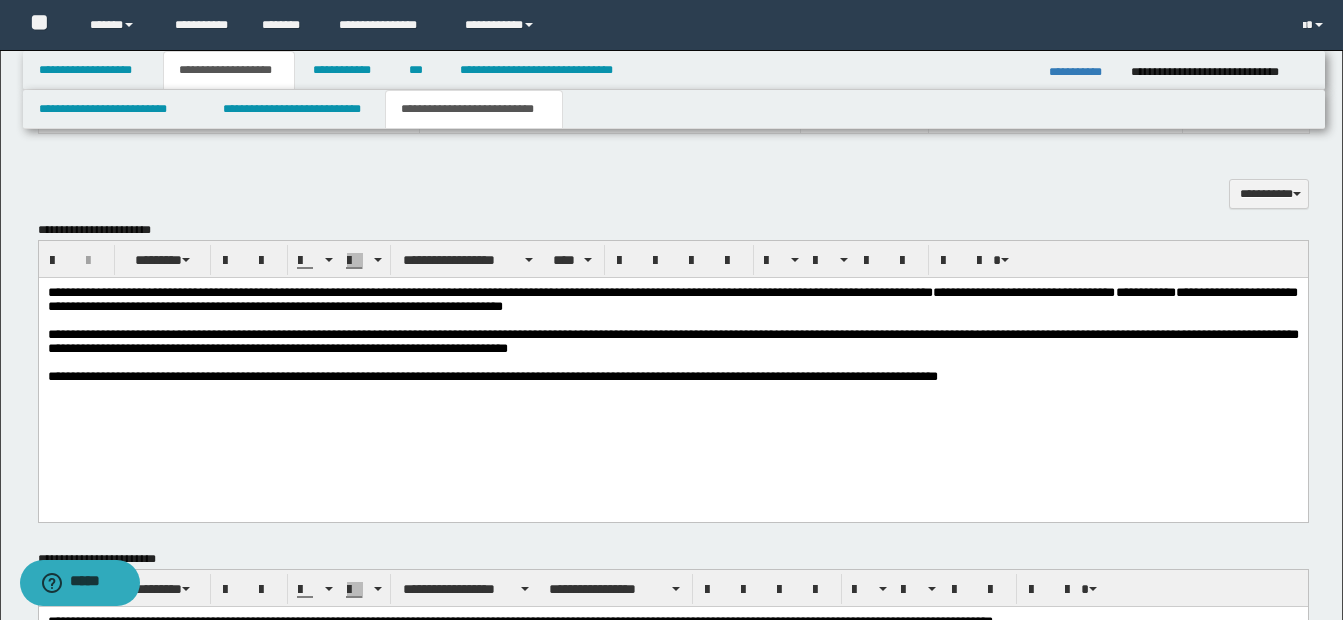 click on "**********" at bounding box center [672, 377] 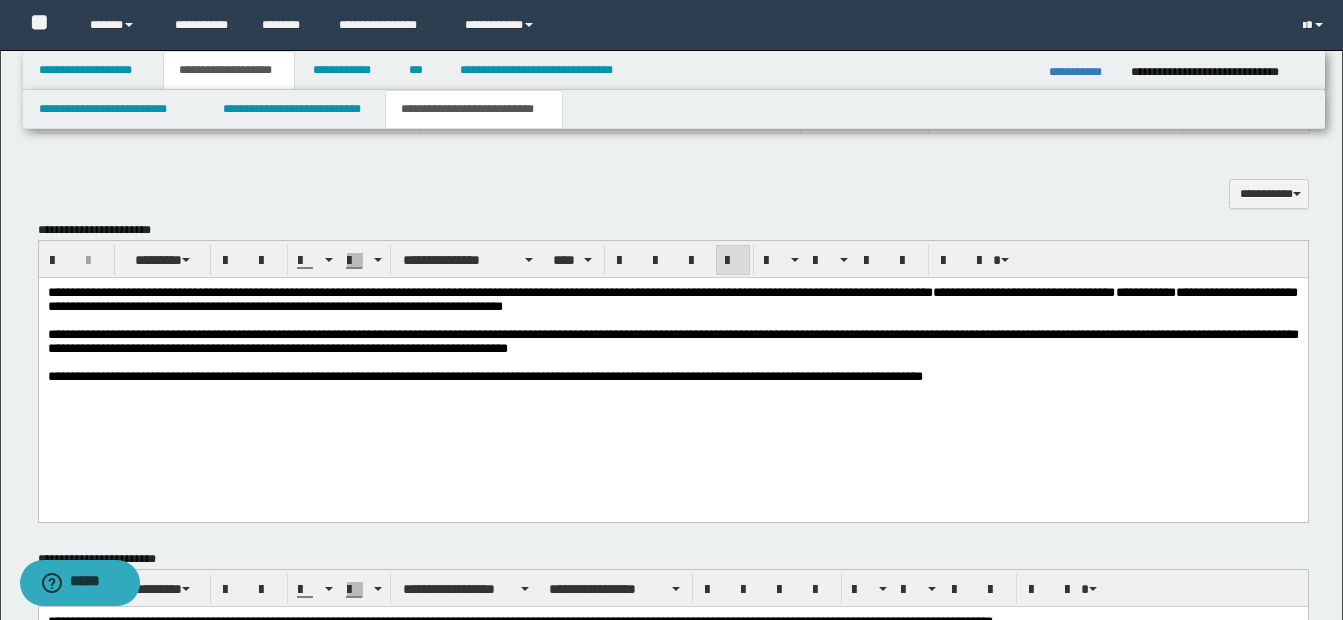 click on "**********" at bounding box center (672, 342) 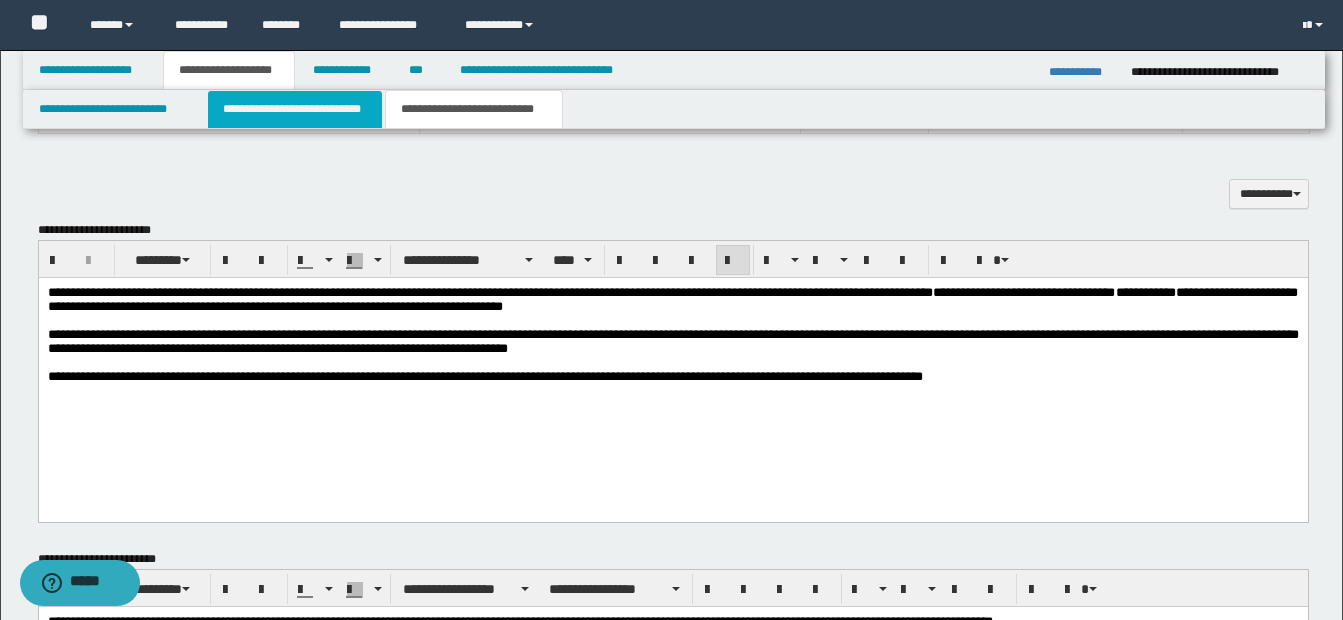 click on "**********" at bounding box center (295, 109) 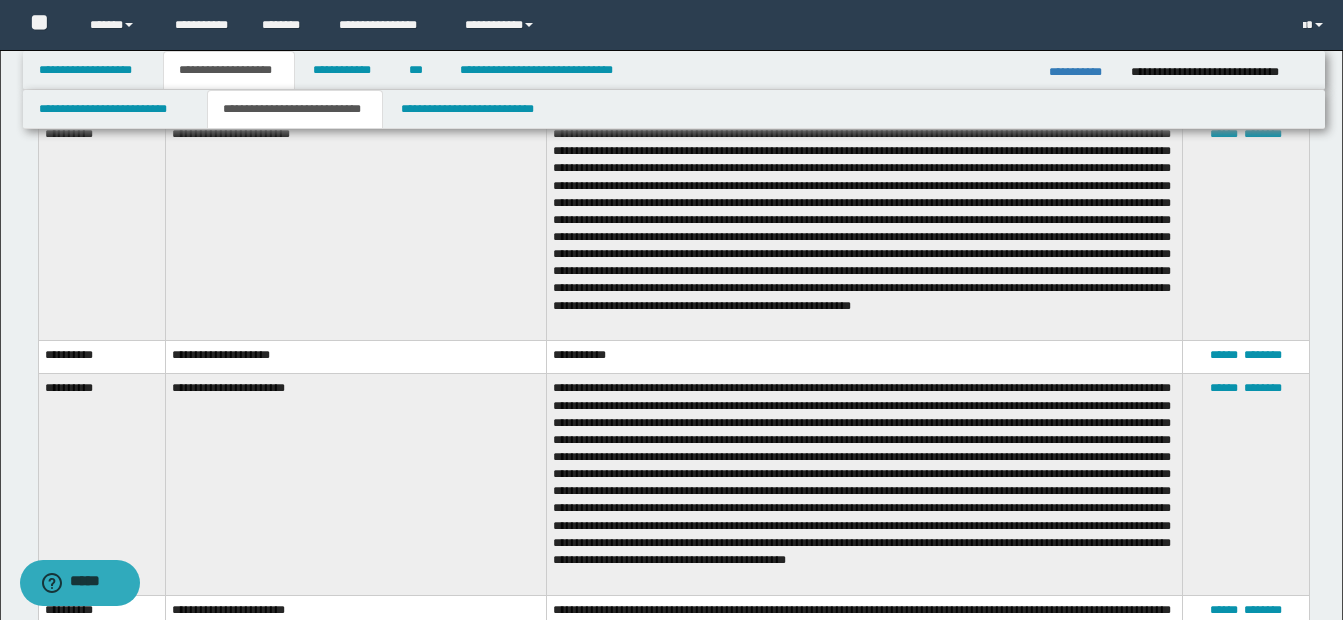 scroll, scrollTop: 979, scrollLeft: 0, axis: vertical 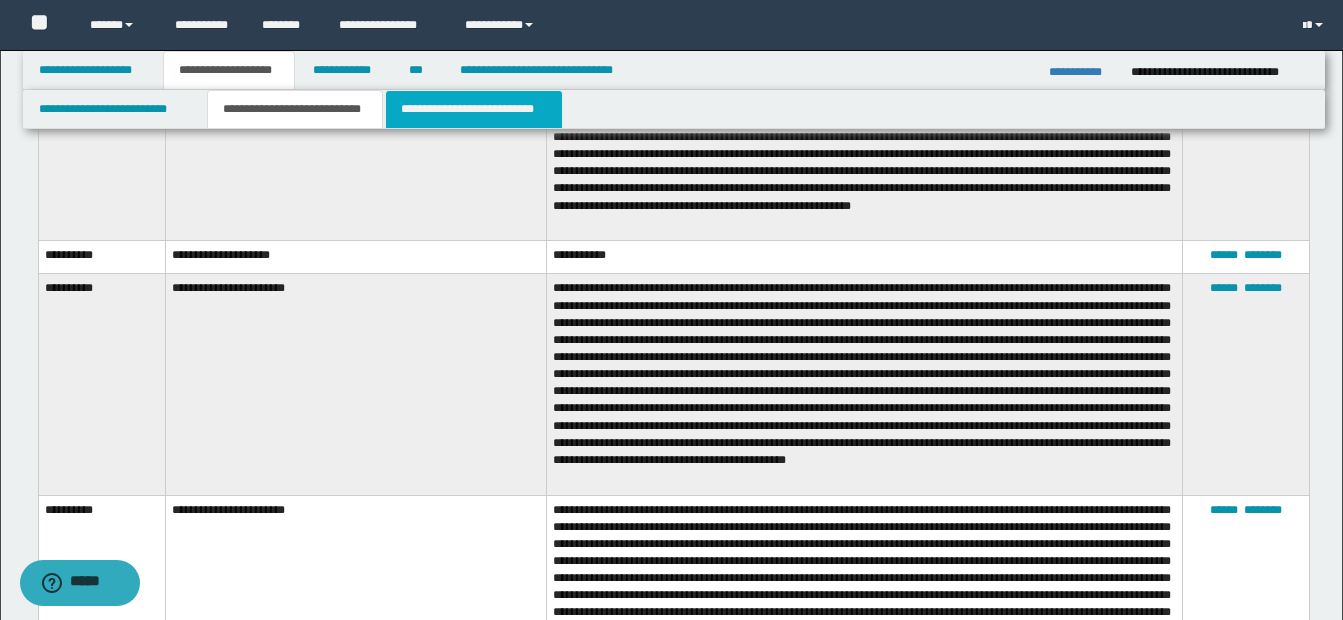 click on "**********" at bounding box center [474, 109] 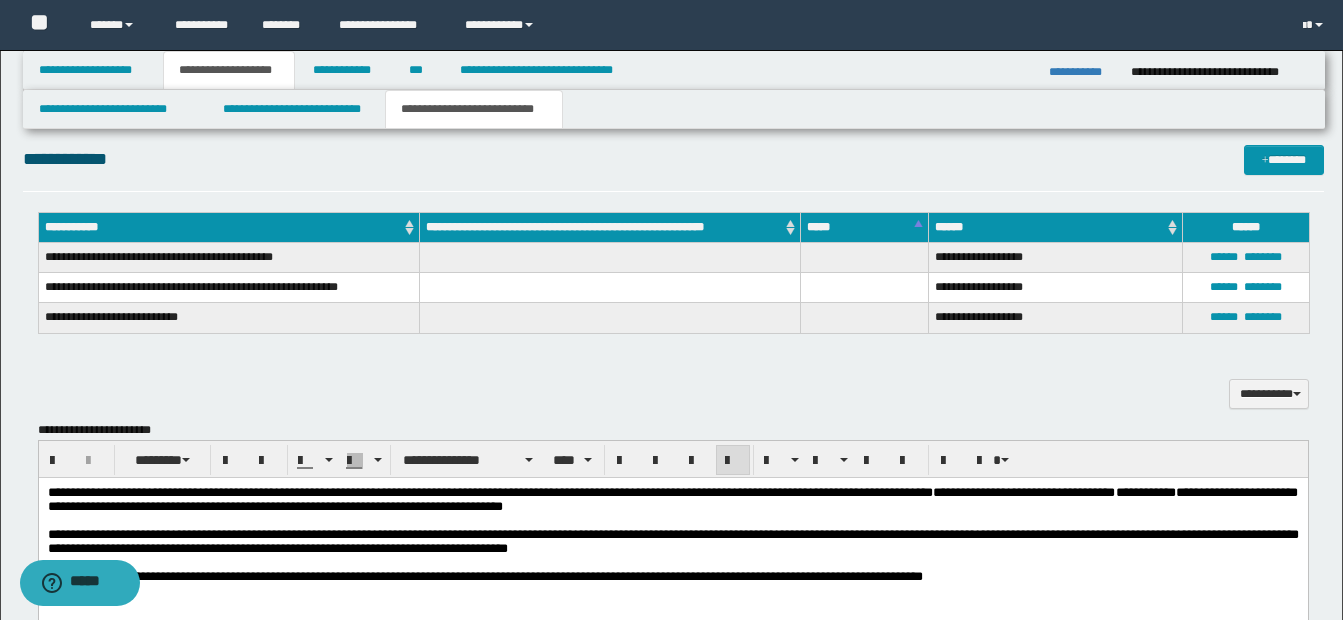 scroll, scrollTop: 1079, scrollLeft: 0, axis: vertical 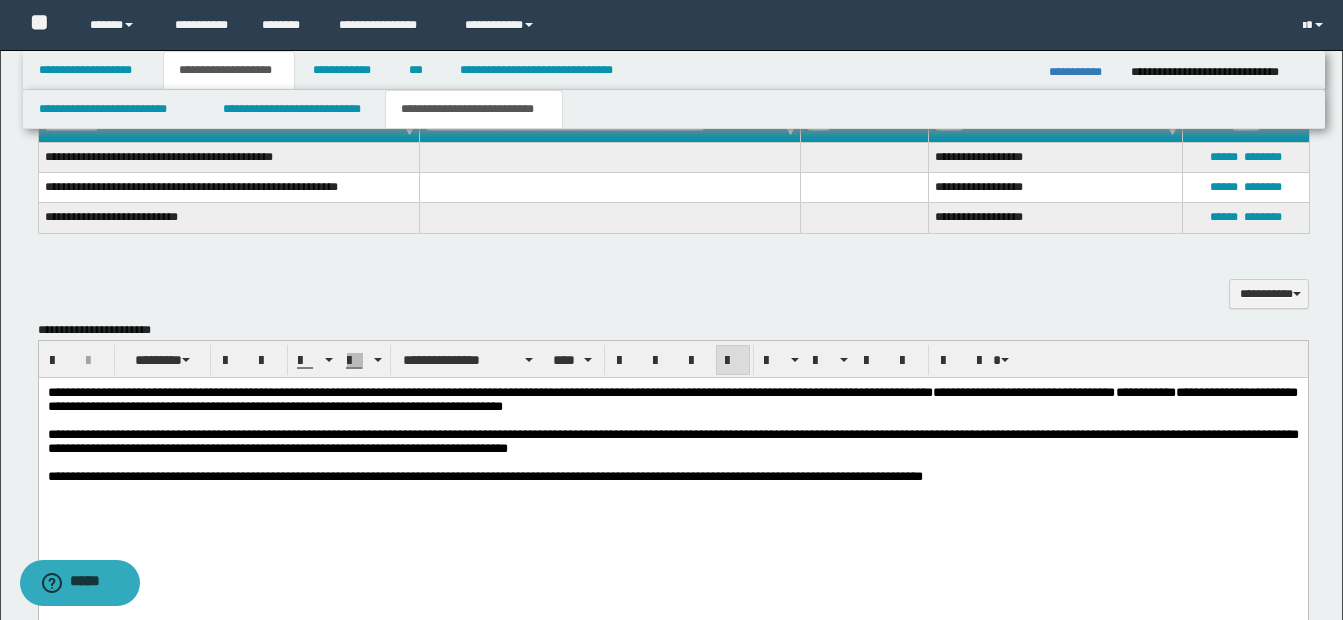 click on "**********" at bounding box center [672, 442] 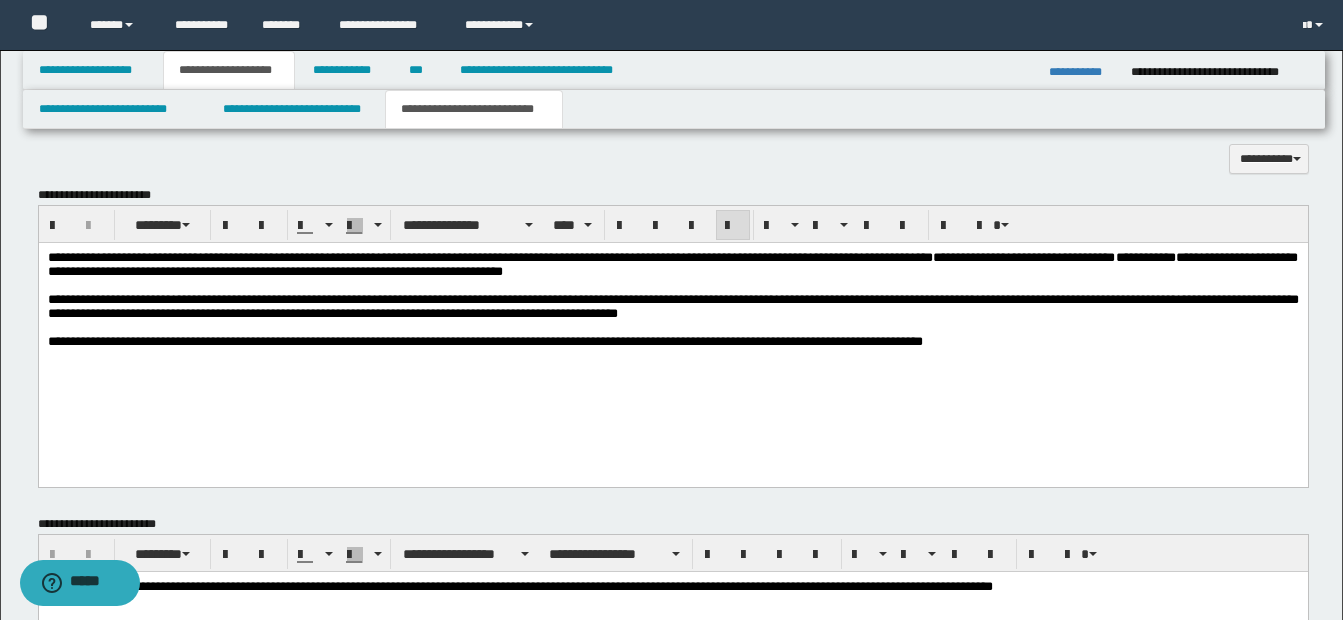 scroll, scrollTop: 1179, scrollLeft: 0, axis: vertical 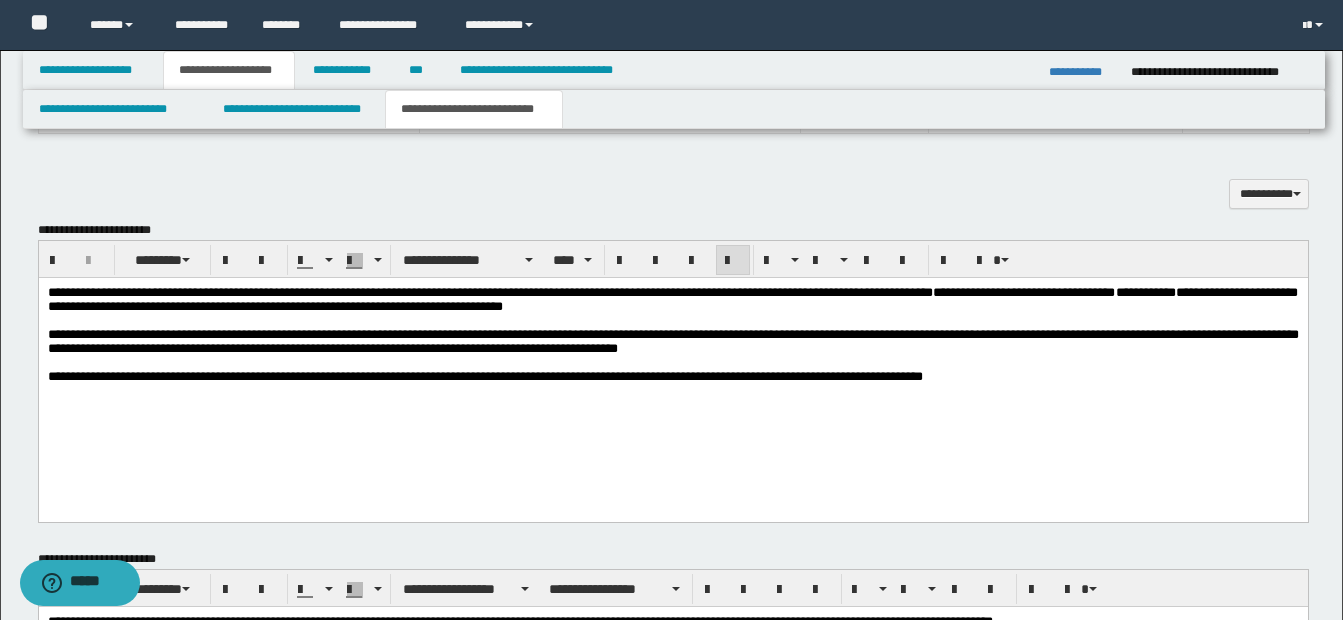 click on "**********" at bounding box center (672, 341) 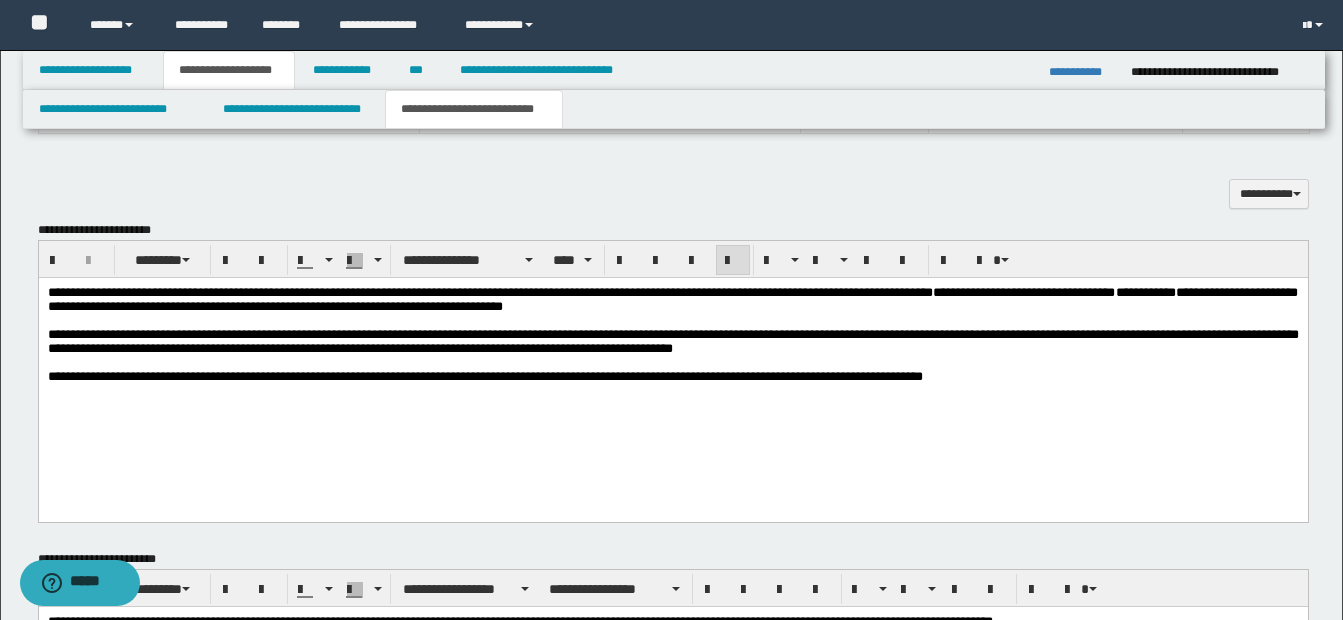 click on "**********" at bounding box center [672, 341] 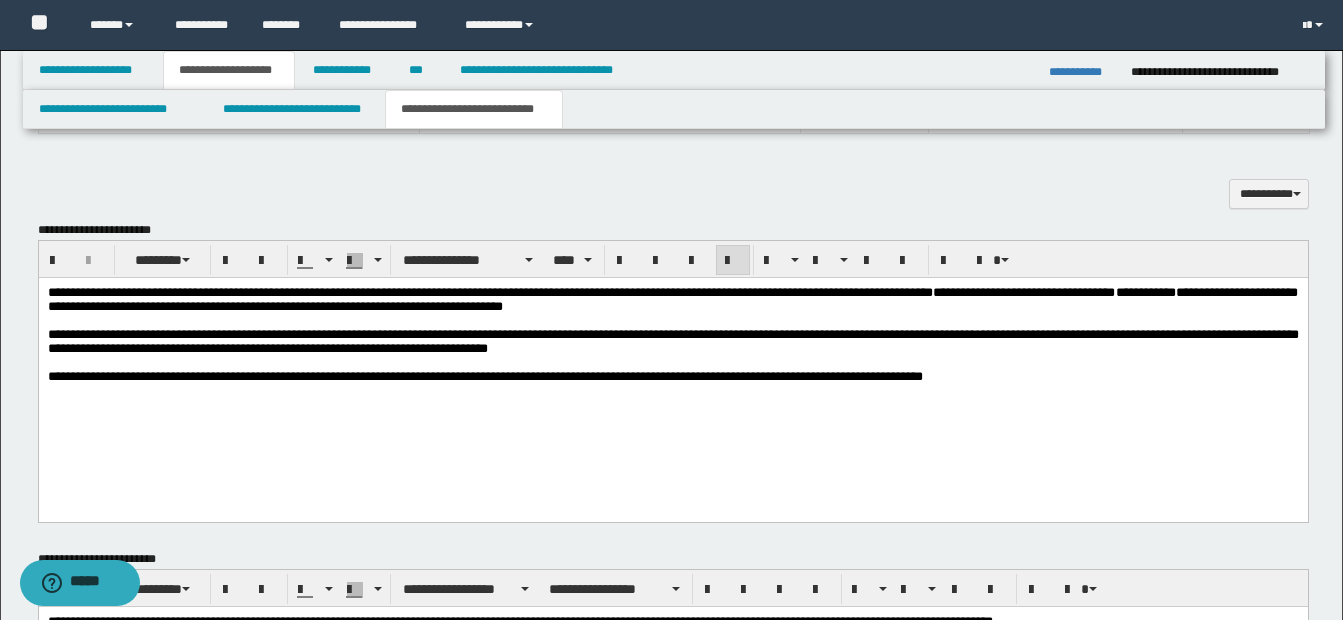 click on "**********" at bounding box center (672, 341) 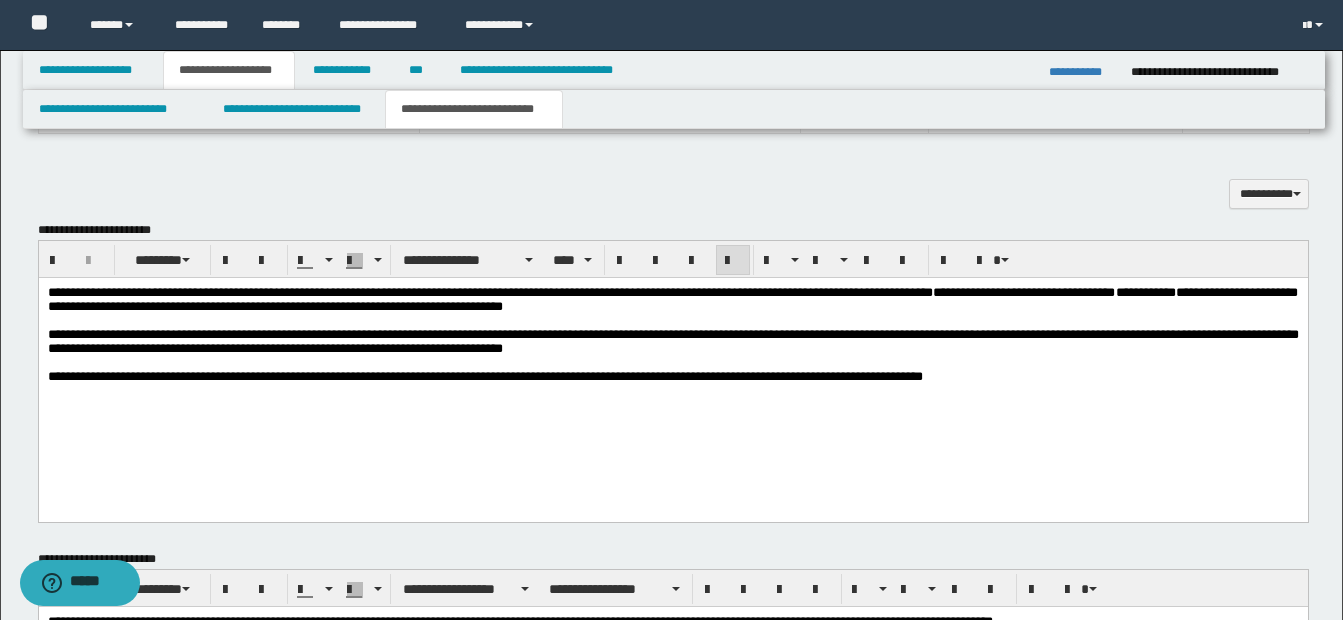 click on "**********" at bounding box center [672, 342] 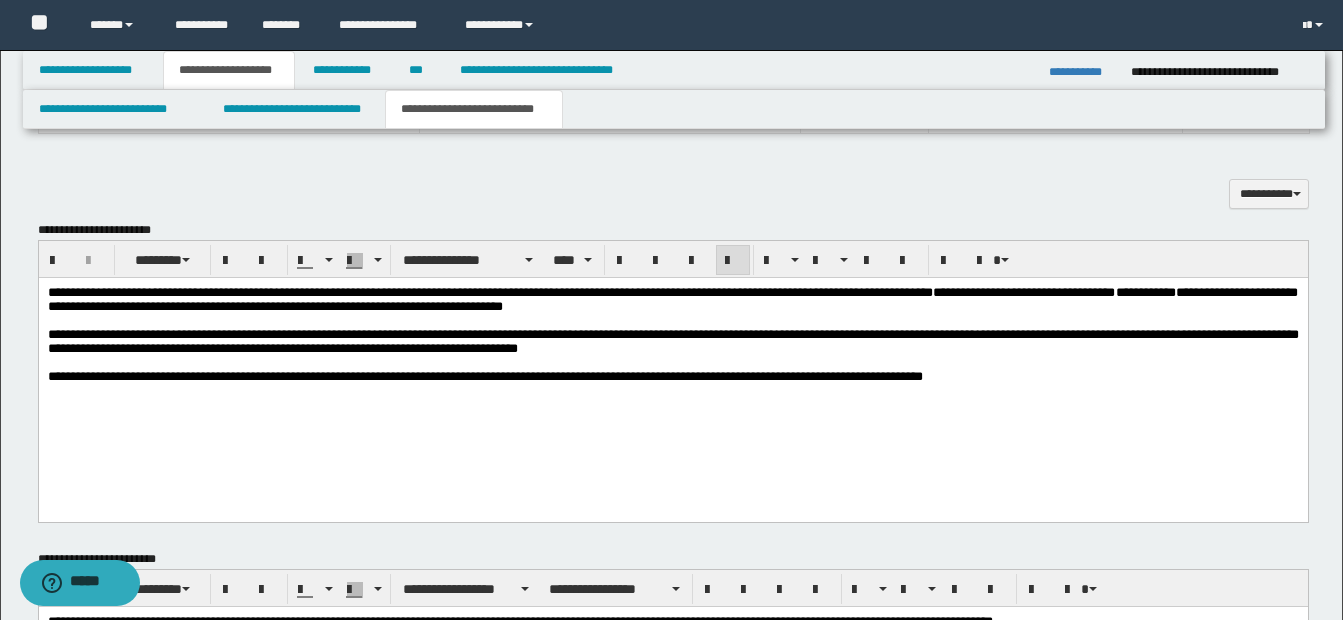click on "**********" at bounding box center (672, 342) 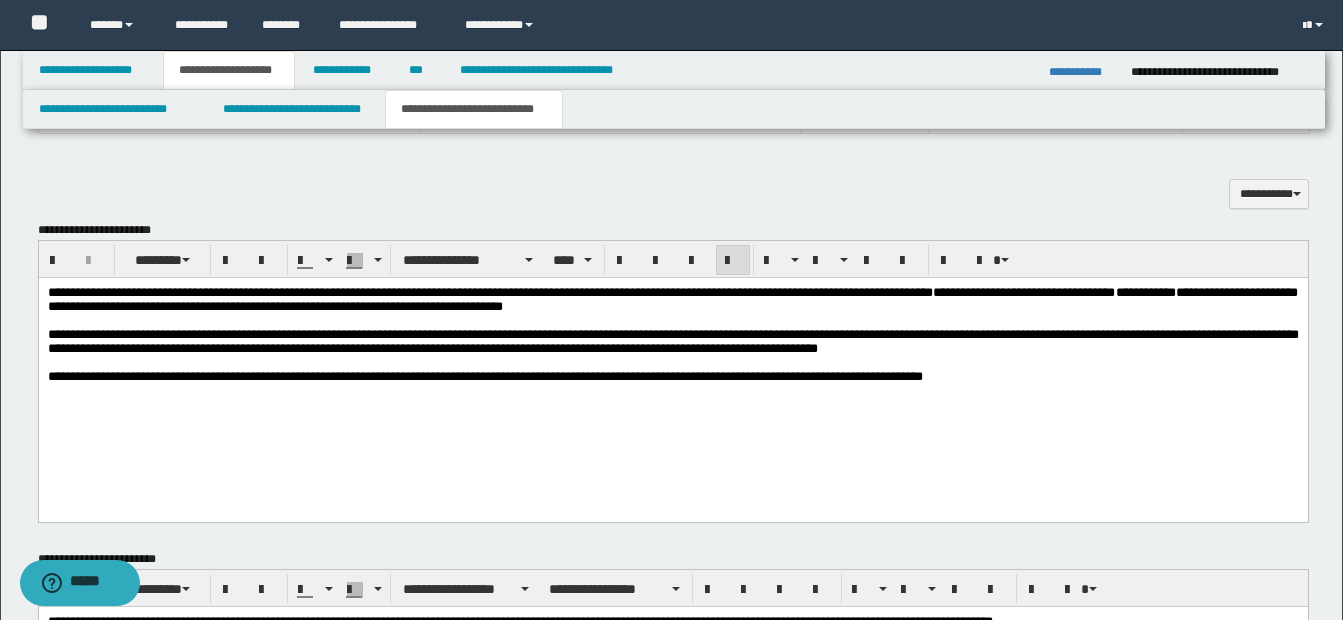click on "**********" at bounding box center (672, 341) 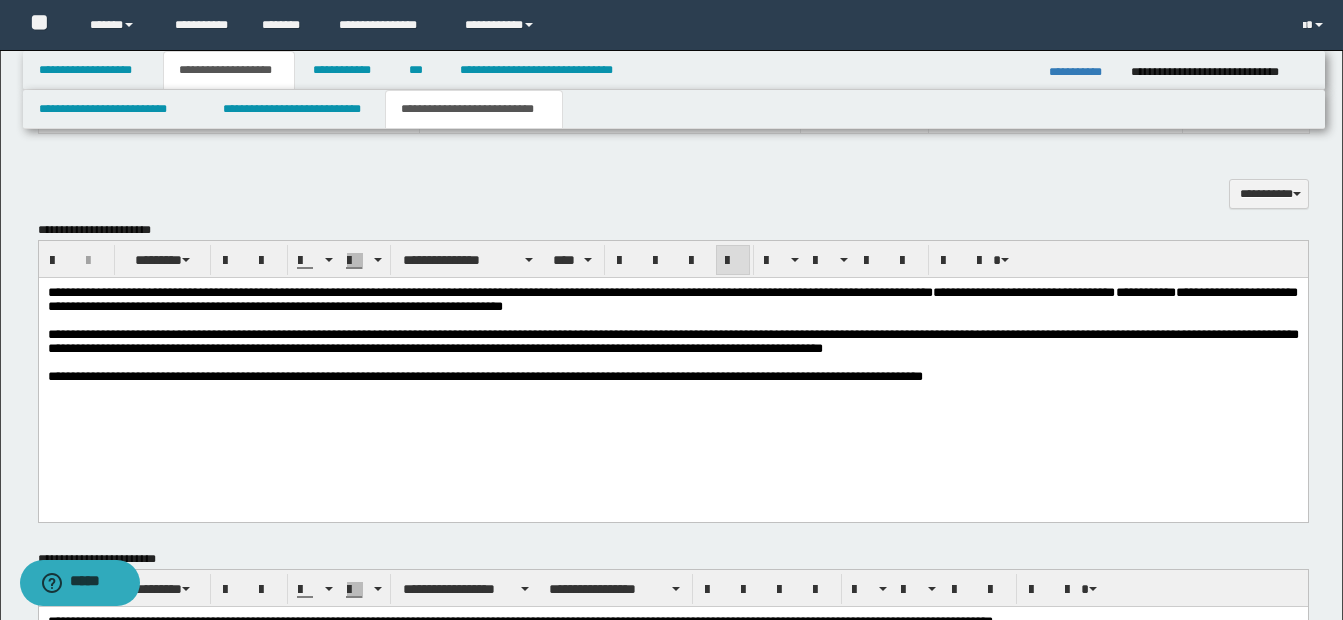 click on "**********" at bounding box center [672, 341] 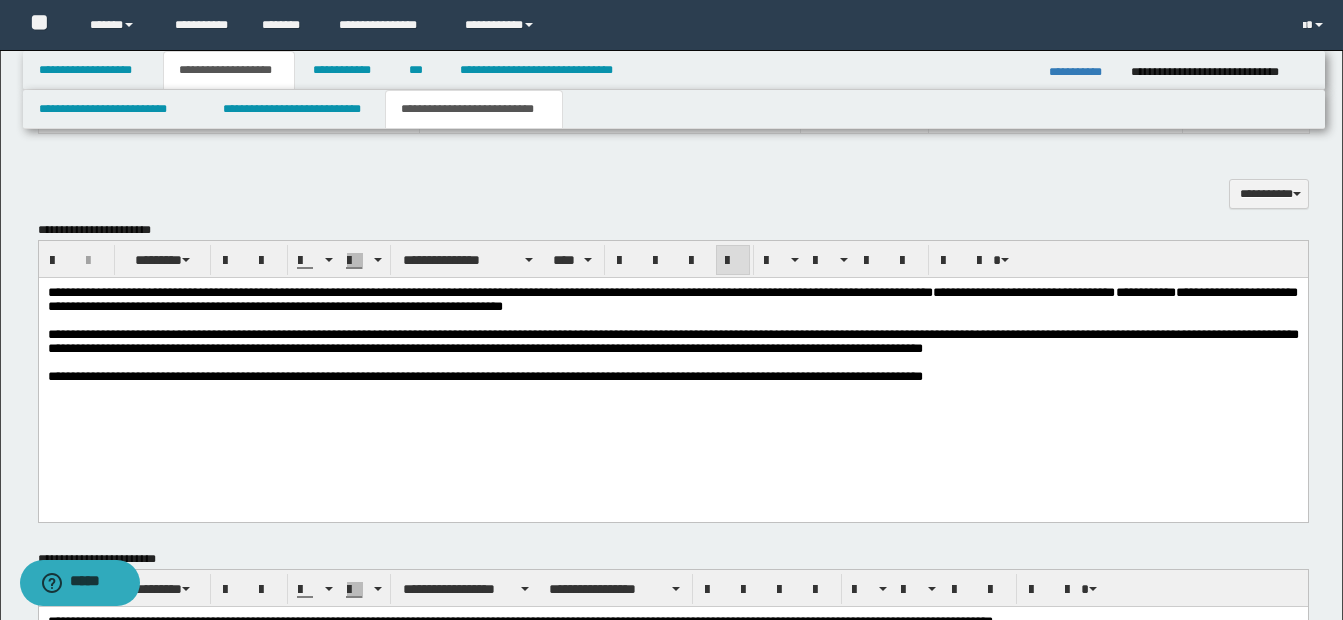 click on "**********" at bounding box center (672, 341) 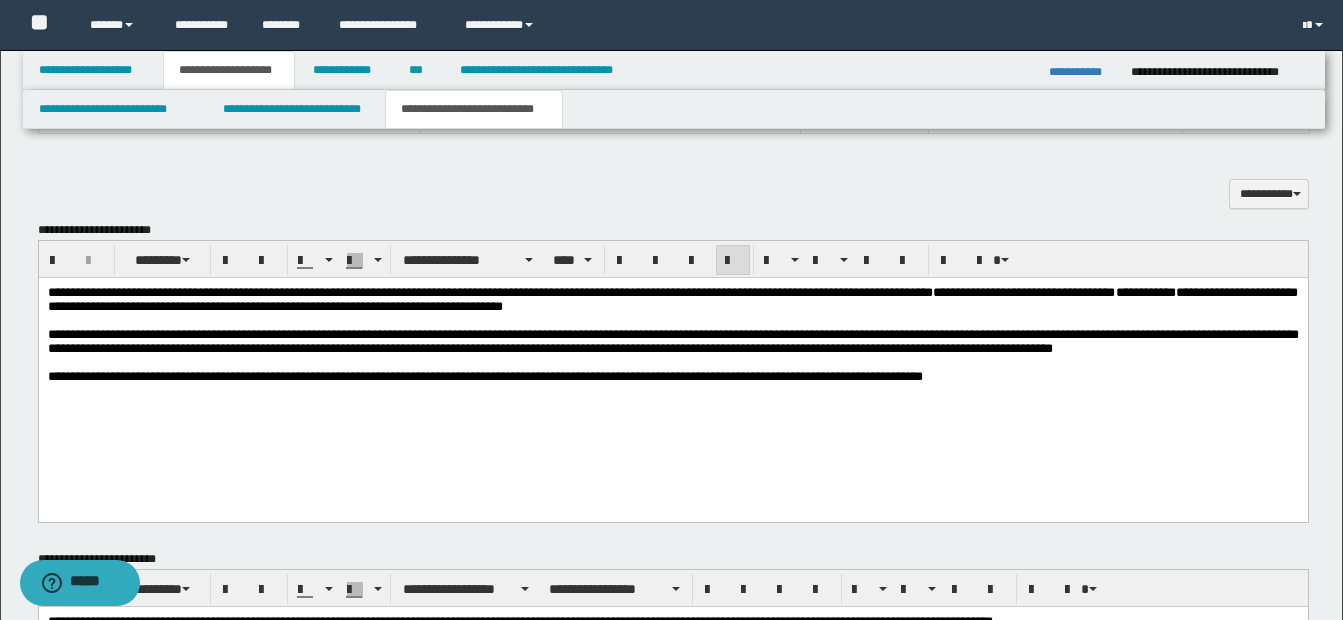 click on "**********" at bounding box center (672, 341) 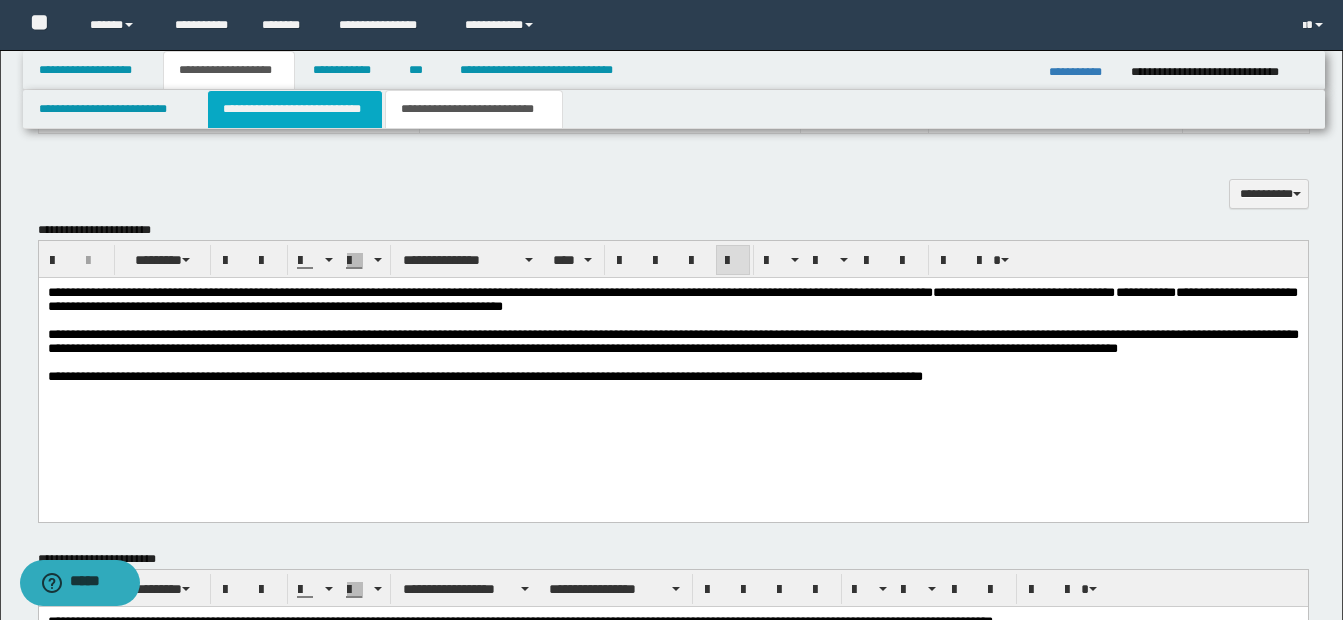 click on "**********" at bounding box center (295, 109) 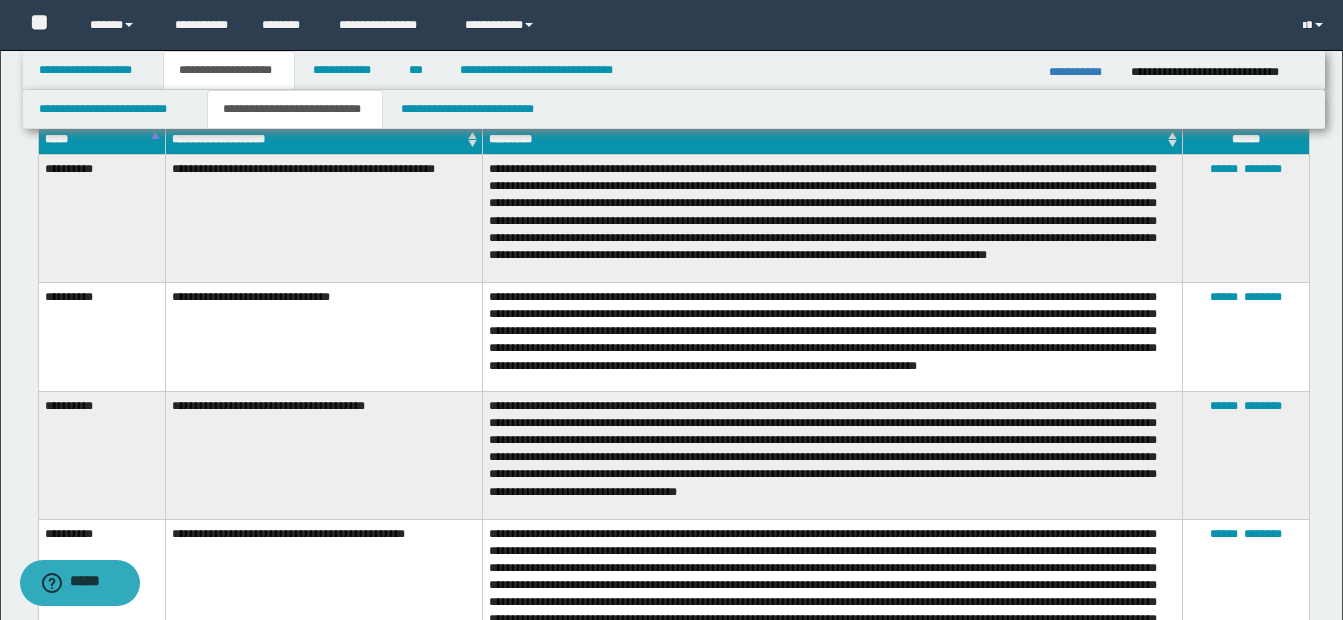 scroll, scrollTop: 2779, scrollLeft: 0, axis: vertical 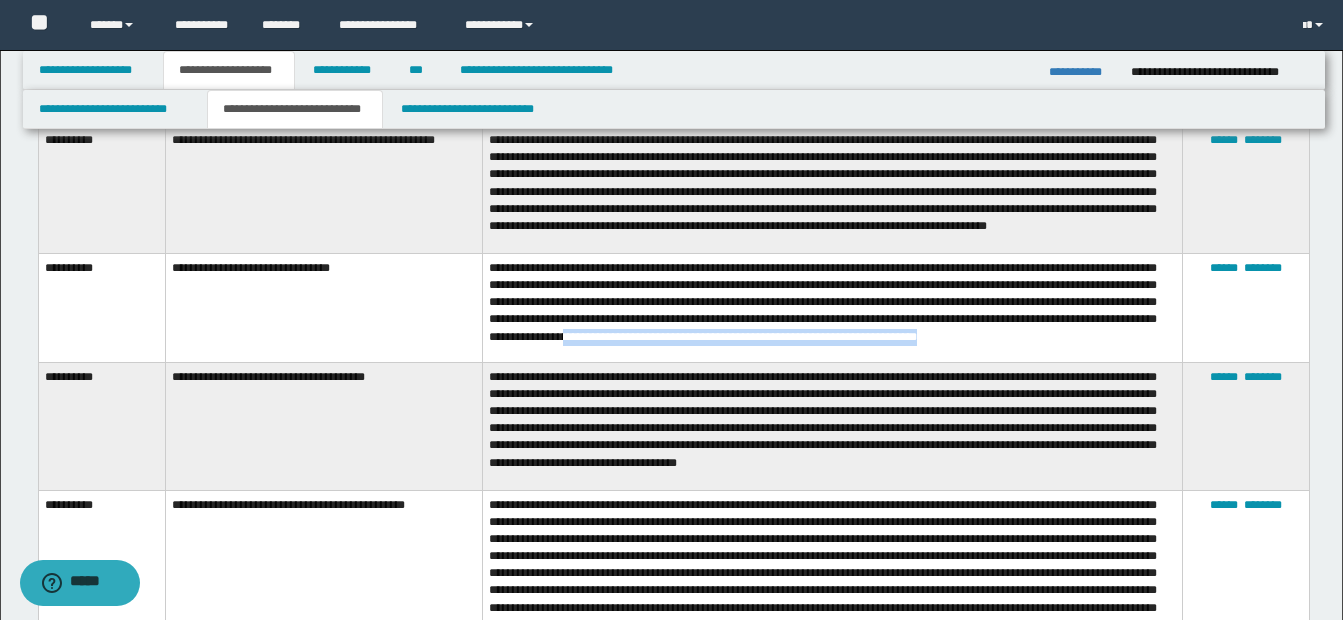 drag, startPoint x: 831, startPoint y: 343, endPoint x: 531, endPoint y: 366, distance: 300.88037 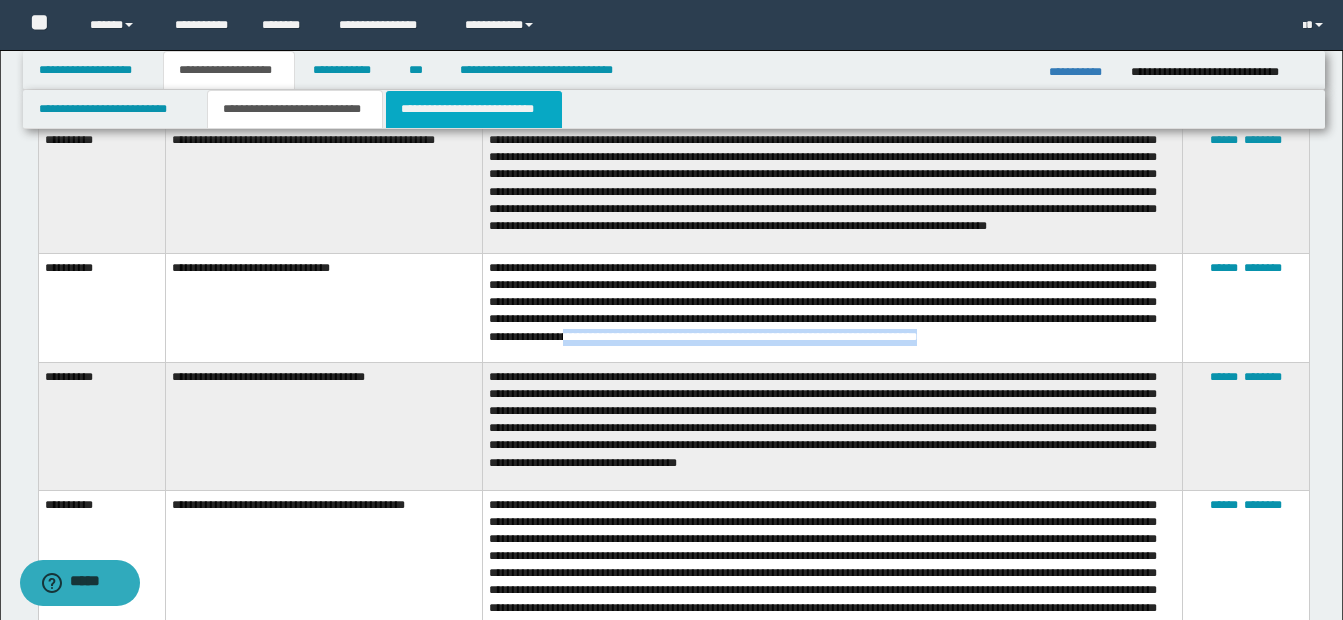 click on "**********" at bounding box center [474, 109] 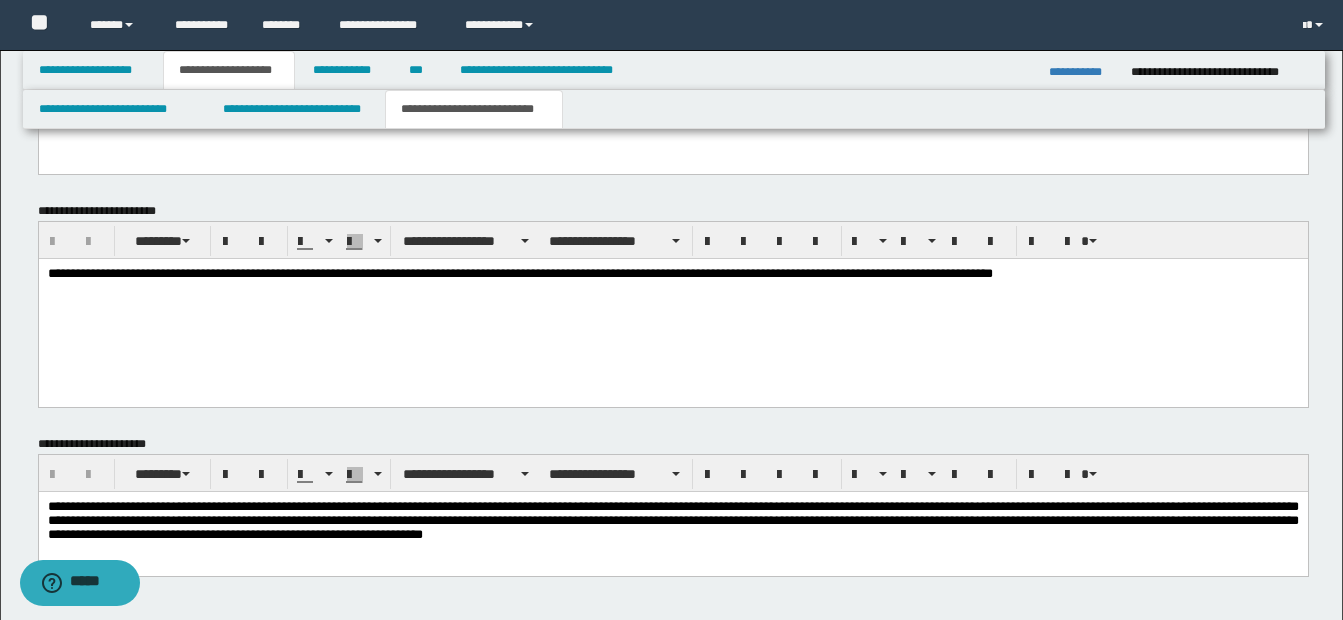 scroll, scrollTop: 1307, scrollLeft: 0, axis: vertical 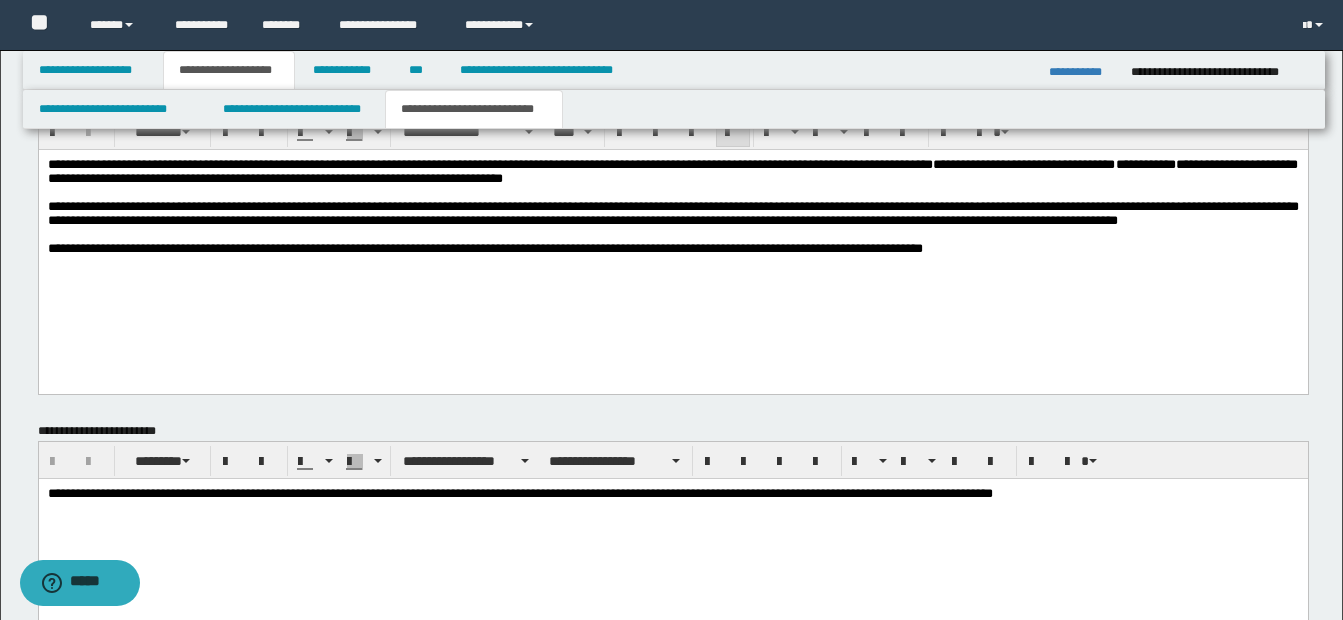 click on "**********" at bounding box center [672, 213] 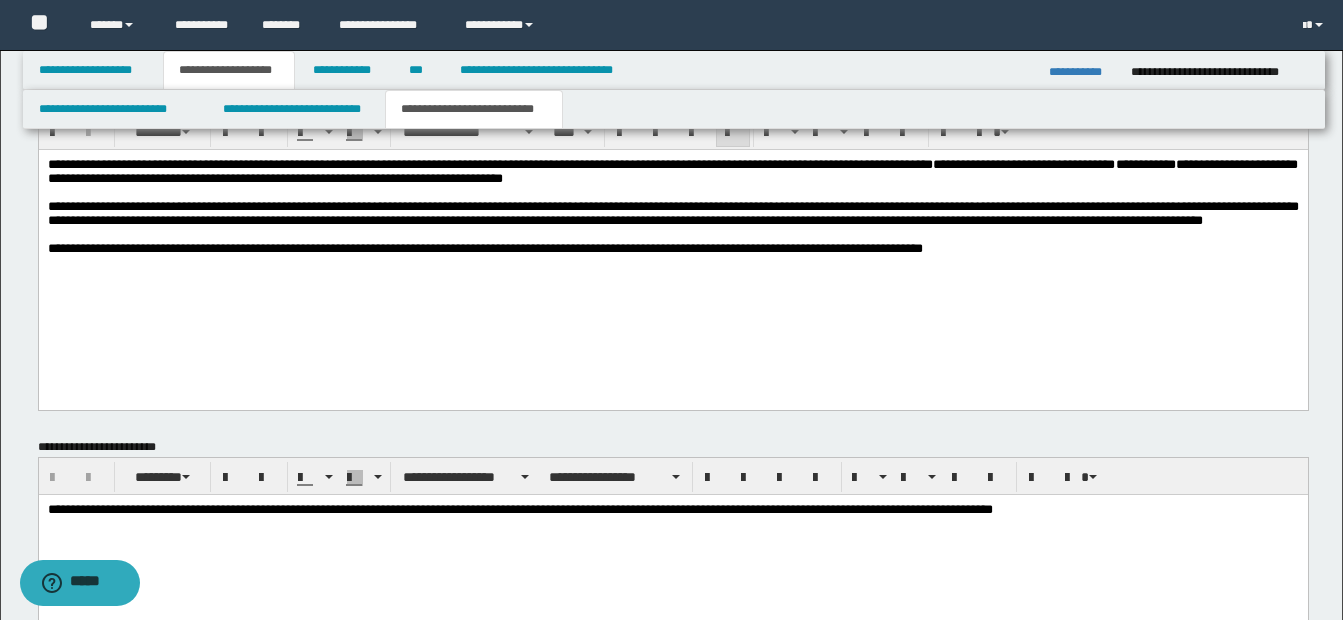 click on "**********" at bounding box center [672, 213] 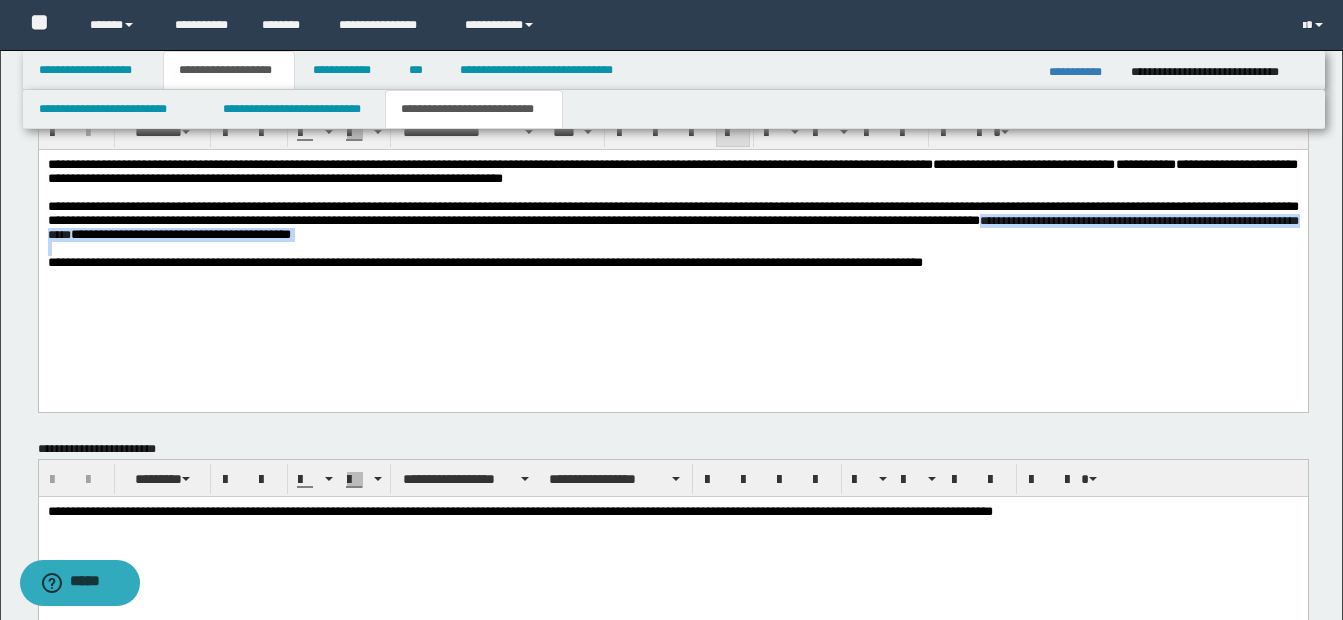 drag, startPoint x: 1157, startPoint y: 228, endPoint x: 1217, endPoint y: 262, distance: 68.96376 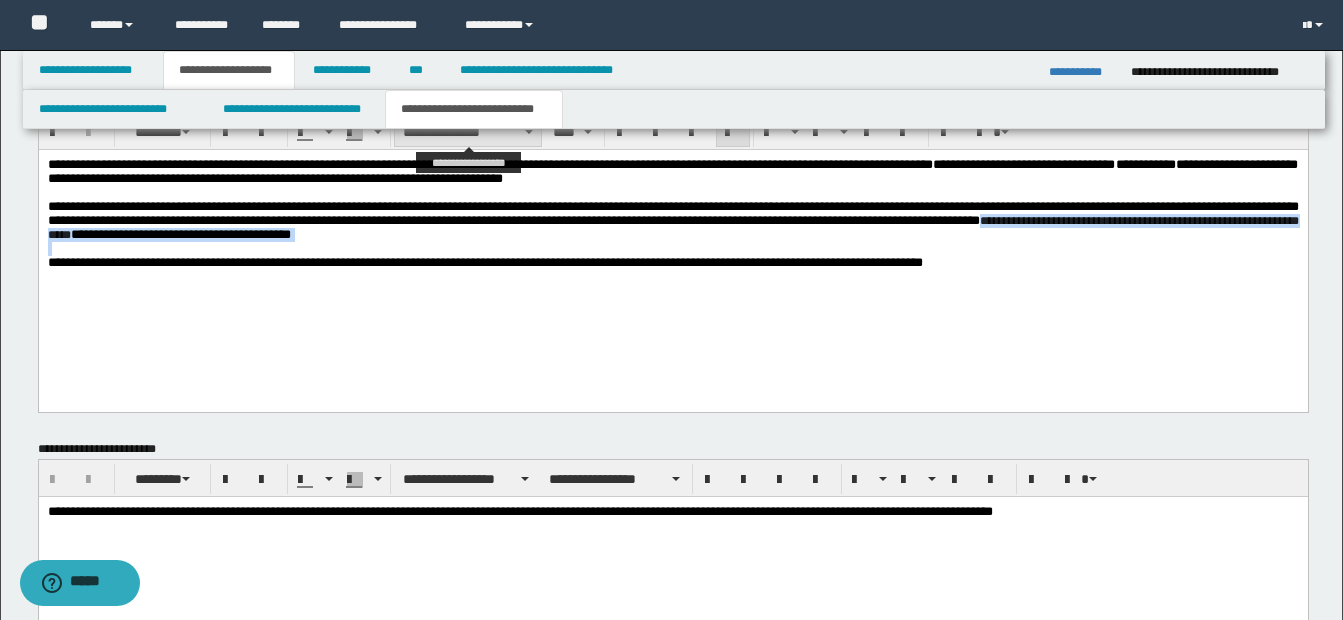 click on "**********" at bounding box center (468, 132) 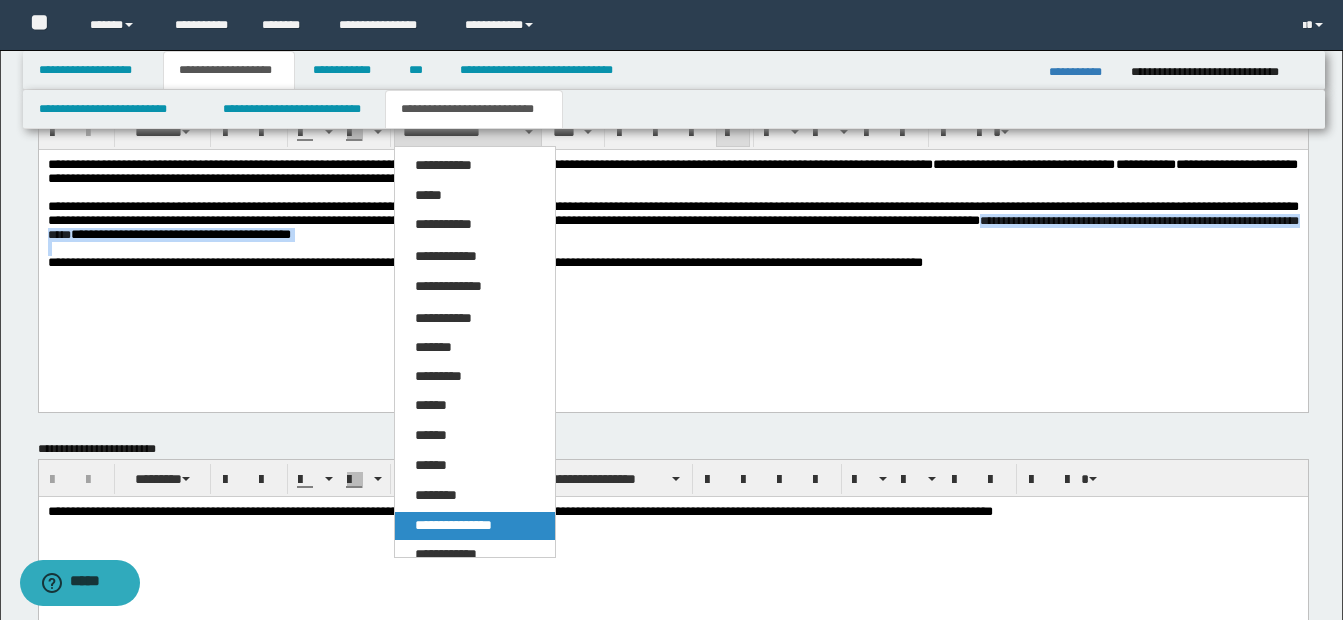 click on "**********" at bounding box center (475, 526) 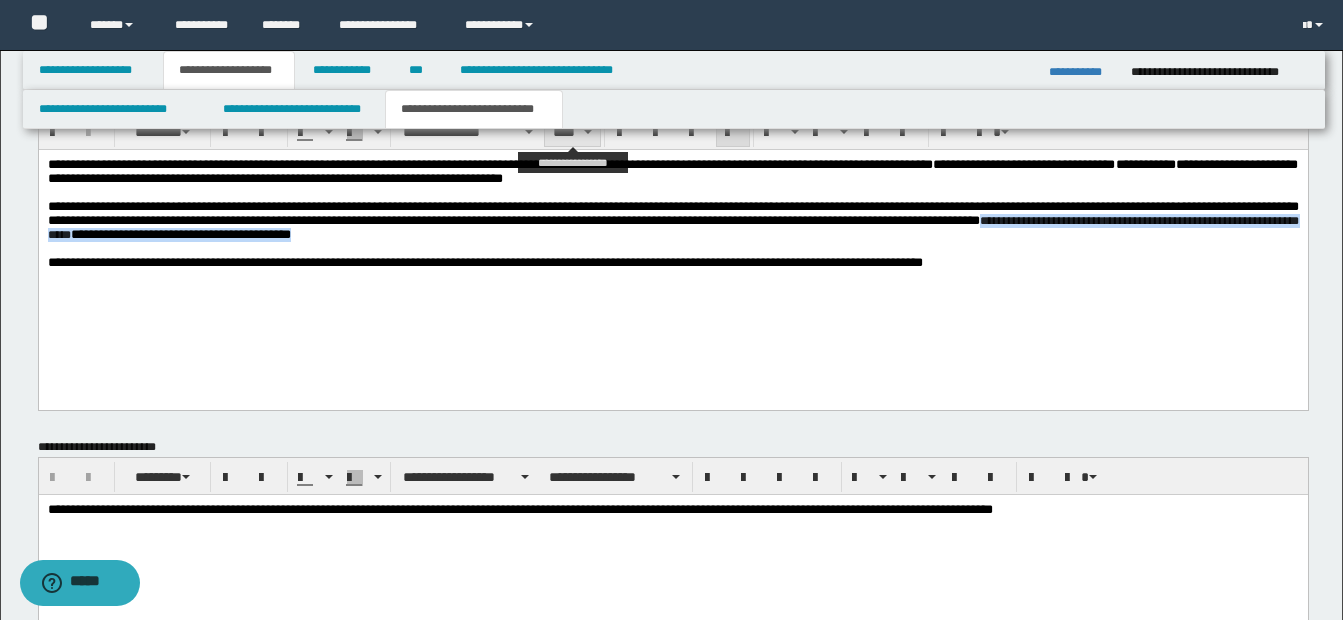 click at bounding box center (588, 132) 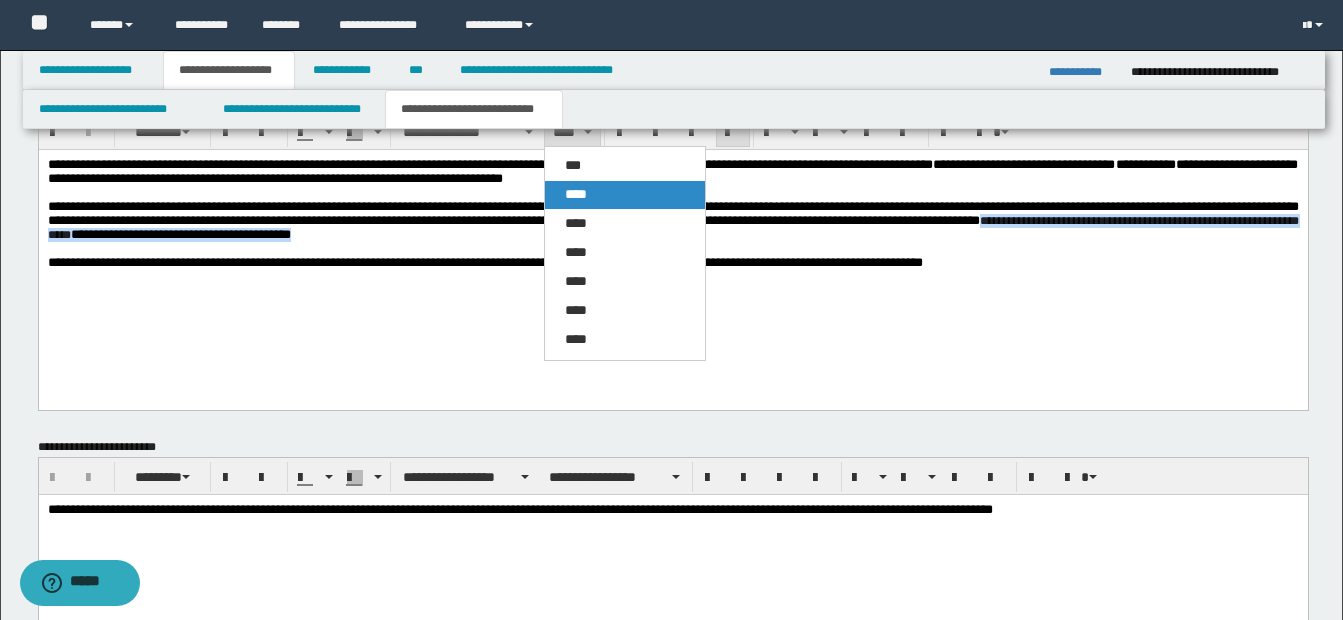 click on "****" at bounding box center (576, 194) 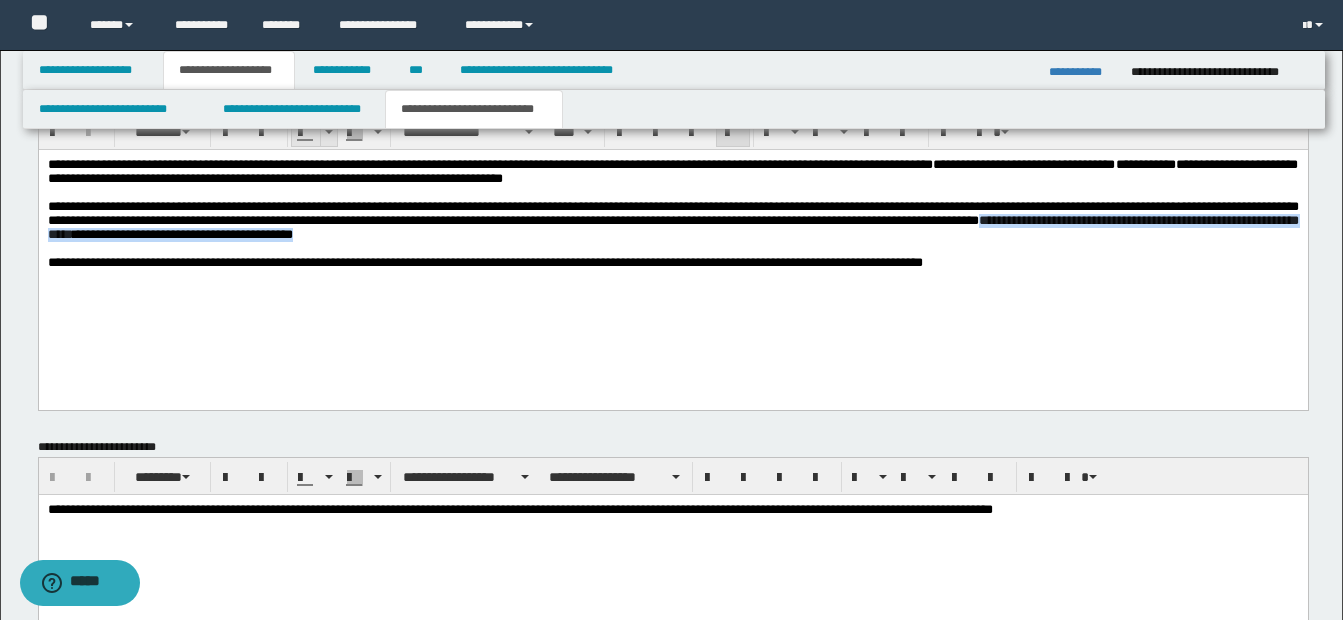 click at bounding box center [328, 132] 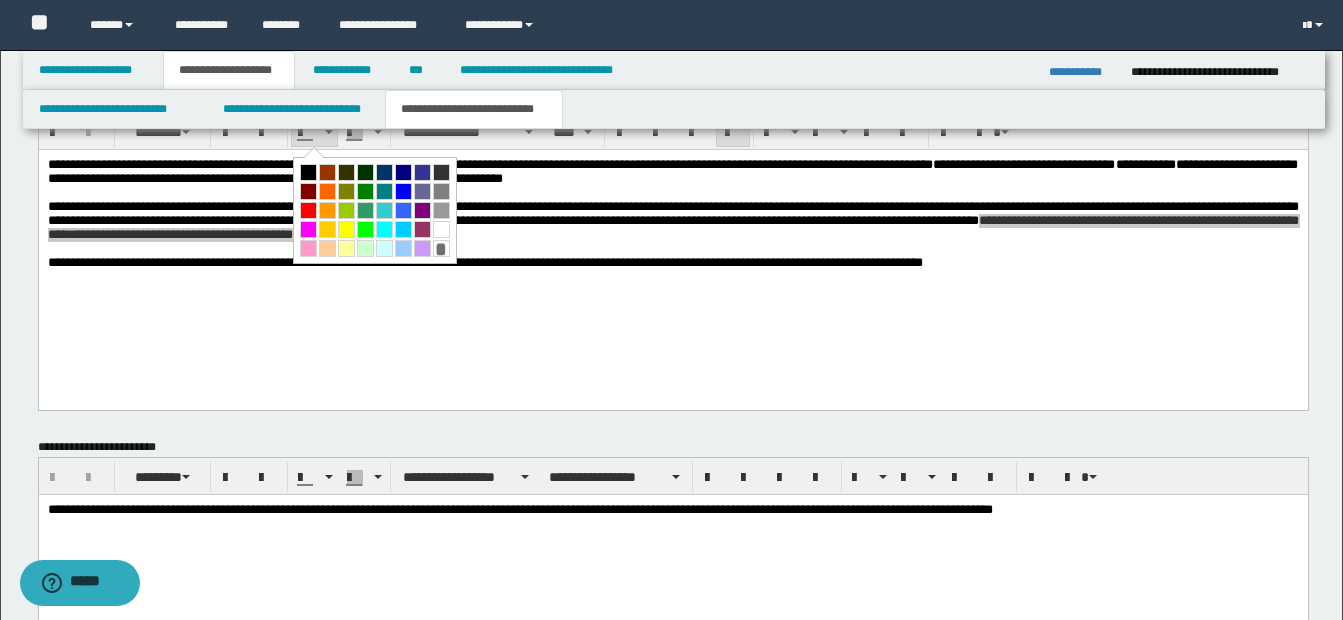 click on "*" at bounding box center (375, 210) 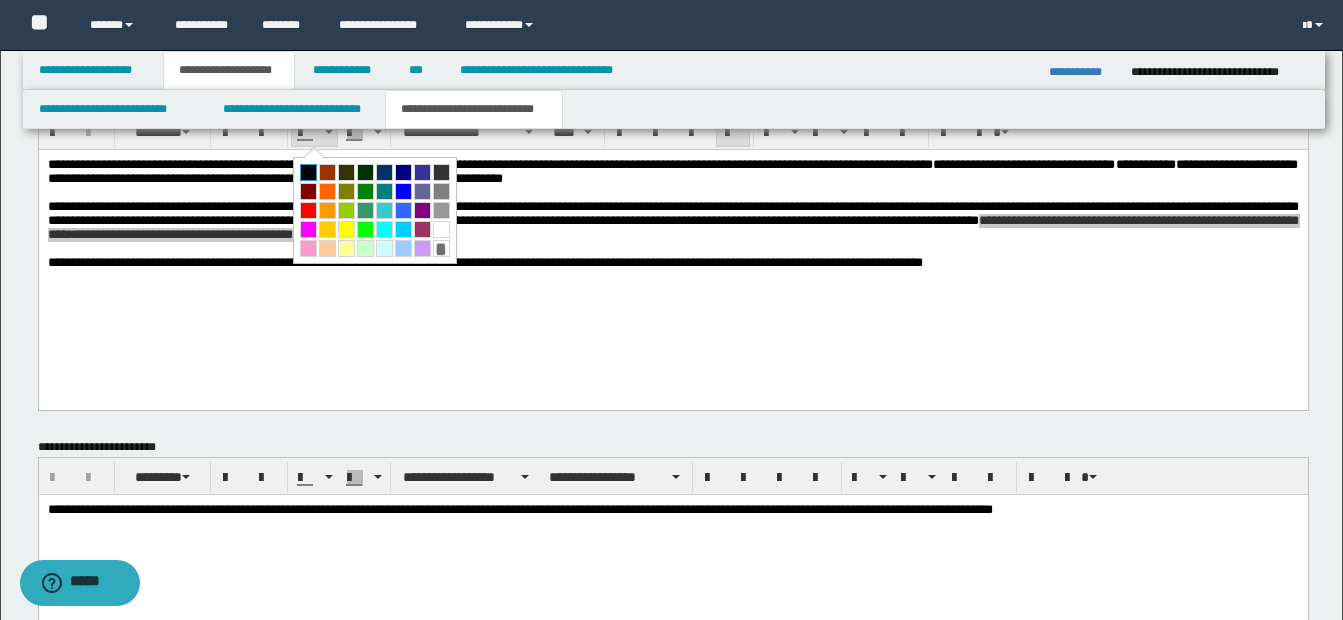 click at bounding box center [308, 172] 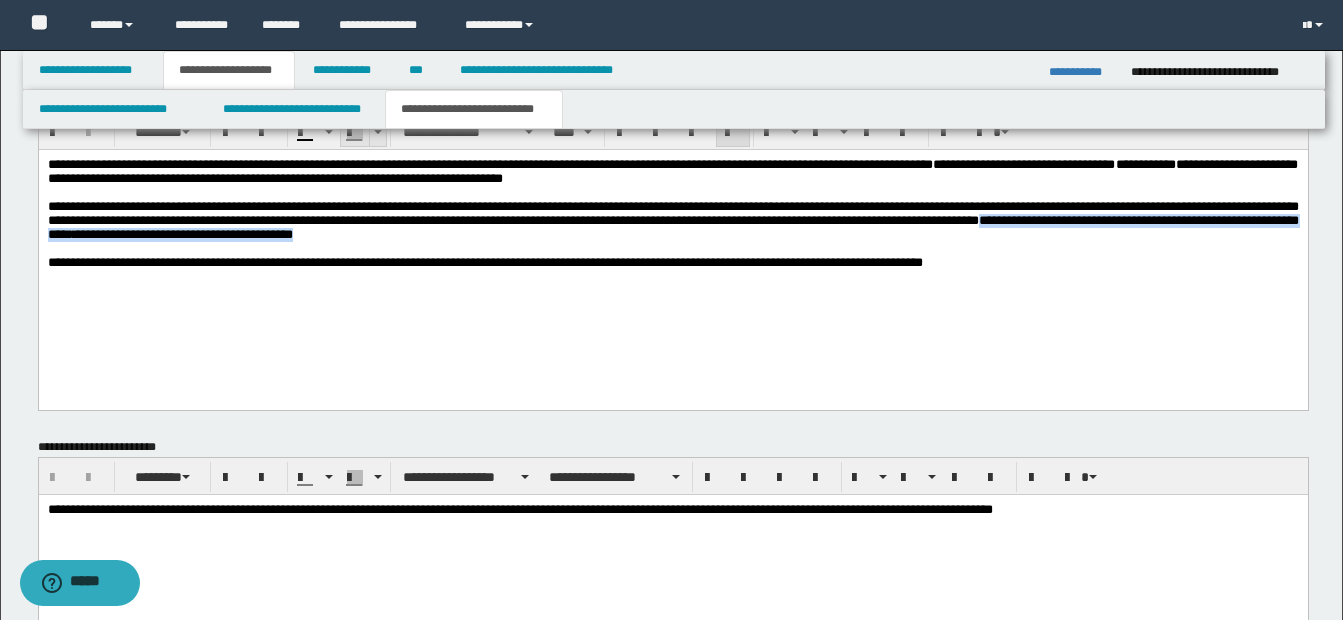click at bounding box center [378, 132] 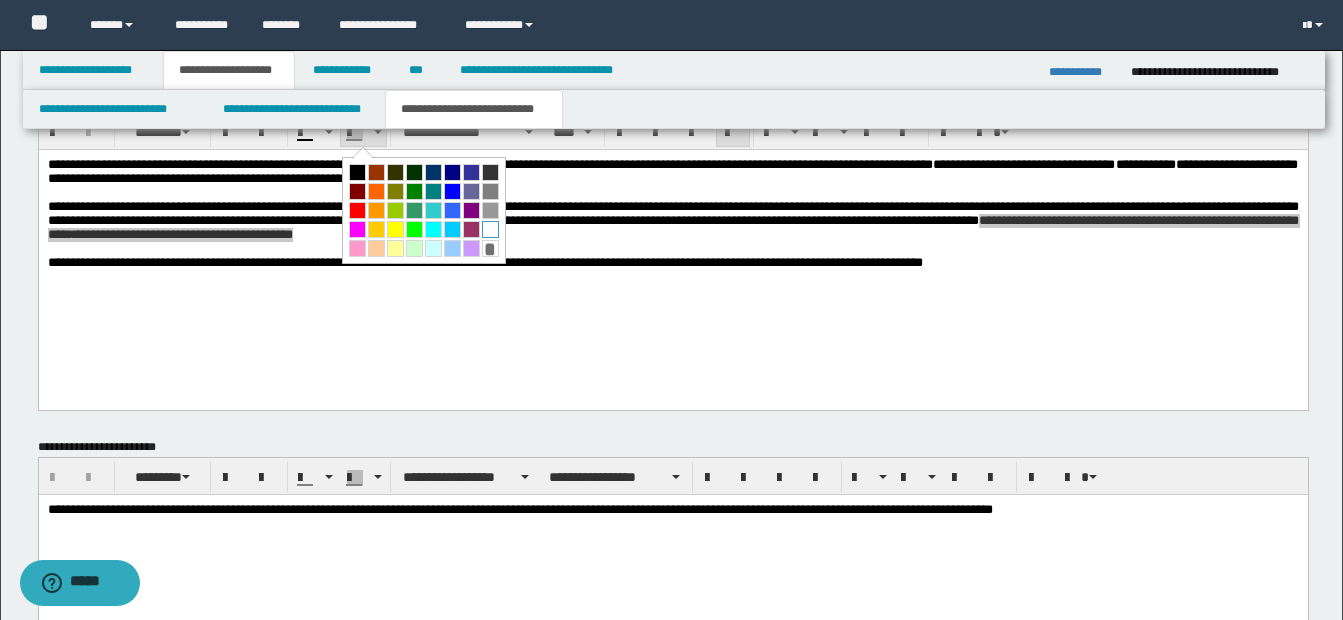 click at bounding box center [490, 229] 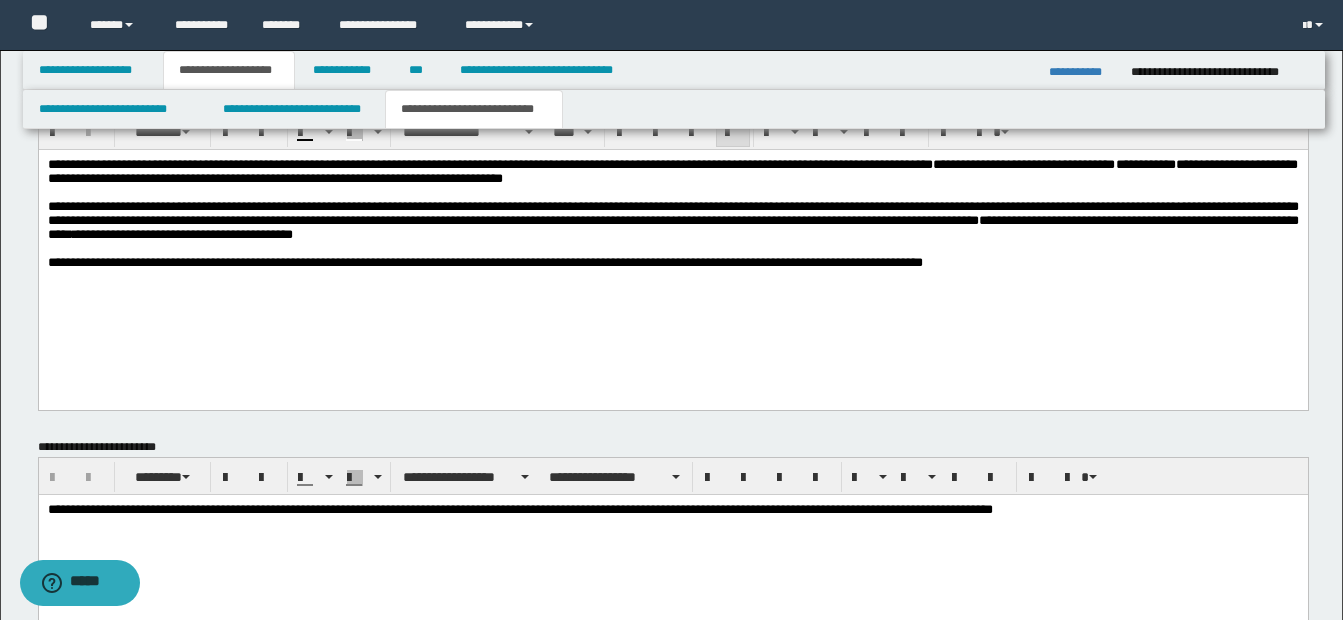 click on "**********" at bounding box center [672, 246] 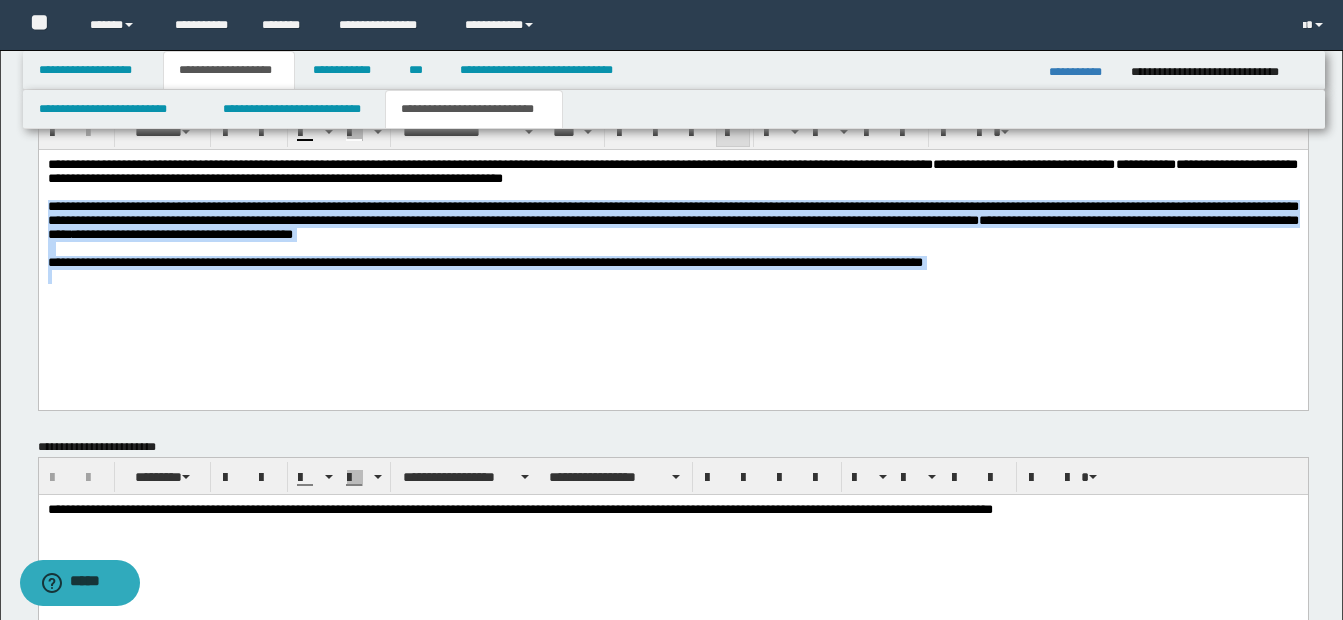 drag, startPoint x: 49, startPoint y: 215, endPoint x: 1021, endPoint y: 294, distance: 975.2051 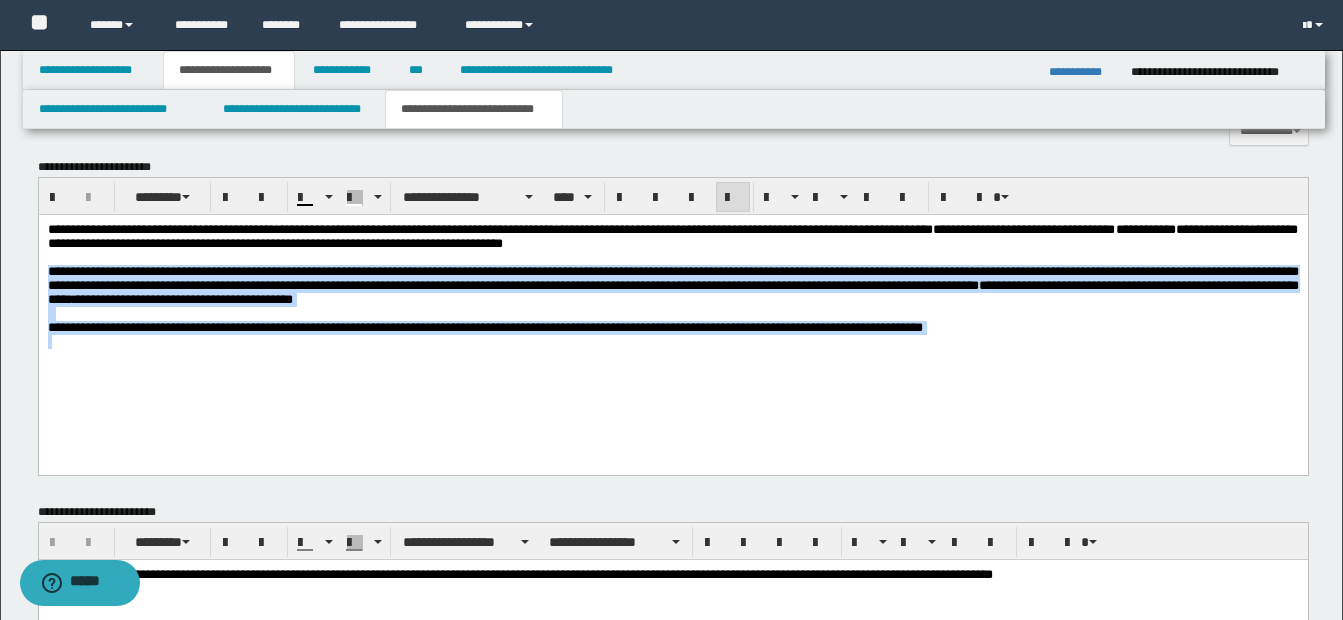 scroll, scrollTop: 1207, scrollLeft: 0, axis: vertical 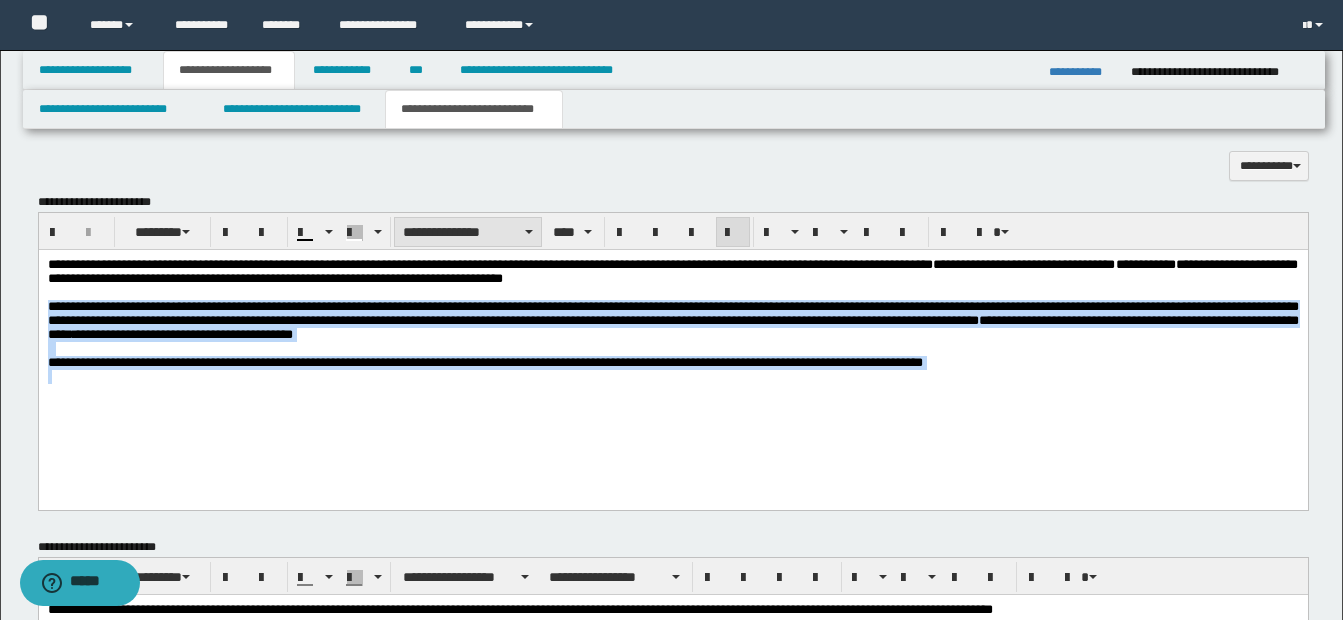 click on "**********" at bounding box center [468, 232] 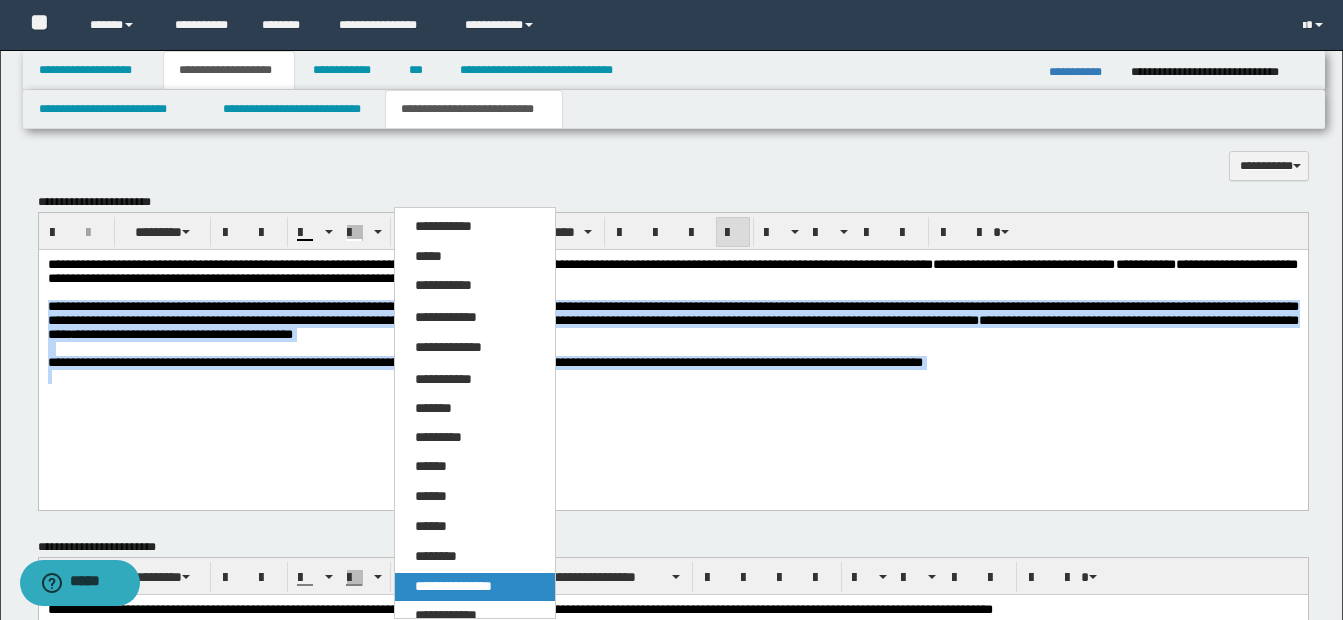 click on "**********" at bounding box center (453, 586) 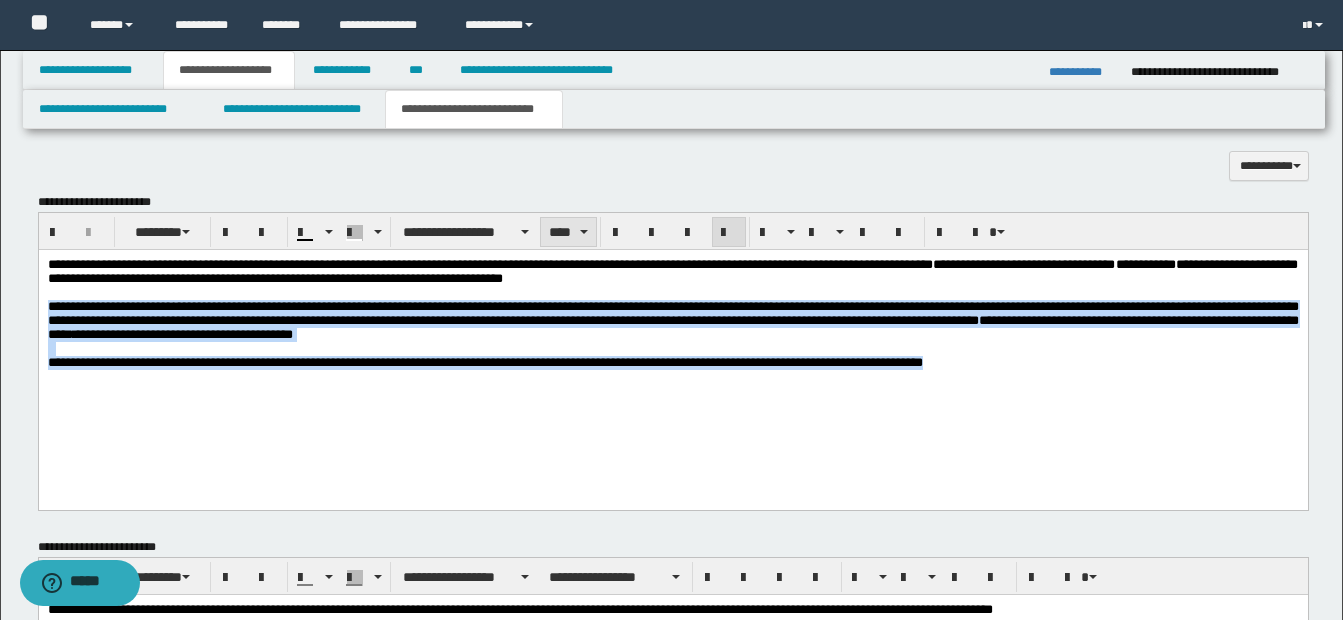 click on "****" at bounding box center [568, 232] 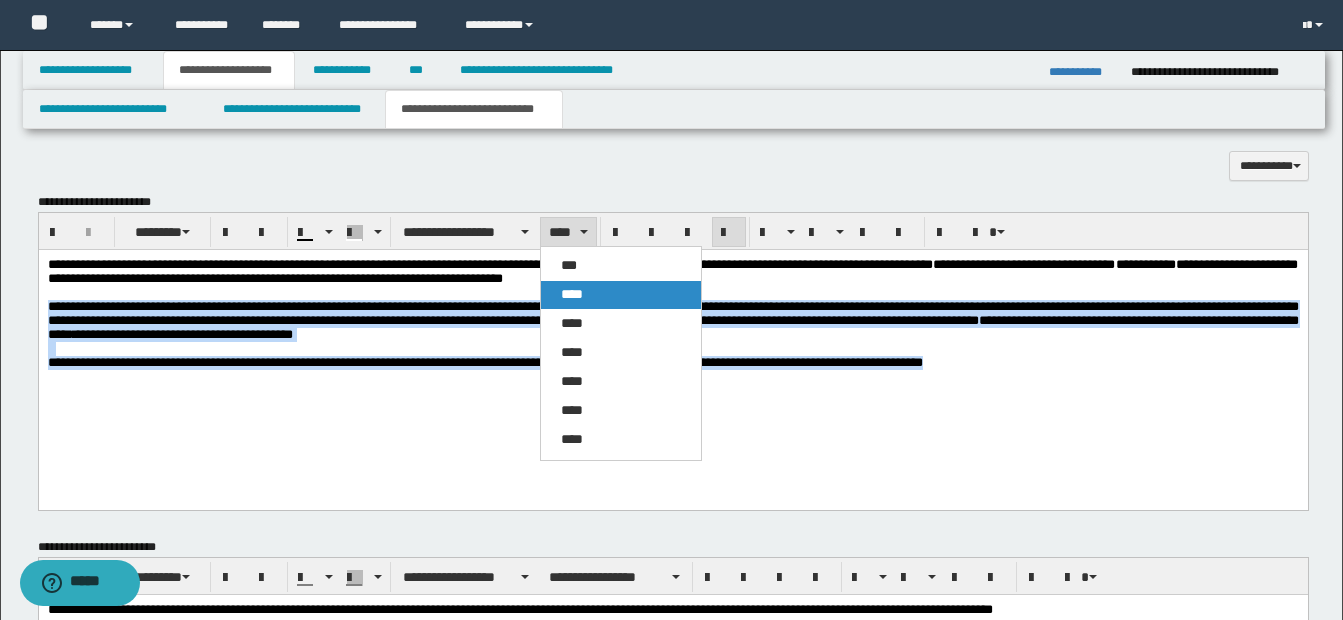 click on "****" at bounding box center (572, 294) 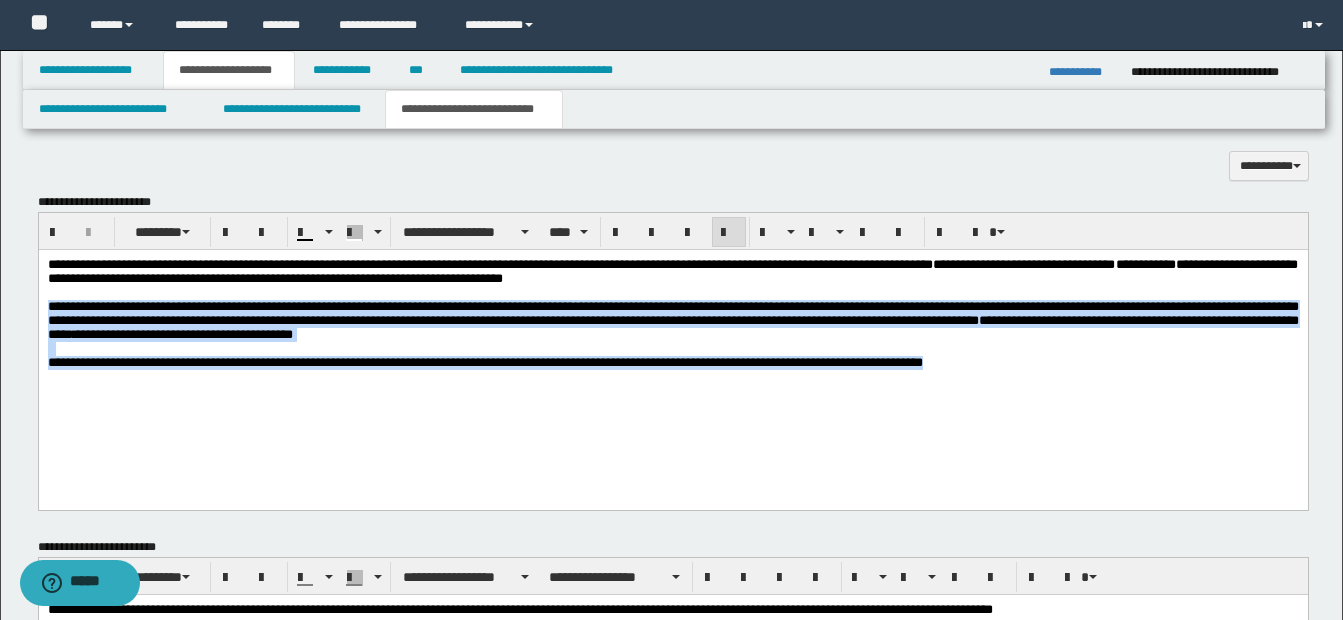 click on "**********" at bounding box center (672, 346) 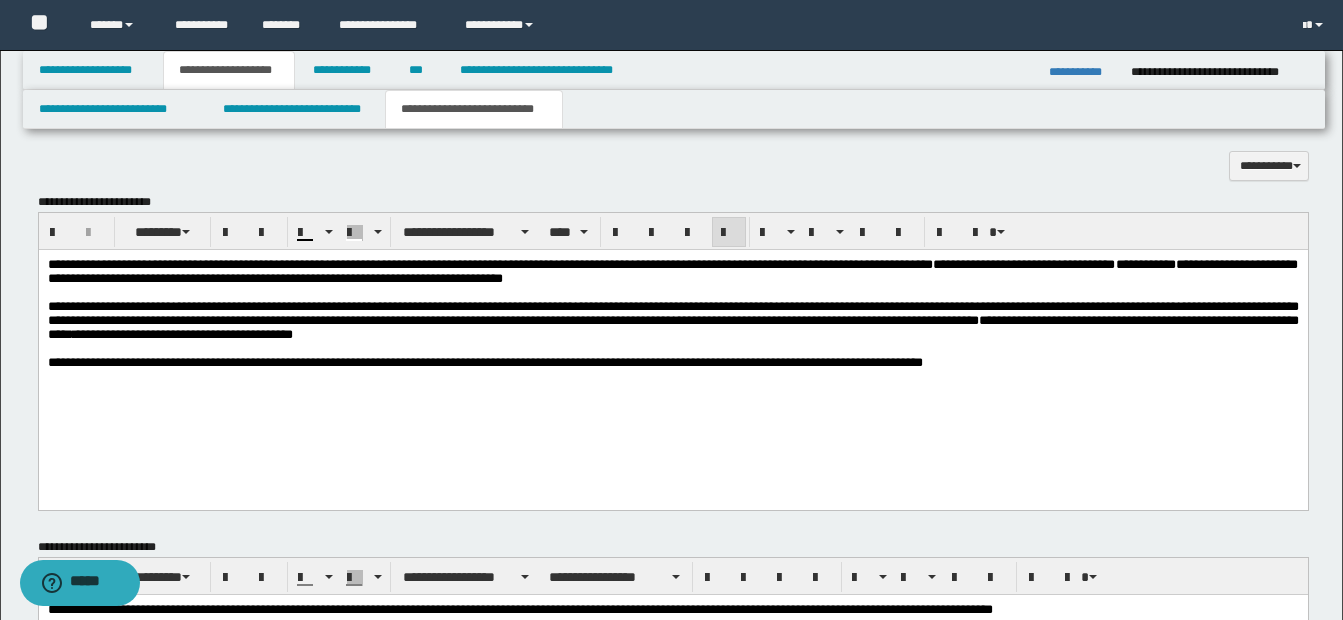 click on "**********" at bounding box center [672, 320] 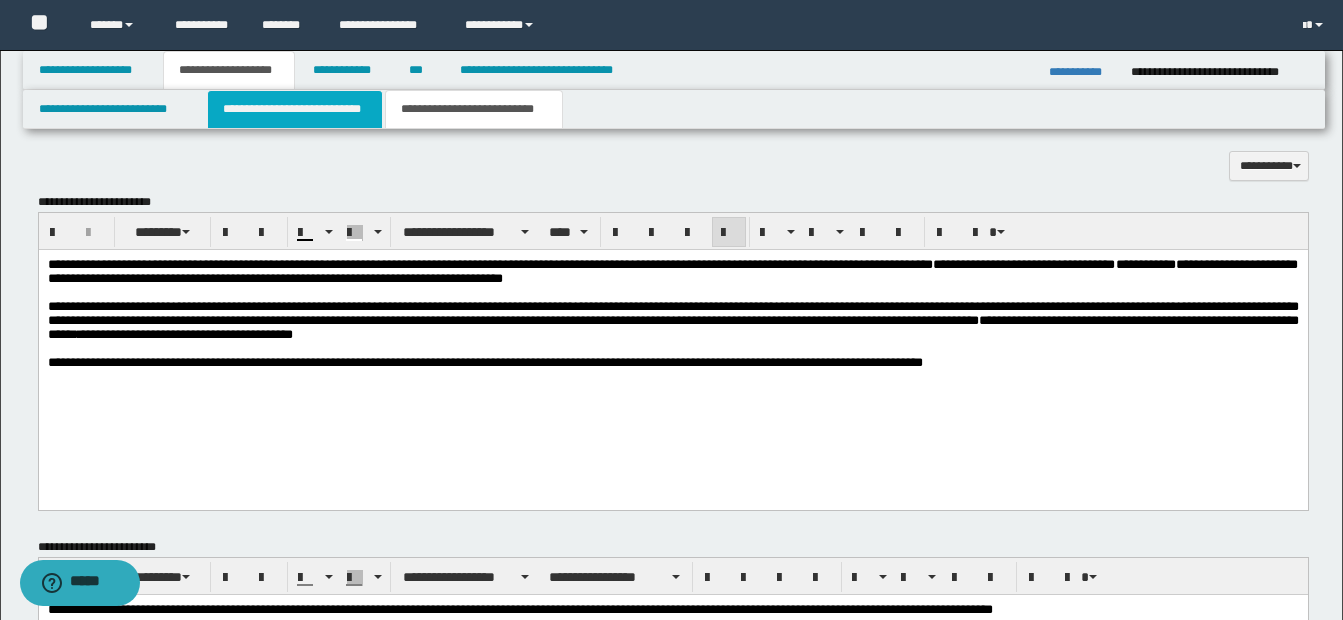 click on "**********" at bounding box center (295, 109) 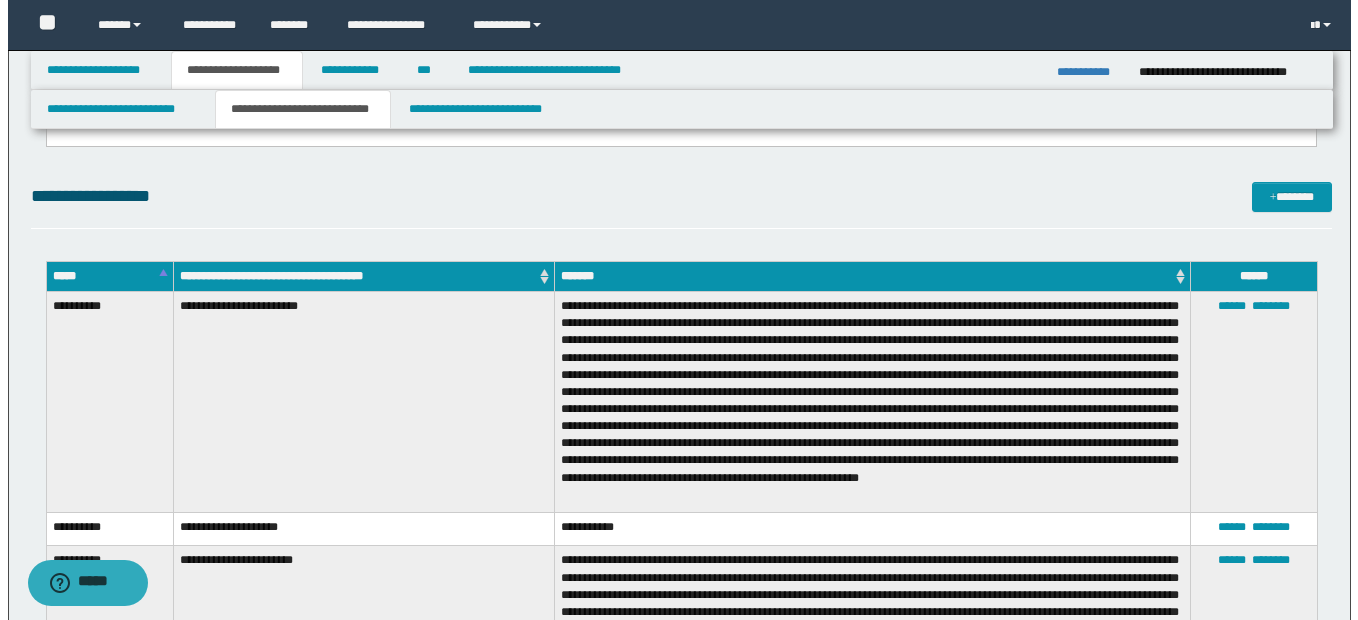 scroll, scrollTop: 807, scrollLeft: 0, axis: vertical 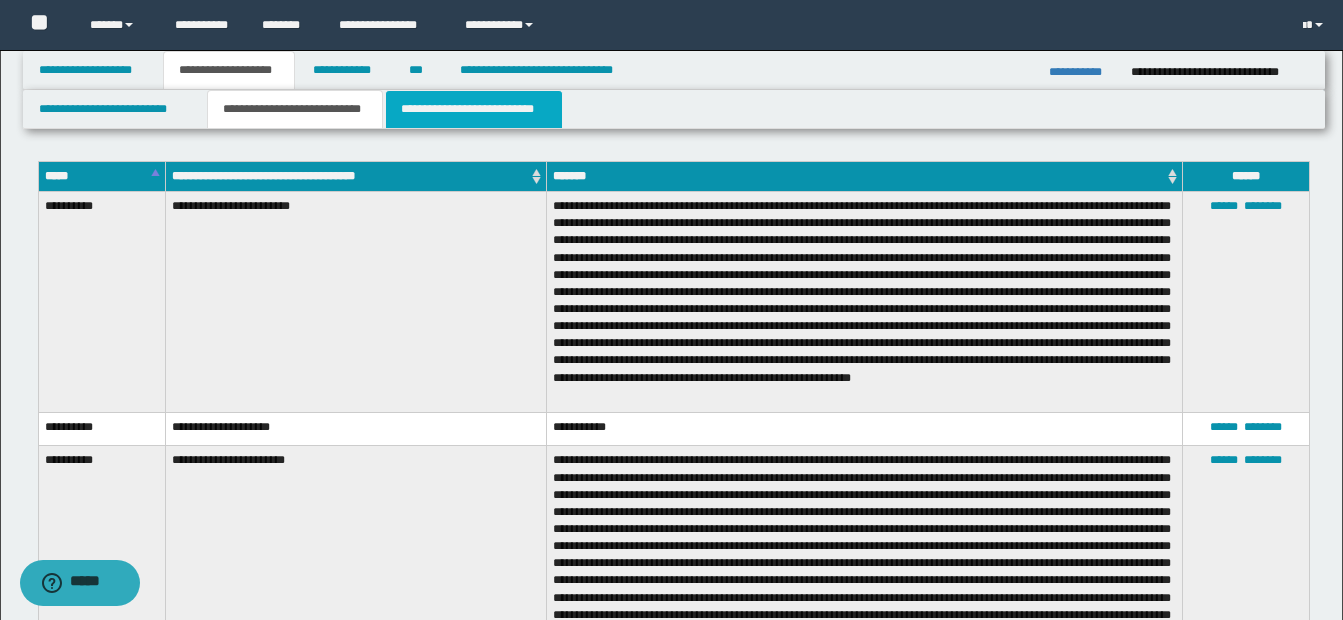 click on "**********" at bounding box center (474, 109) 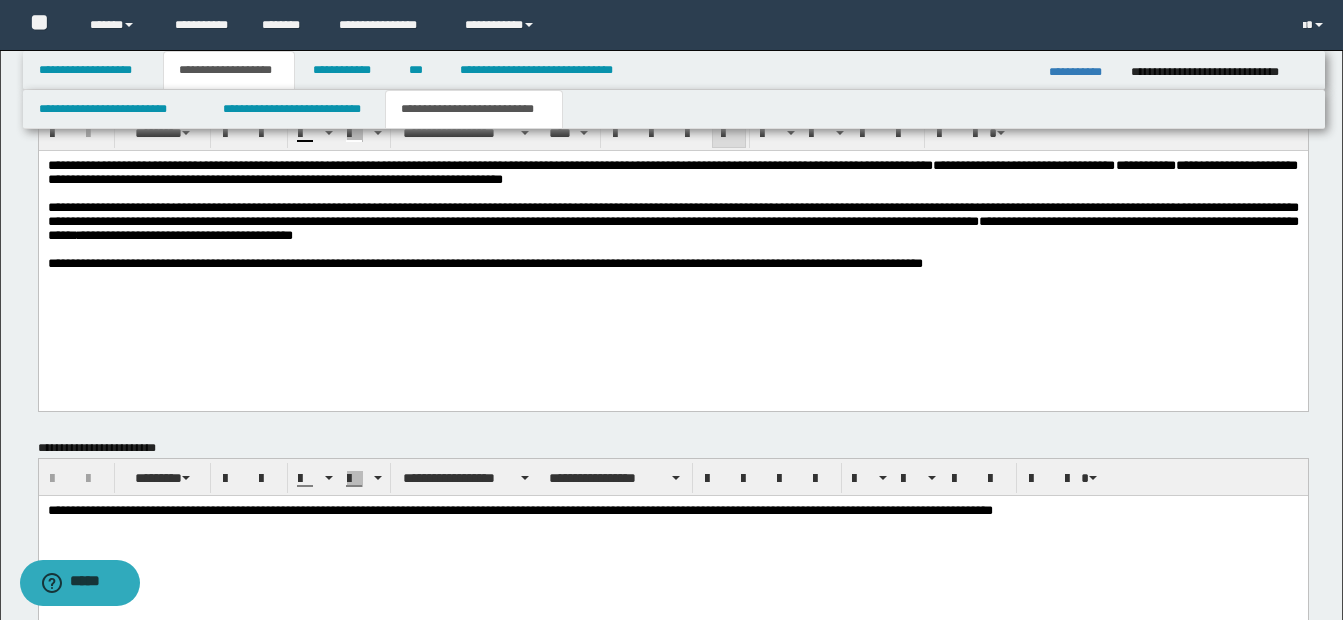 scroll, scrollTop: 1307, scrollLeft: 0, axis: vertical 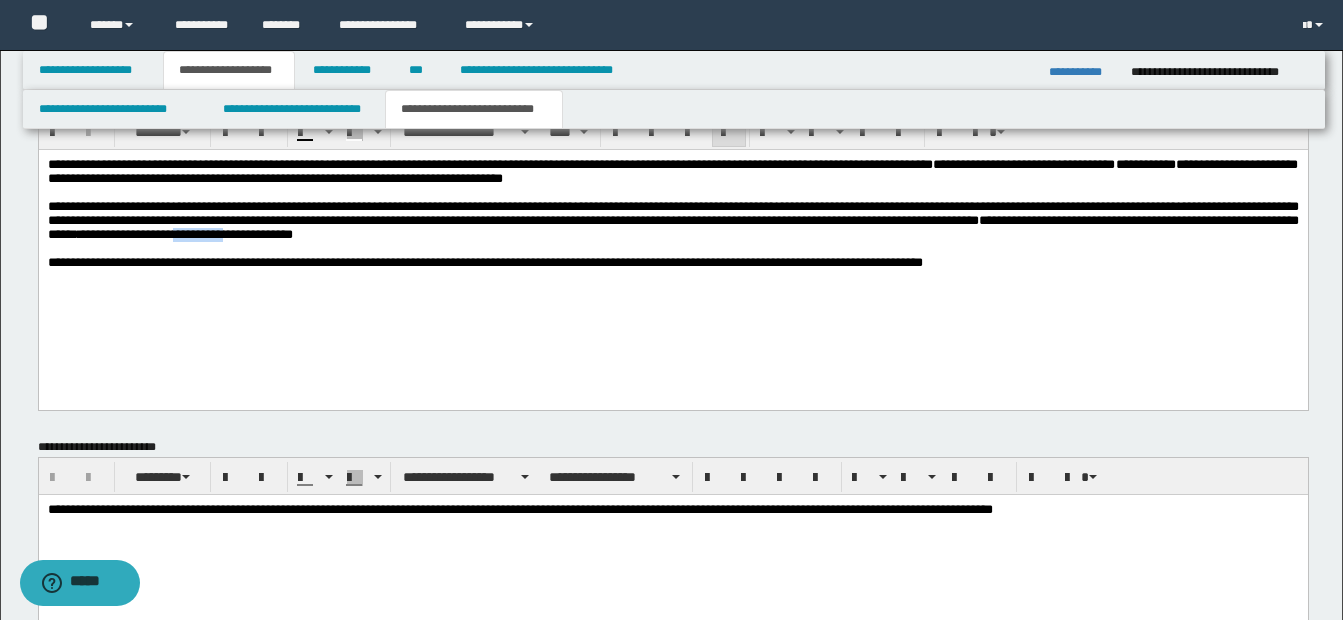 drag, startPoint x: 379, startPoint y: 243, endPoint x: 425, endPoint y: 246, distance: 46.09772 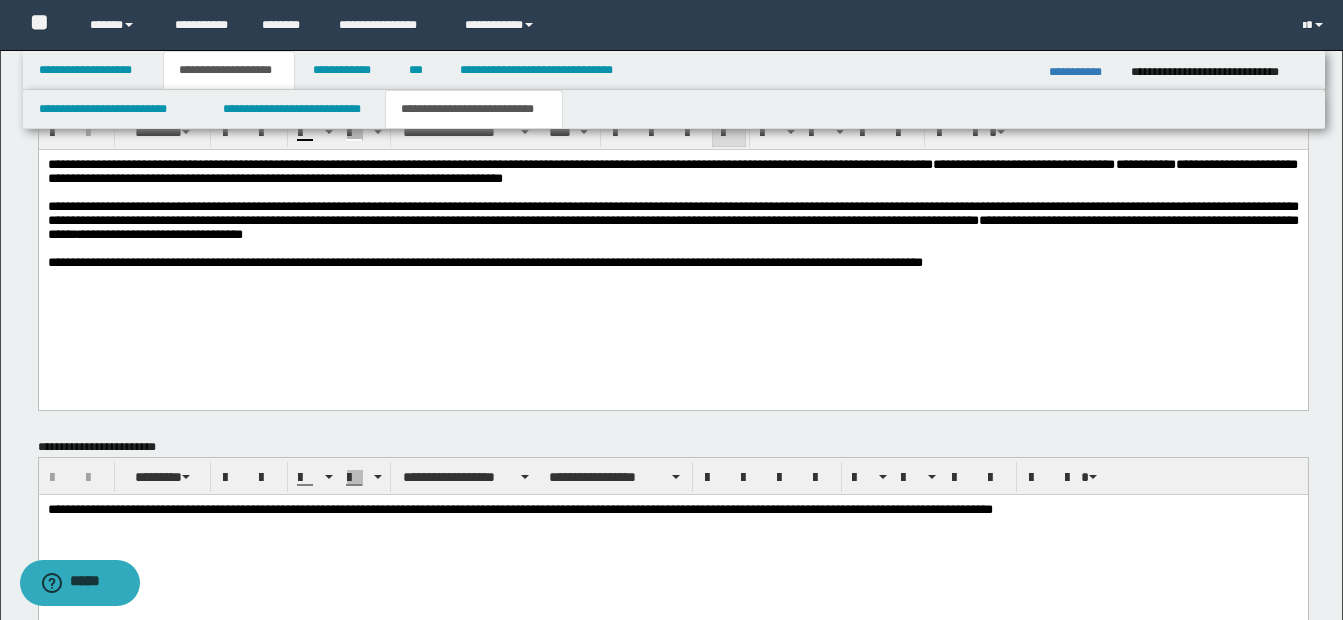 click on "**********" at bounding box center (672, 221) 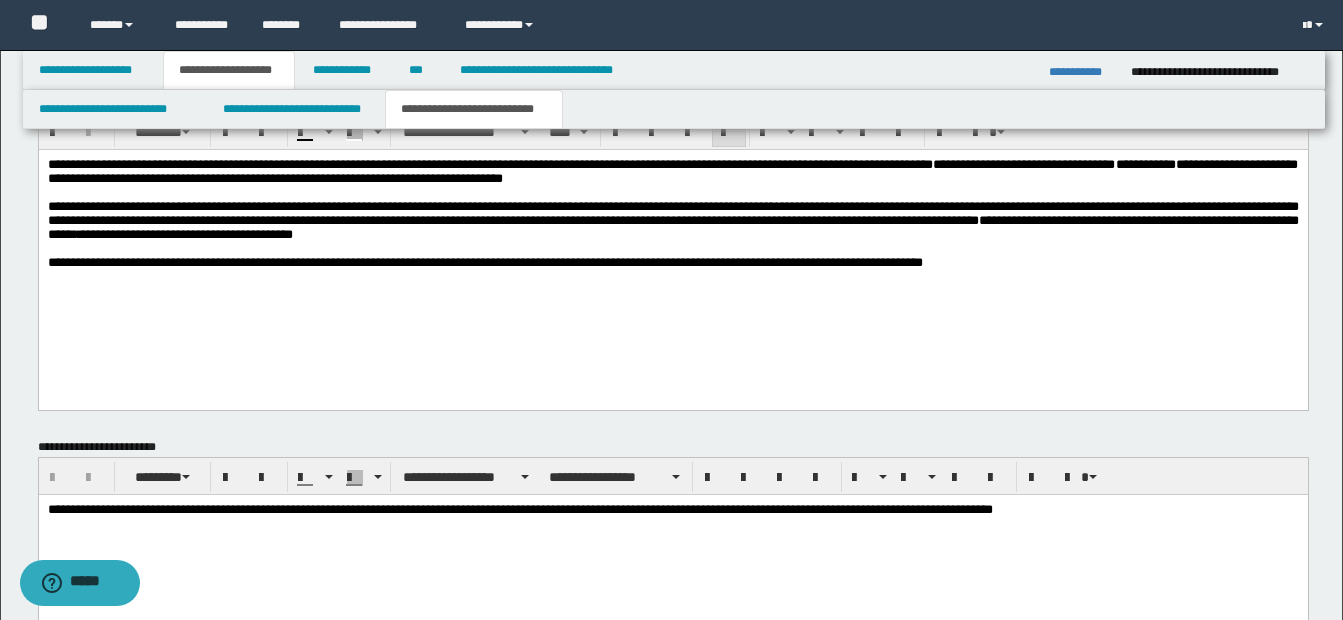 click on "**********" at bounding box center (672, 220) 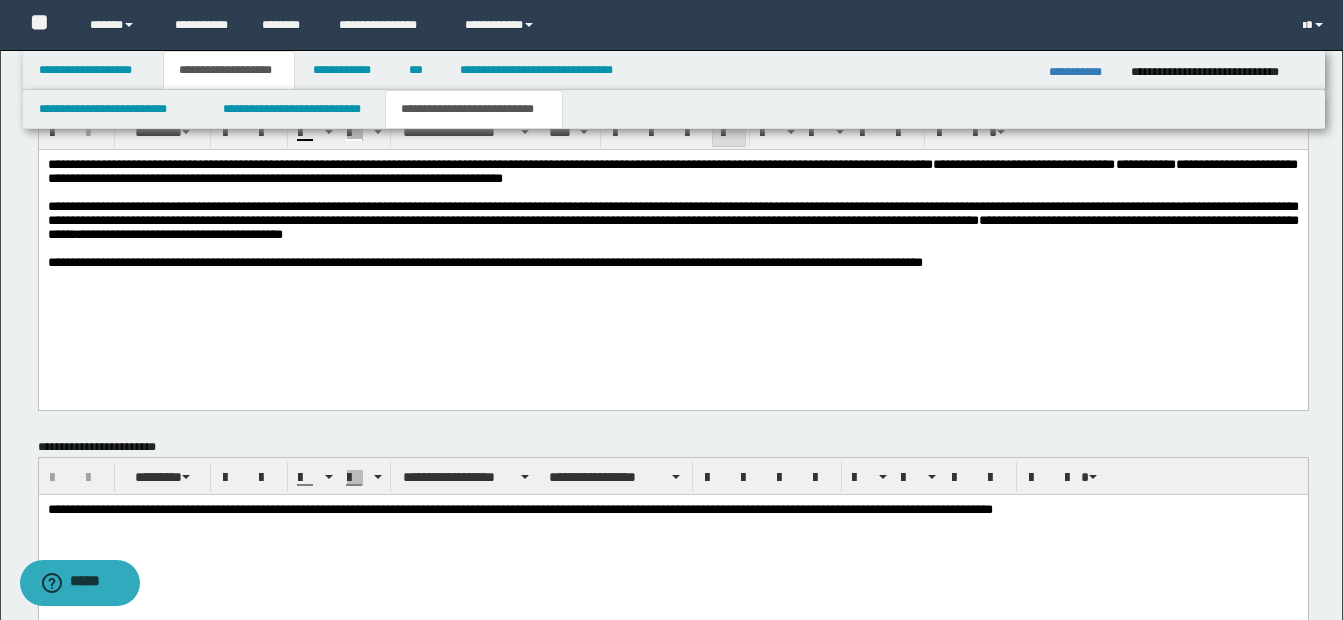 click on "**********" at bounding box center (672, 220) 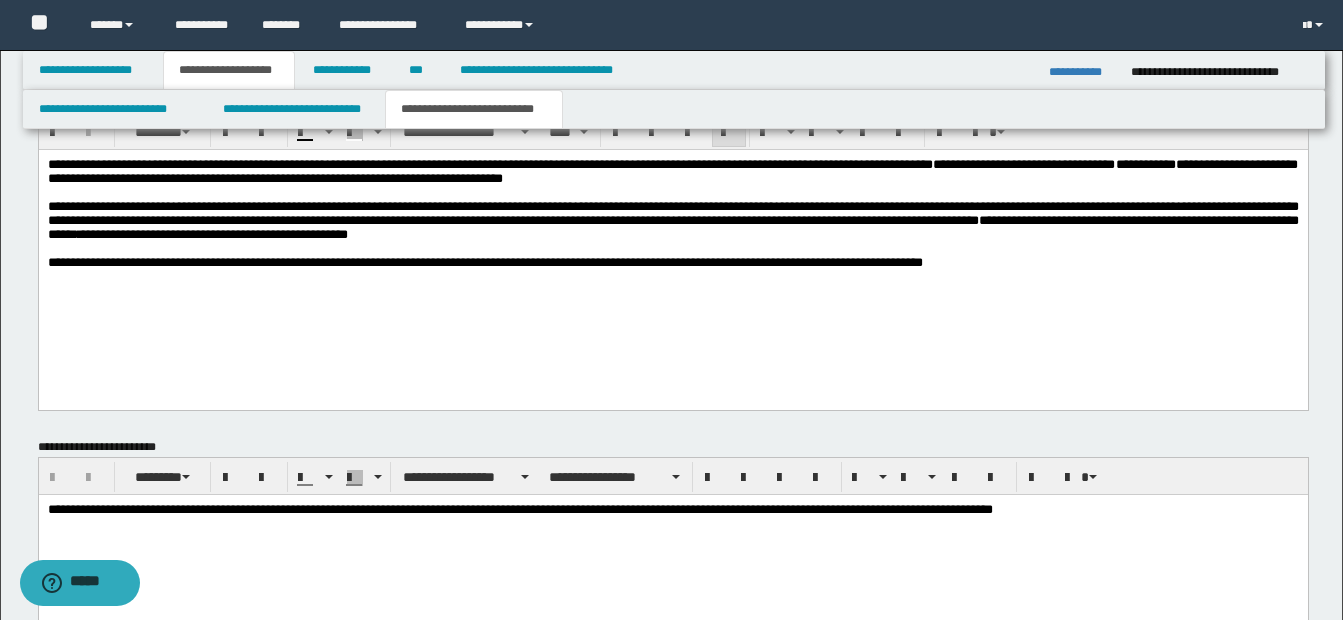 click on "**********" at bounding box center [672, 246] 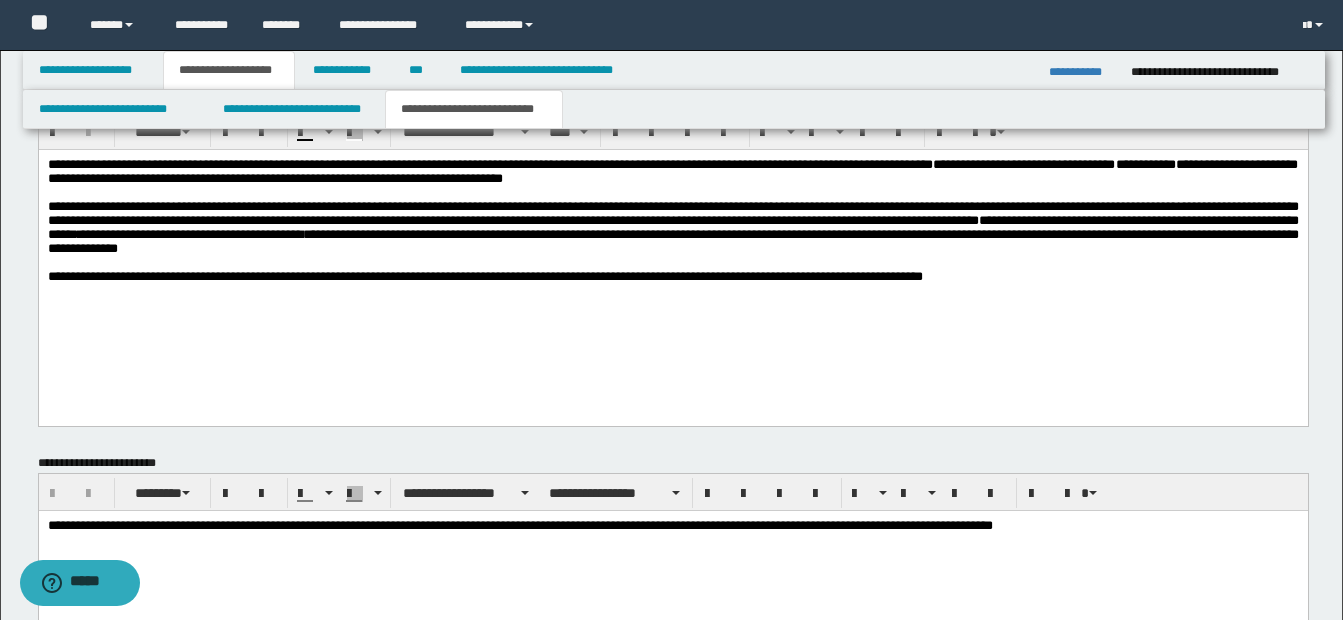 click on "**********" at bounding box center [672, 253] 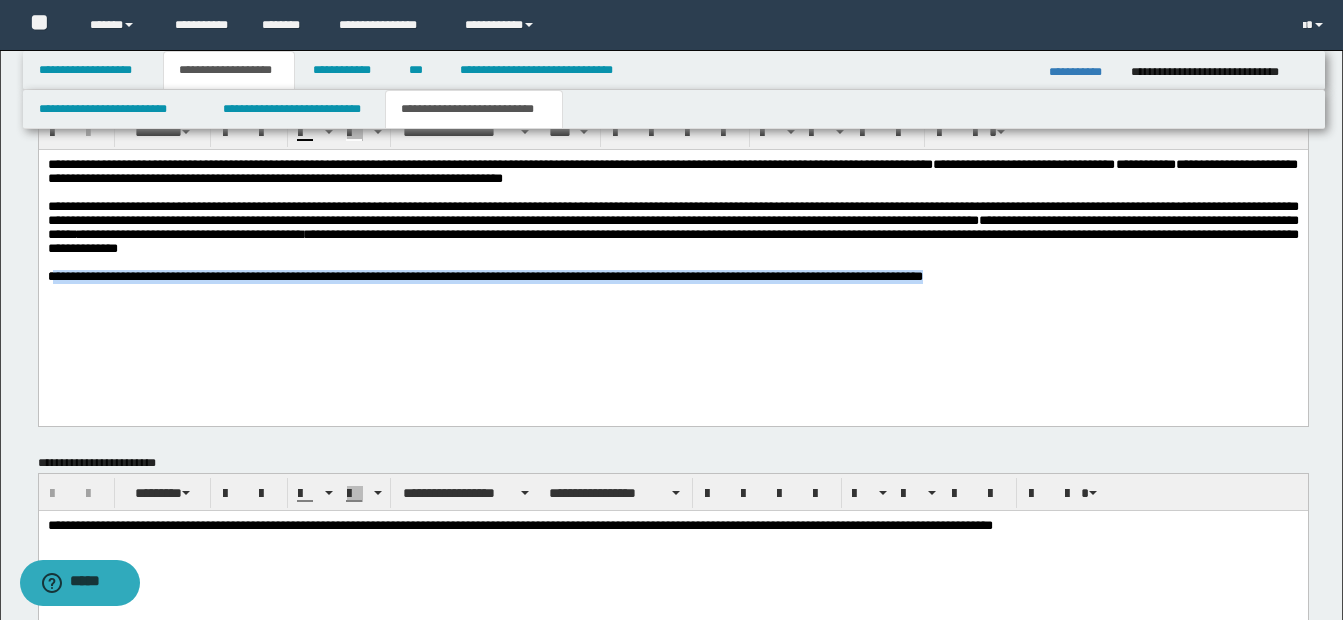 drag, startPoint x: 50, startPoint y: 289, endPoint x: 1035, endPoint y: 289, distance: 985 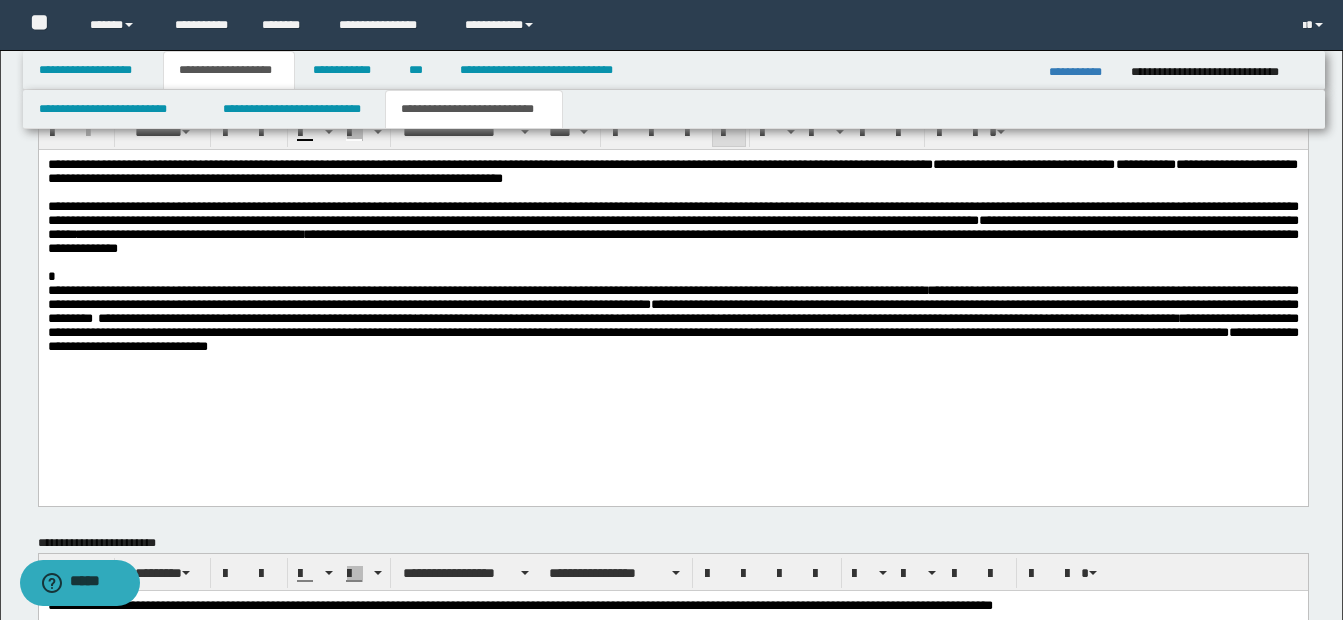 click on "**********" at bounding box center (672, 228) 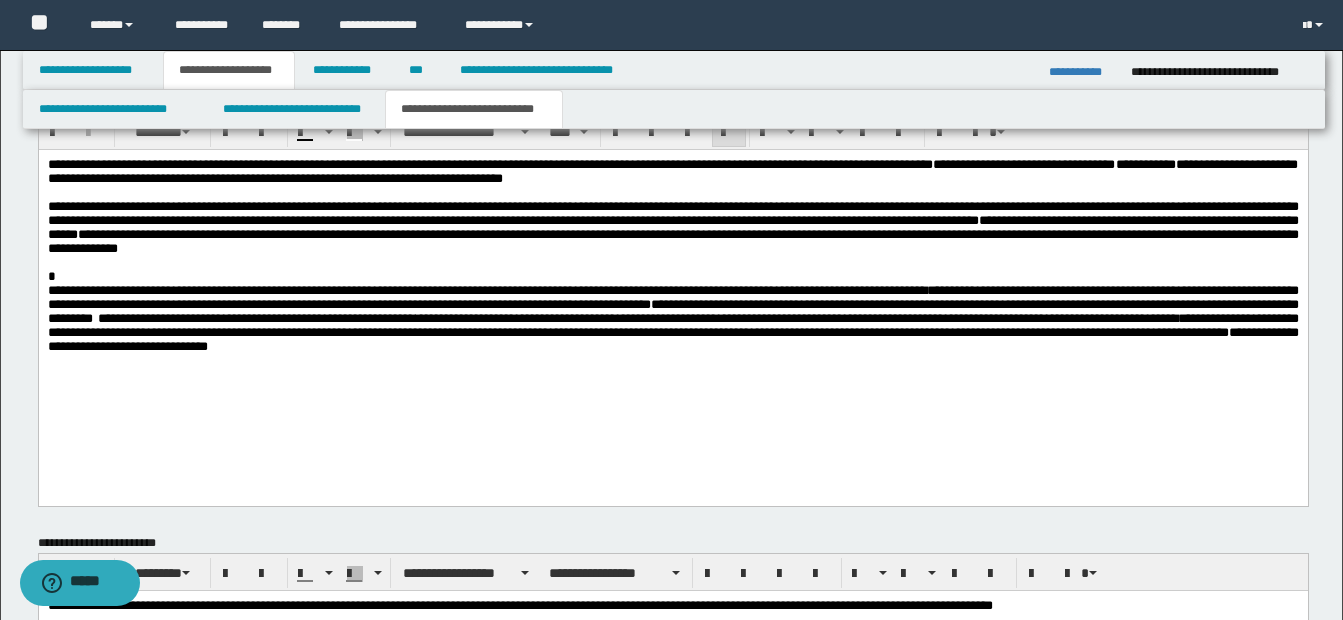 click on "*" at bounding box center [672, 277] 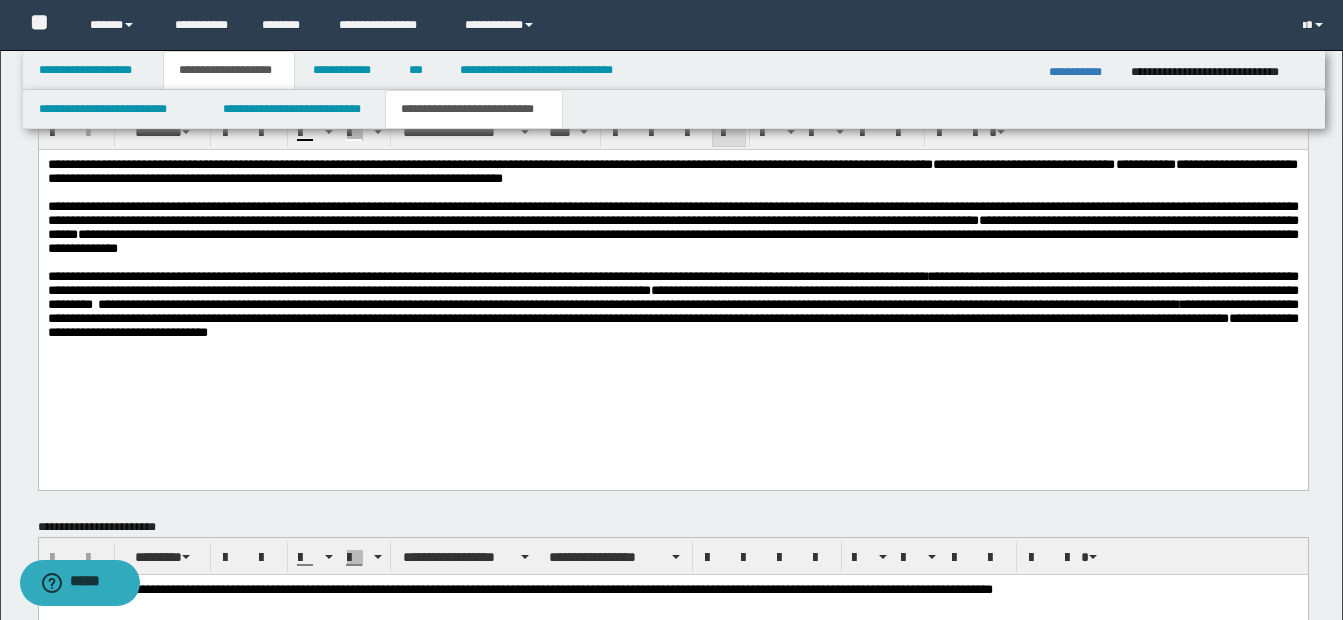 click on "**********" at bounding box center [486, 276] 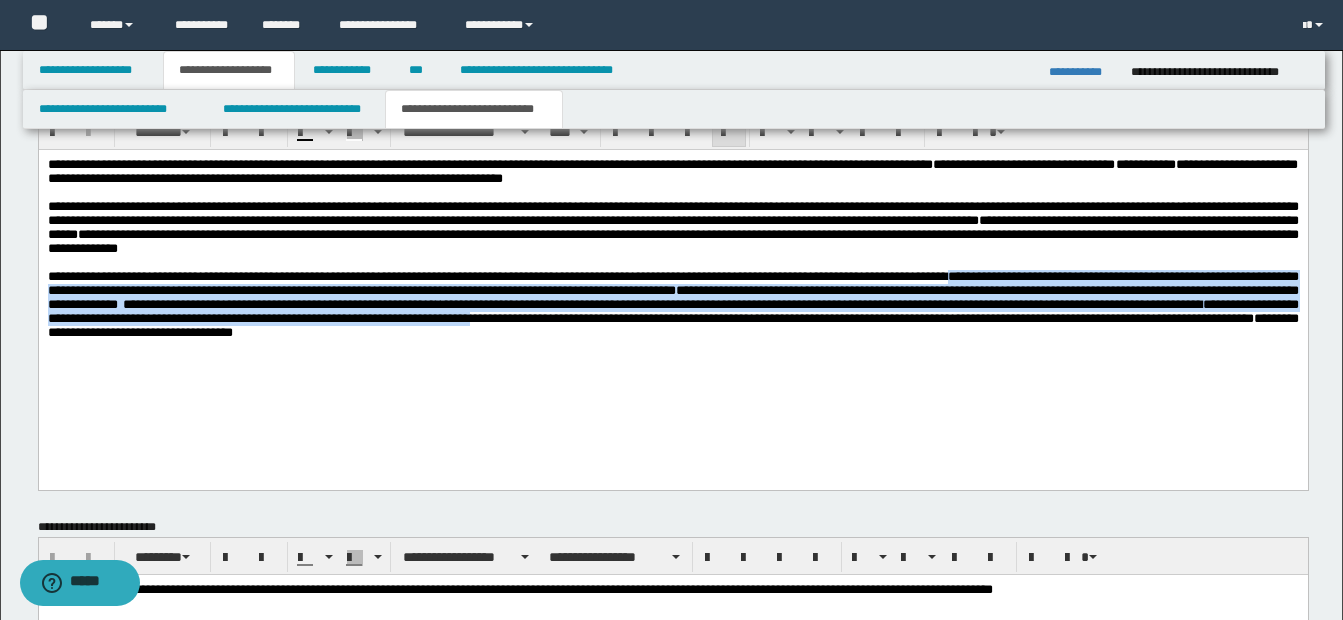drag, startPoint x: 979, startPoint y: 292, endPoint x: 720, endPoint y: 339, distance: 263.22995 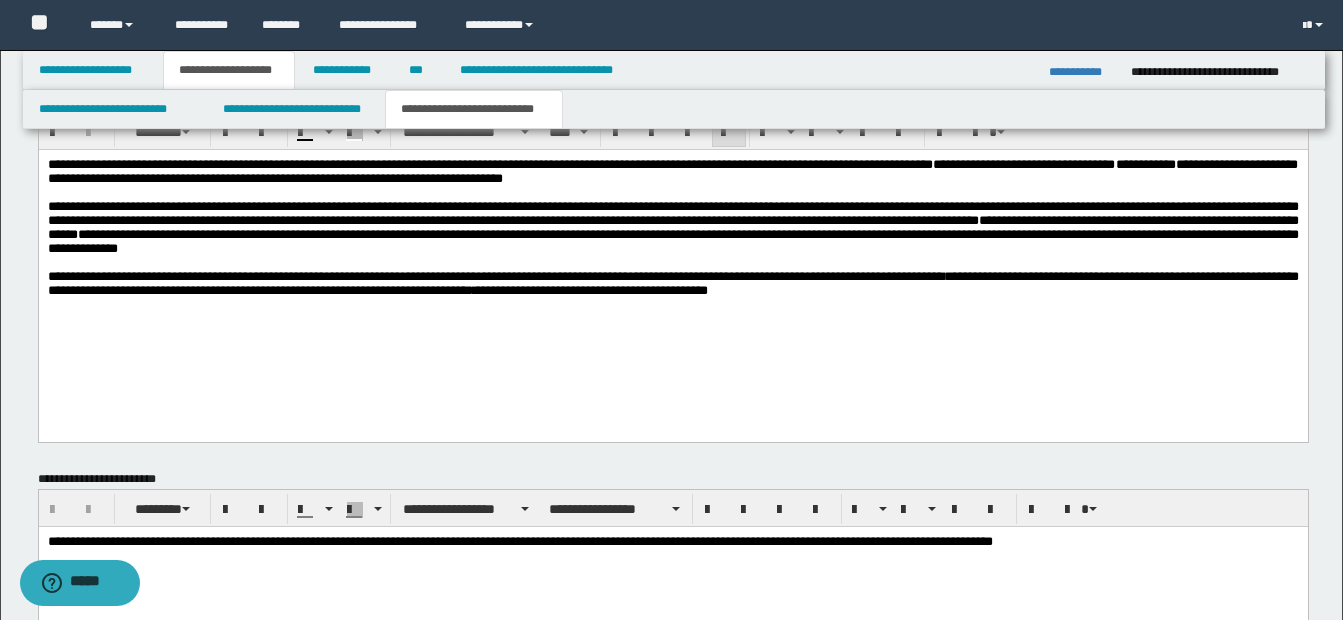 click on "**********" at bounding box center (672, 283) 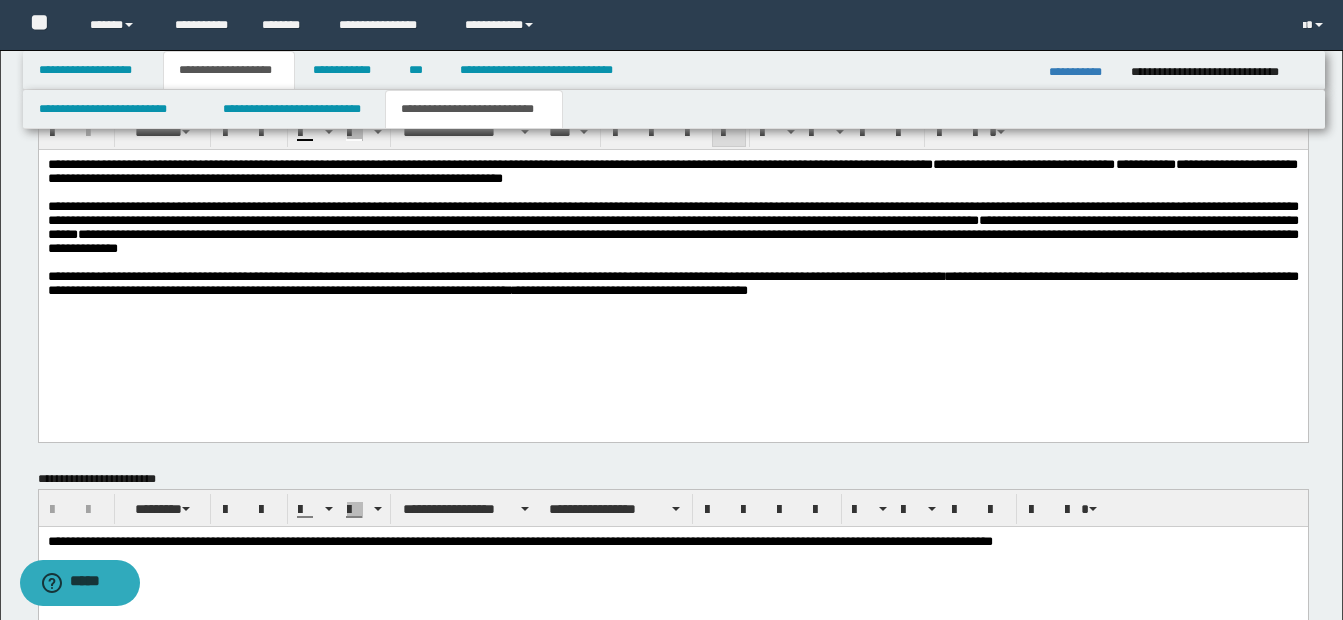 click on "**********" at bounding box center (672, 260) 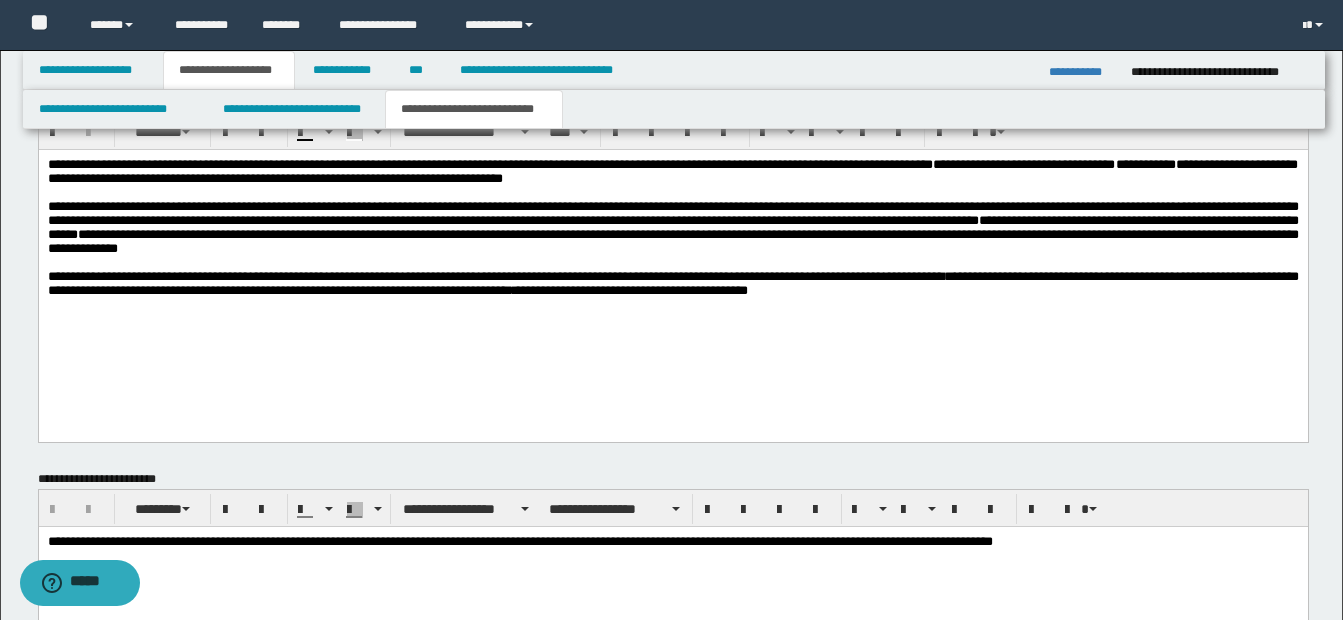 click on "**********" at bounding box center [672, 283] 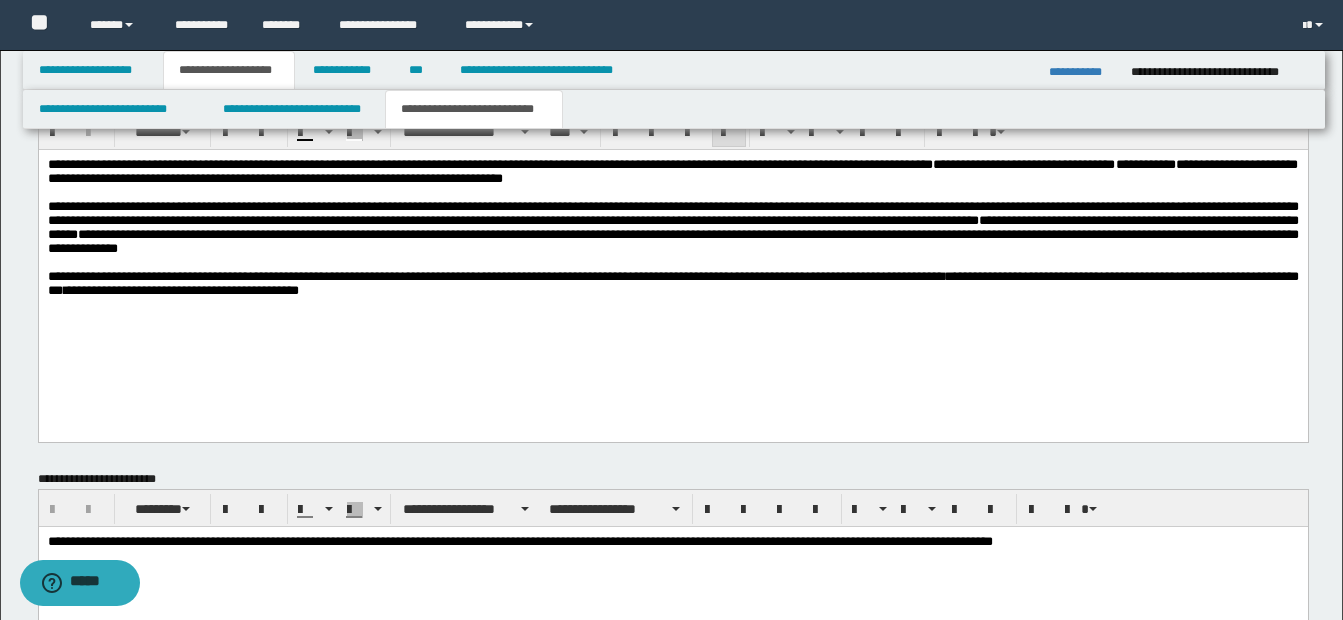 drag, startPoint x: 595, startPoint y: 592, endPoint x: 581, endPoint y: 421, distance: 171.57214 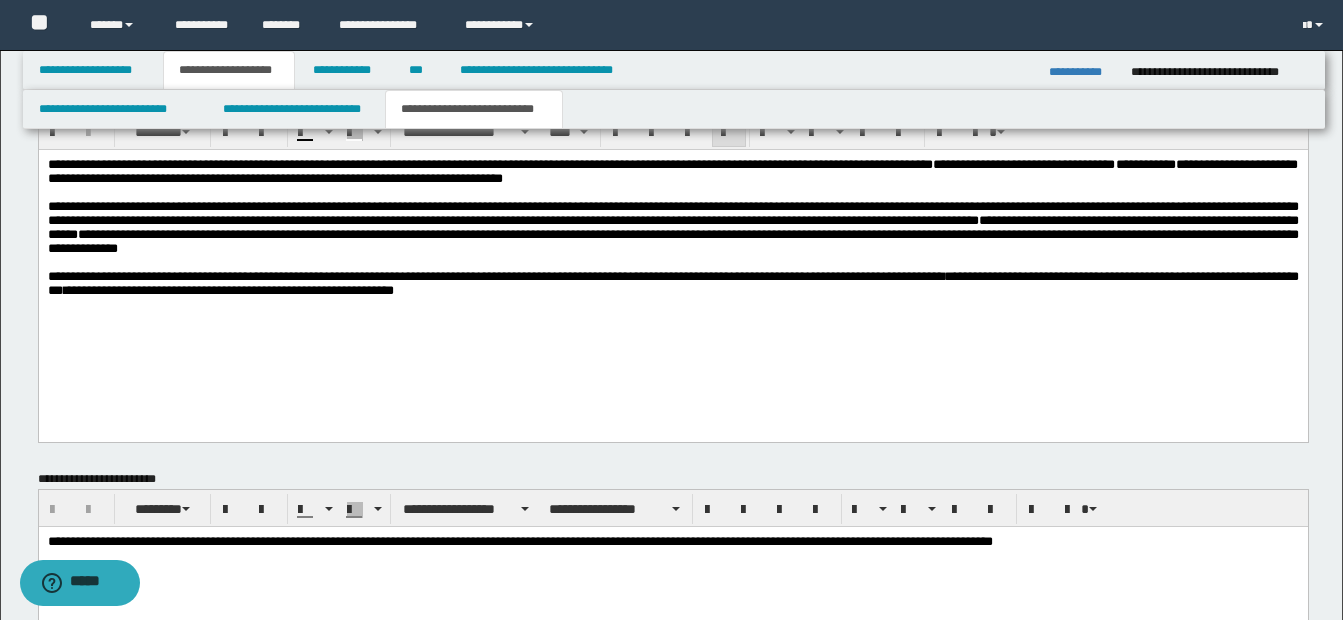 click on "**********" at bounding box center [228, 290] 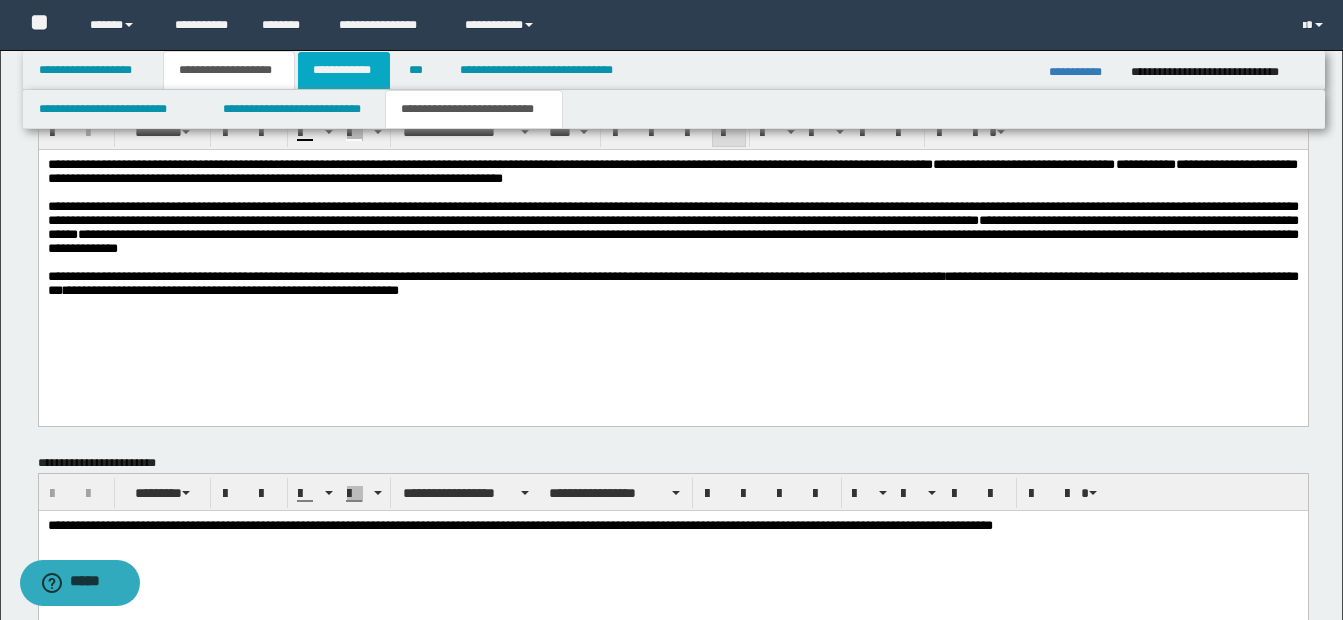 click on "**********" at bounding box center [344, 70] 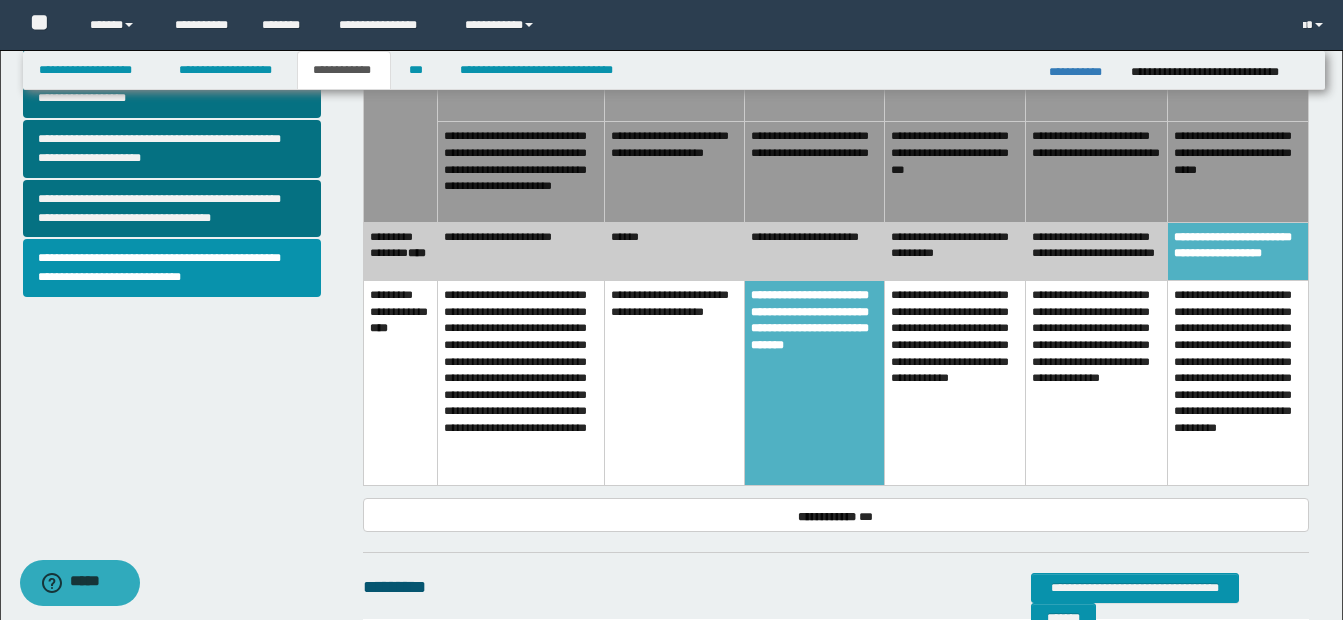 scroll, scrollTop: 727, scrollLeft: 0, axis: vertical 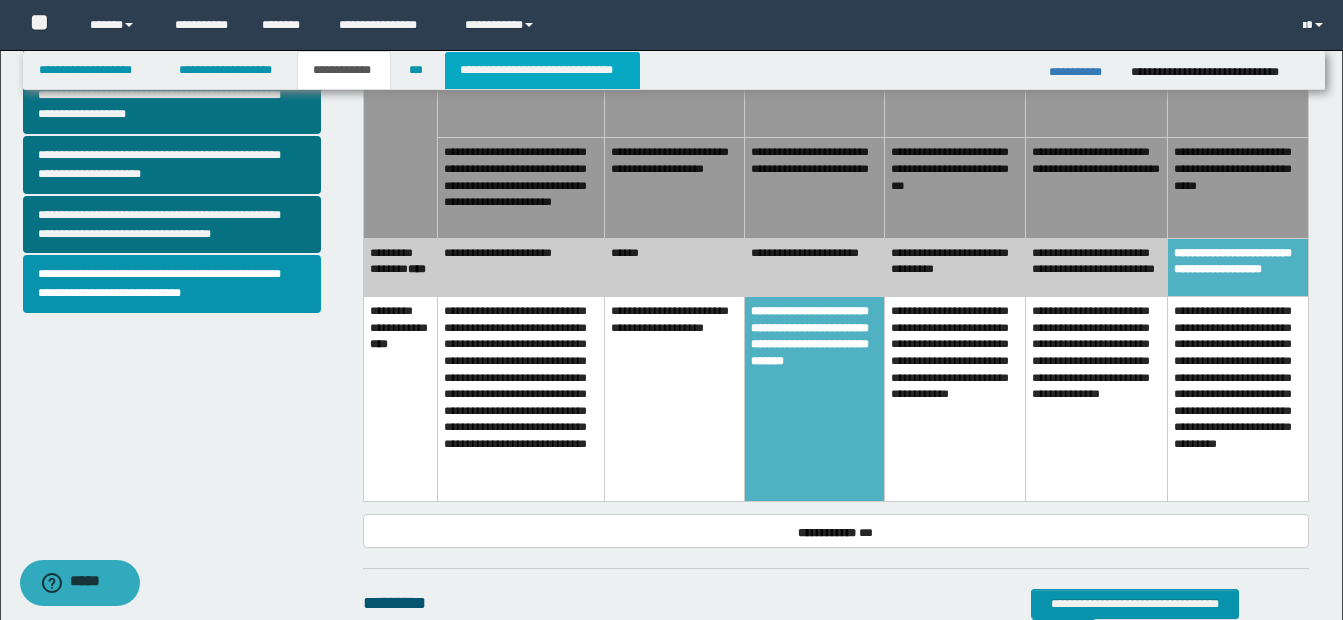 click on "**********" at bounding box center [542, 70] 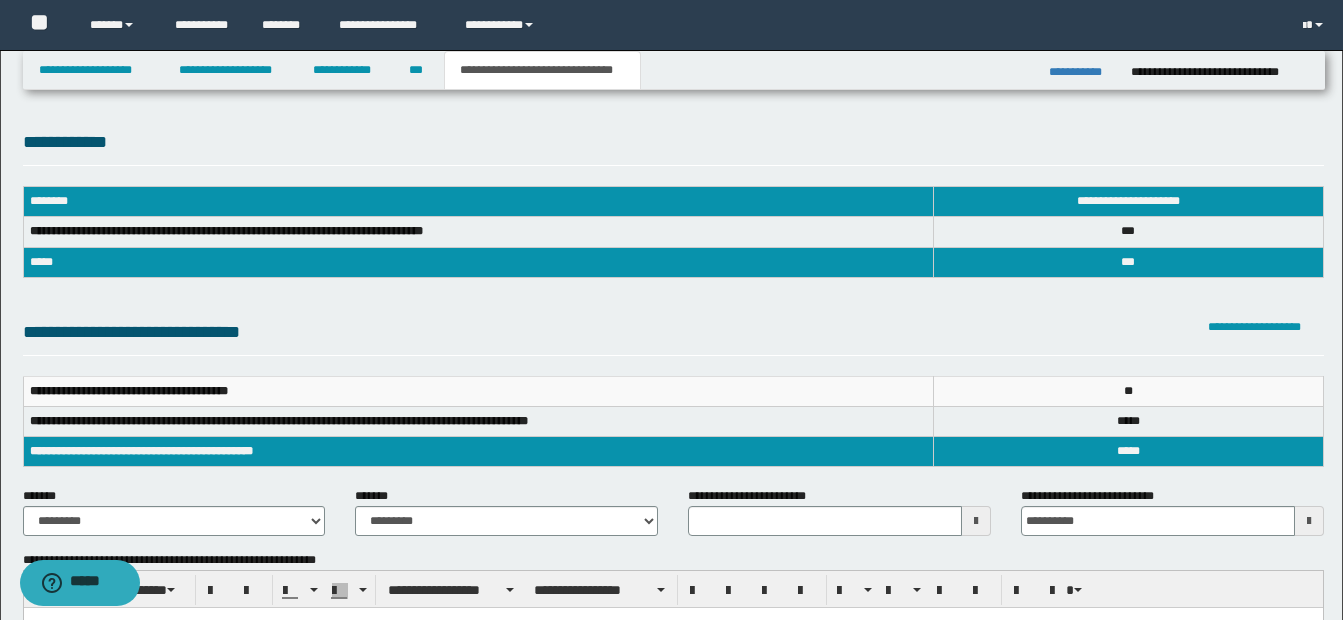 scroll, scrollTop: 0, scrollLeft: 0, axis: both 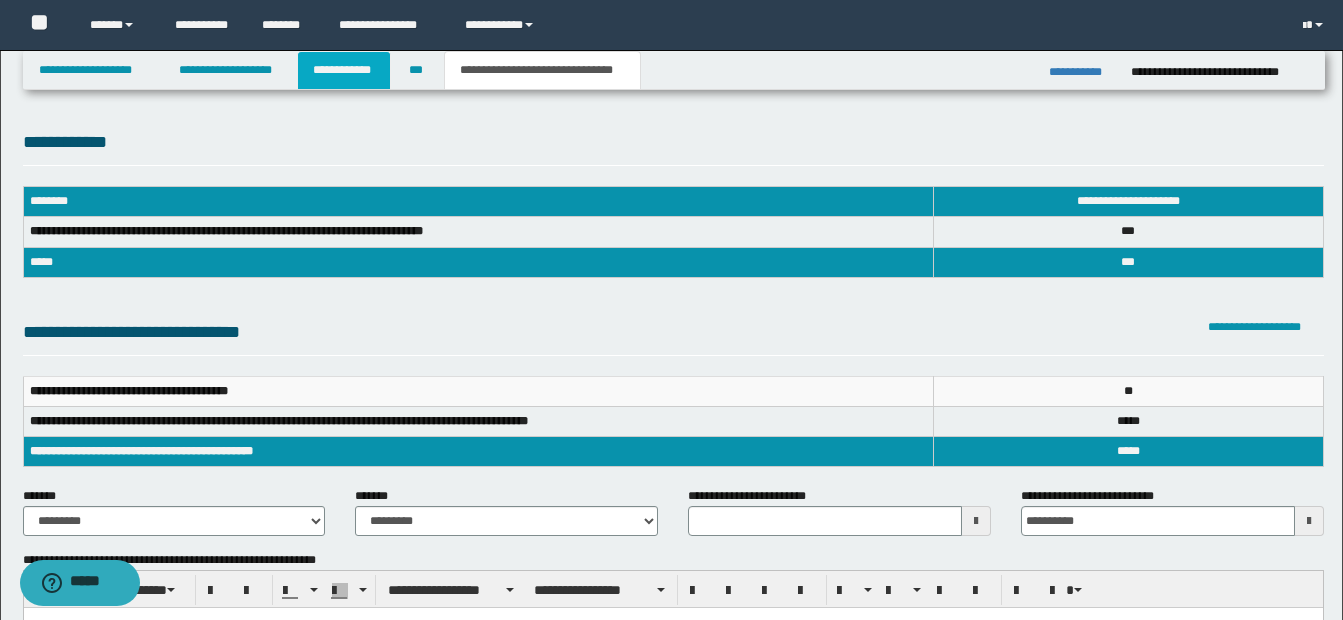 click on "**********" at bounding box center (344, 70) 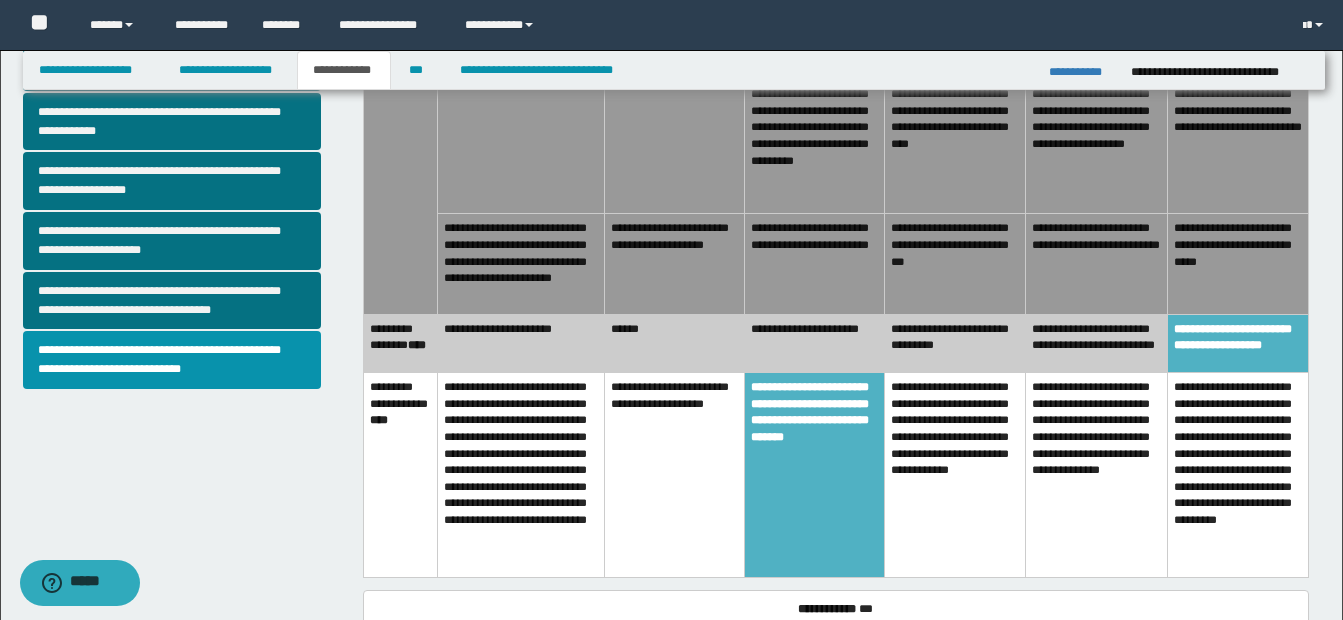 scroll, scrollTop: 700, scrollLeft: 0, axis: vertical 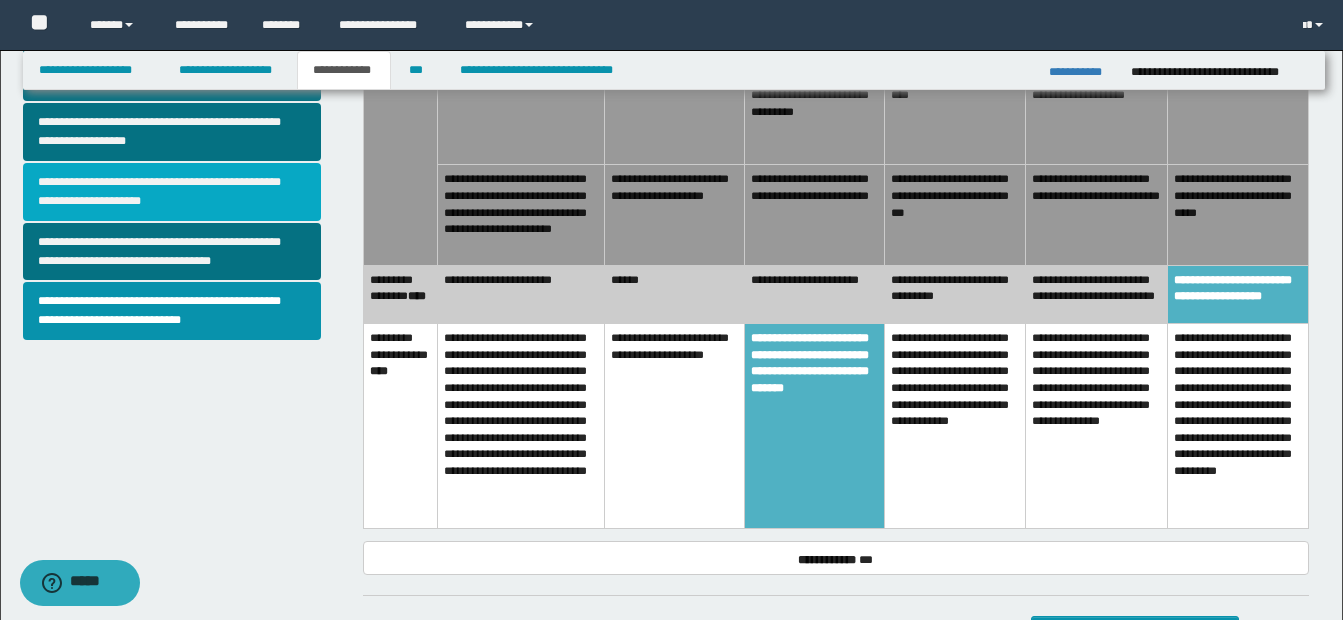 click on "**********" at bounding box center (172, 192) 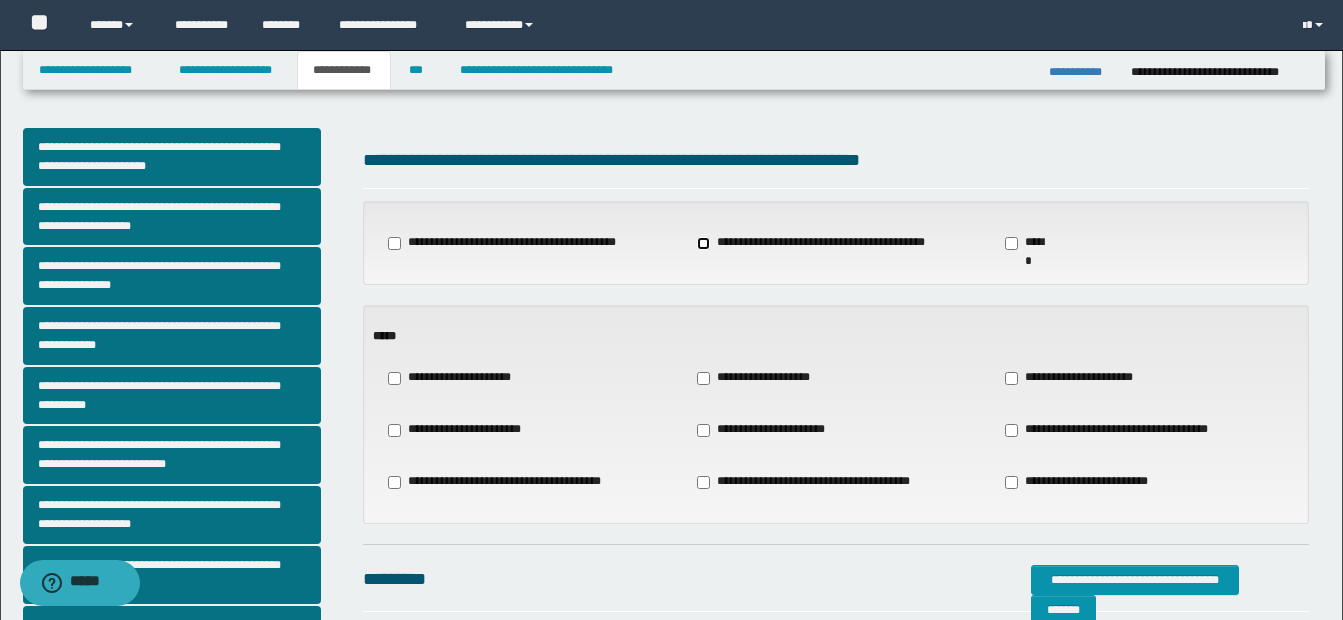 scroll, scrollTop: 100, scrollLeft: 0, axis: vertical 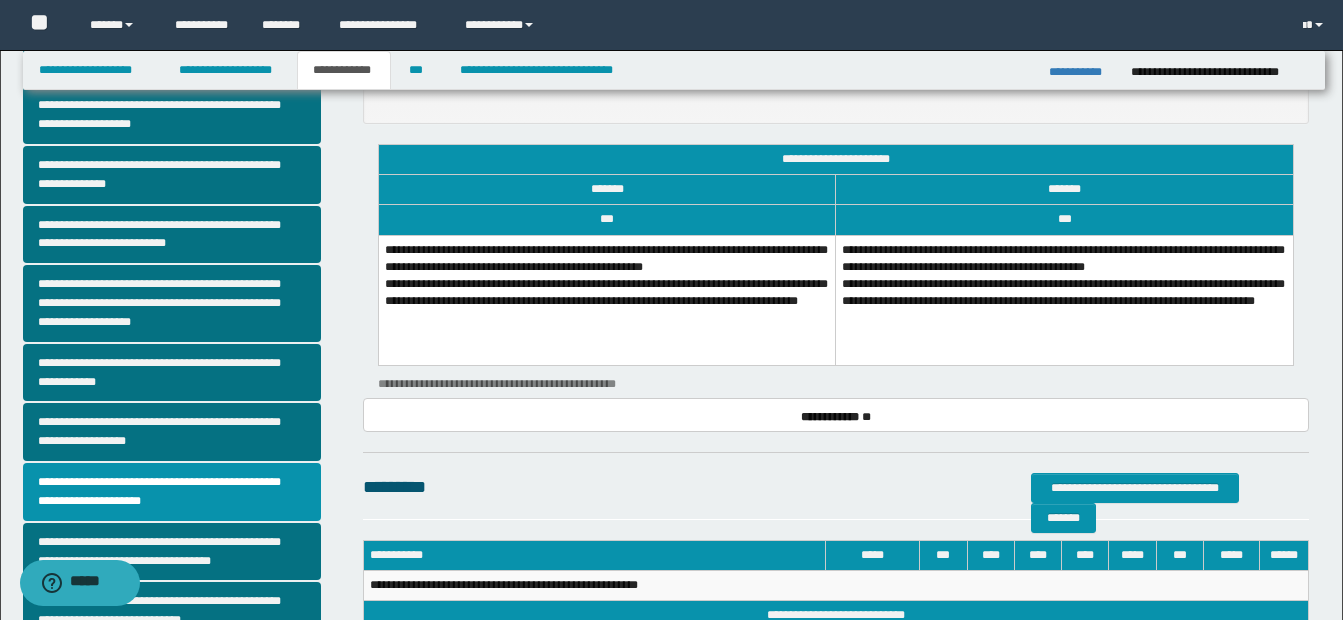 click on "**********" at bounding box center [607, 300] 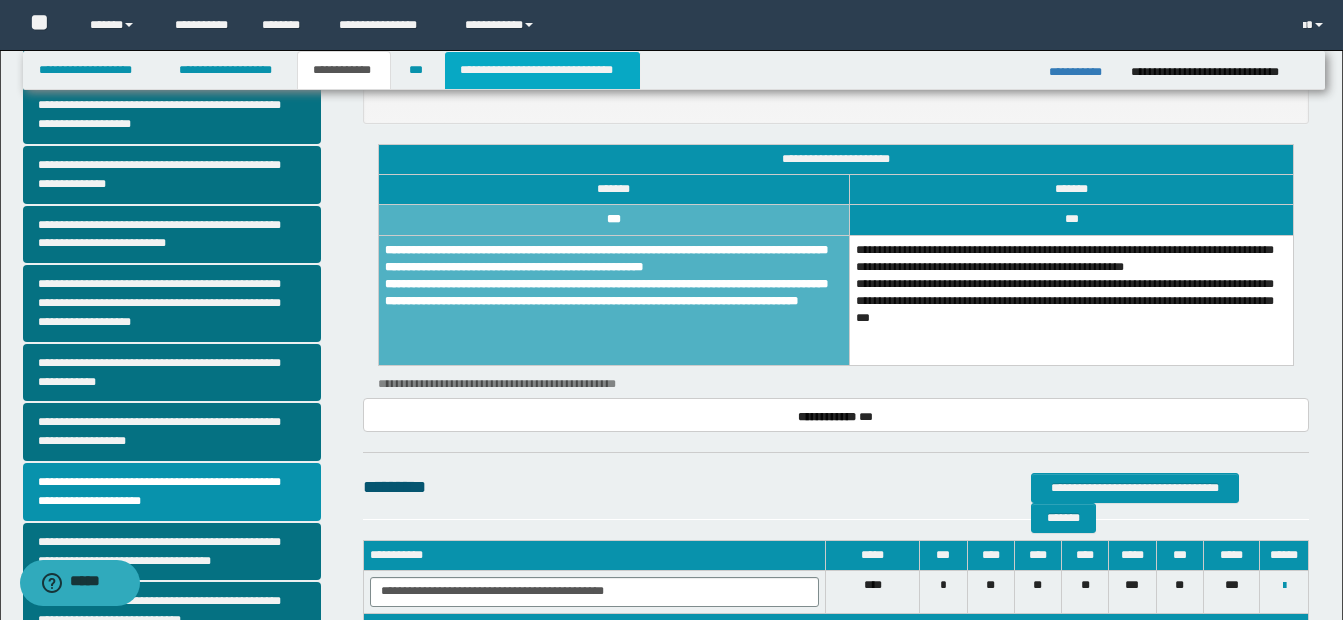 click on "**********" at bounding box center [542, 70] 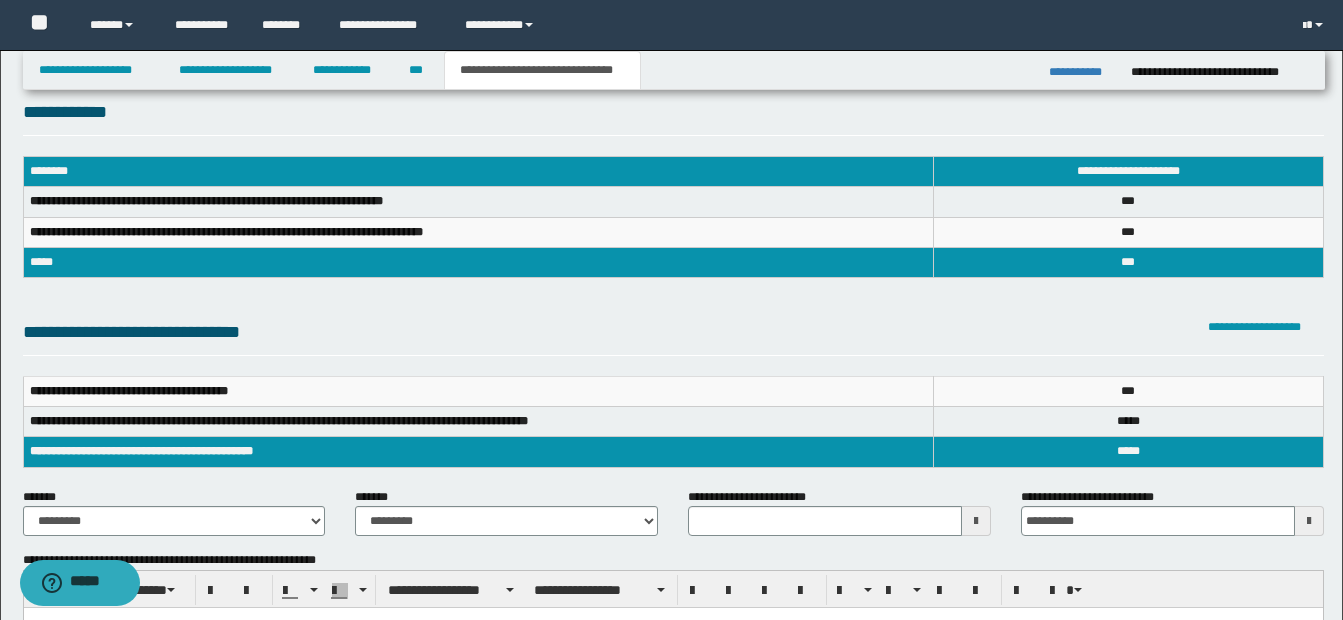 scroll, scrollTop: 230, scrollLeft: 0, axis: vertical 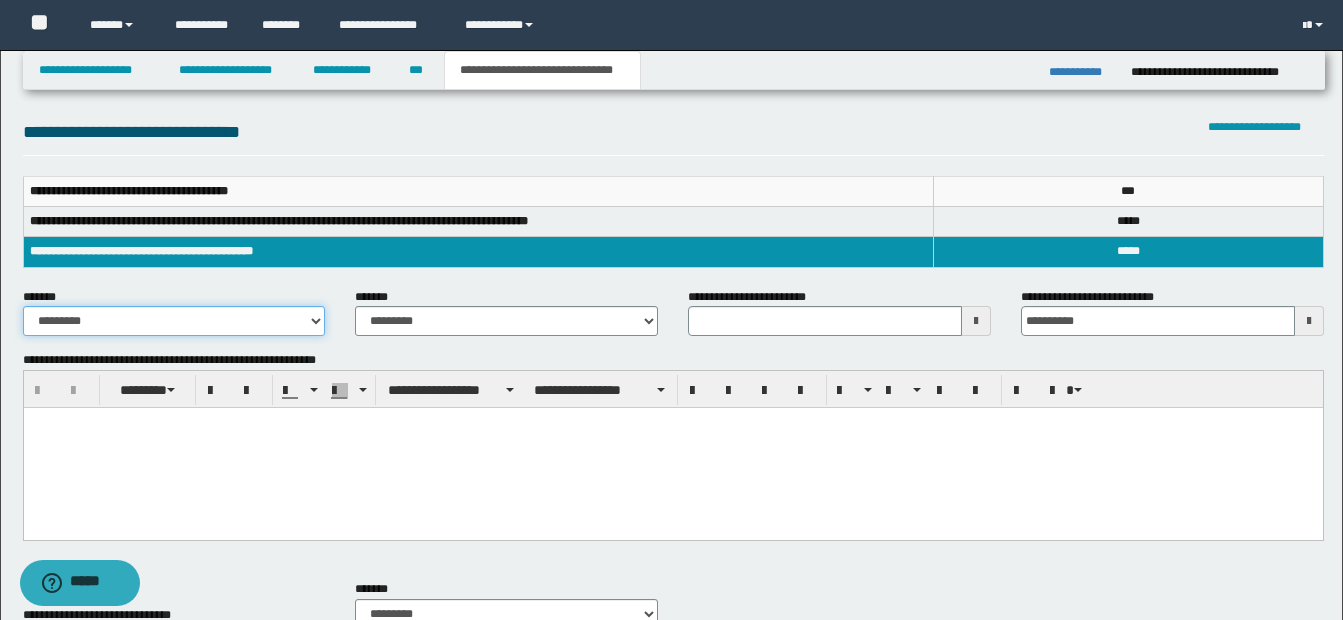 click on "**********" at bounding box center [174, 321] 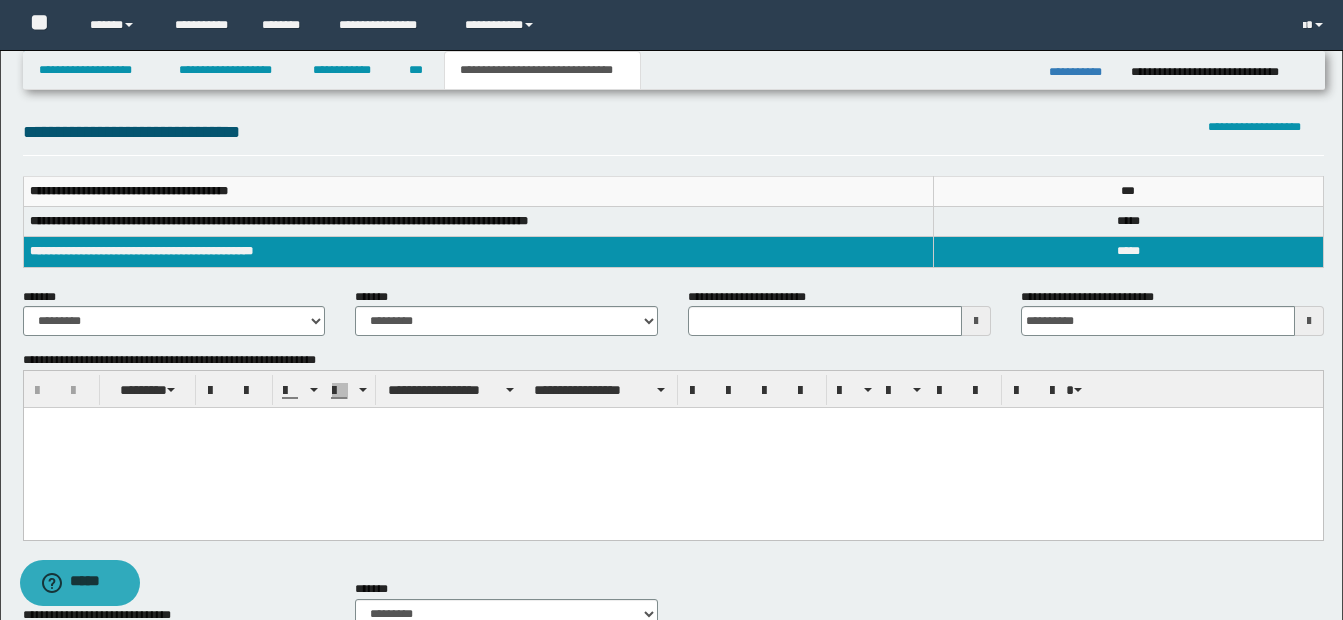 click at bounding box center [673, 473] 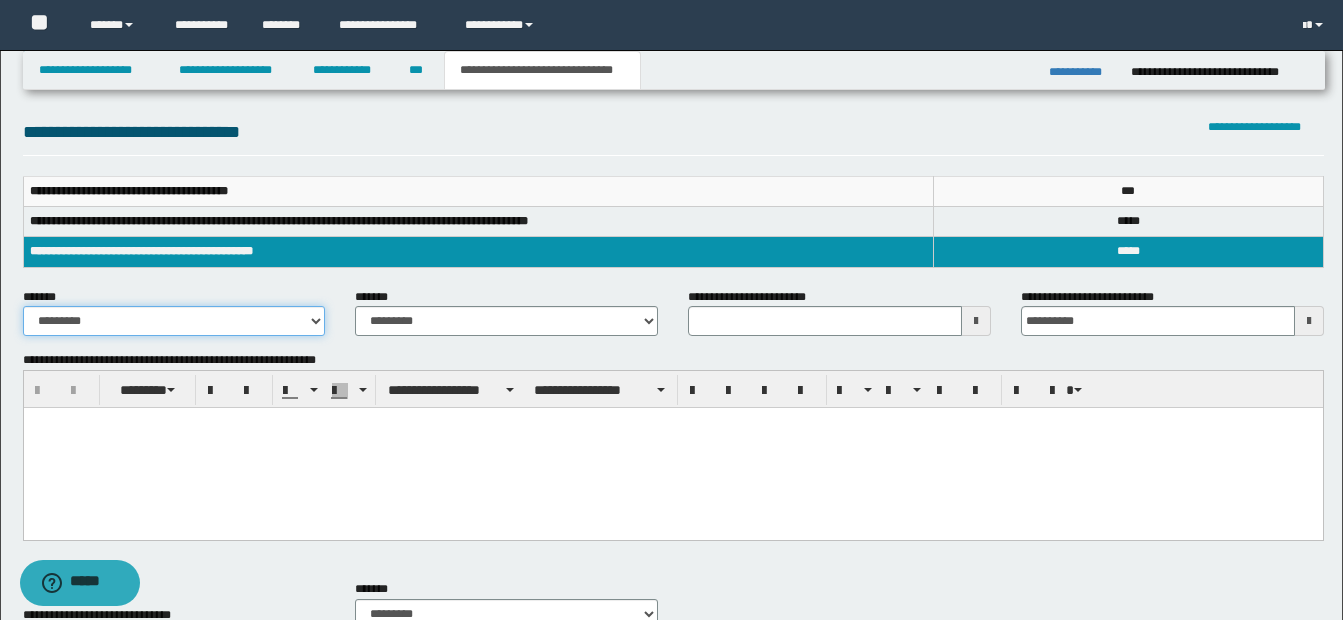click on "**********" at bounding box center (174, 321) 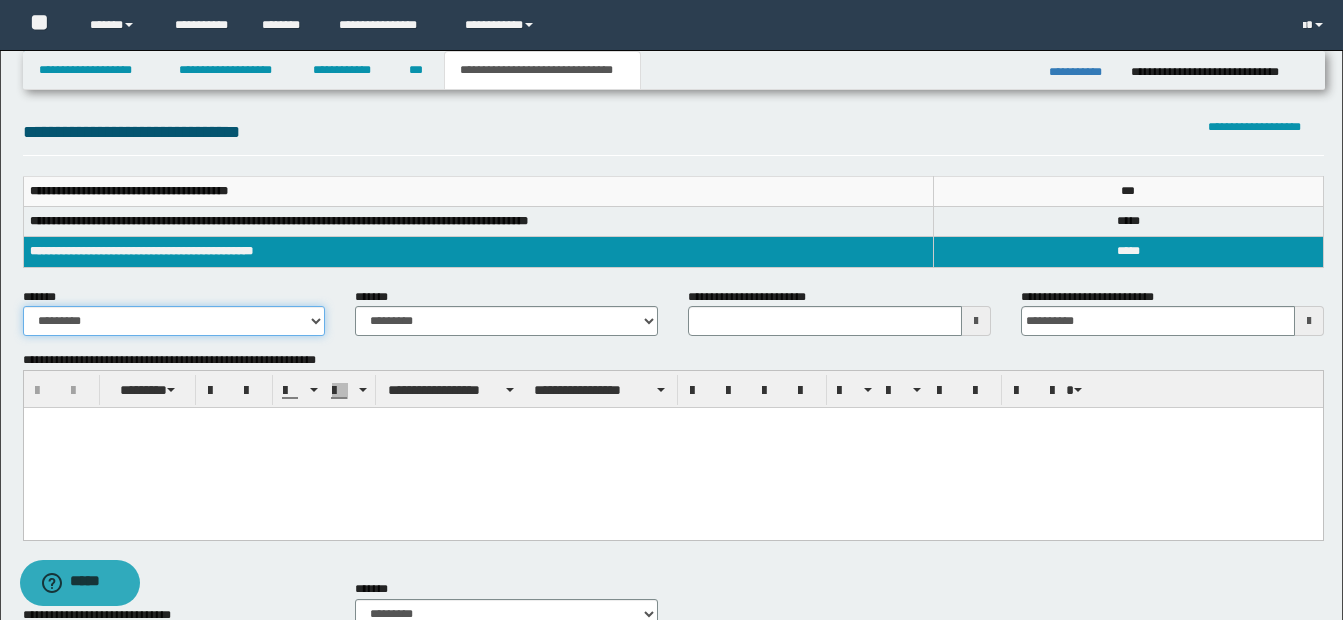 select on "*" 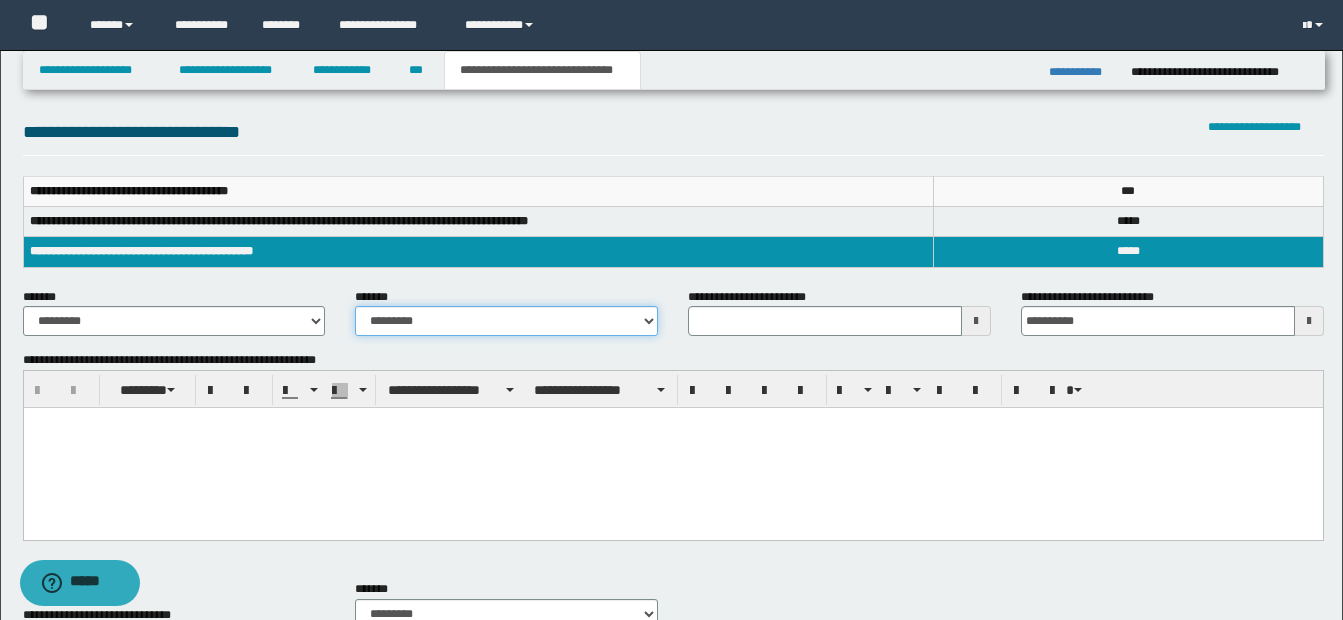 click on "**********" at bounding box center (506, 321) 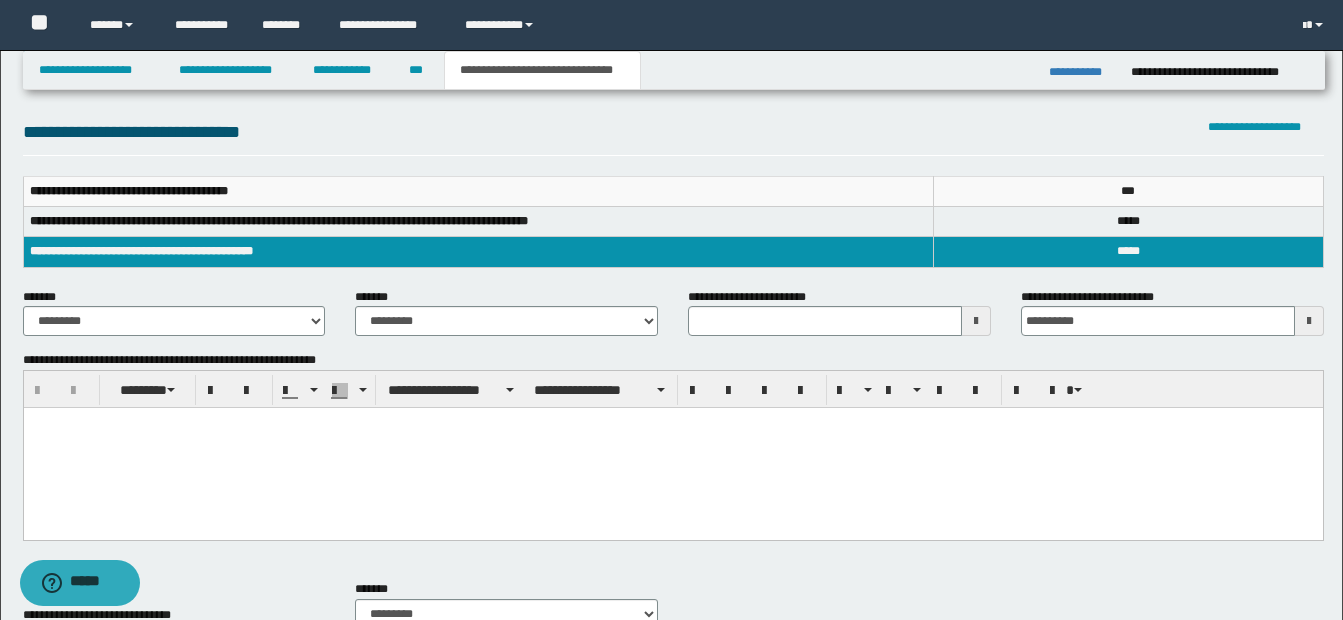 click at bounding box center (672, 448) 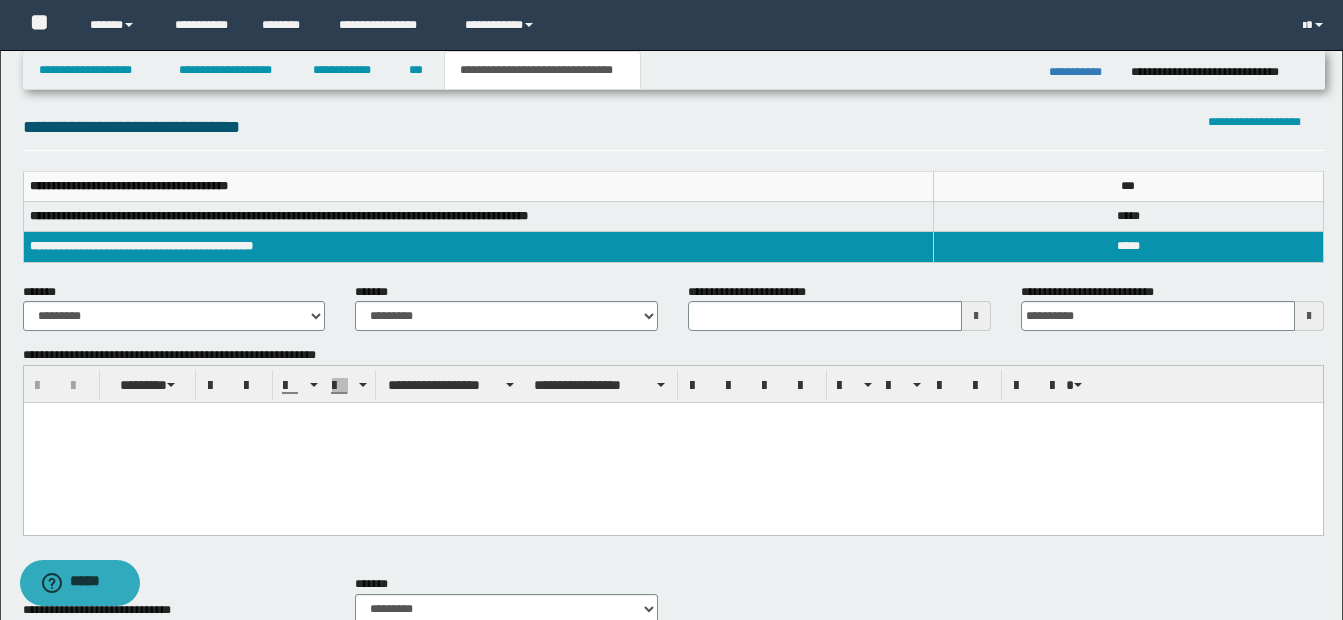 scroll, scrollTop: 200, scrollLeft: 0, axis: vertical 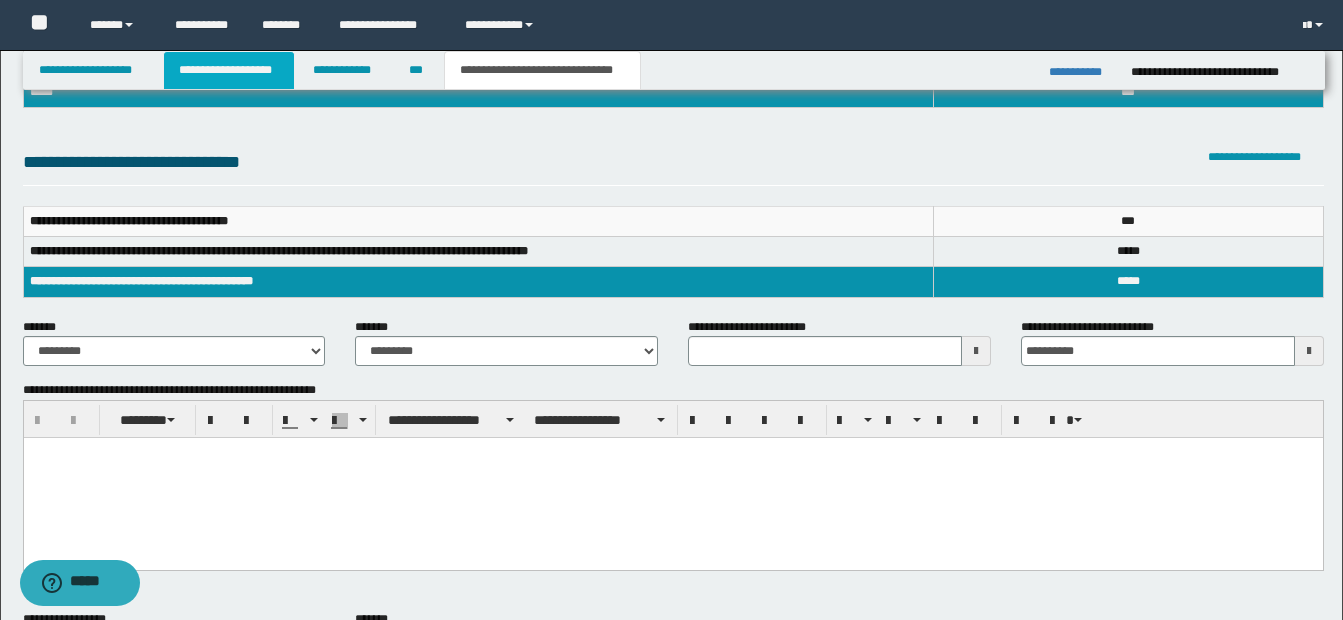 click on "**********" at bounding box center [229, 70] 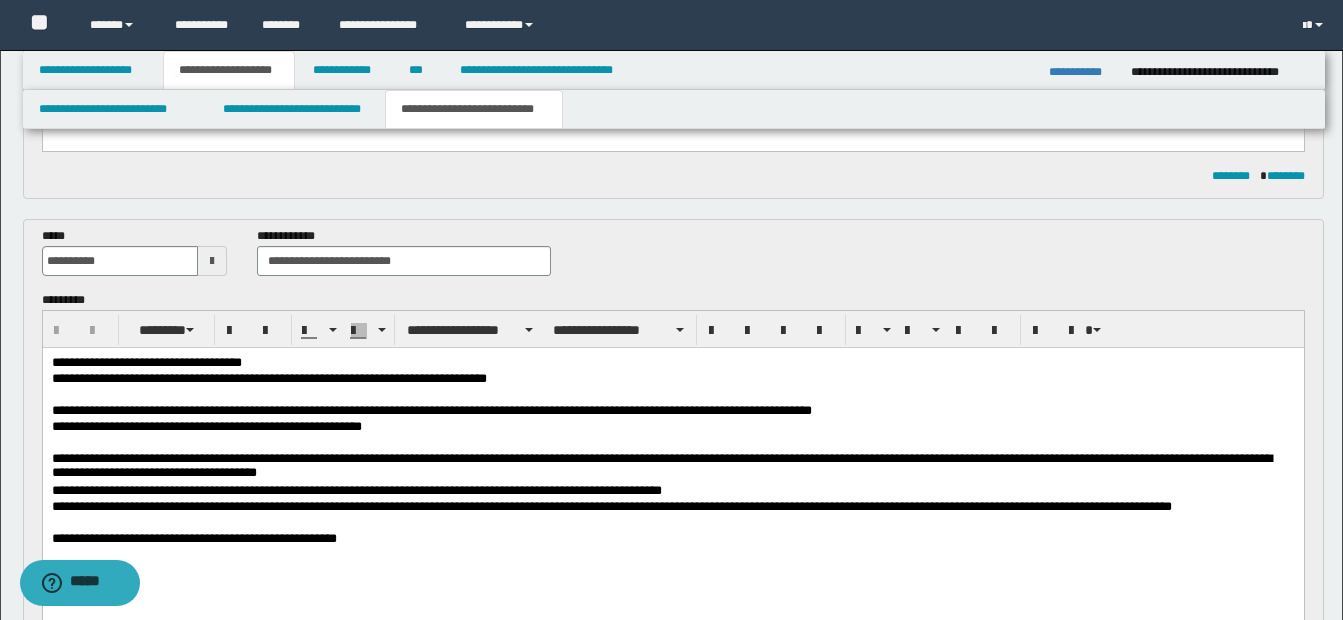 scroll, scrollTop: 500, scrollLeft: 0, axis: vertical 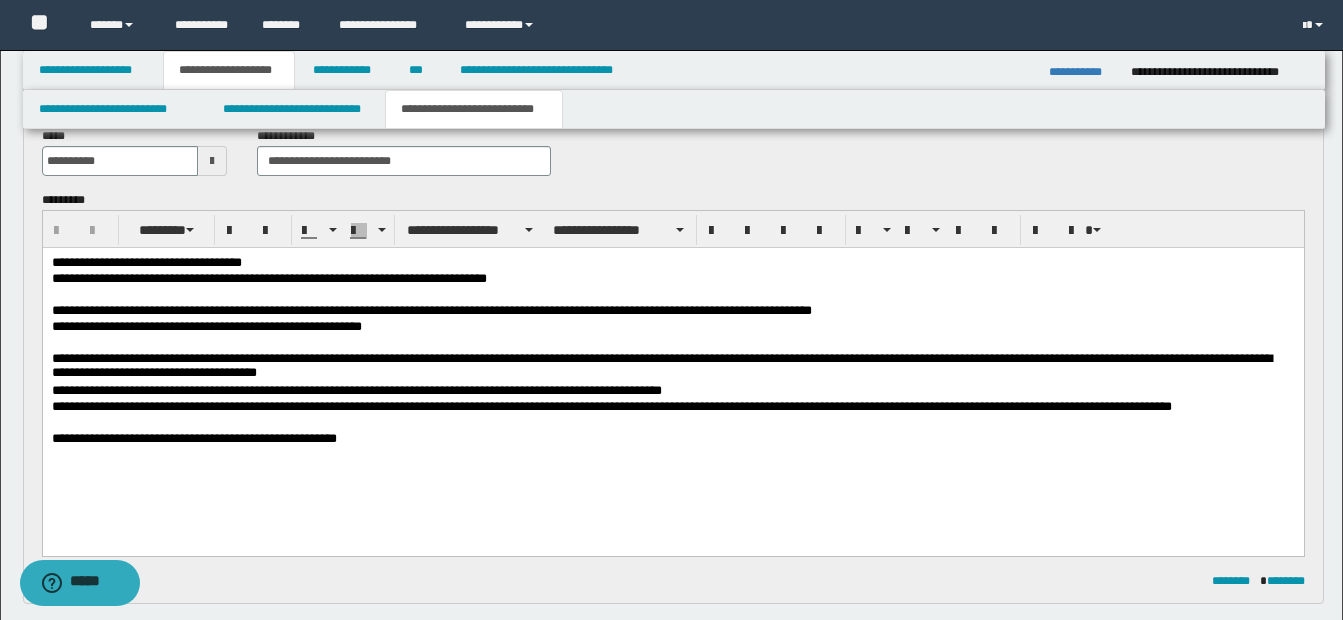 click at bounding box center (672, 423) 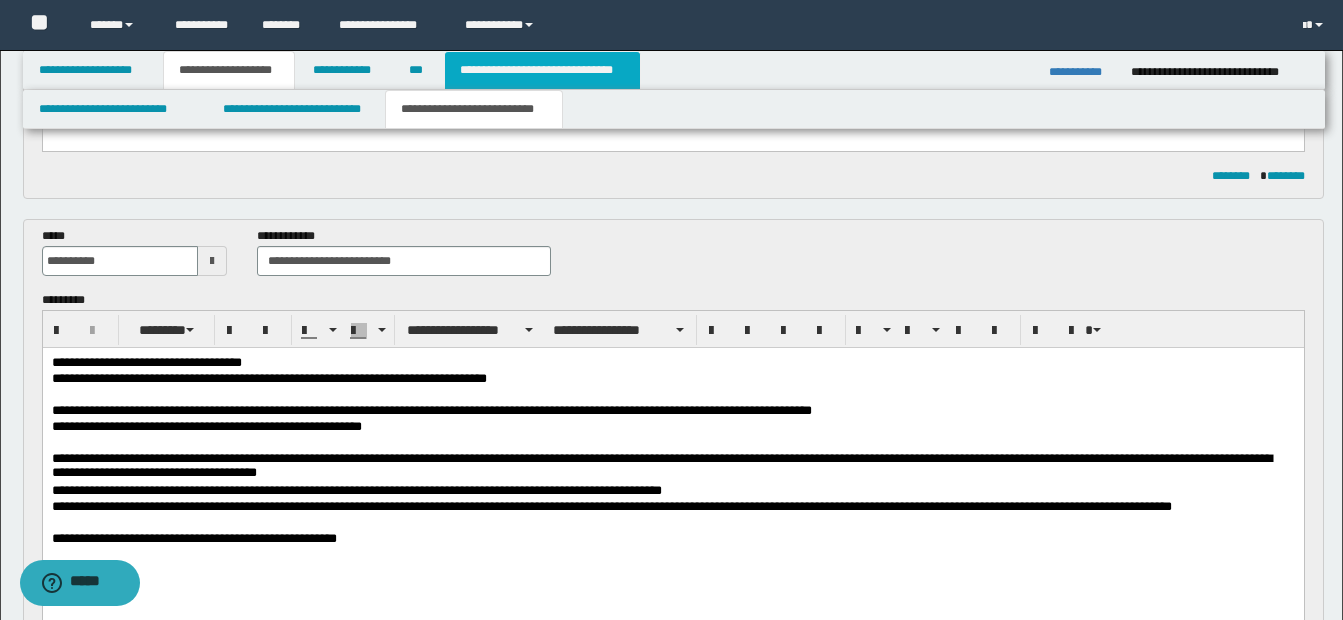 click on "**********" at bounding box center (542, 70) 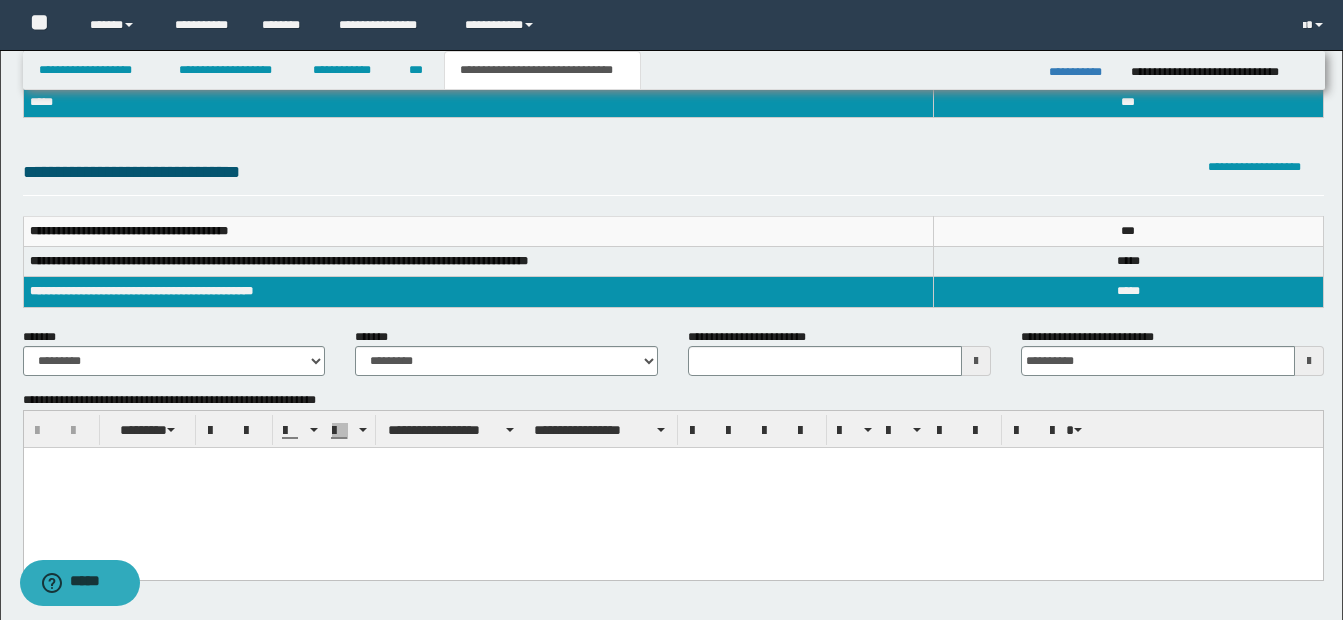 scroll, scrollTop: 169, scrollLeft: 0, axis: vertical 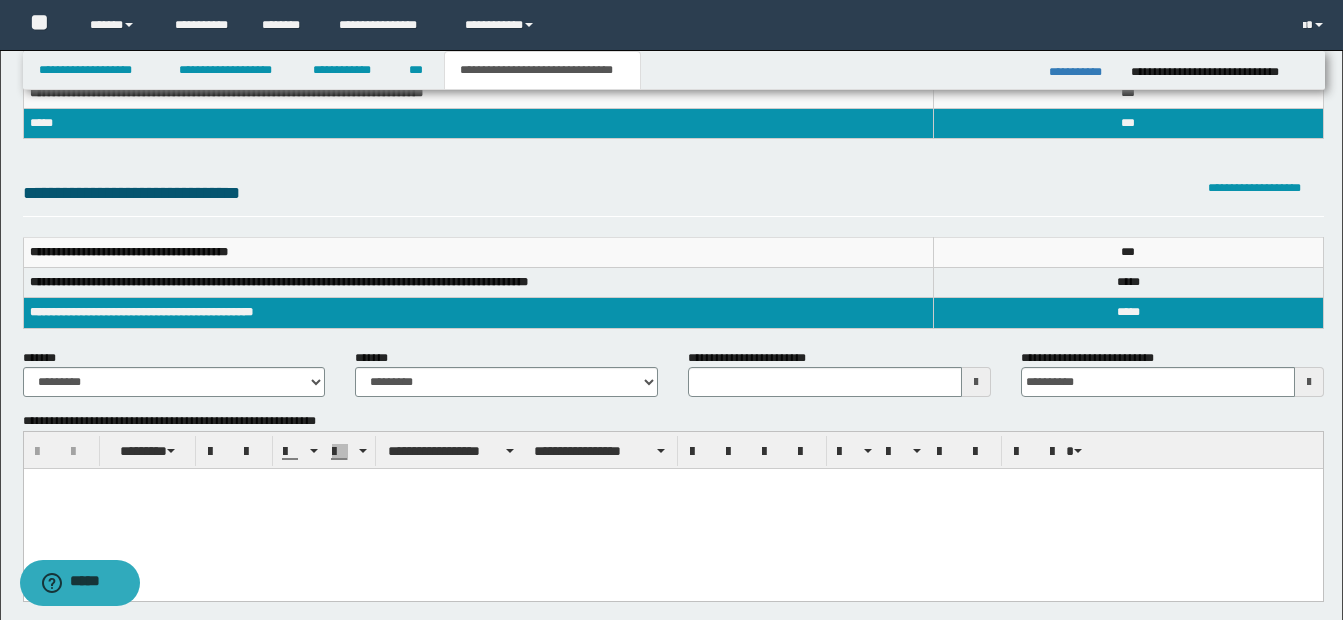 type 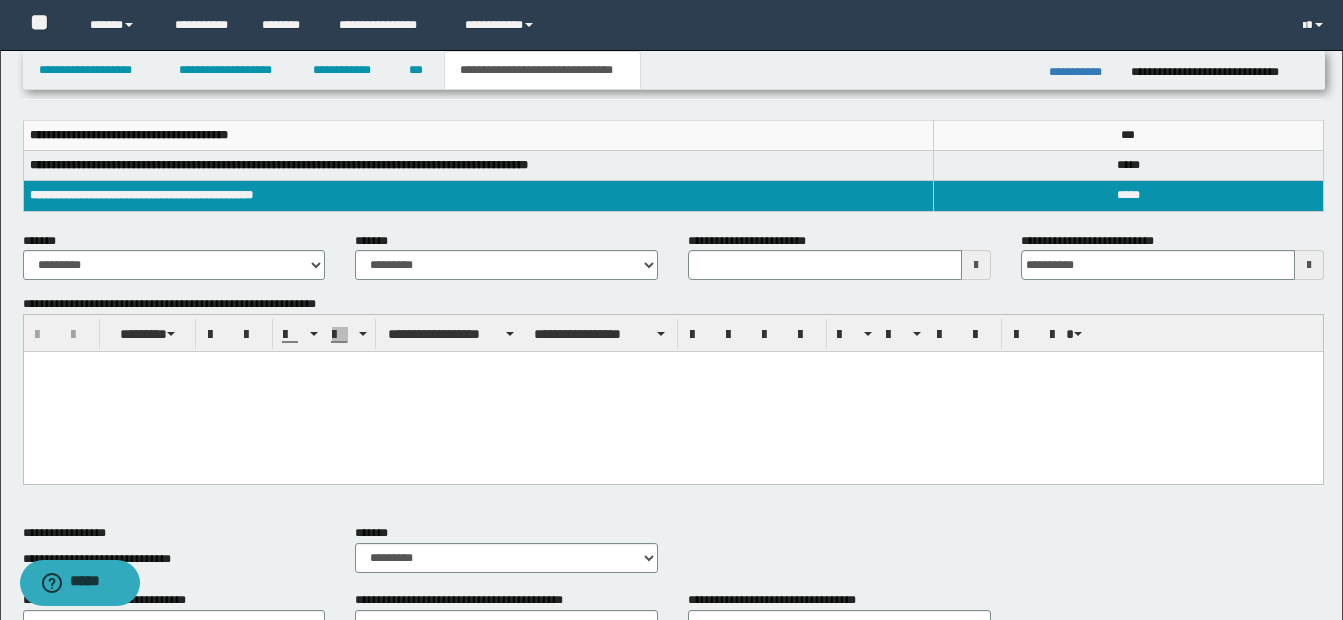 scroll, scrollTop: 300, scrollLeft: 0, axis: vertical 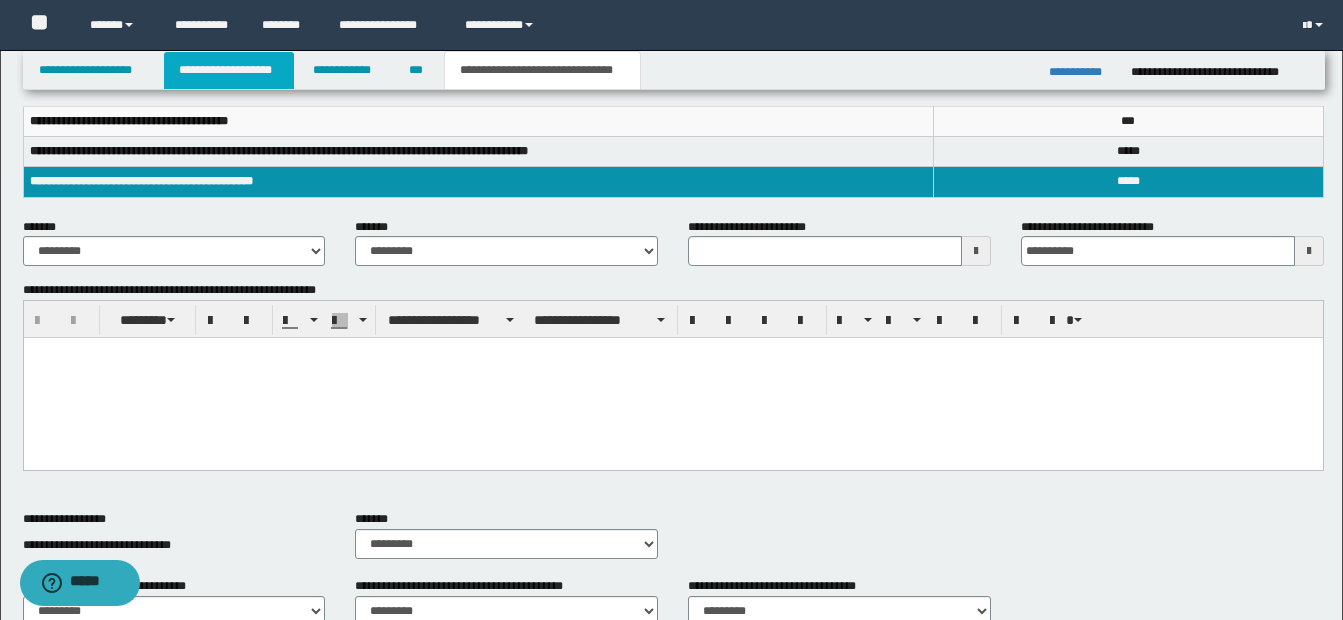 click on "**********" at bounding box center (229, 70) 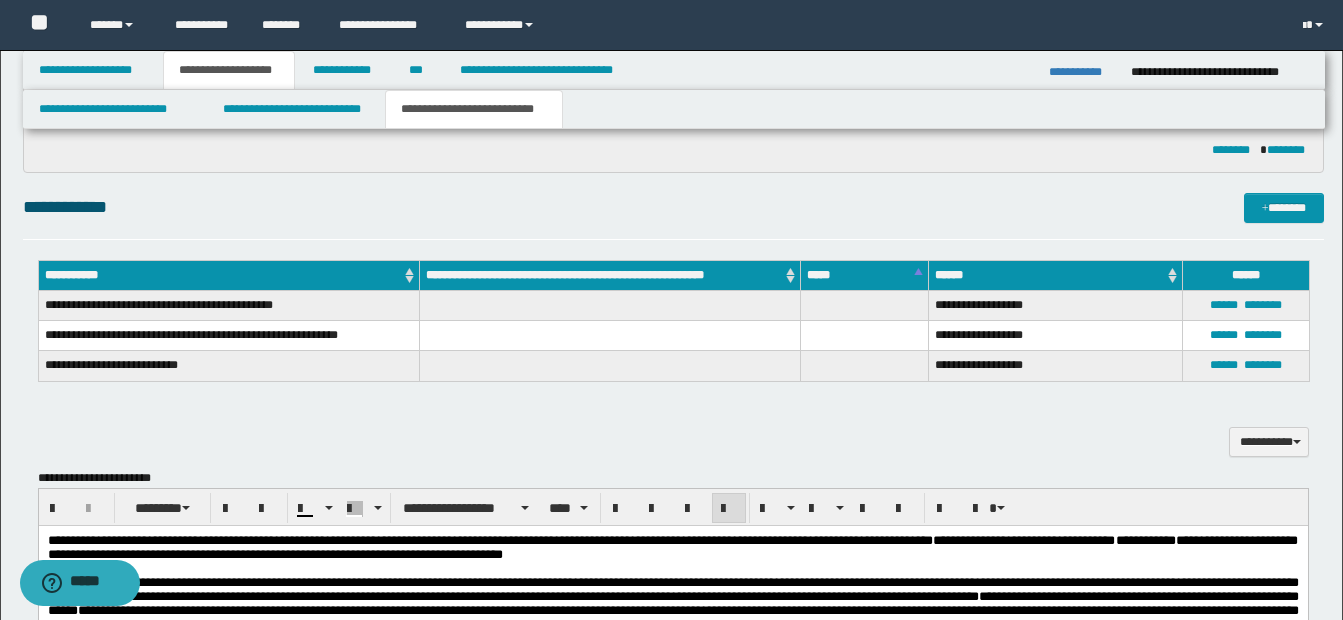scroll, scrollTop: 1231, scrollLeft: 0, axis: vertical 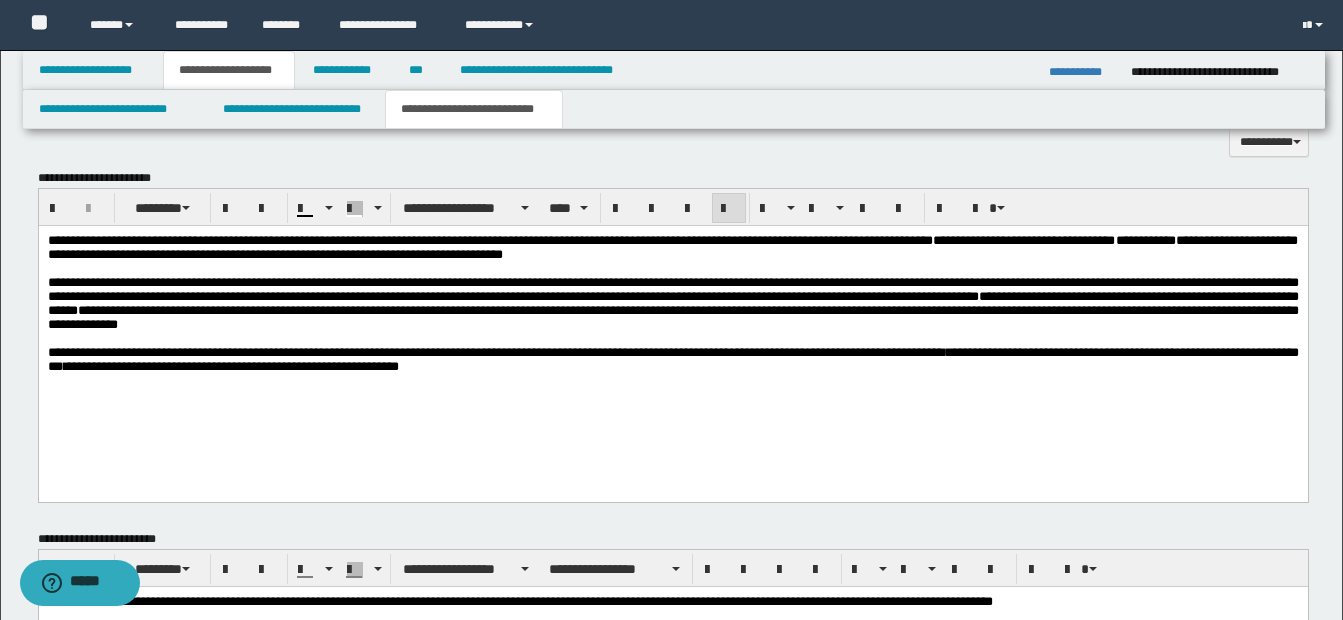 click on "**********" at bounding box center [672, 360] 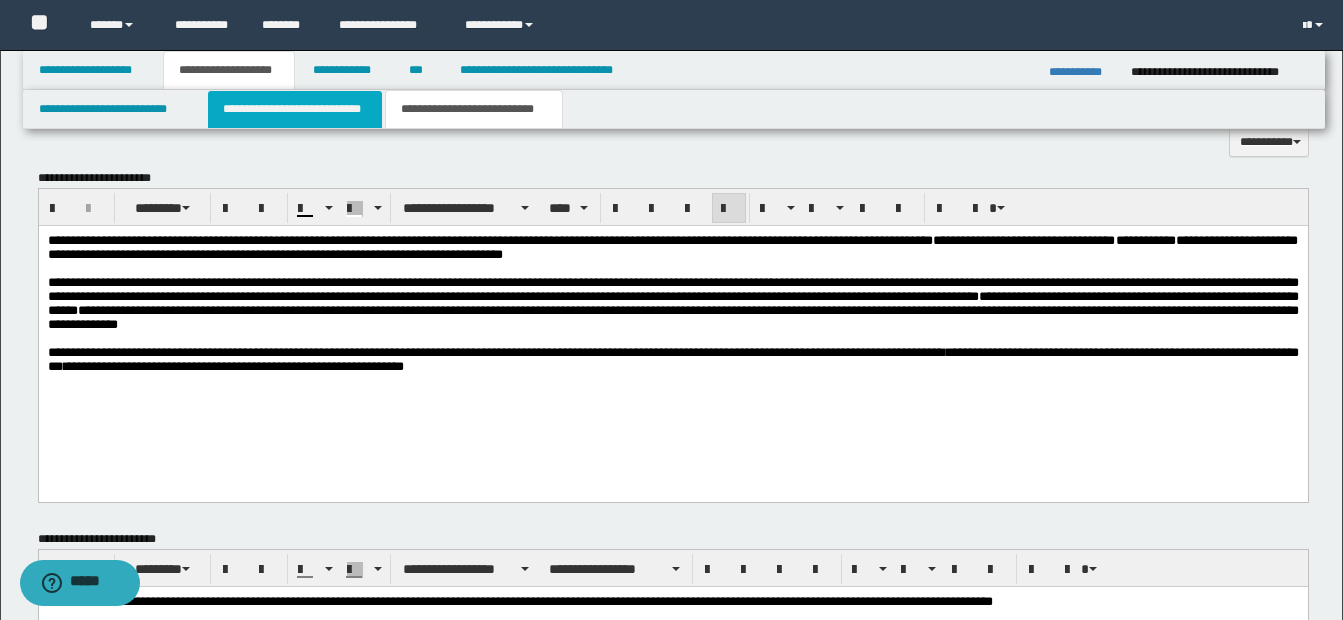 click on "**********" at bounding box center (295, 109) 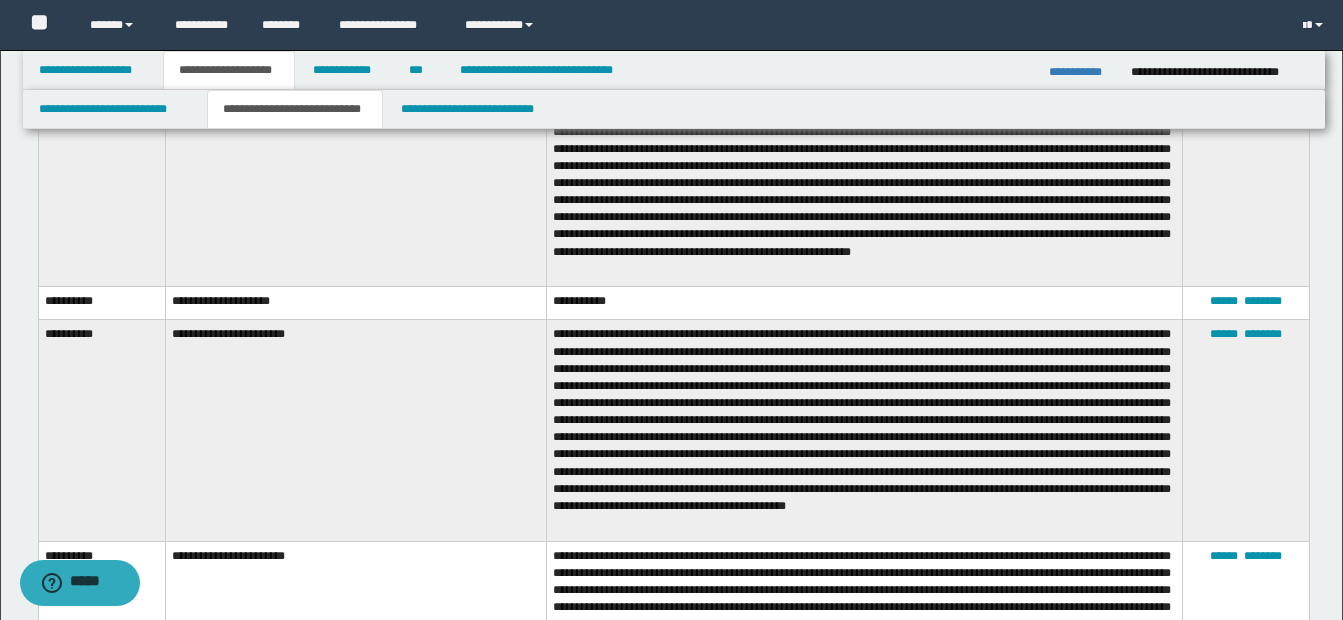 scroll, scrollTop: 931, scrollLeft: 0, axis: vertical 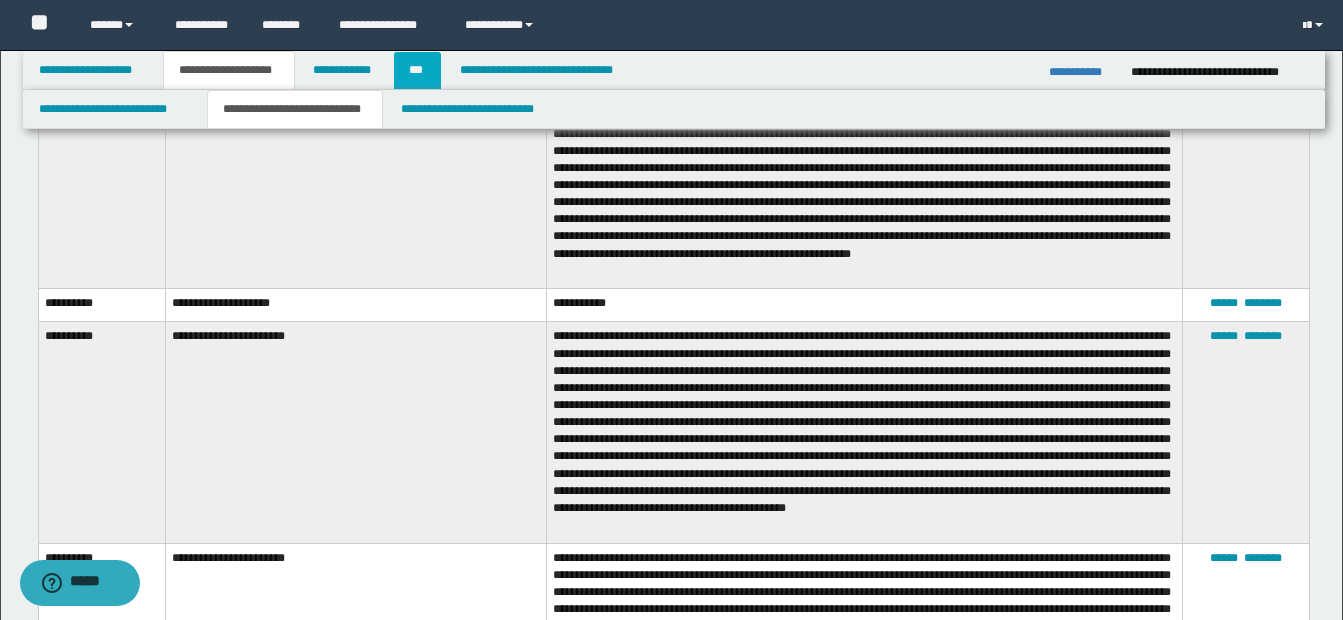 click on "***" at bounding box center [417, 70] 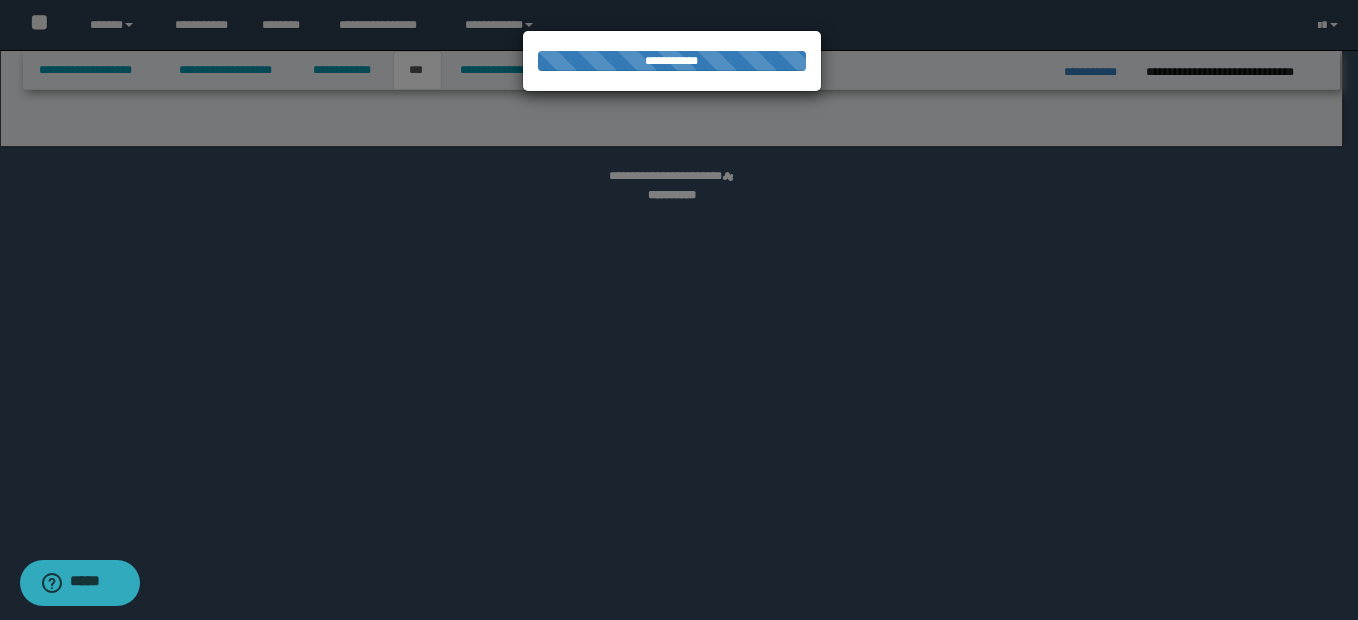 select on "**" 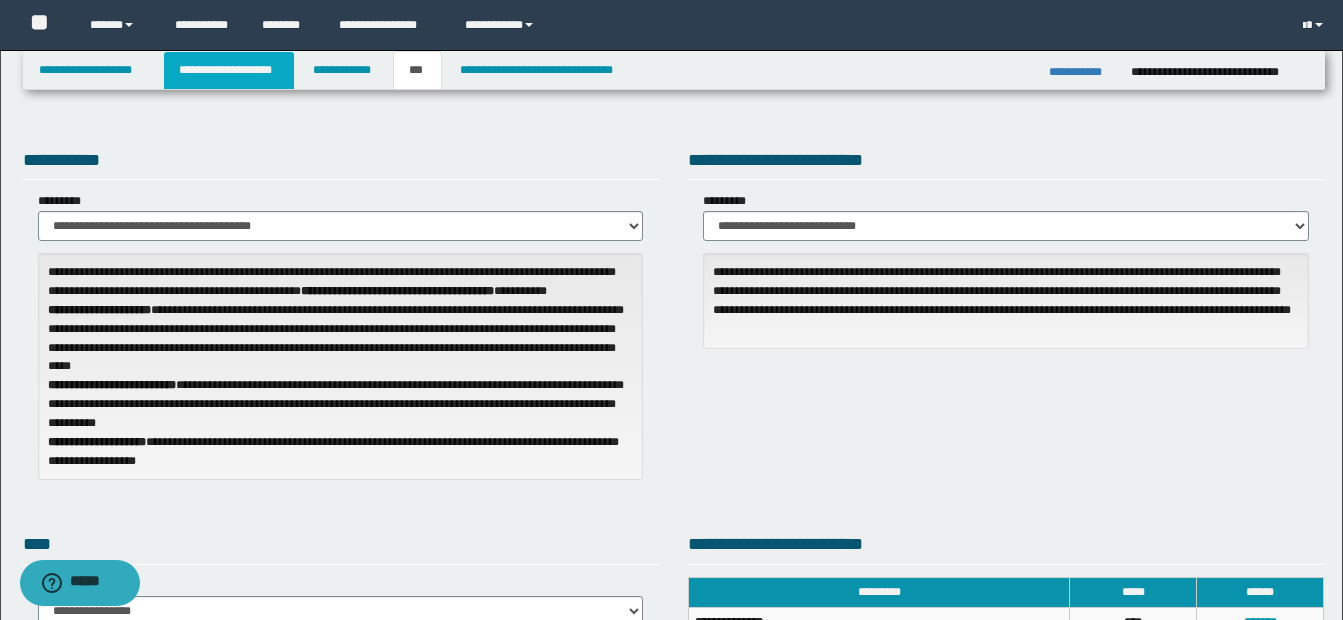 click on "**********" at bounding box center (229, 70) 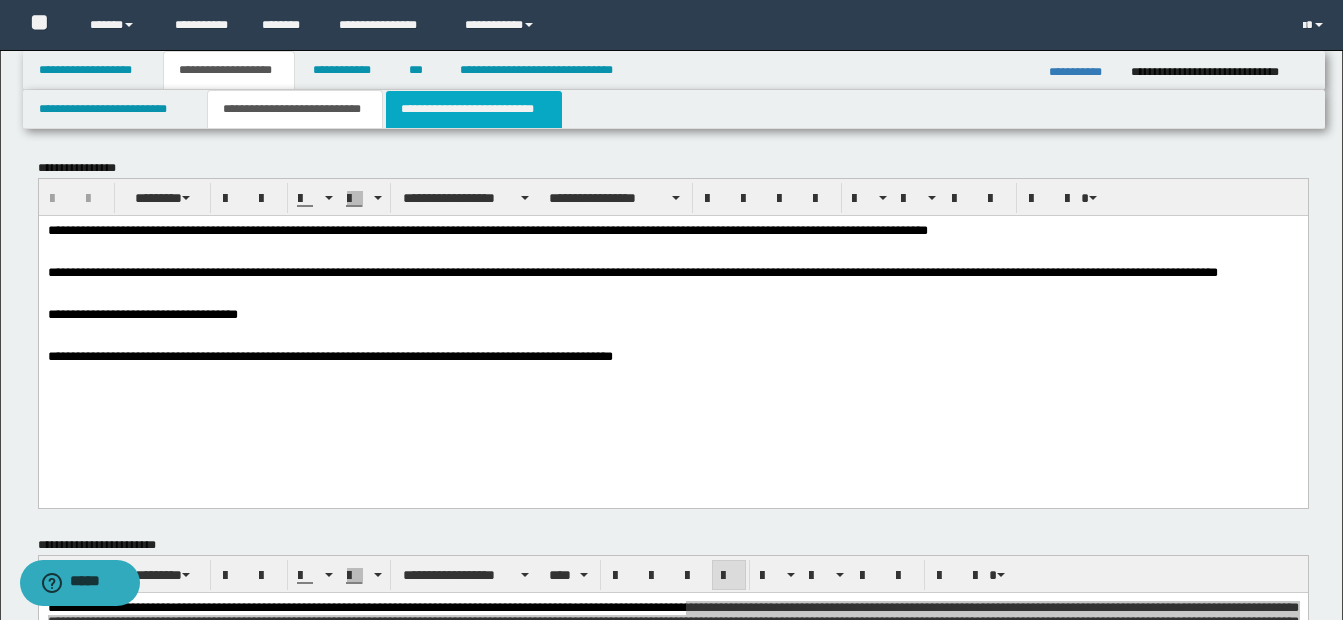 click on "**********" at bounding box center (474, 109) 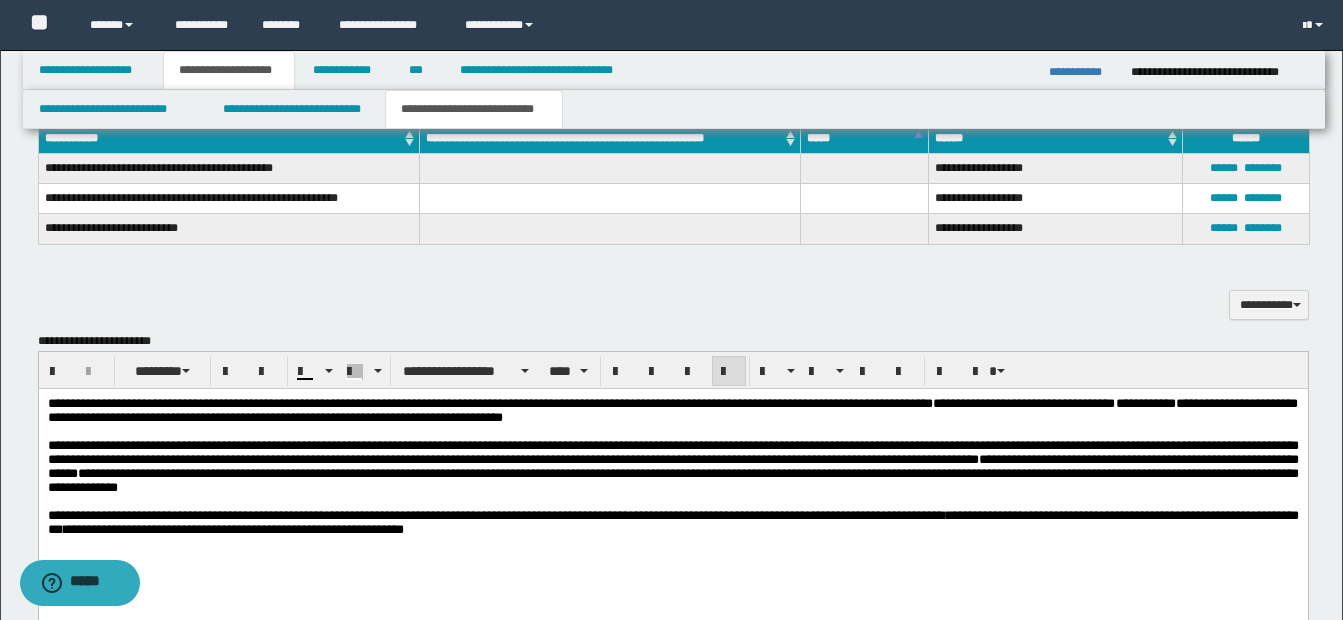 scroll, scrollTop: 1100, scrollLeft: 0, axis: vertical 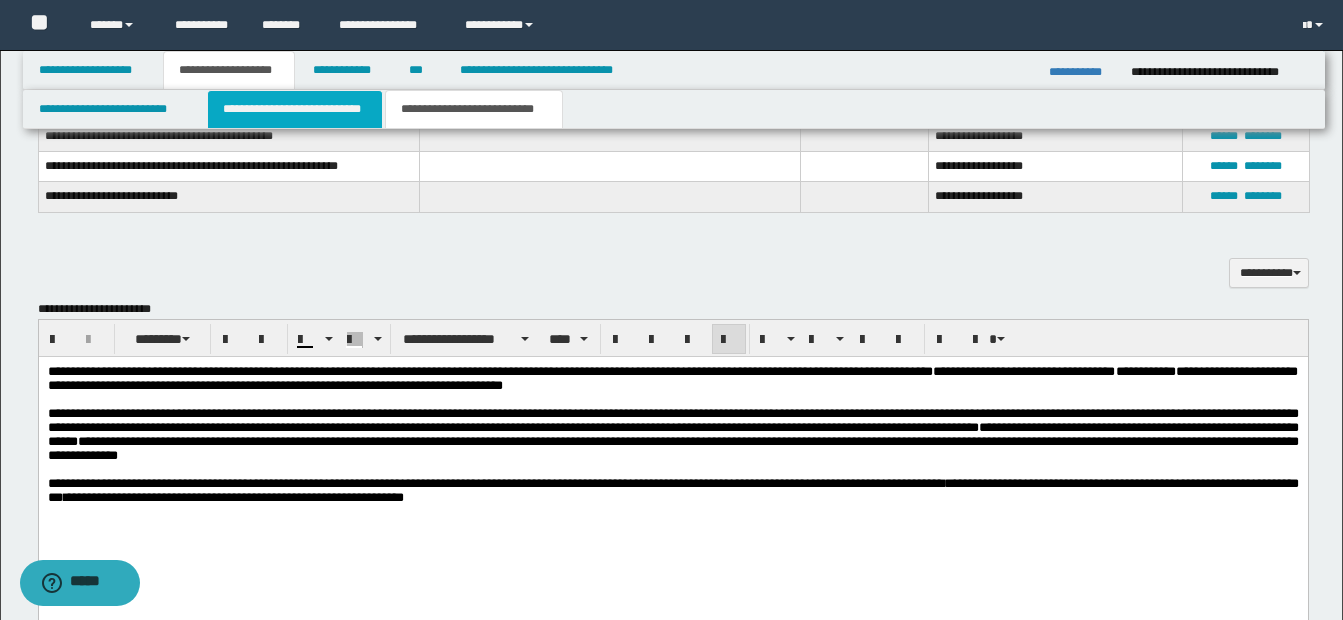 click on "**********" at bounding box center [295, 109] 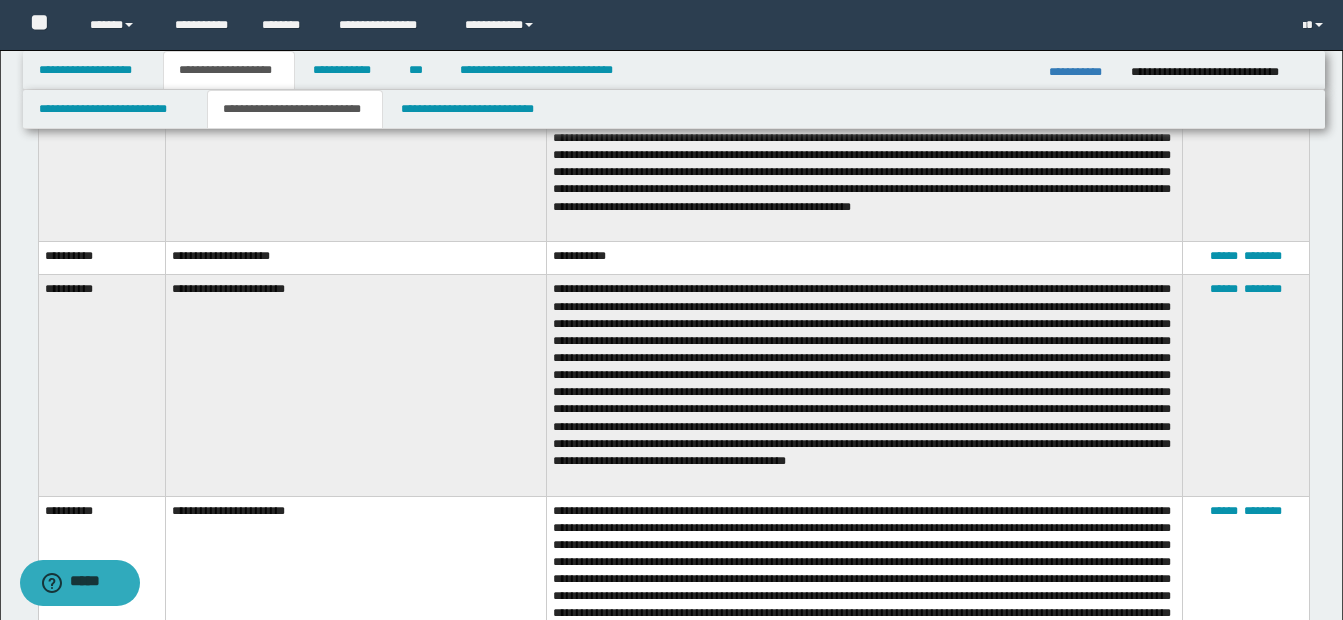 scroll, scrollTop: 1000, scrollLeft: 0, axis: vertical 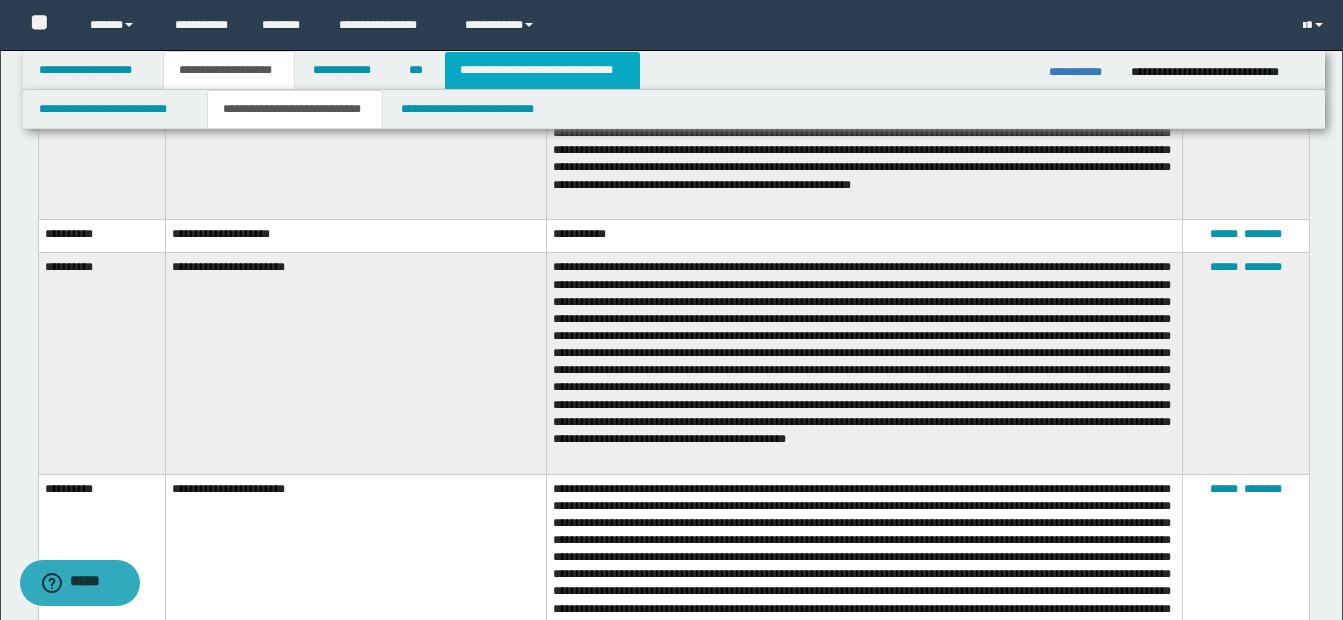 click on "**********" at bounding box center [542, 70] 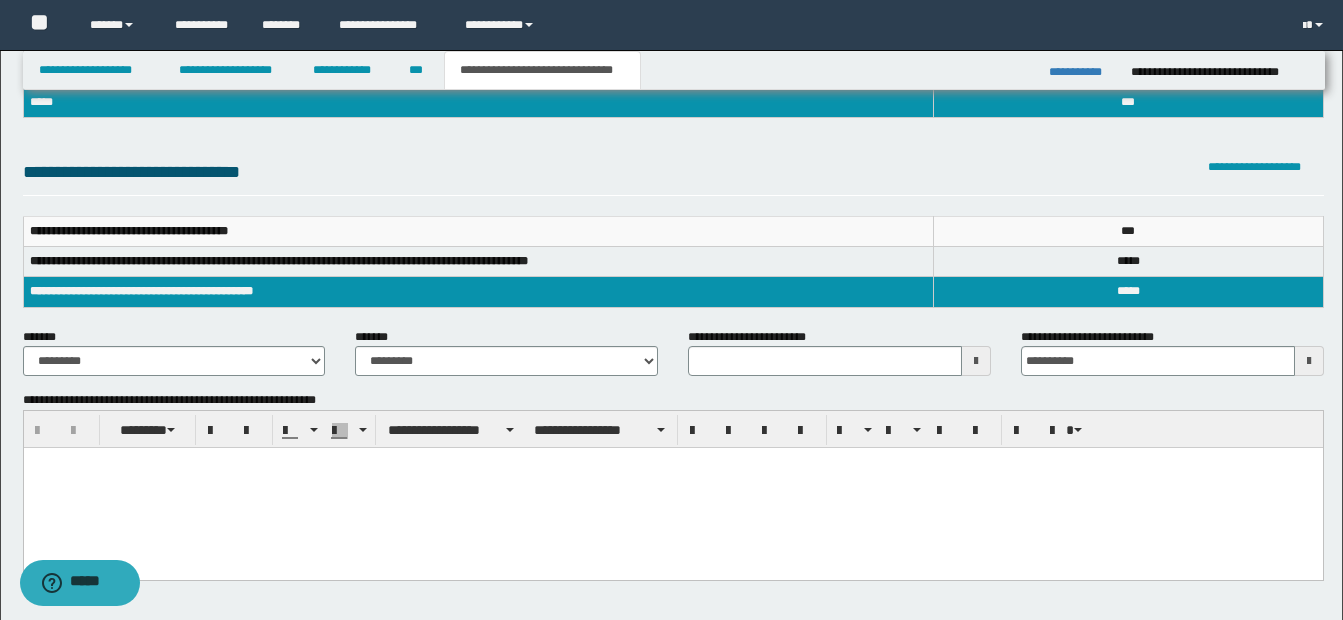 scroll, scrollTop: 161, scrollLeft: 0, axis: vertical 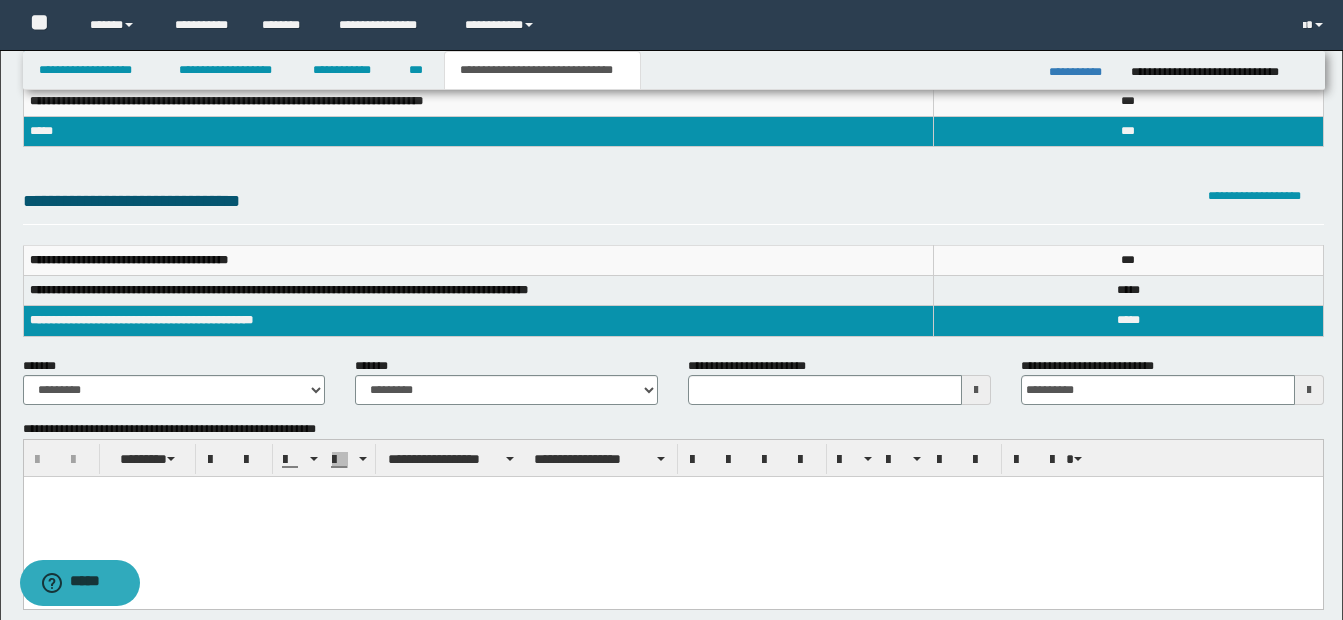 click at bounding box center (976, 390) 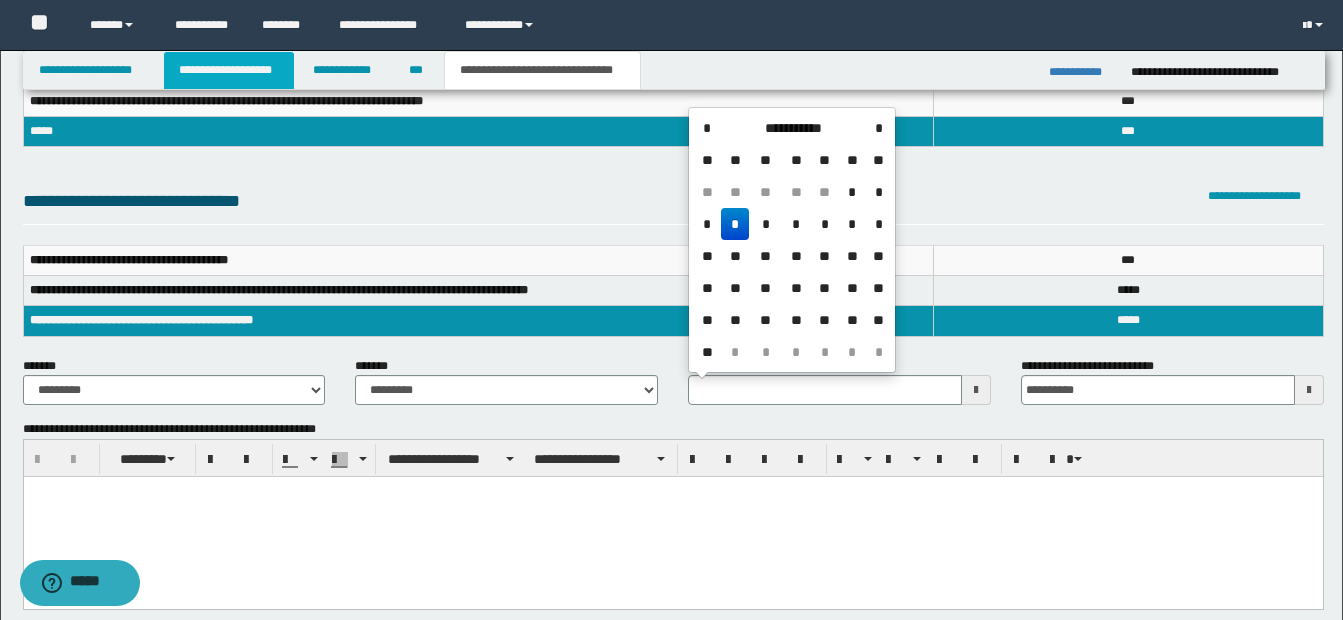 click on "**********" at bounding box center (229, 70) 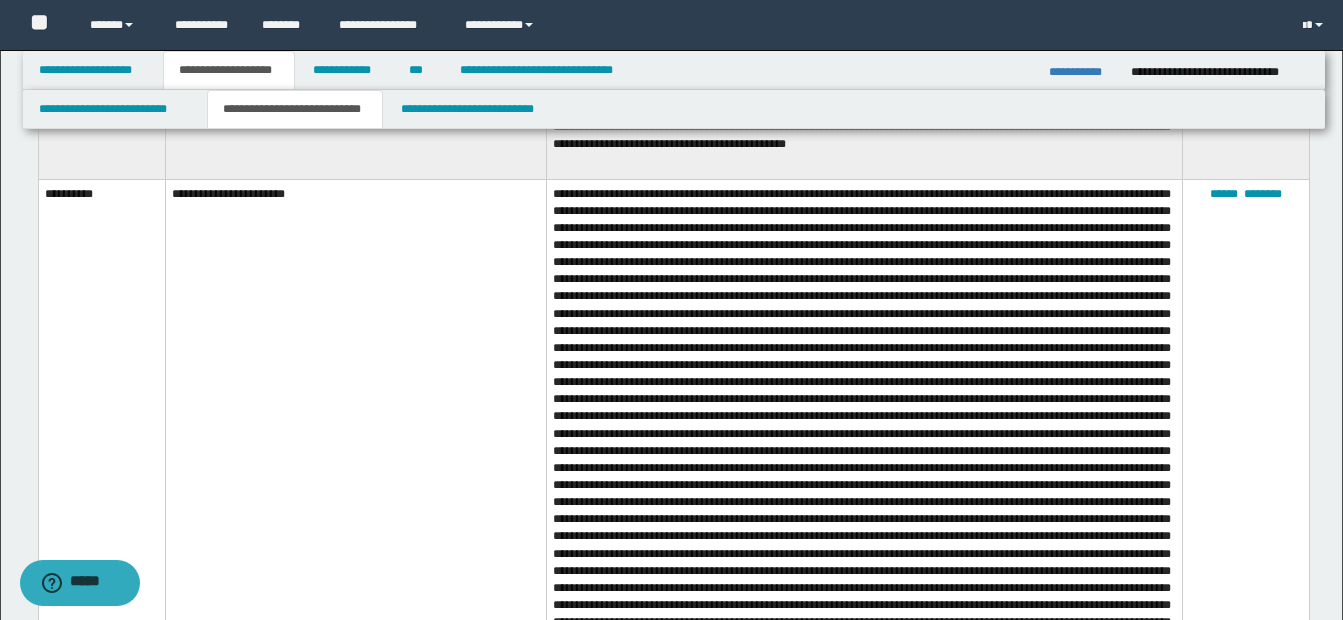 scroll, scrollTop: 992, scrollLeft: 0, axis: vertical 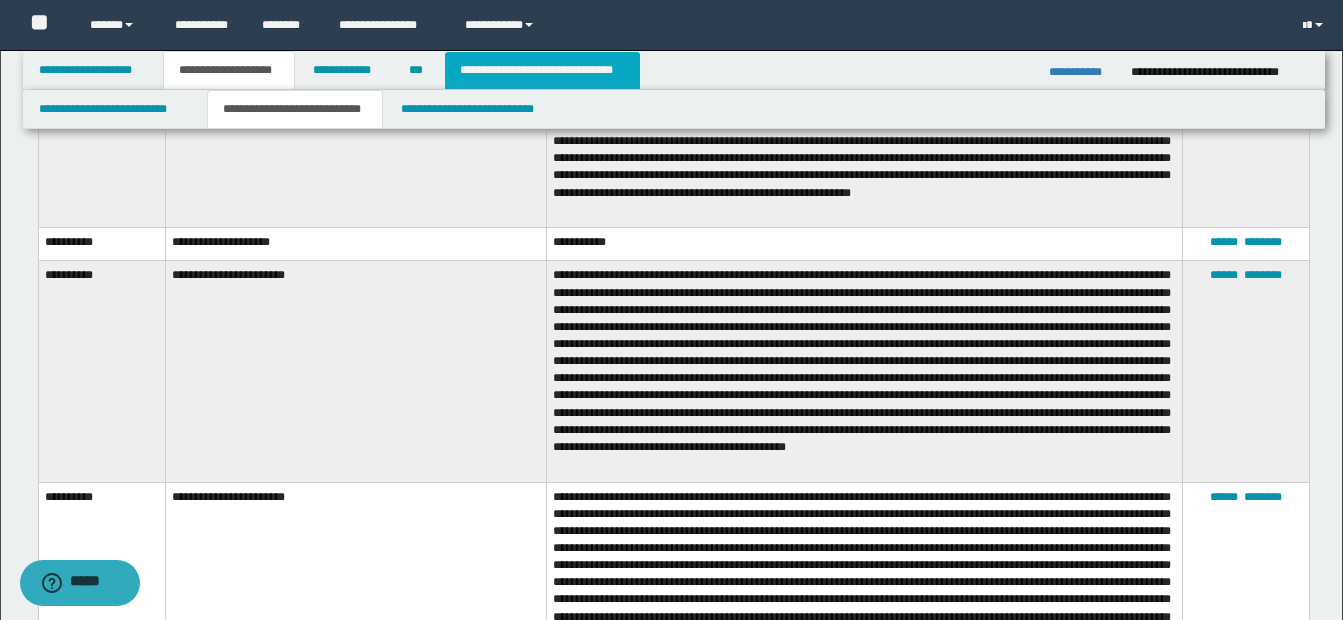 click on "**********" at bounding box center (542, 70) 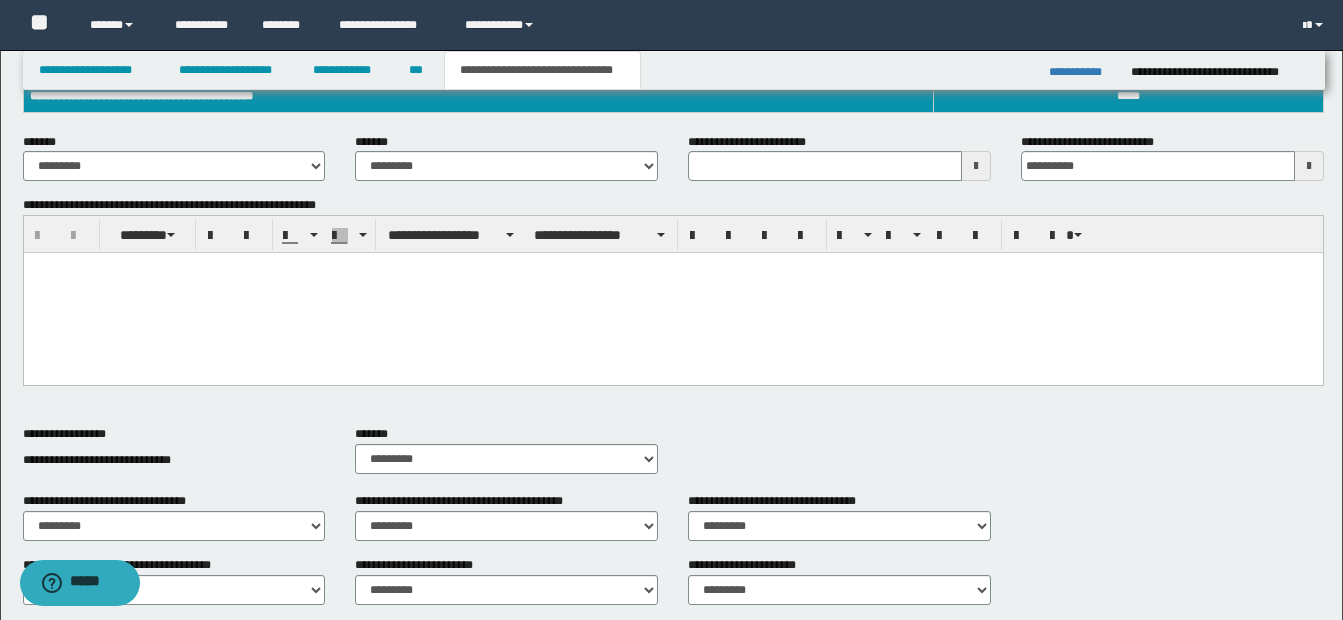 scroll, scrollTop: 261, scrollLeft: 0, axis: vertical 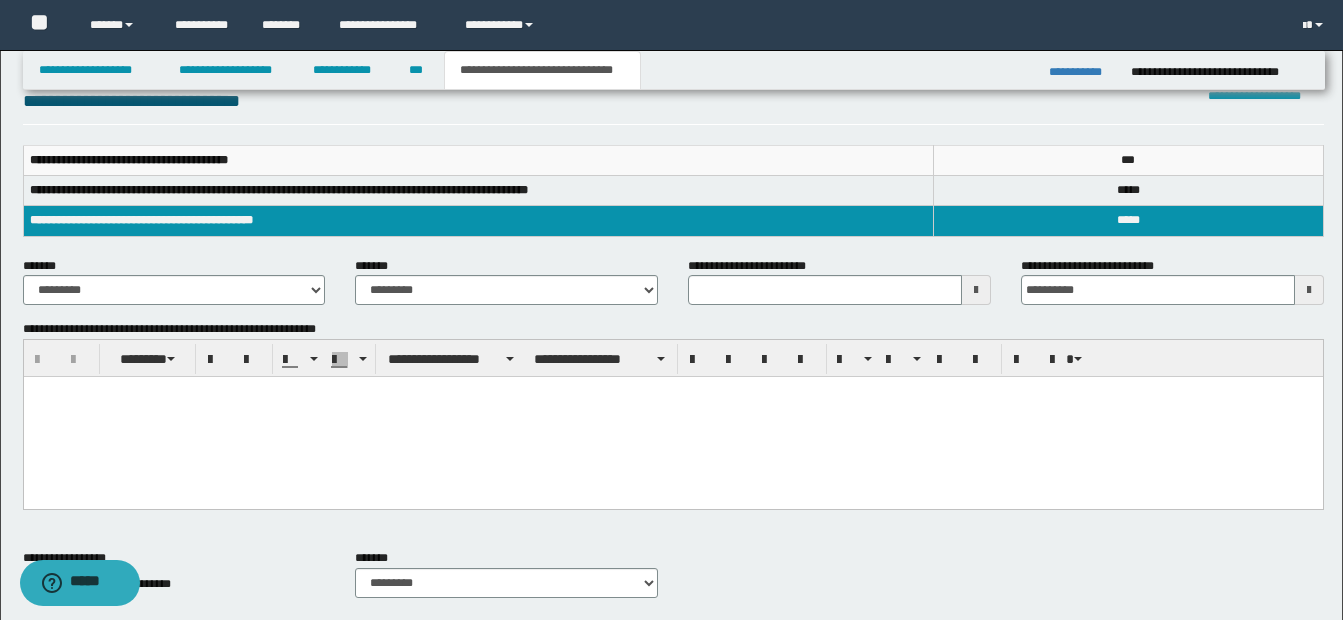 click at bounding box center [976, 290] 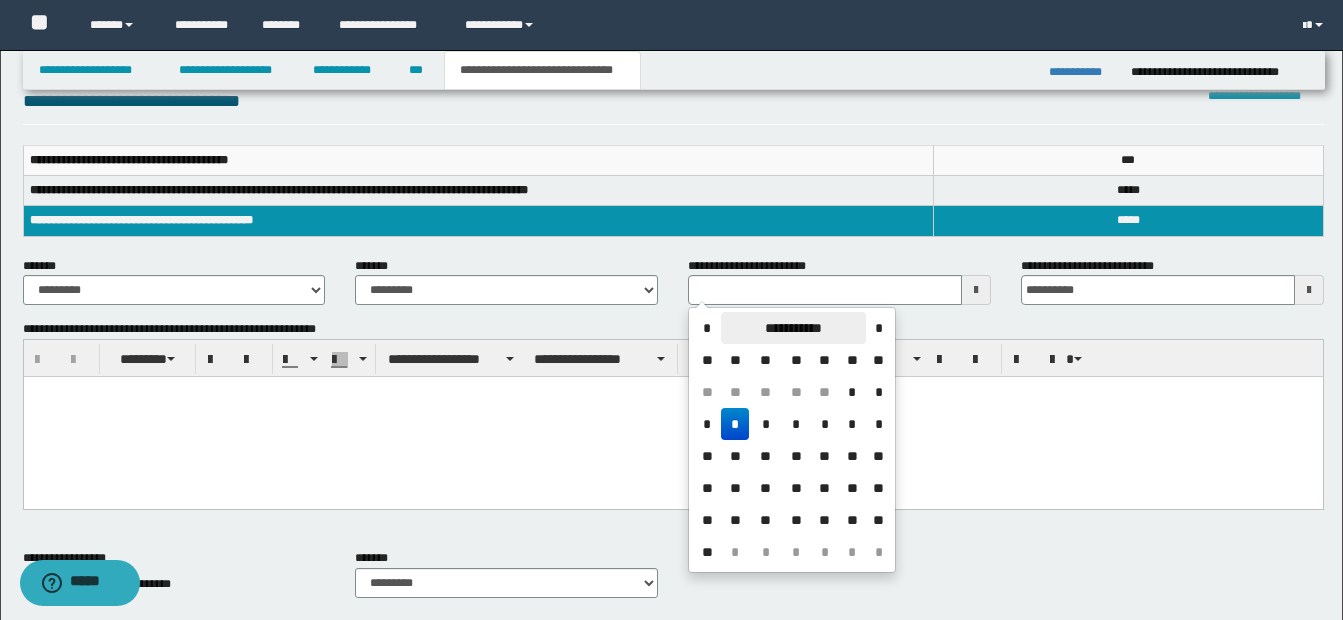 click on "**********" at bounding box center [793, 328] 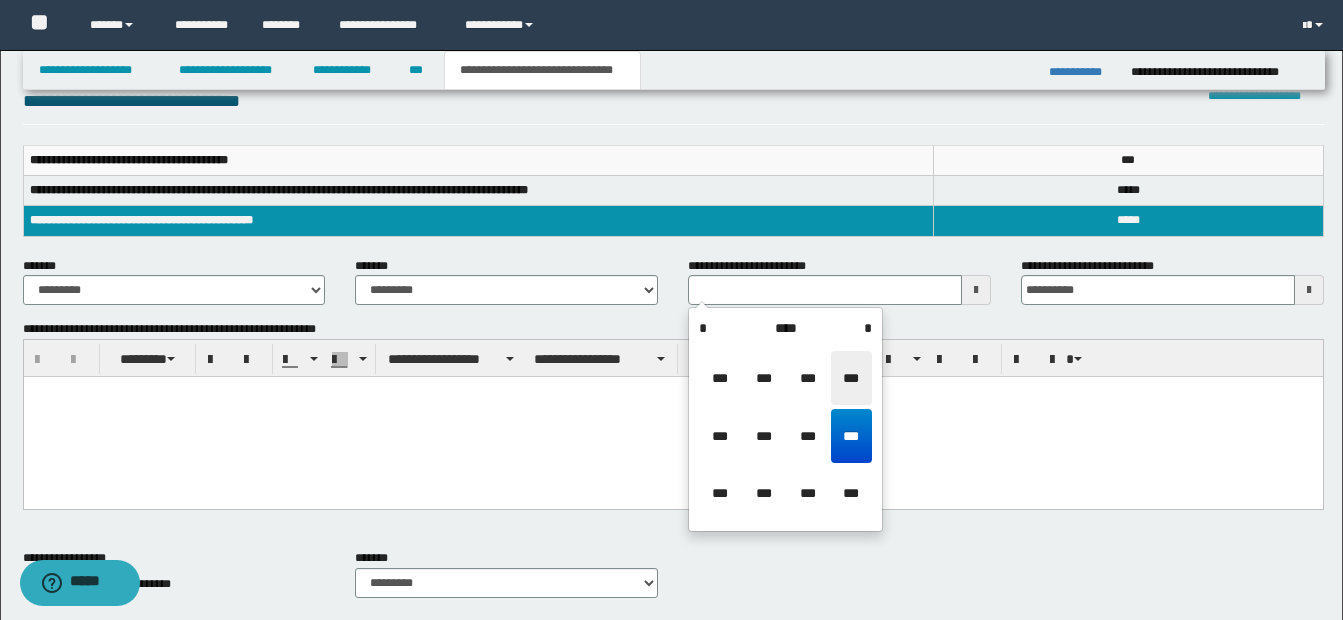 click on "***" at bounding box center (851, 378) 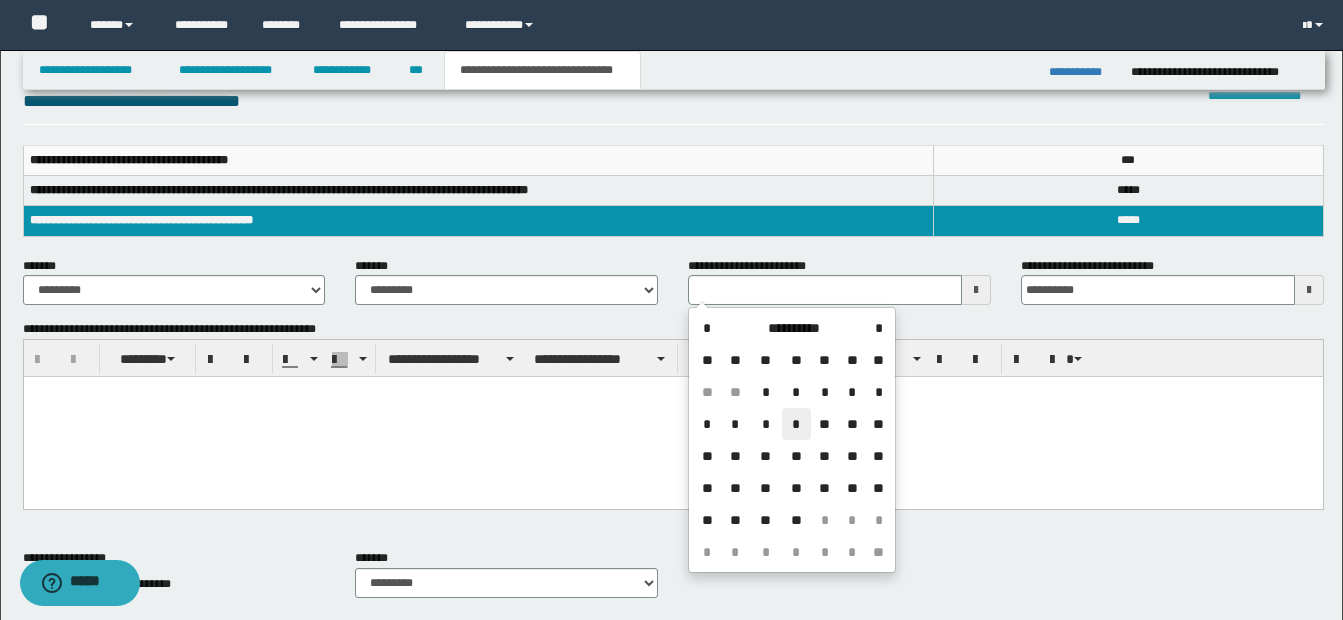 click on "*" at bounding box center [796, 424] 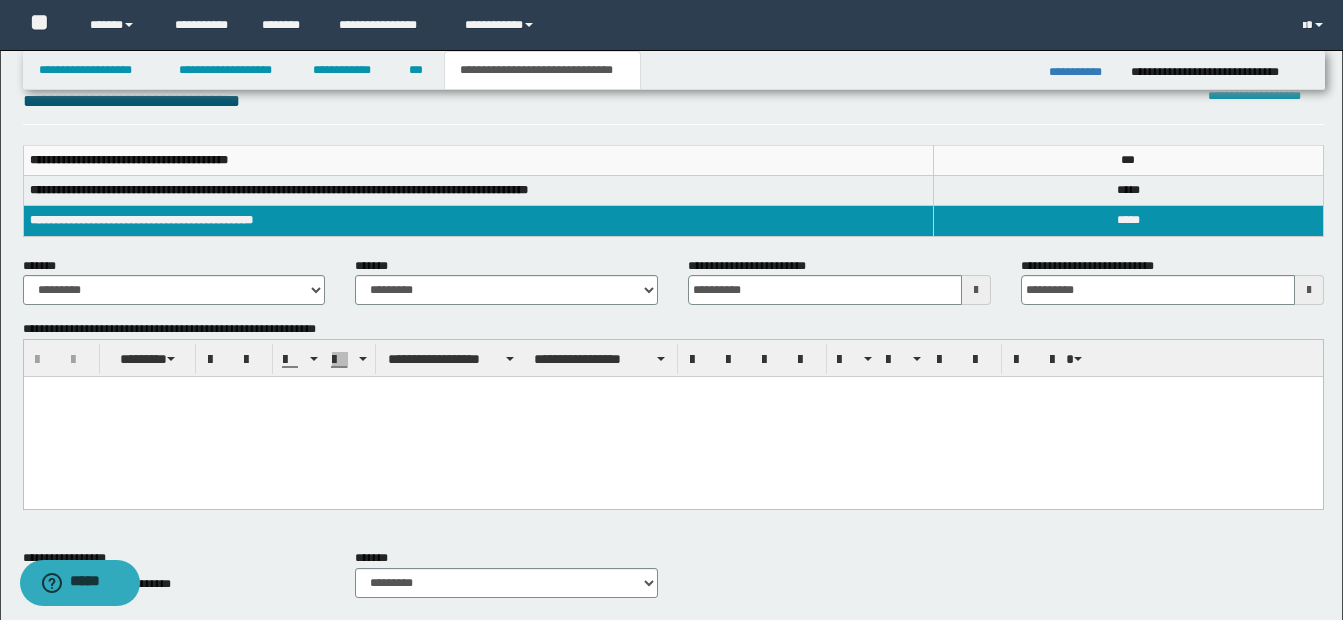 click at bounding box center (672, 417) 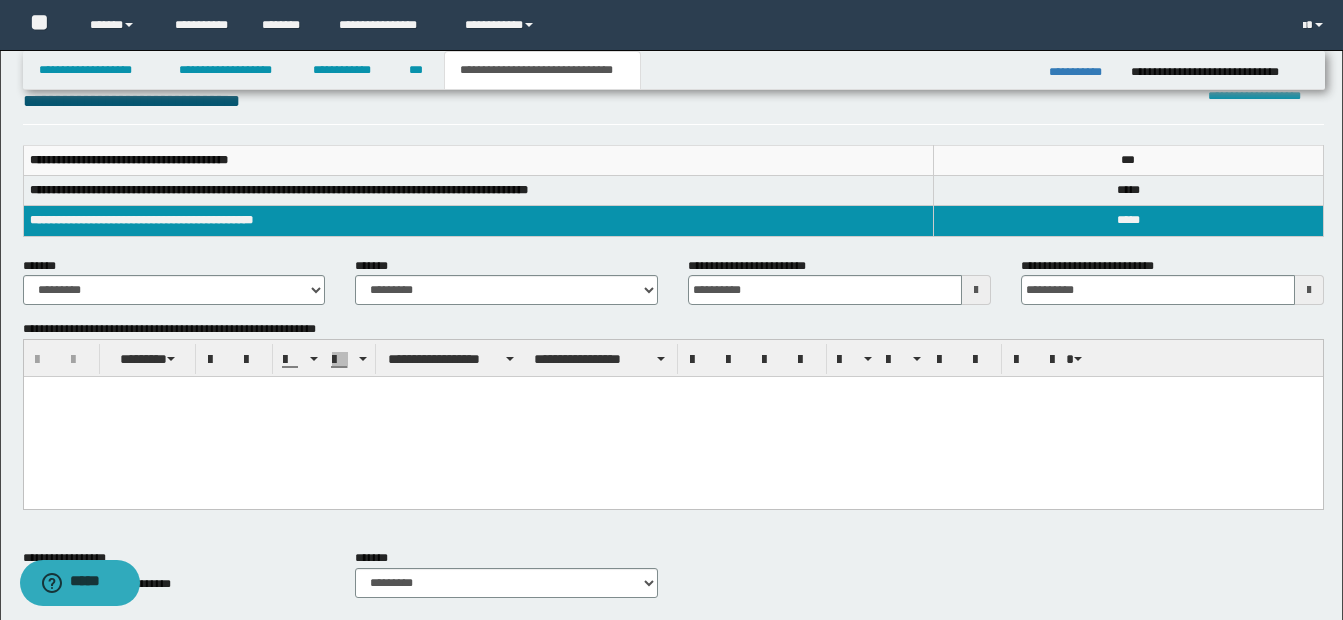 type 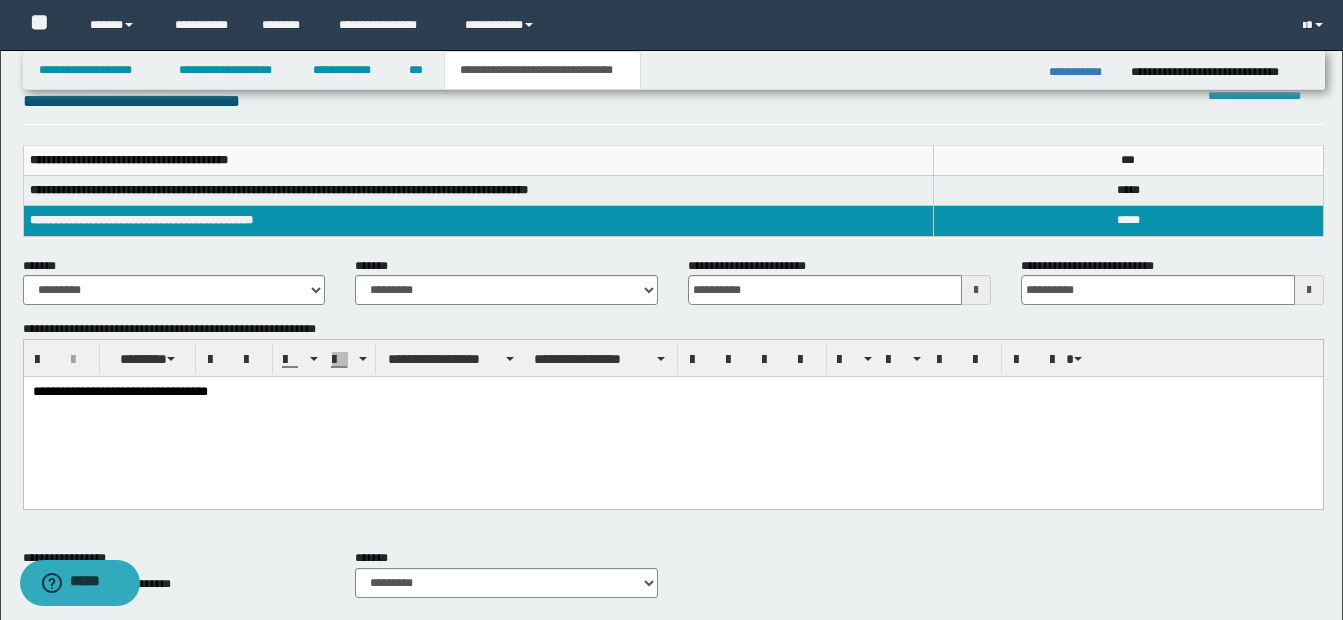 click on "**********" at bounding box center [672, 418] 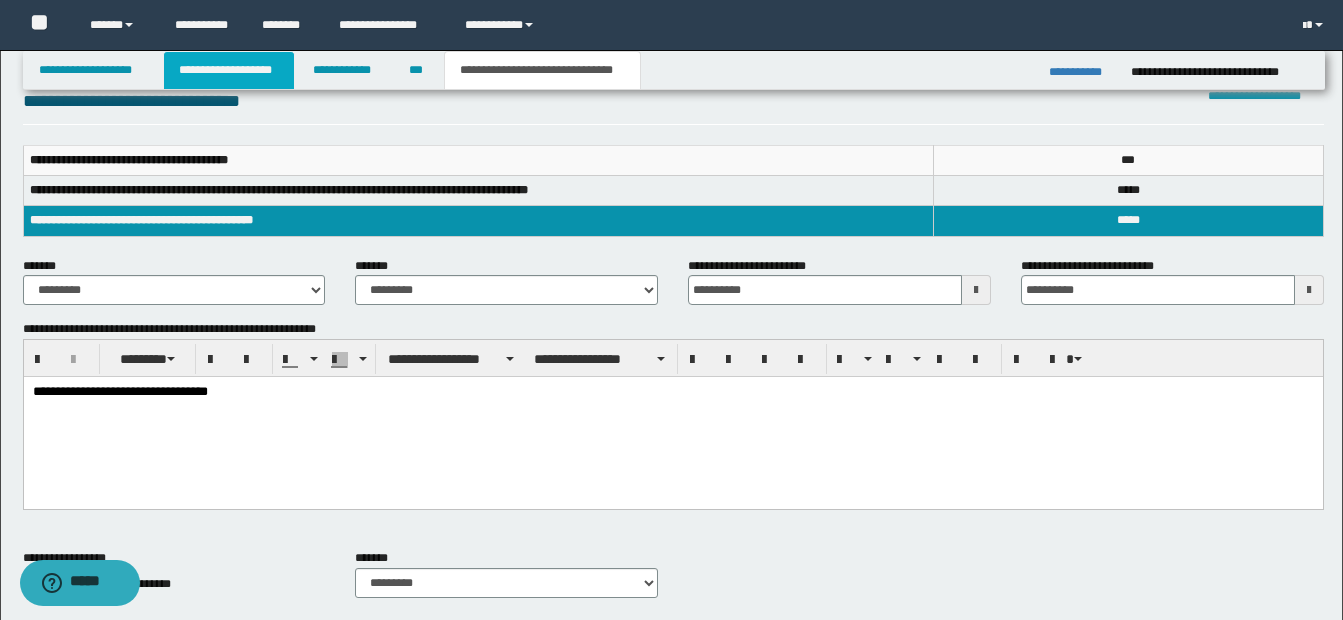 click on "**********" at bounding box center [229, 70] 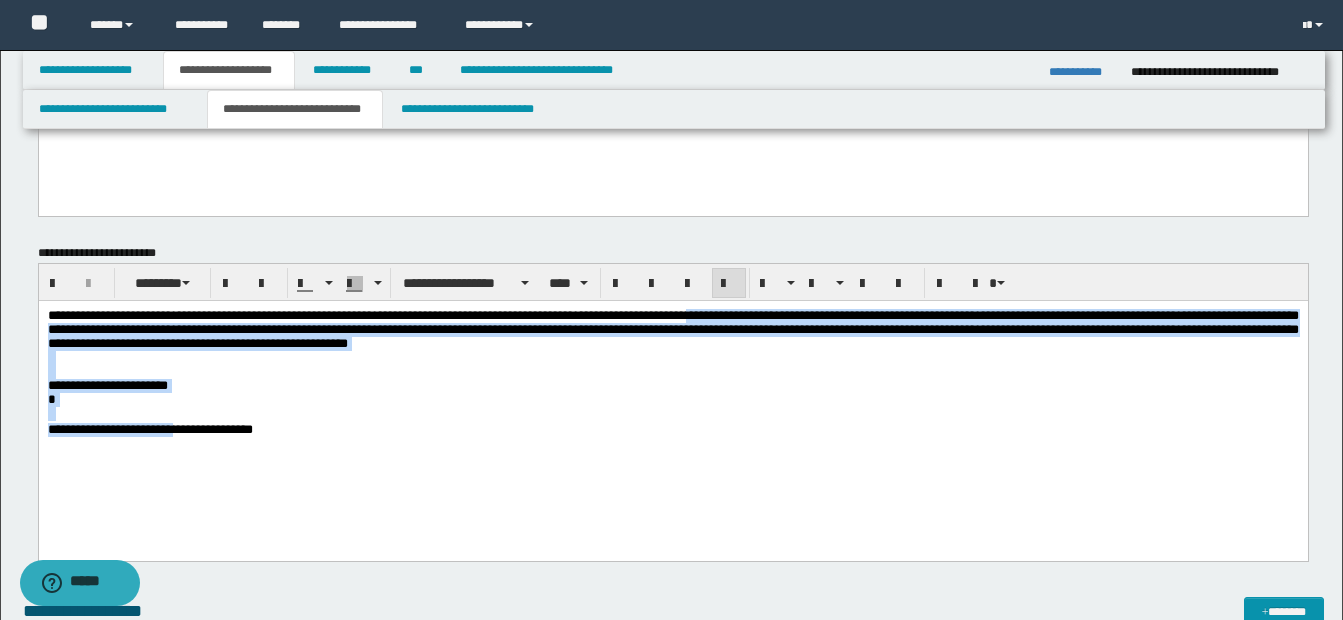 drag, startPoint x: 397, startPoint y: 440, endPoint x: 226, endPoint y: 455, distance: 171.65663 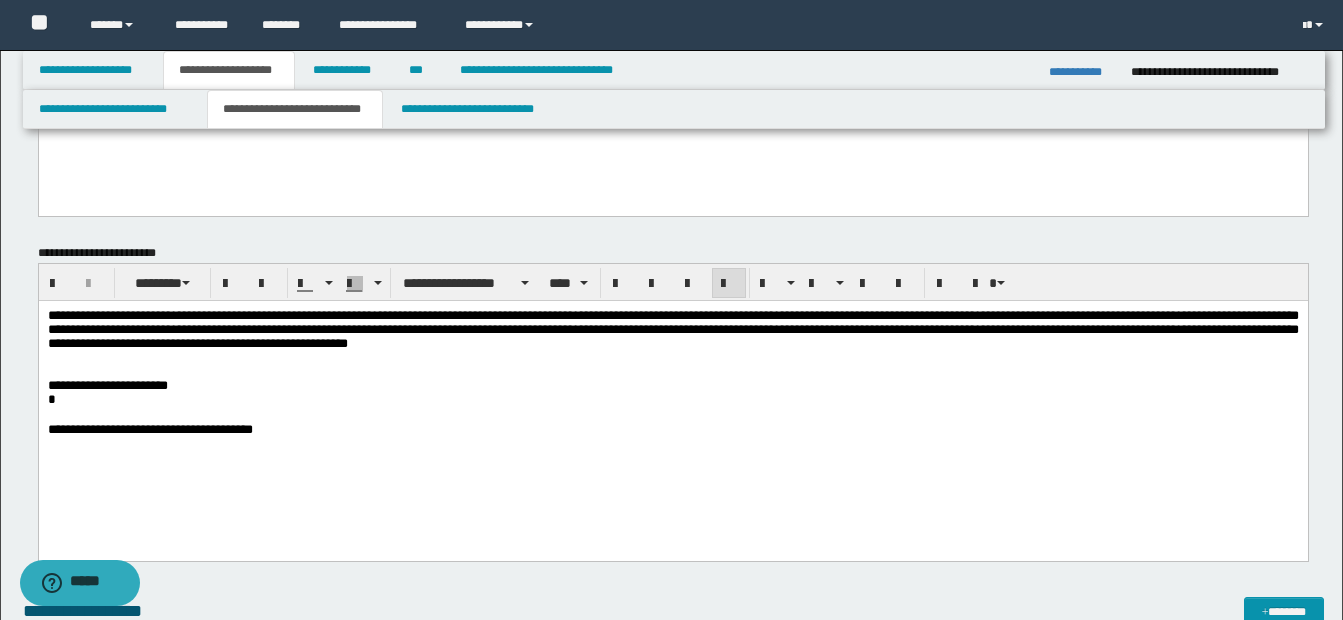click on "**********" at bounding box center (672, 397) 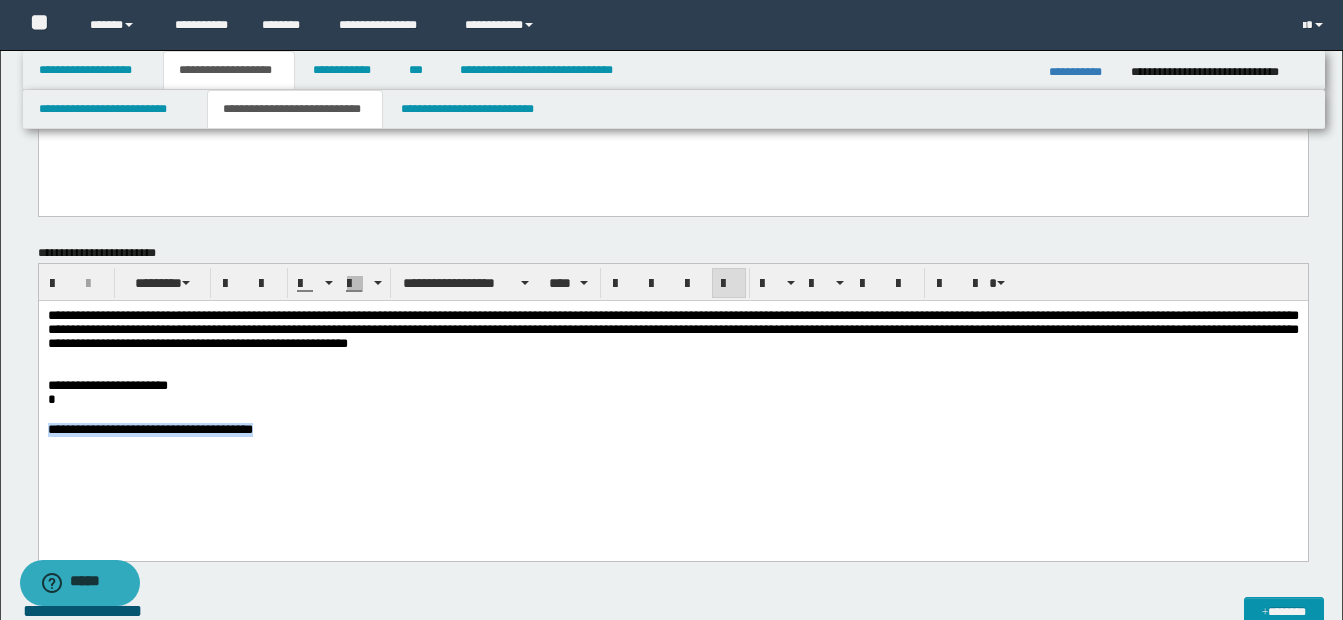 drag, startPoint x: 48, startPoint y: 439, endPoint x: 430, endPoint y: 441, distance: 382.00525 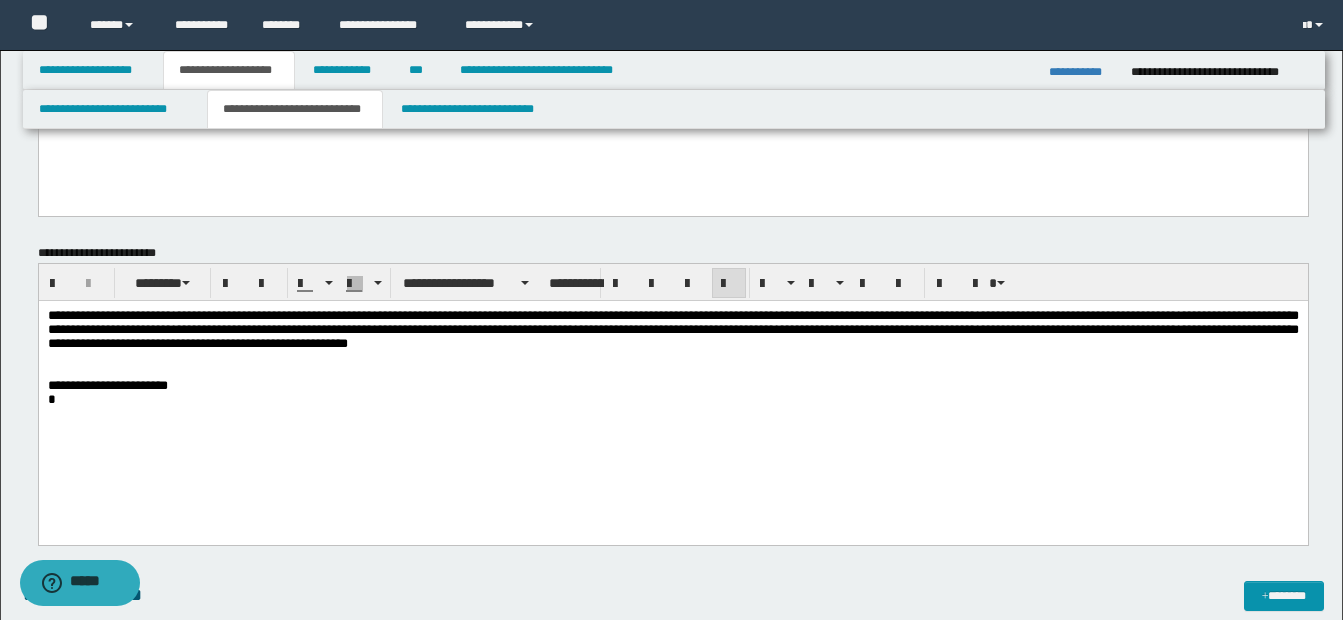 click at bounding box center (672, 414) 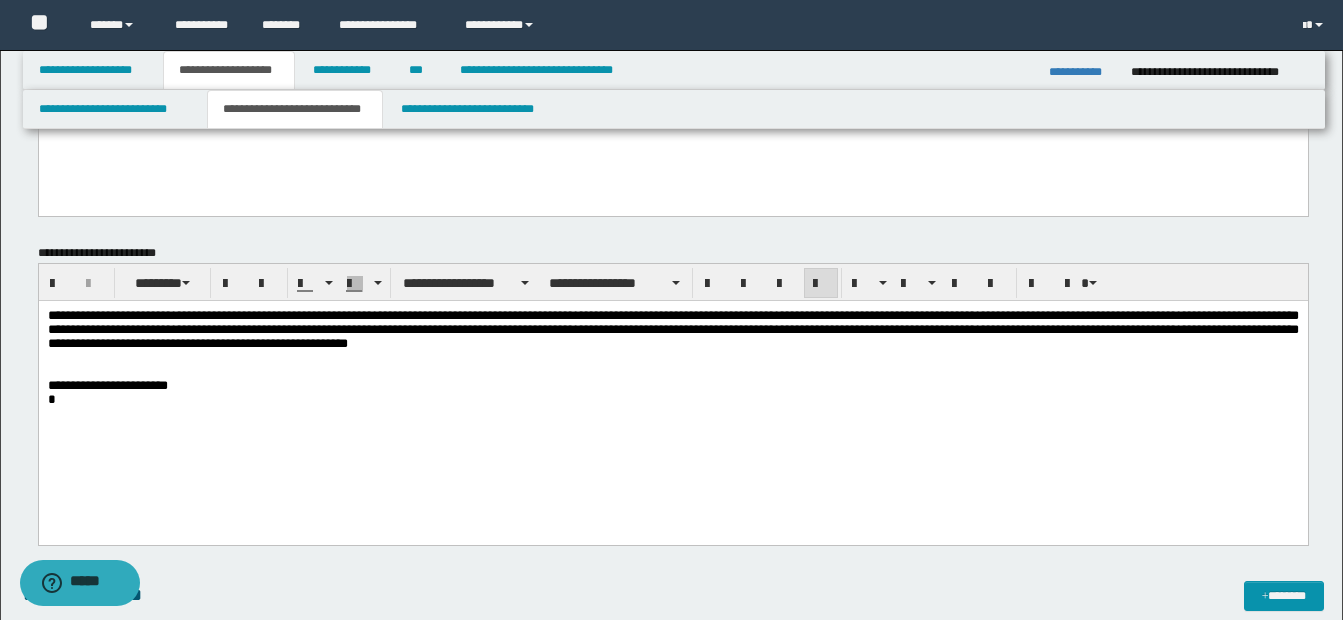 click on "**********" at bounding box center [672, 328] 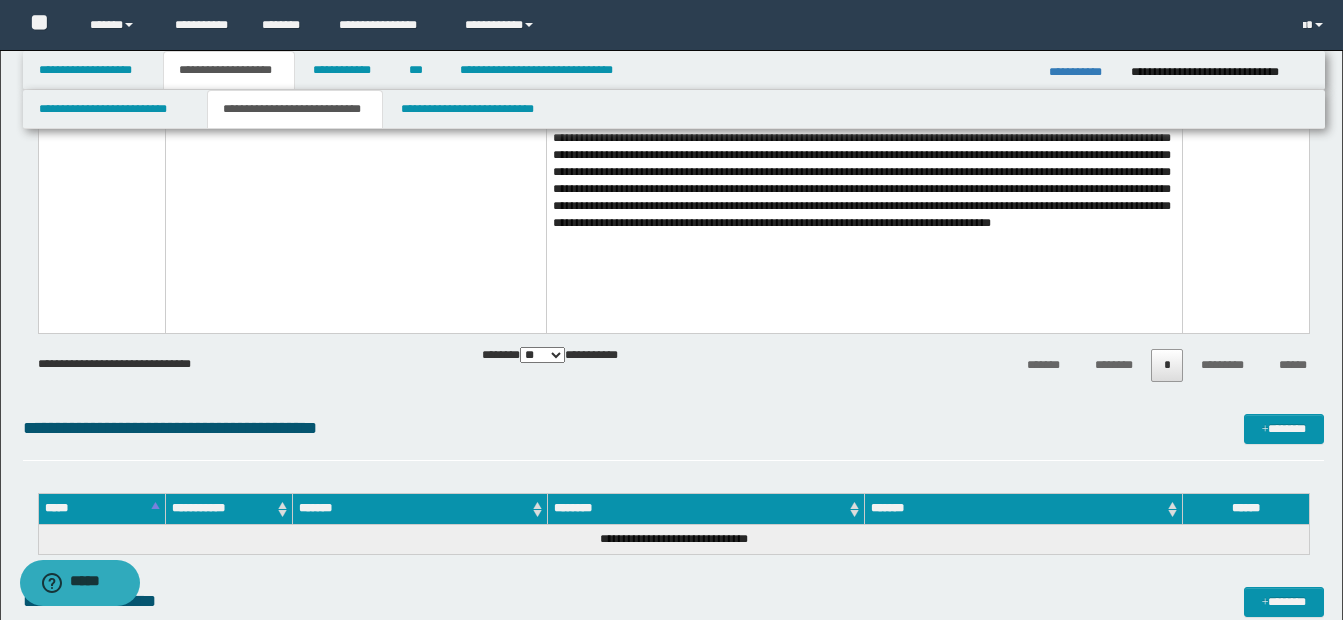 scroll, scrollTop: 1792, scrollLeft: 0, axis: vertical 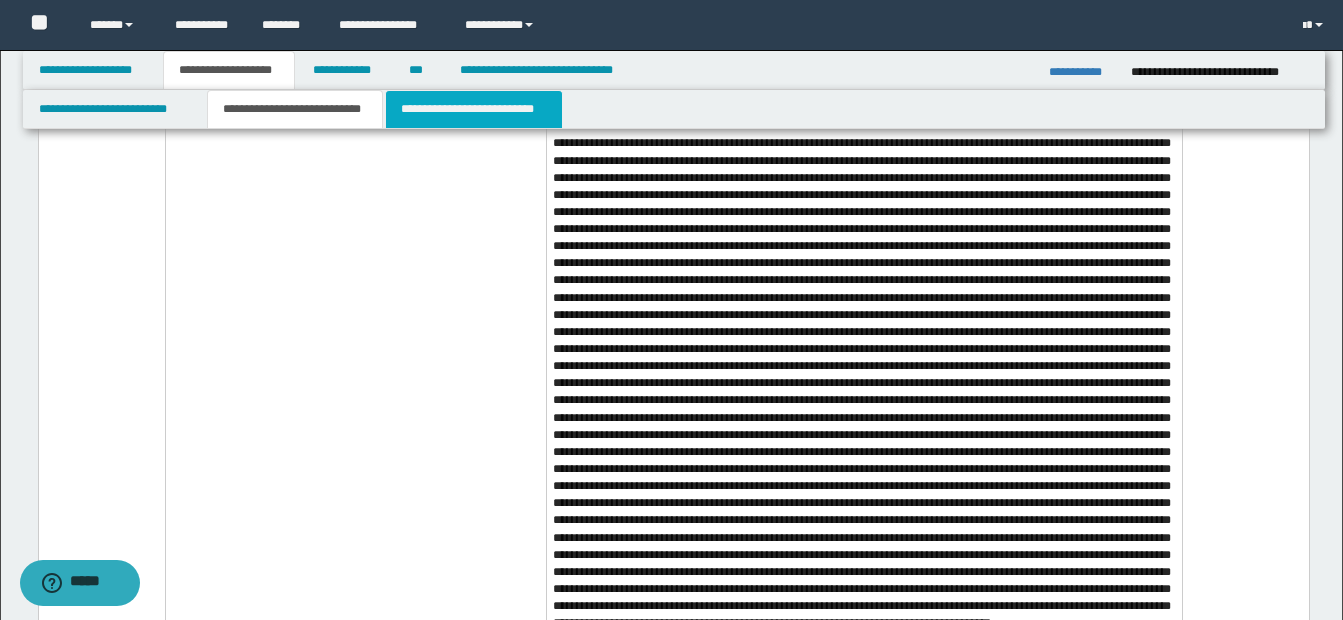 click on "**********" at bounding box center (474, 109) 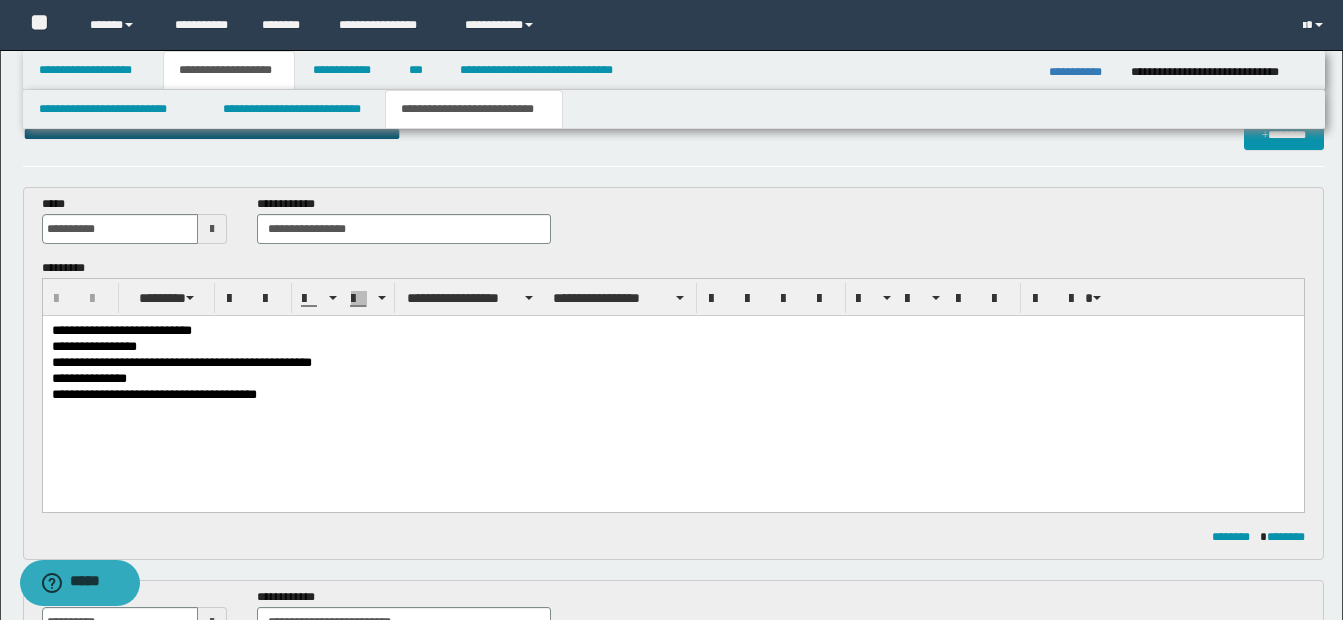 scroll, scrollTop: 0, scrollLeft: 0, axis: both 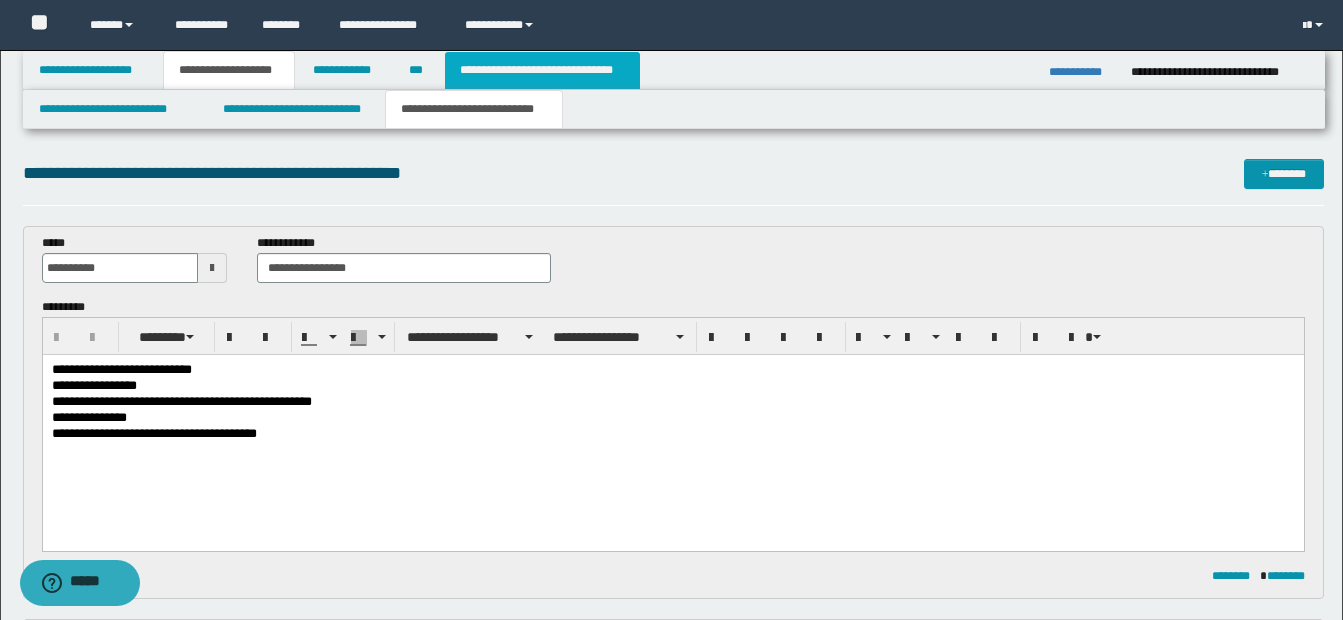 click on "**********" at bounding box center [542, 70] 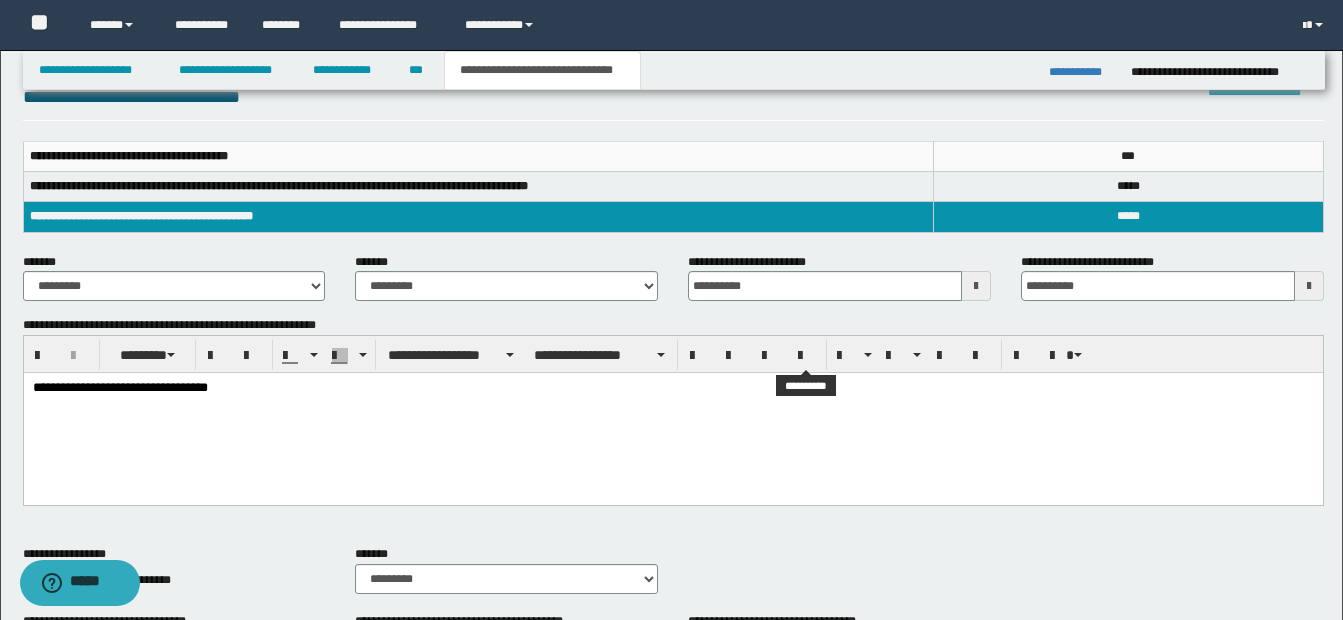 scroll, scrollTop: 300, scrollLeft: 0, axis: vertical 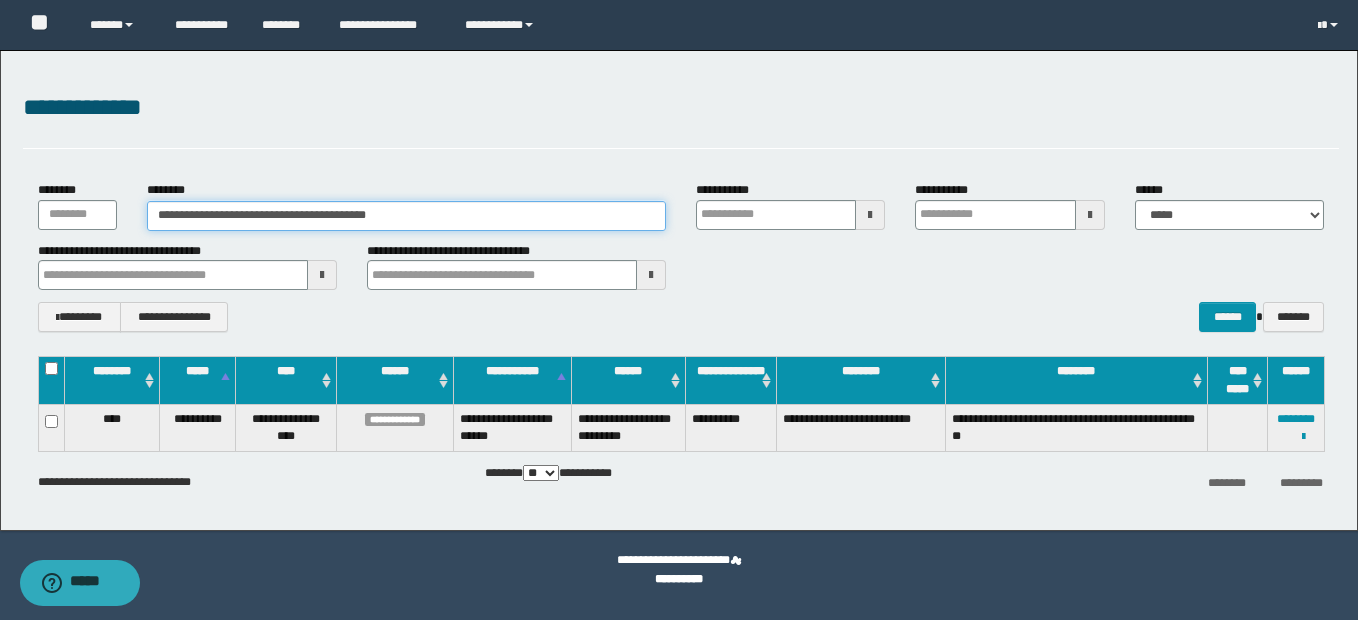 drag, startPoint x: 151, startPoint y: 215, endPoint x: 489, endPoint y: 211, distance: 338.02368 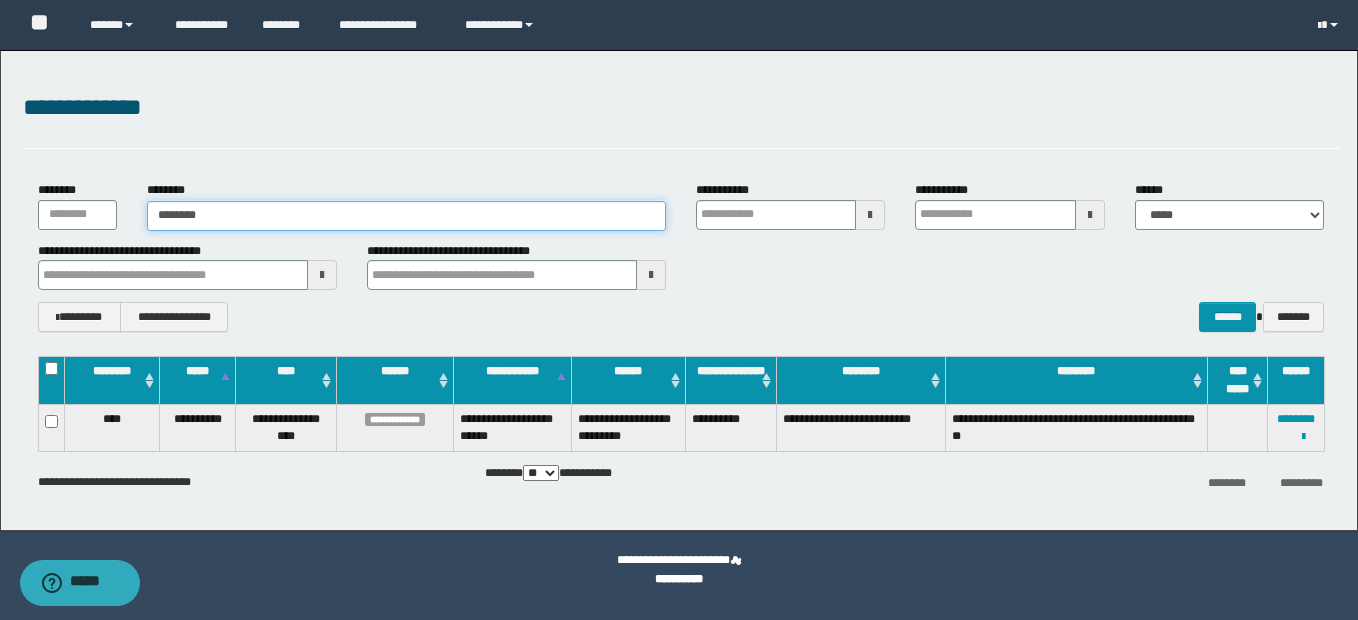 type on "********" 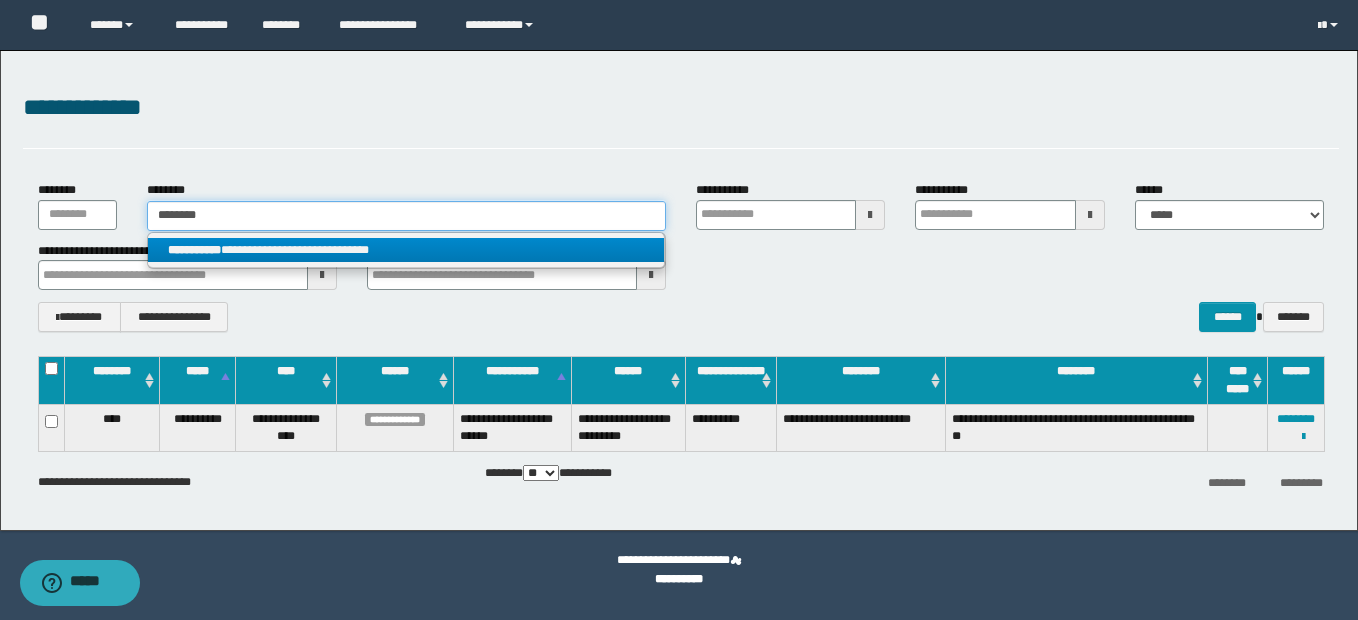 type on "********" 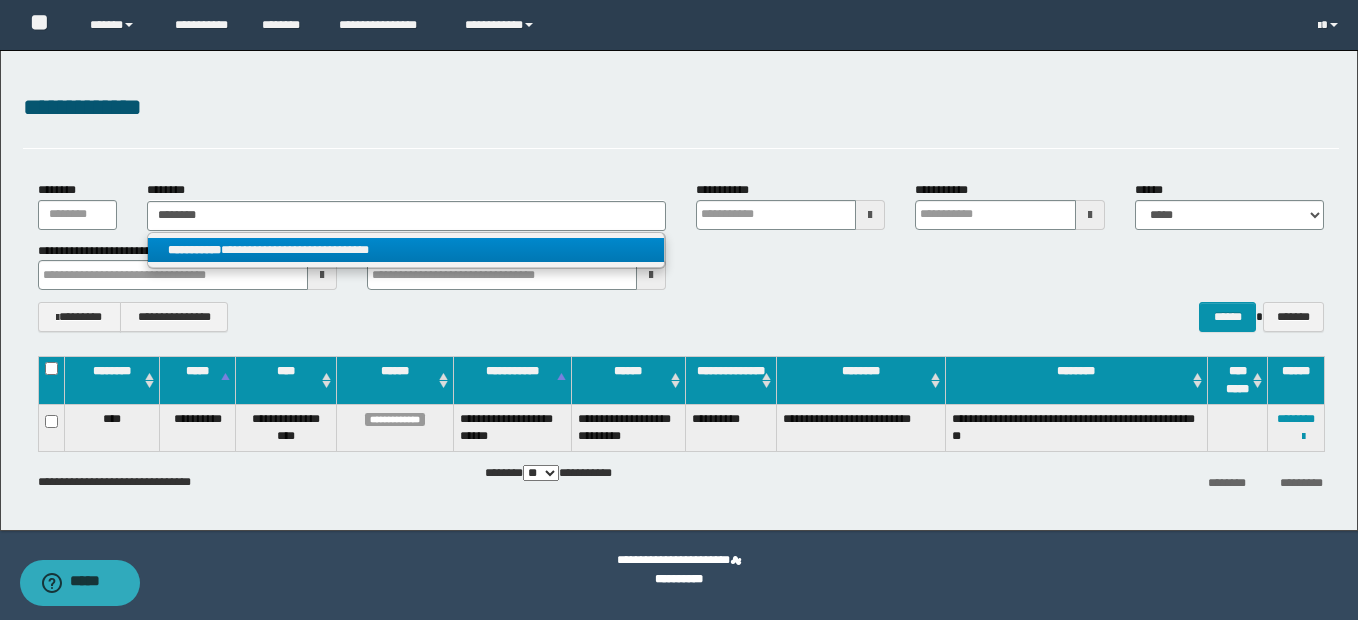 click on "**********" at bounding box center [406, 250] 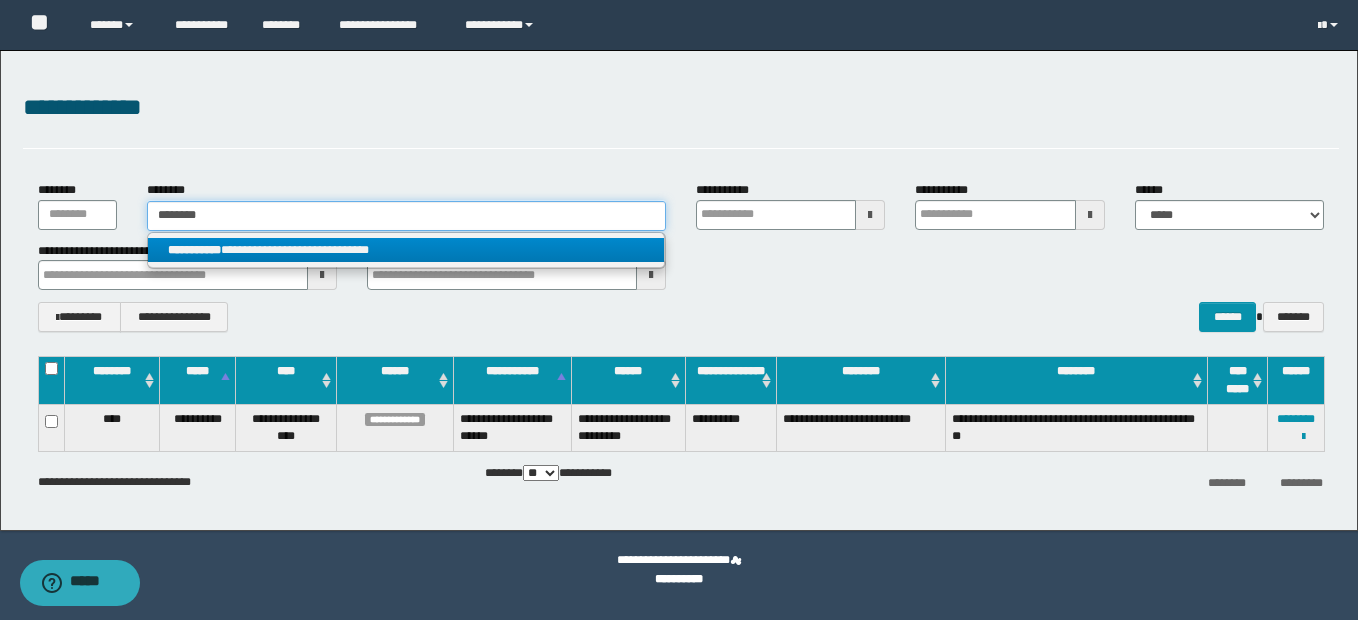 type 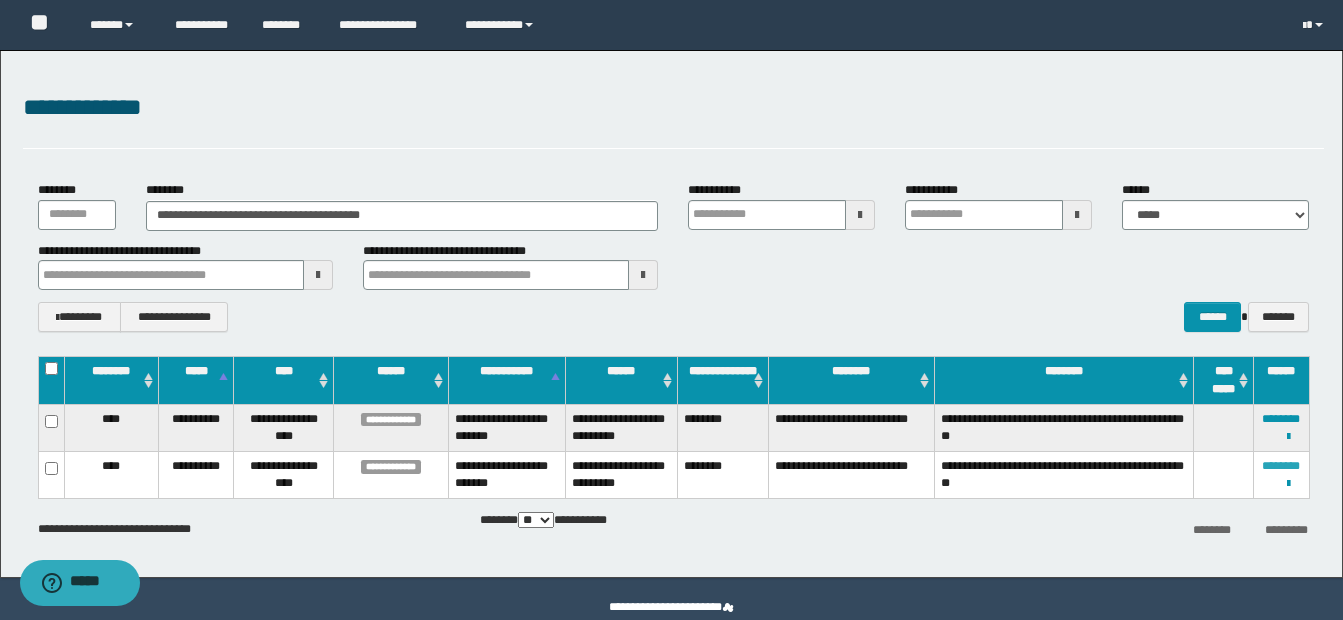 click on "********" at bounding box center (1281, 466) 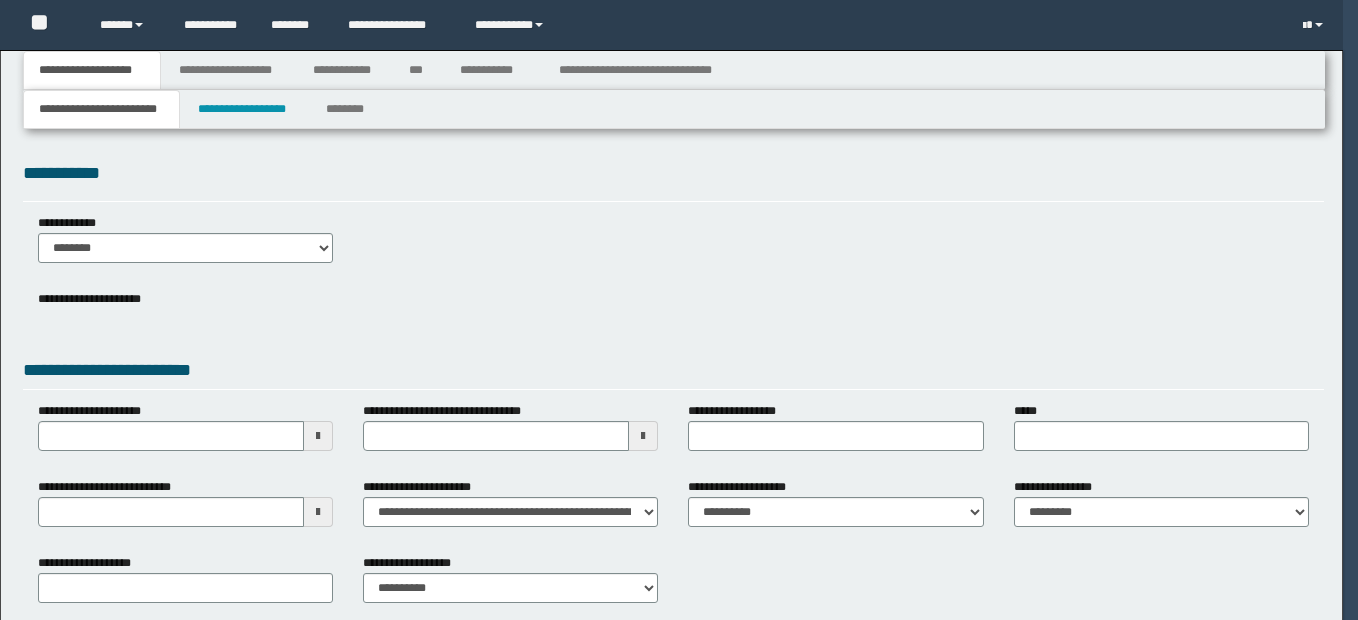 type 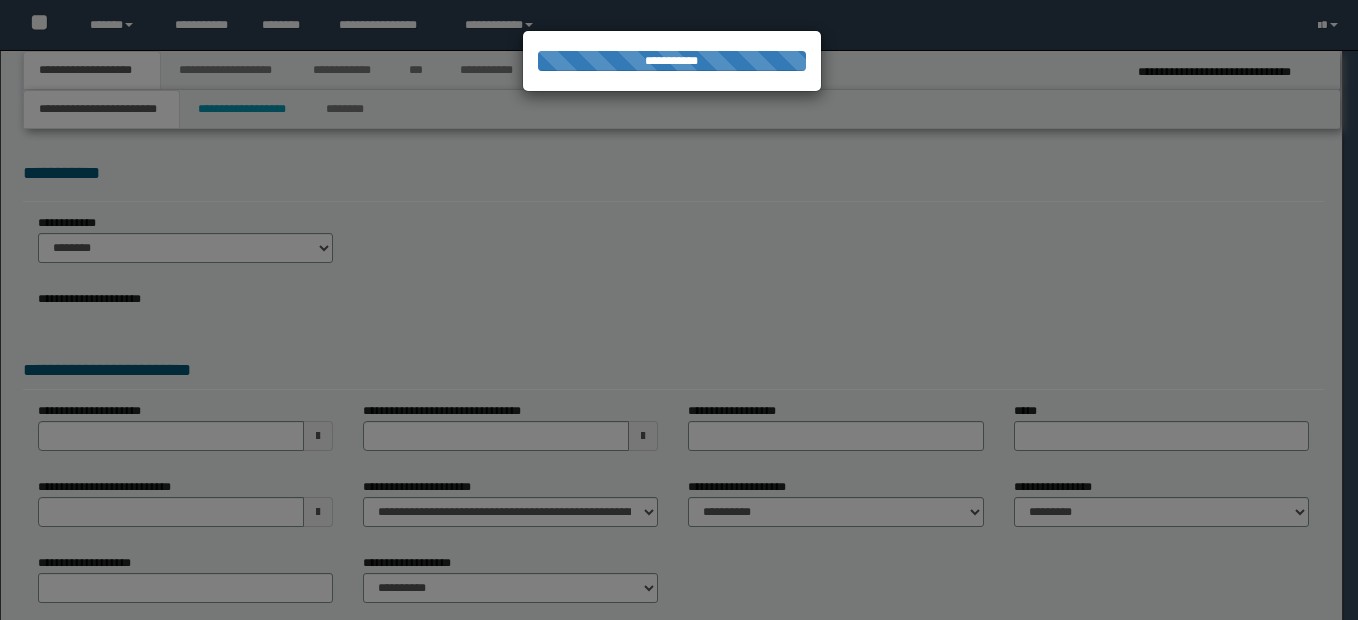 scroll, scrollTop: 0, scrollLeft: 0, axis: both 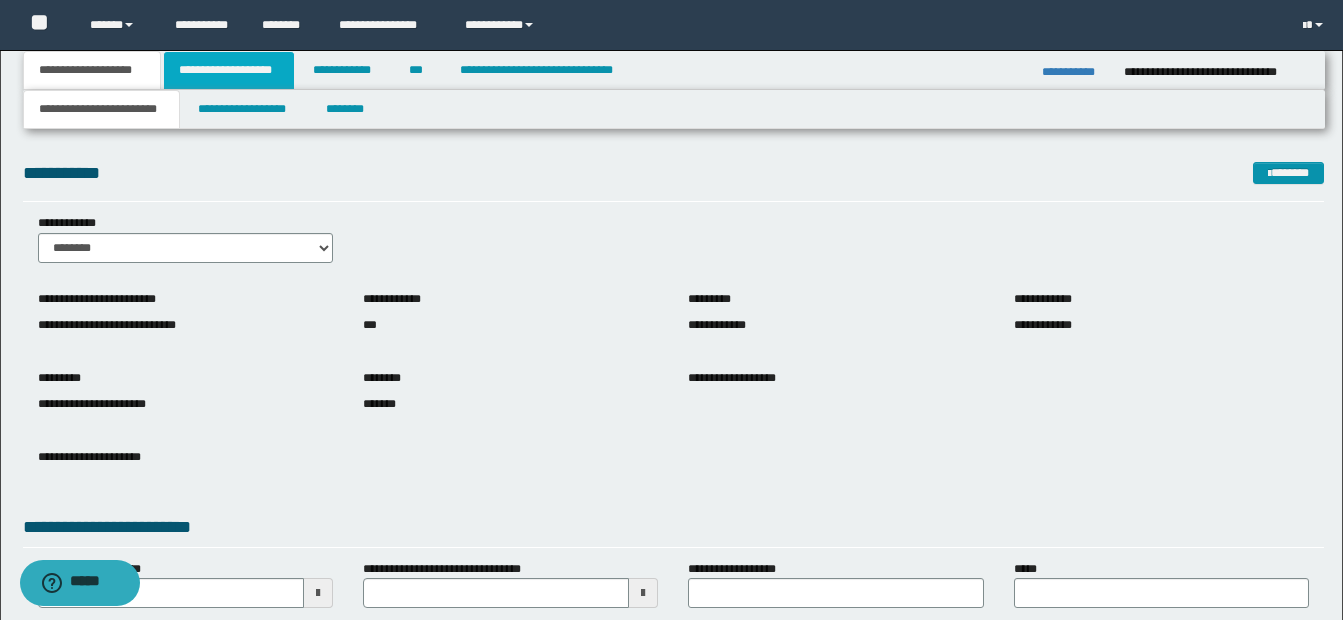 click on "**********" at bounding box center [229, 70] 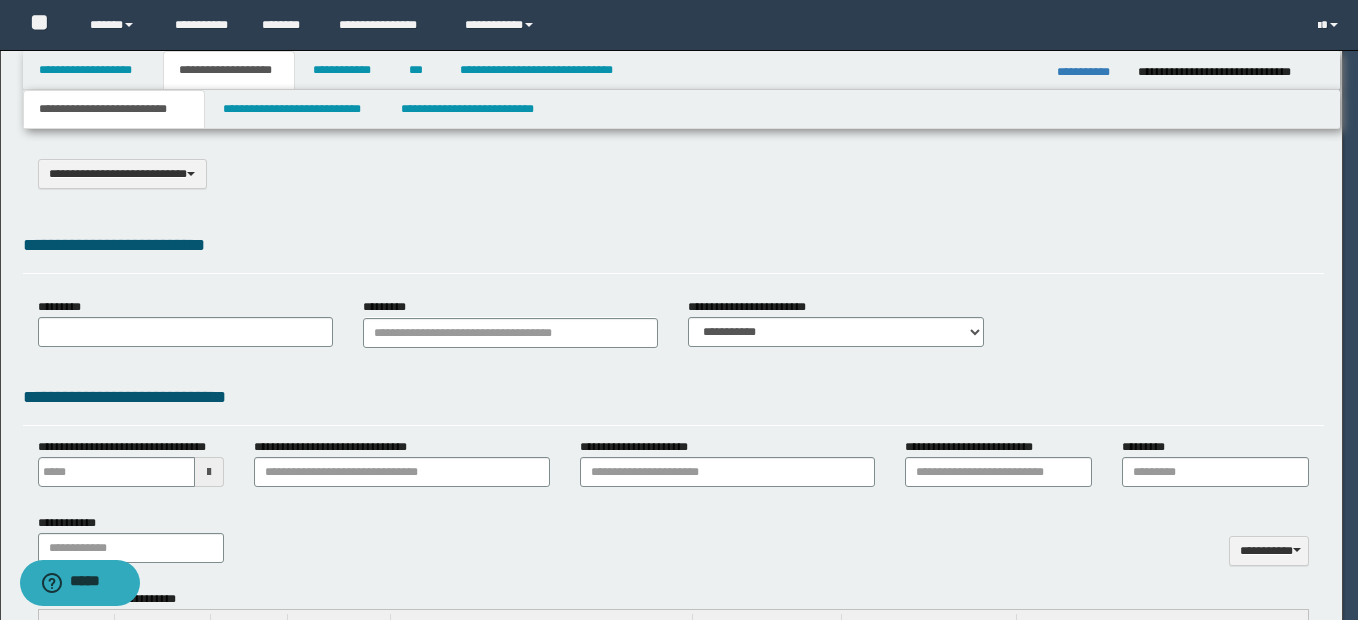 select on "*" 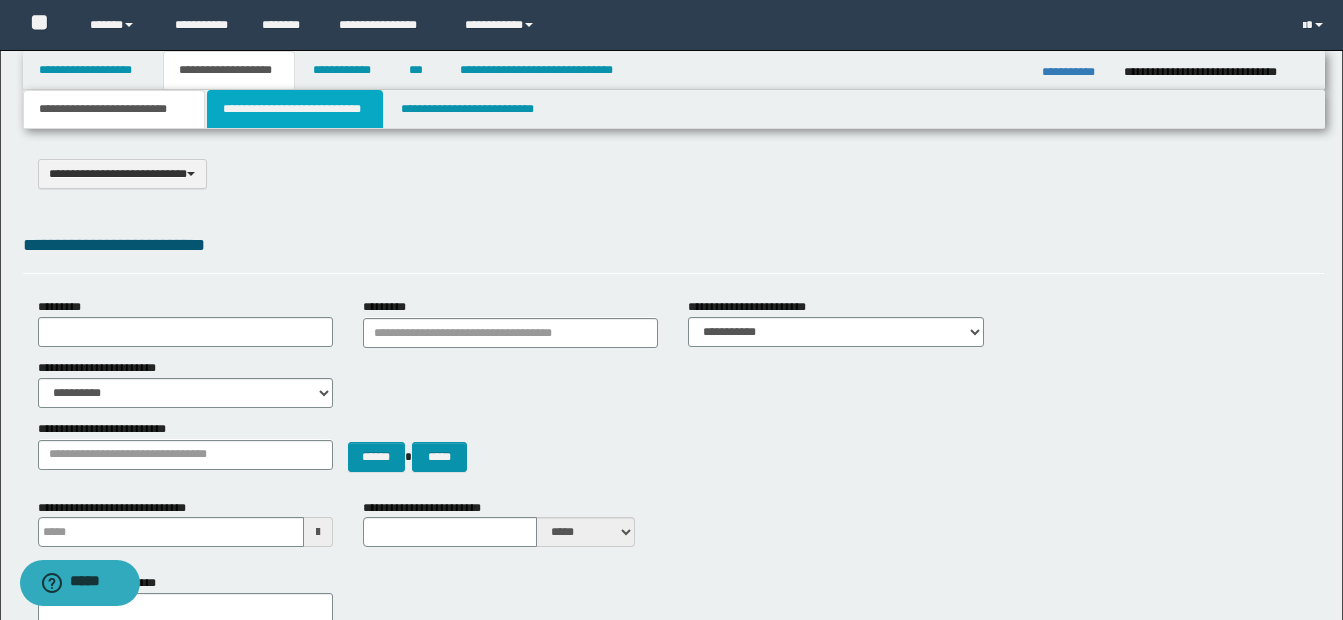 click on "**********" at bounding box center (295, 109) 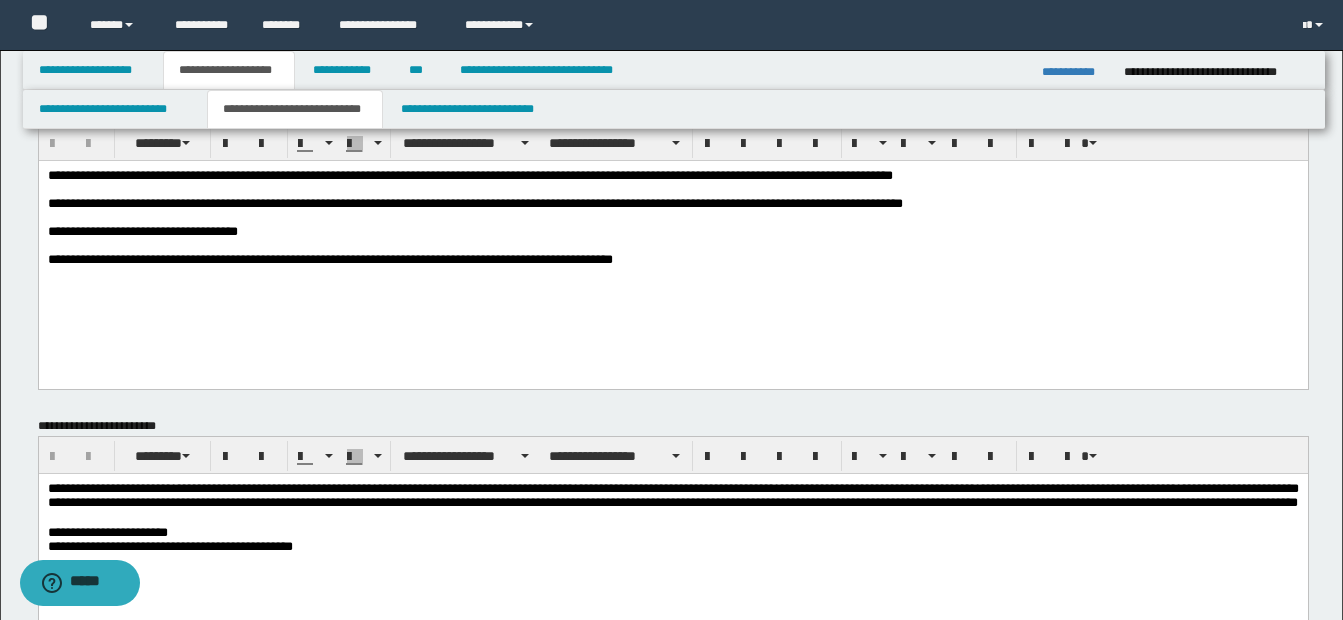 scroll, scrollTop: 100, scrollLeft: 0, axis: vertical 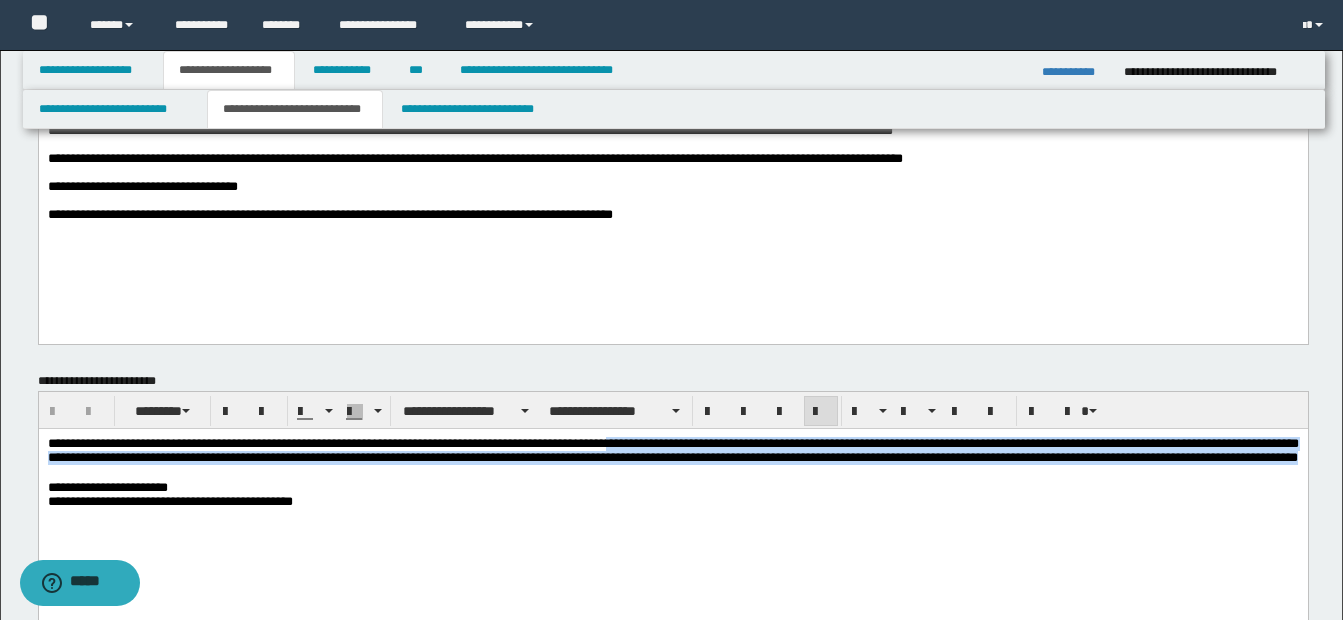 drag, startPoint x: 642, startPoint y: 447, endPoint x: 731, endPoint y: 479, distance: 94.57801 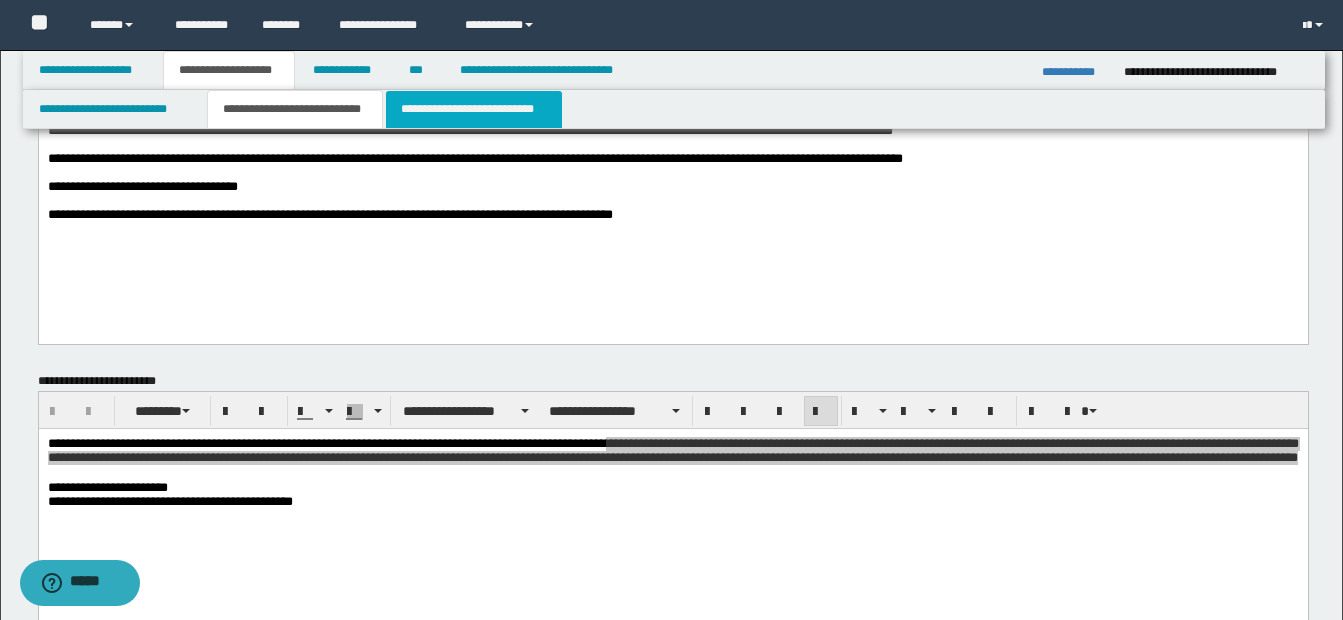 click on "**********" at bounding box center (474, 109) 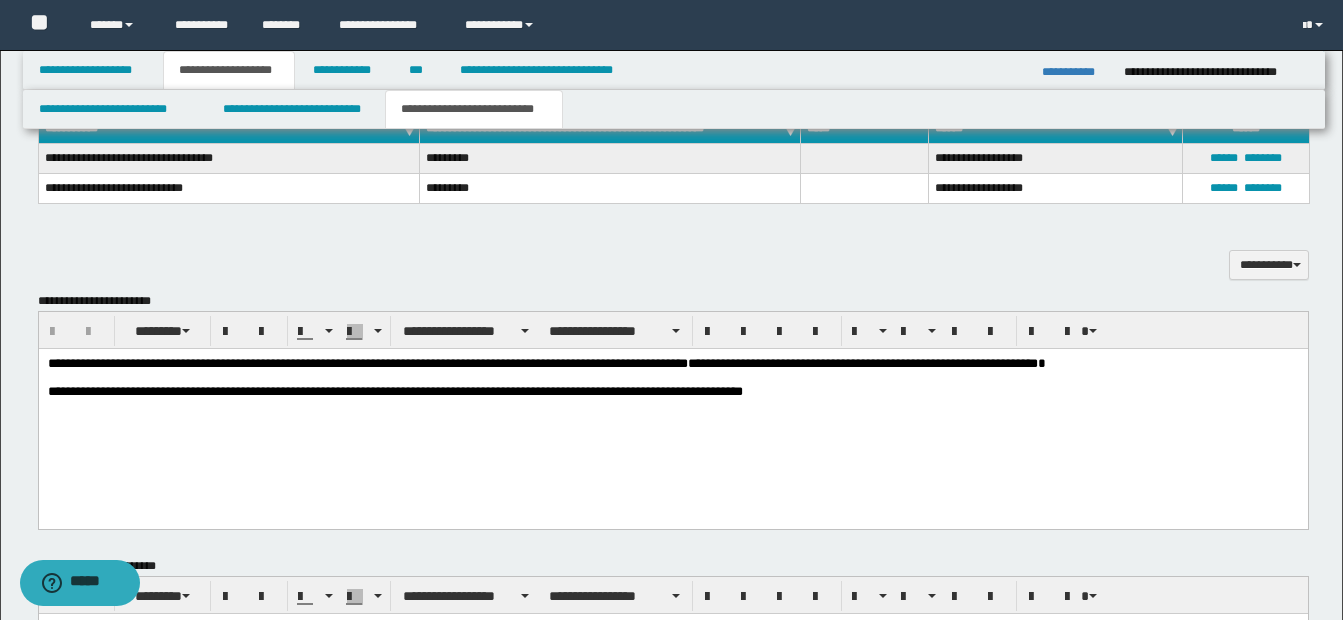 scroll, scrollTop: 1000, scrollLeft: 0, axis: vertical 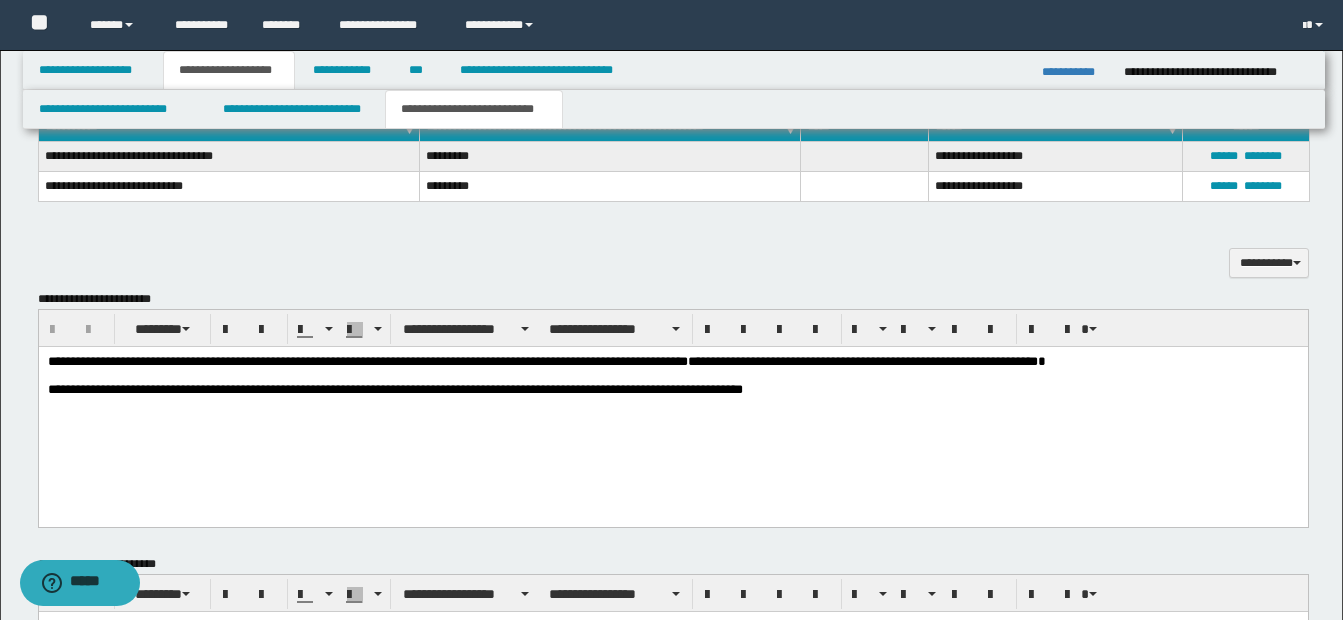 drag, startPoint x: 1117, startPoint y: 366, endPoint x: 1128, endPoint y: 366, distance: 11 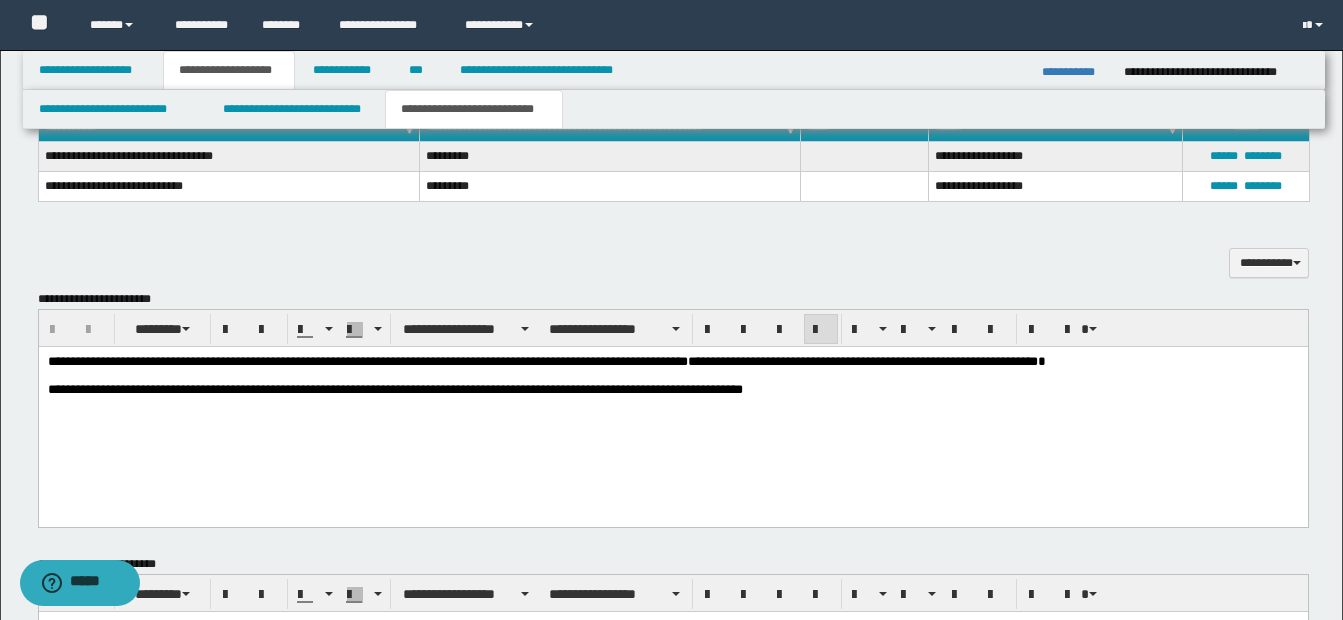type 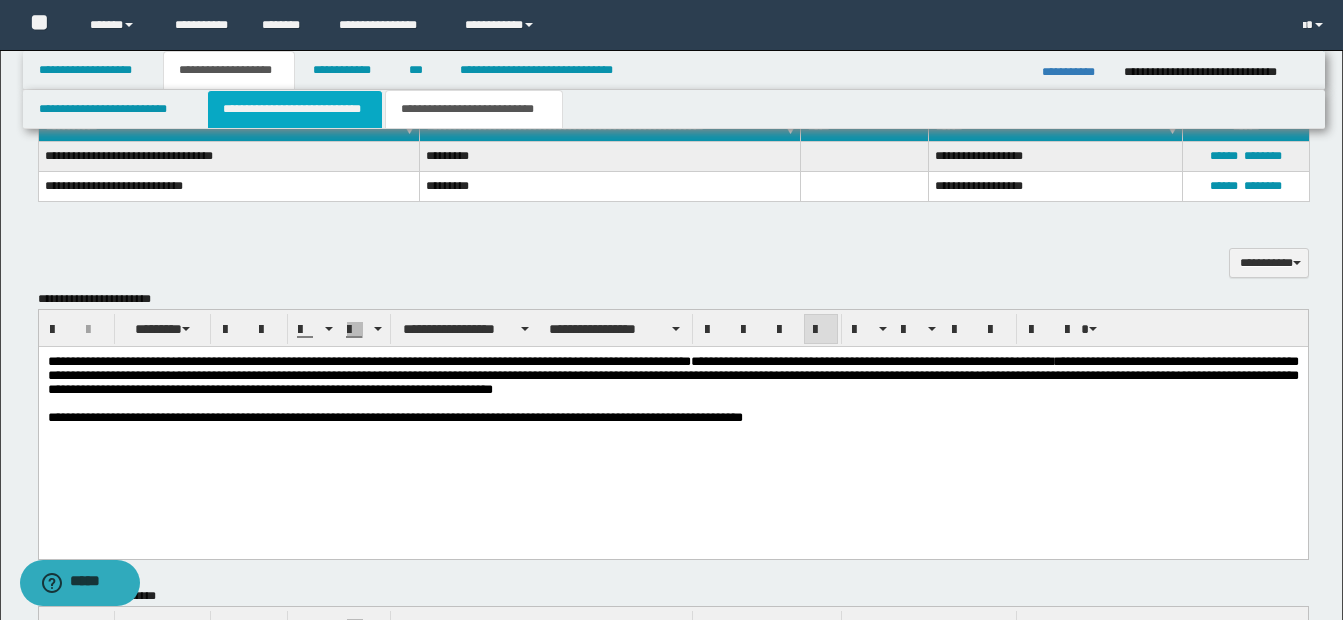 click on "**********" at bounding box center (295, 109) 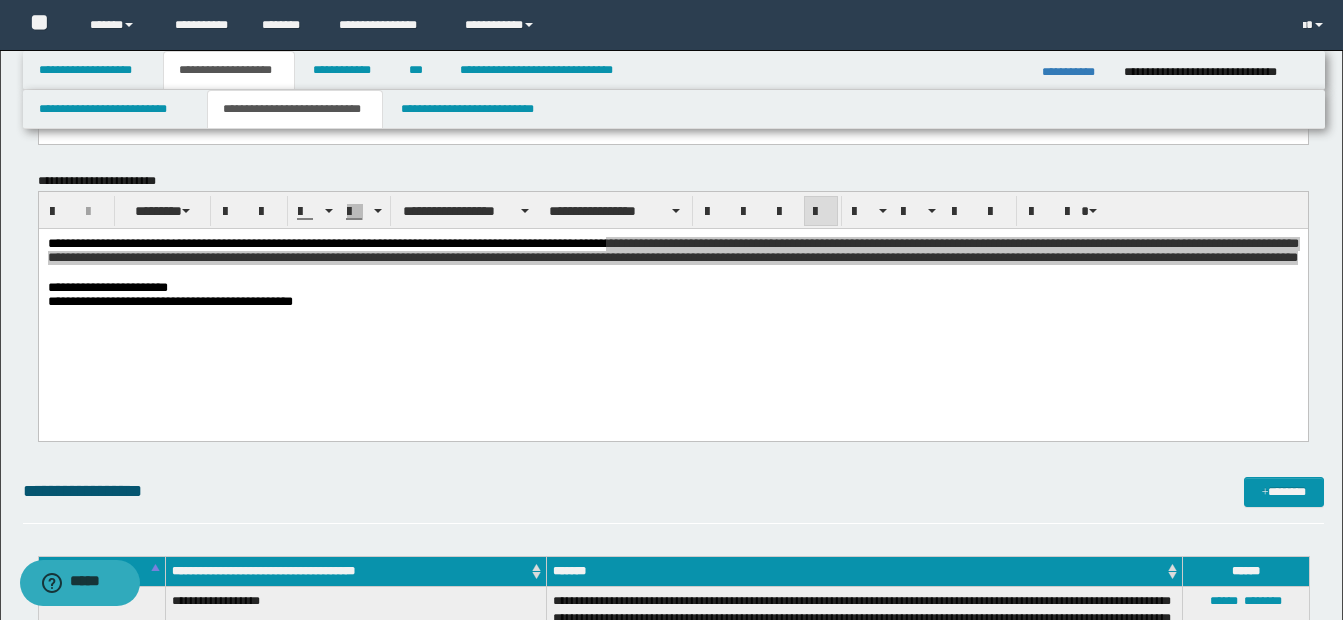 scroll, scrollTop: 0, scrollLeft: 0, axis: both 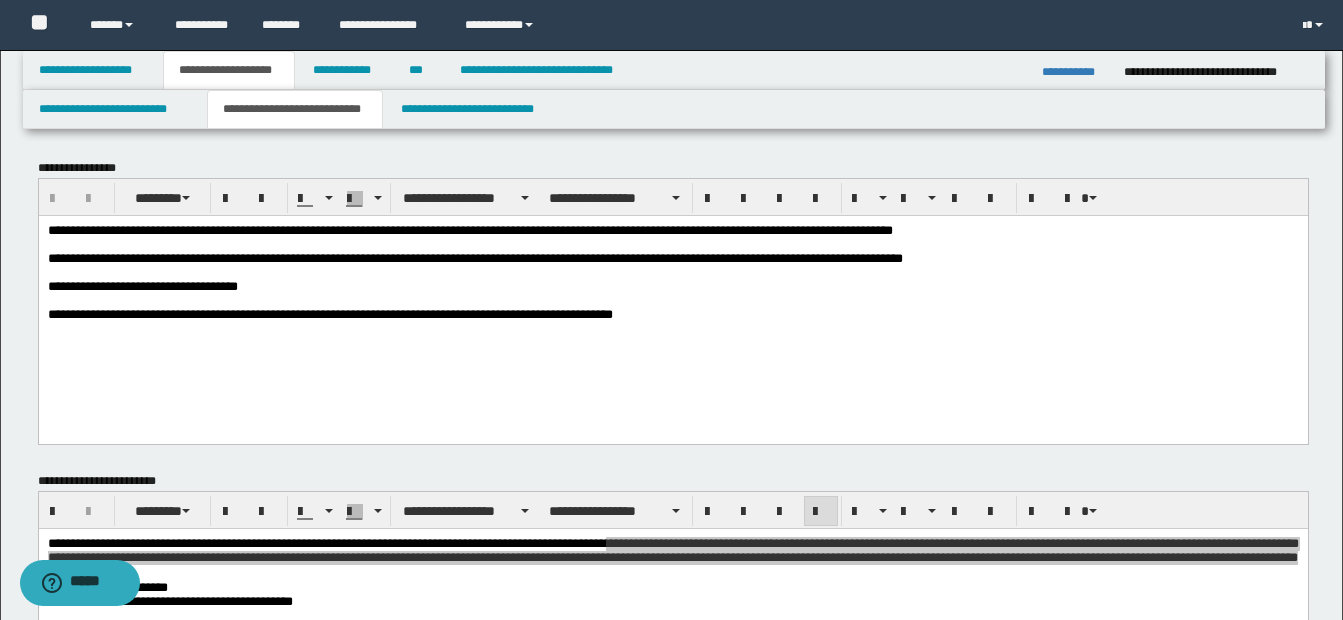 click on "**********" at bounding box center [672, 297] 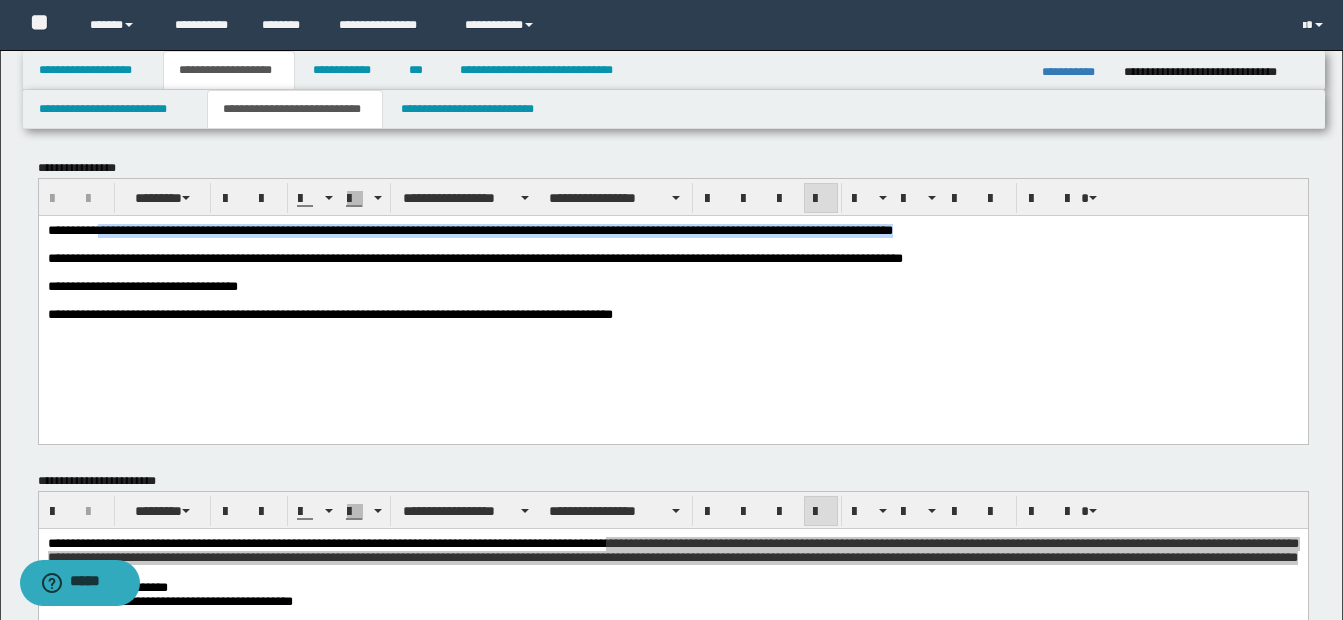 drag, startPoint x: 99, startPoint y: 230, endPoint x: 1101, endPoint y: 230, distance: 1002 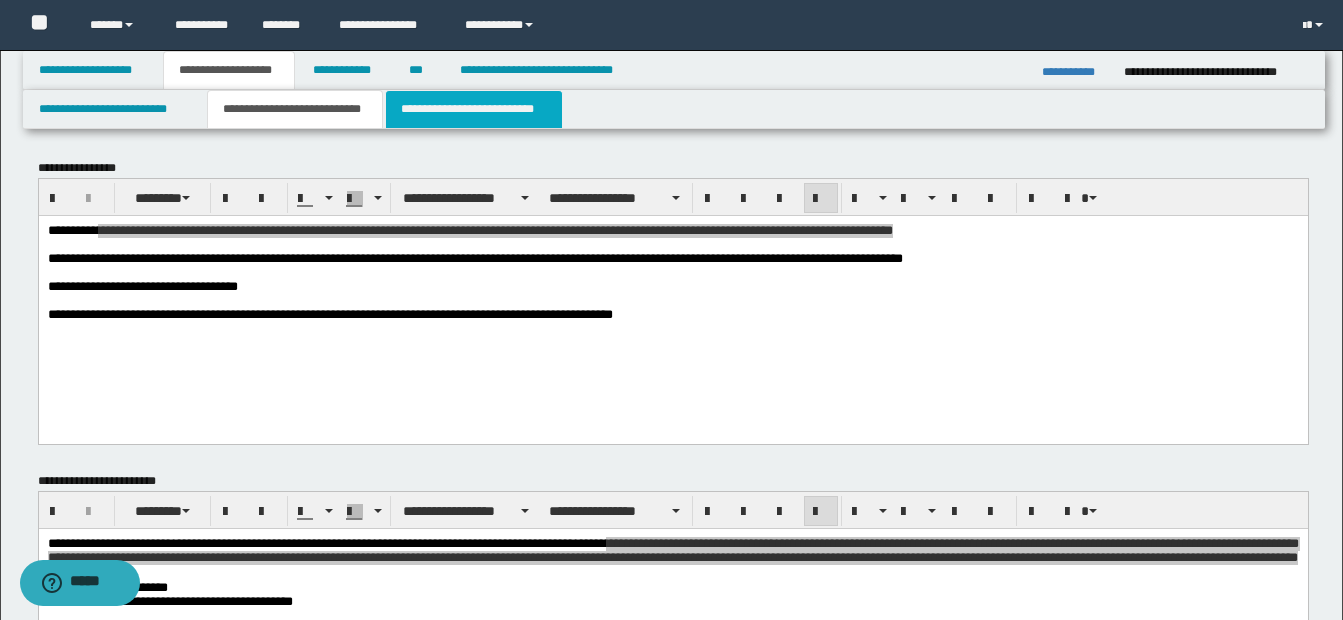 click on "**********" at bounding box center (474, 109) 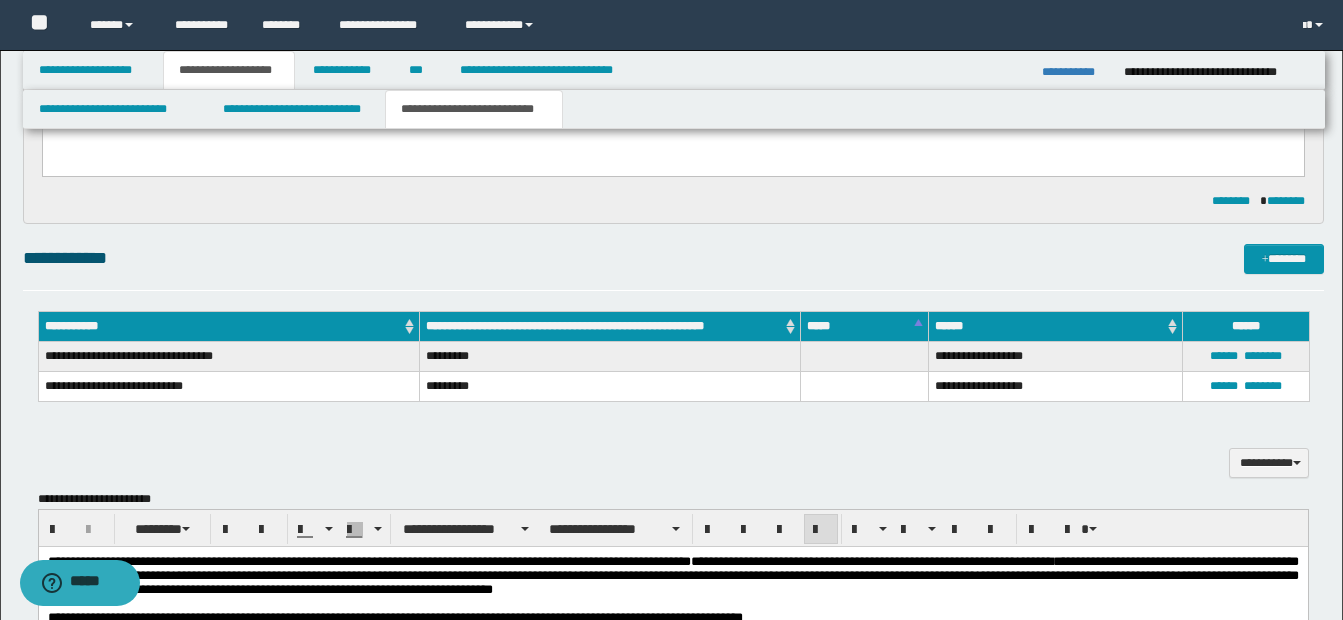 scroll, scrollTop: 900, scrollLeft: 0, axis: vertical 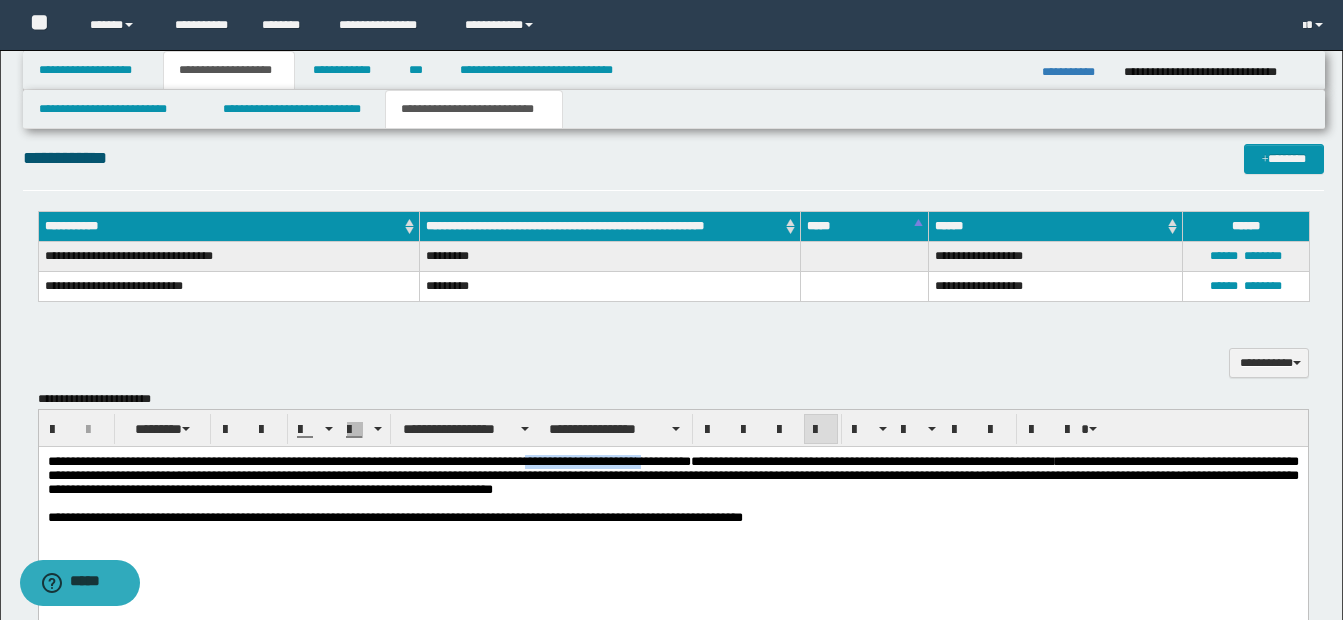 drag, startPoint x: 551, startPoint y: 461, endPoint x: 673, endPoint y: 461, distance: 122 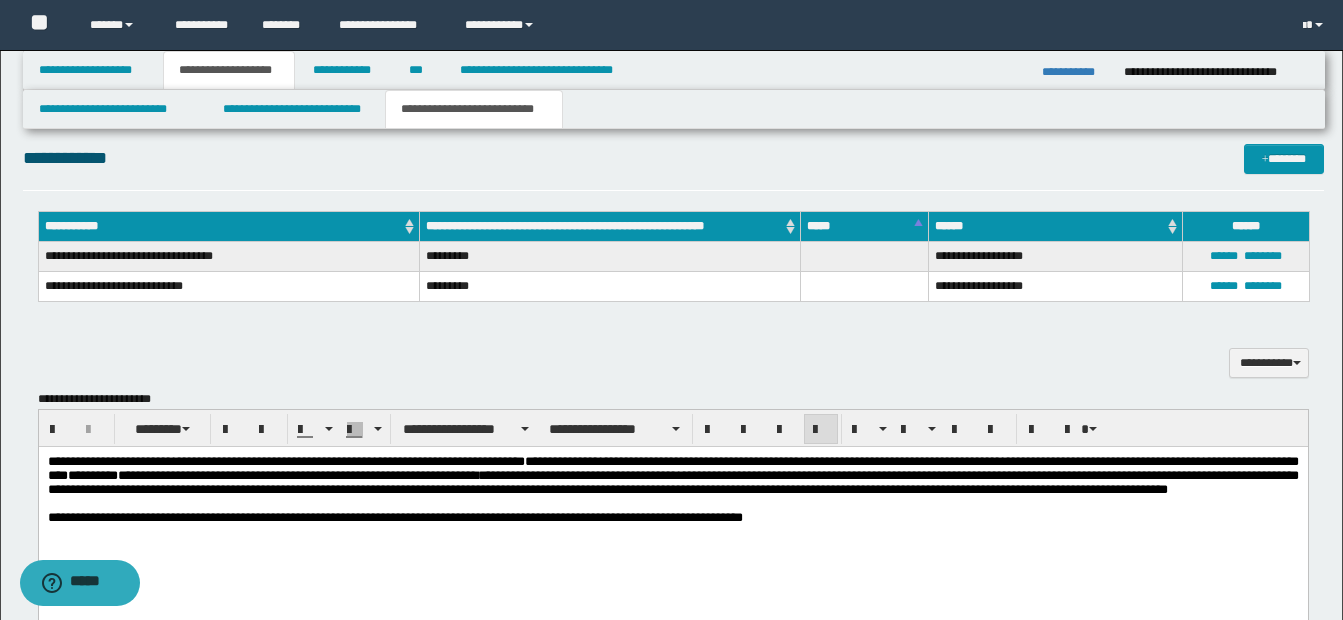 click on "**********" at bounding box center [672, 467] 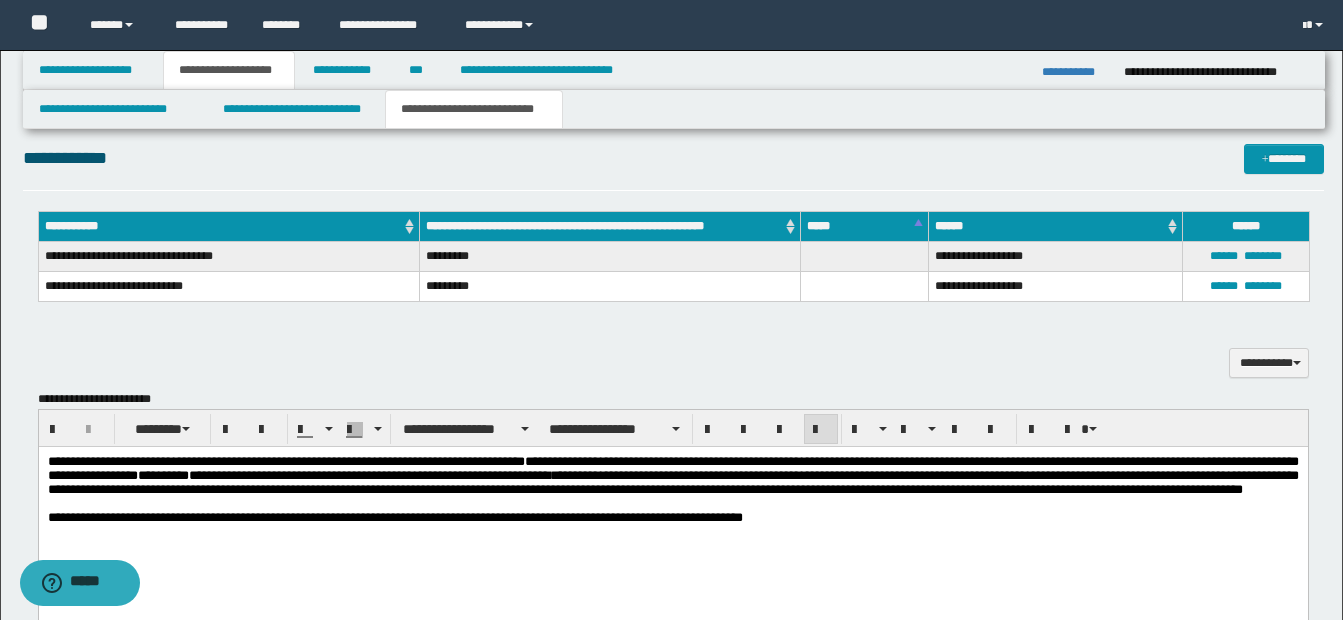 scroll, scrollTop: 1000, scrollLeft: 0, axis: vertical 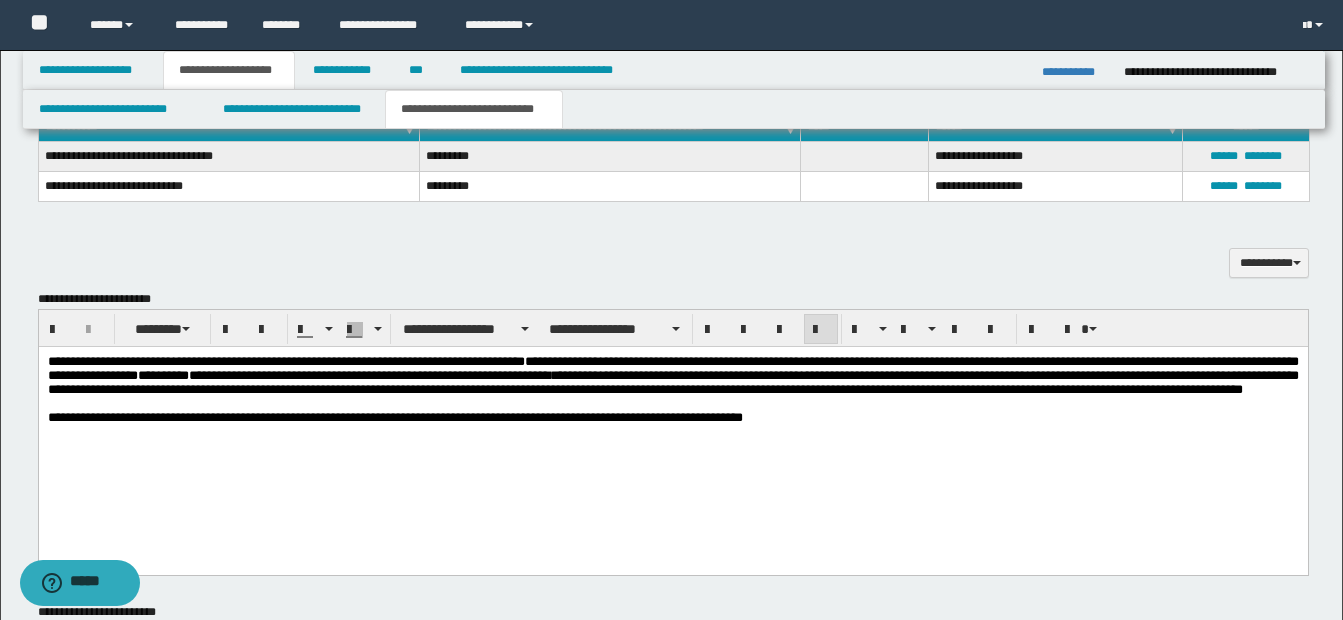 click on "**********" at bounding box center (672, 381) 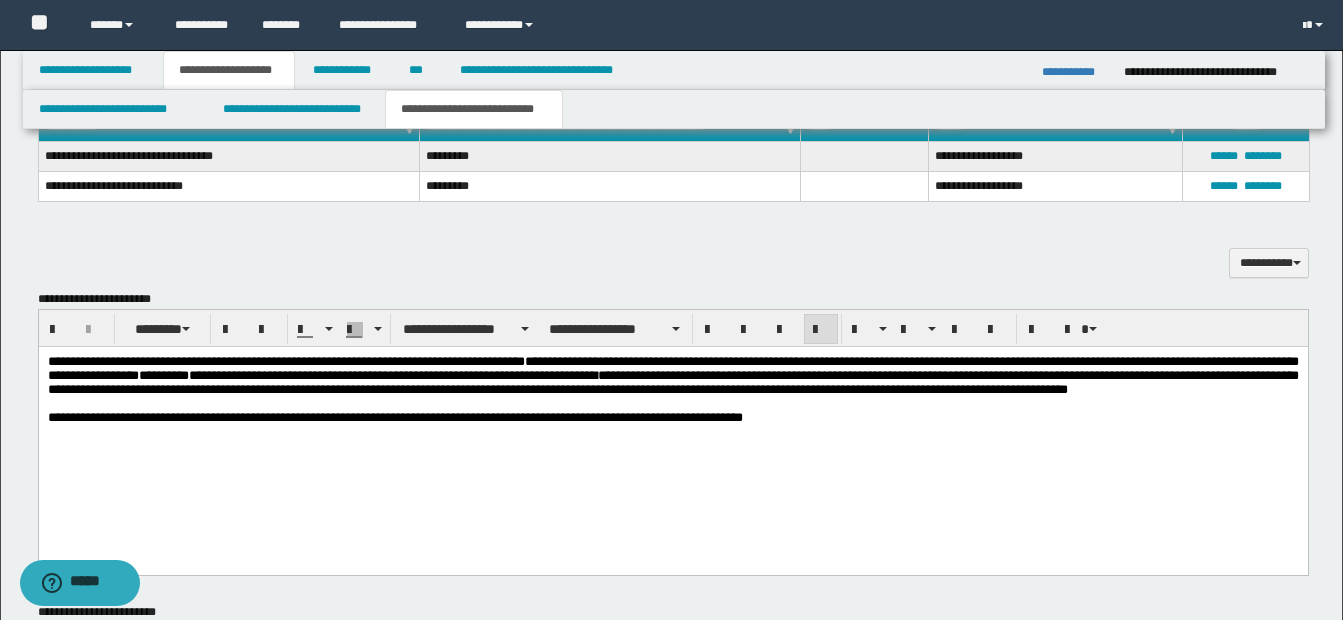 click on "**********" at bounding box center (672, 381) 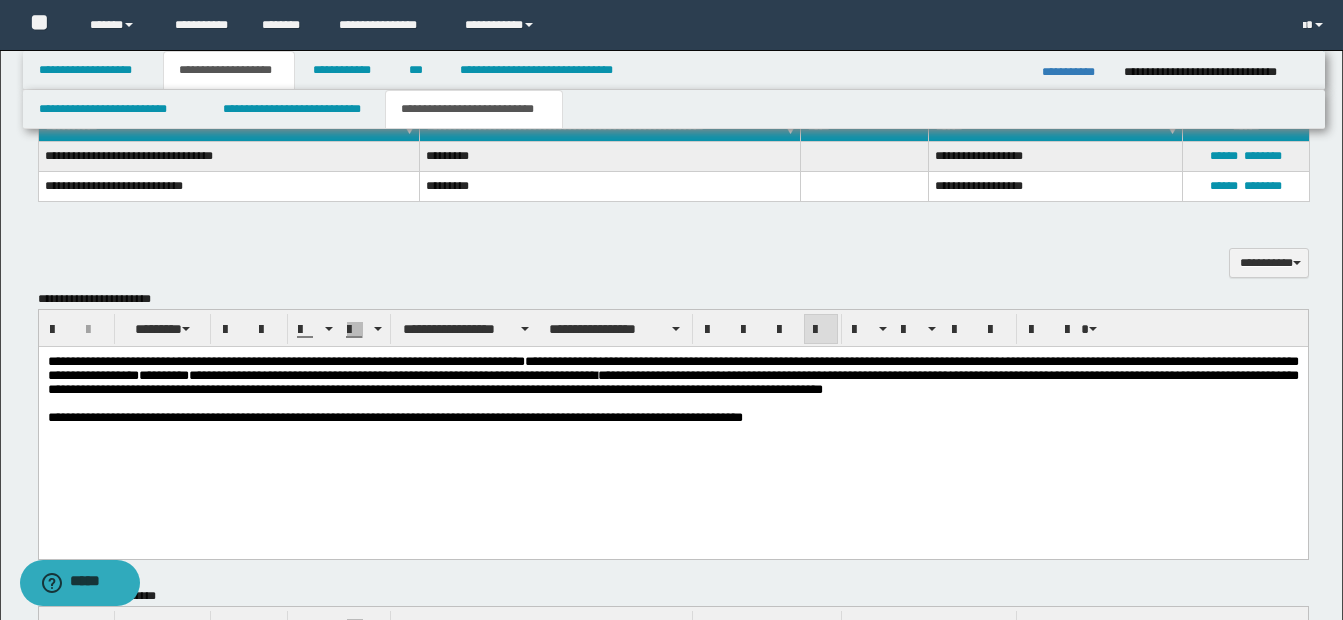 click on "**********" at bounding box center (672, 381) 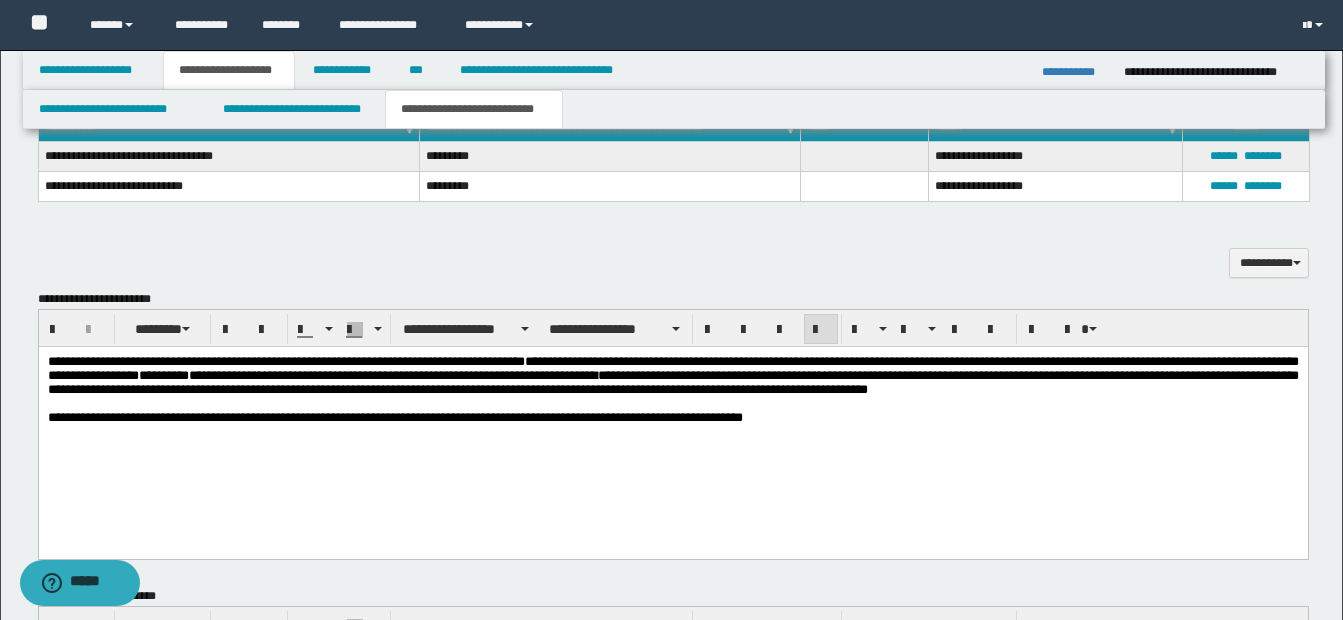 click on "**********" at bounding box center (672, 421) 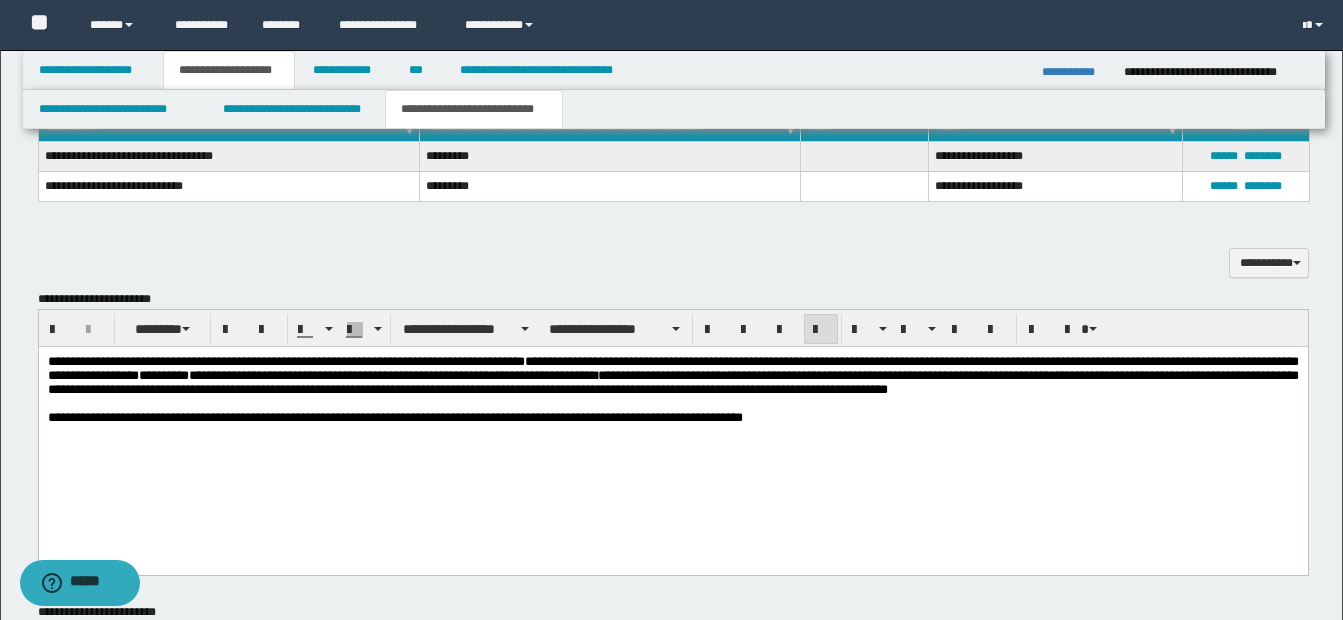 click on "**********" at bounding box center [672, 381] 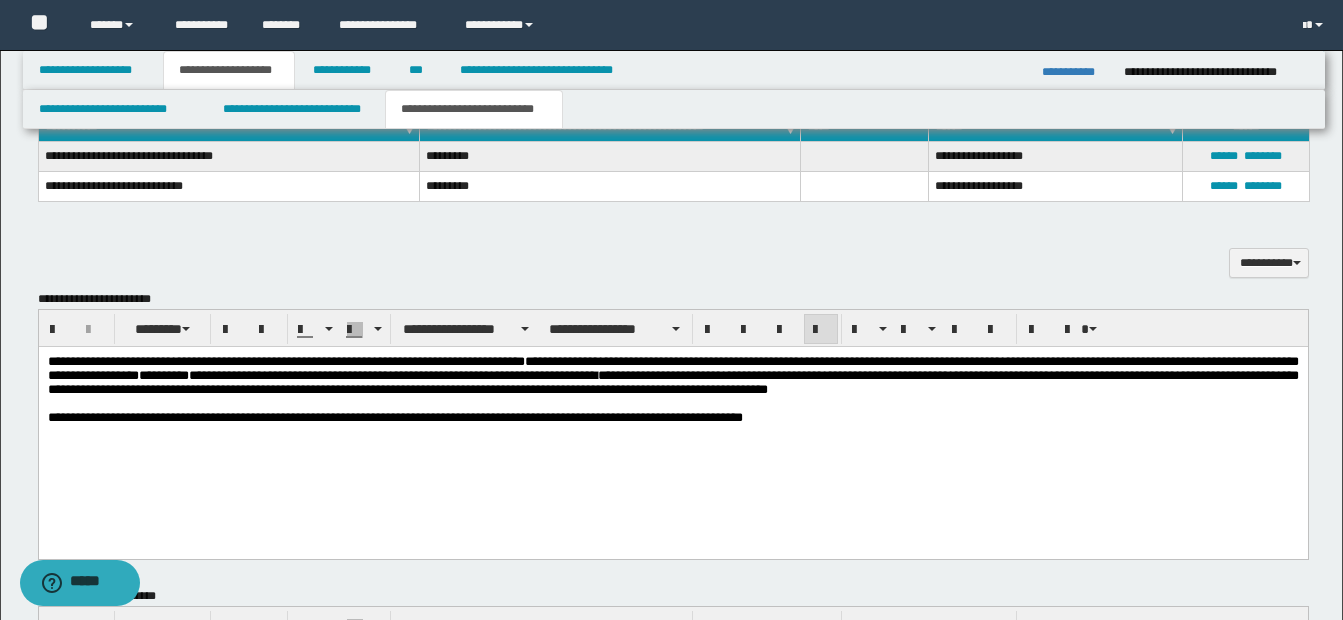 click on "**********" at bounding box center (672, 421) 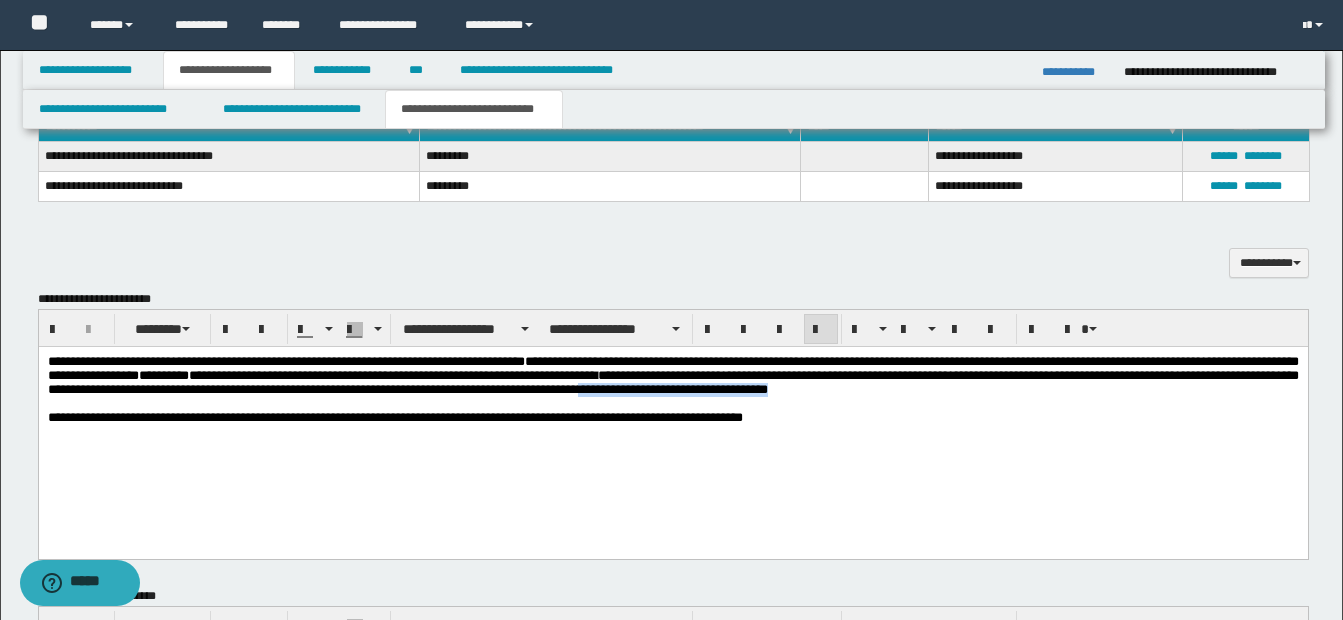 drag, startPoint x: 963, startPoint y: 394, endPoint x: 1207, endPoint y: 398, distance: 244.03279 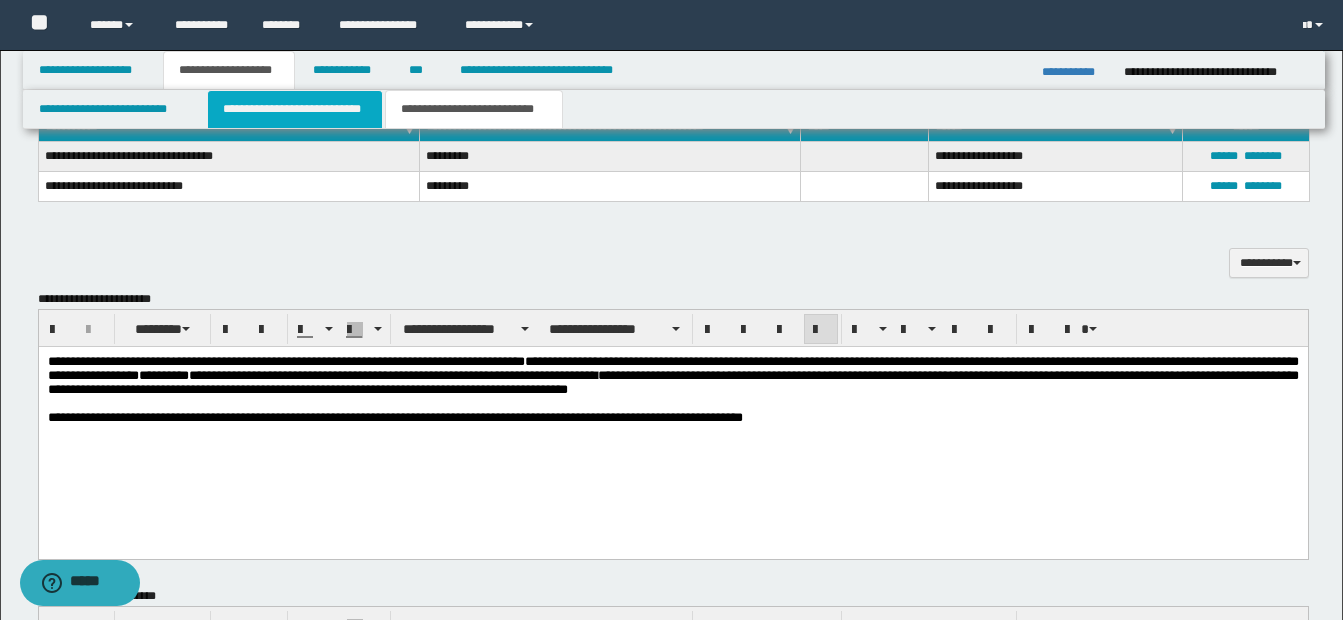 click on "**********" at bounding box center (295, 109) 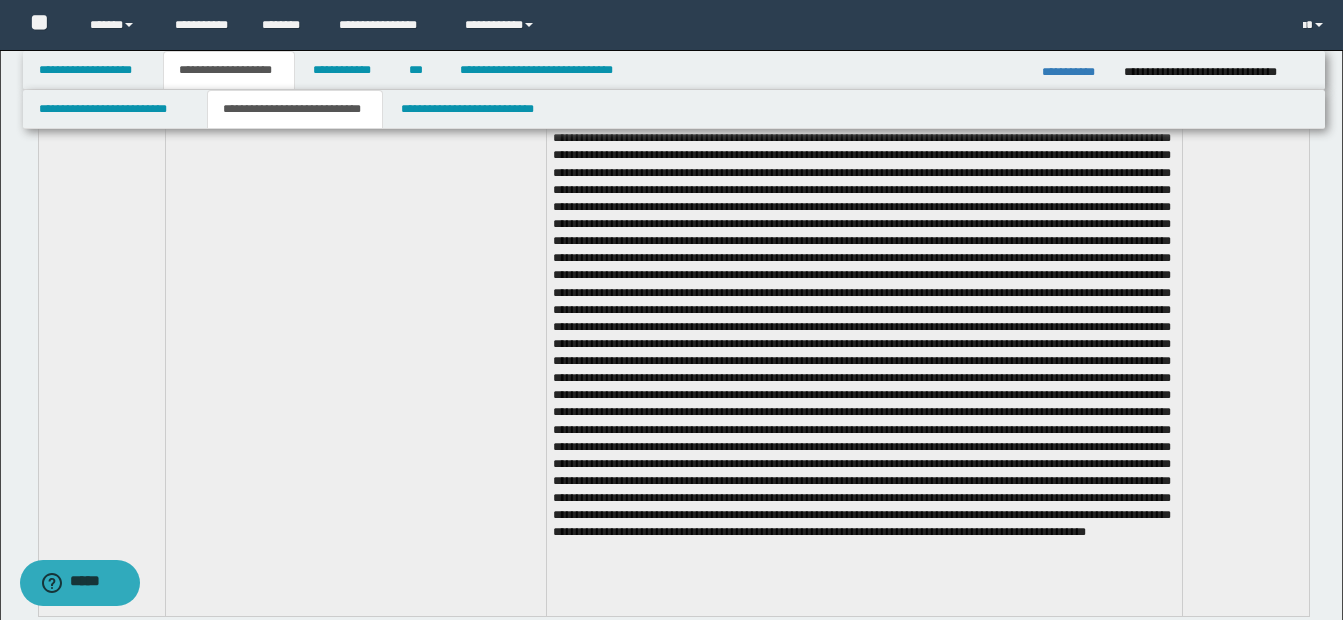 scroll, scrollTop: 1000, scrollLeft: 0, axis: vertical 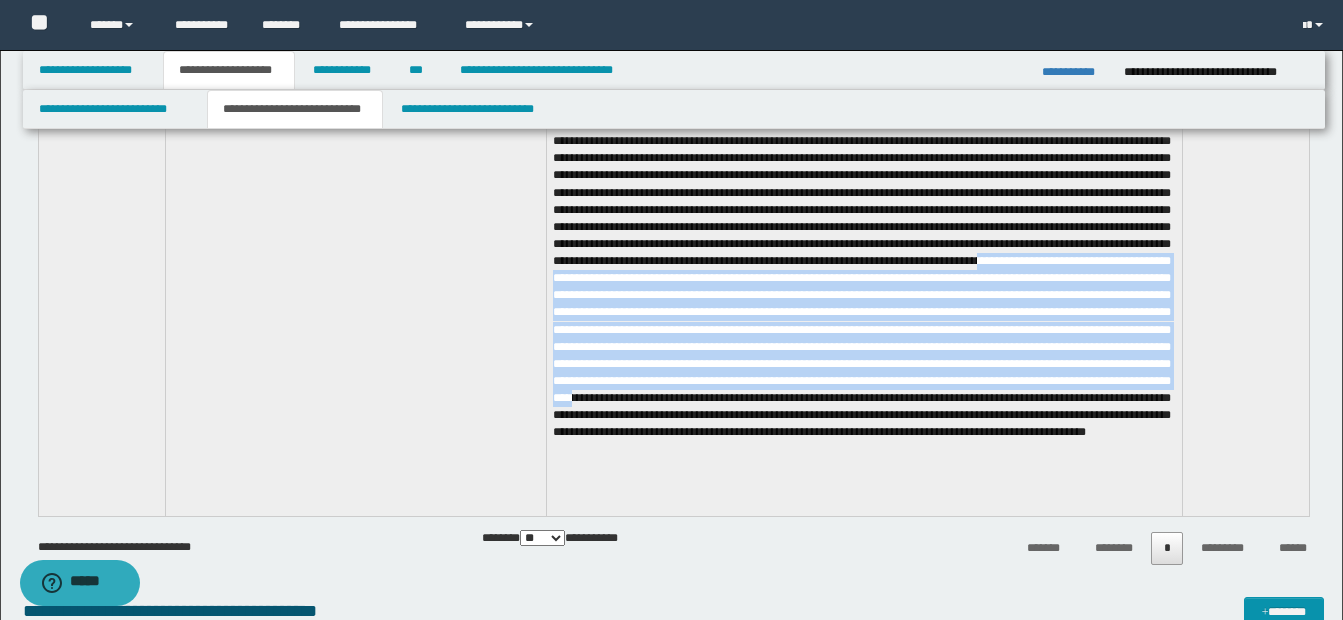 drag, startPoint x: 802, startPoint y: 315, endPoint x: 1018, endPoint y: 453, distance: 256.3201 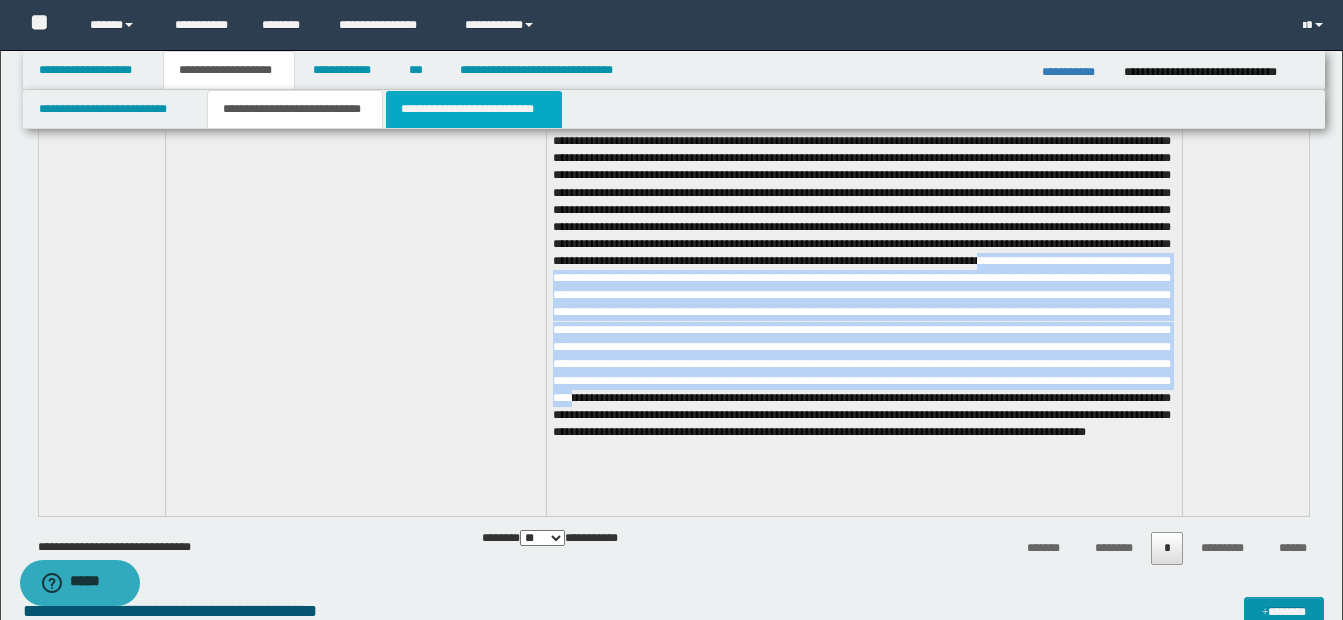 click on "**********" at bounding box center (474, 109) 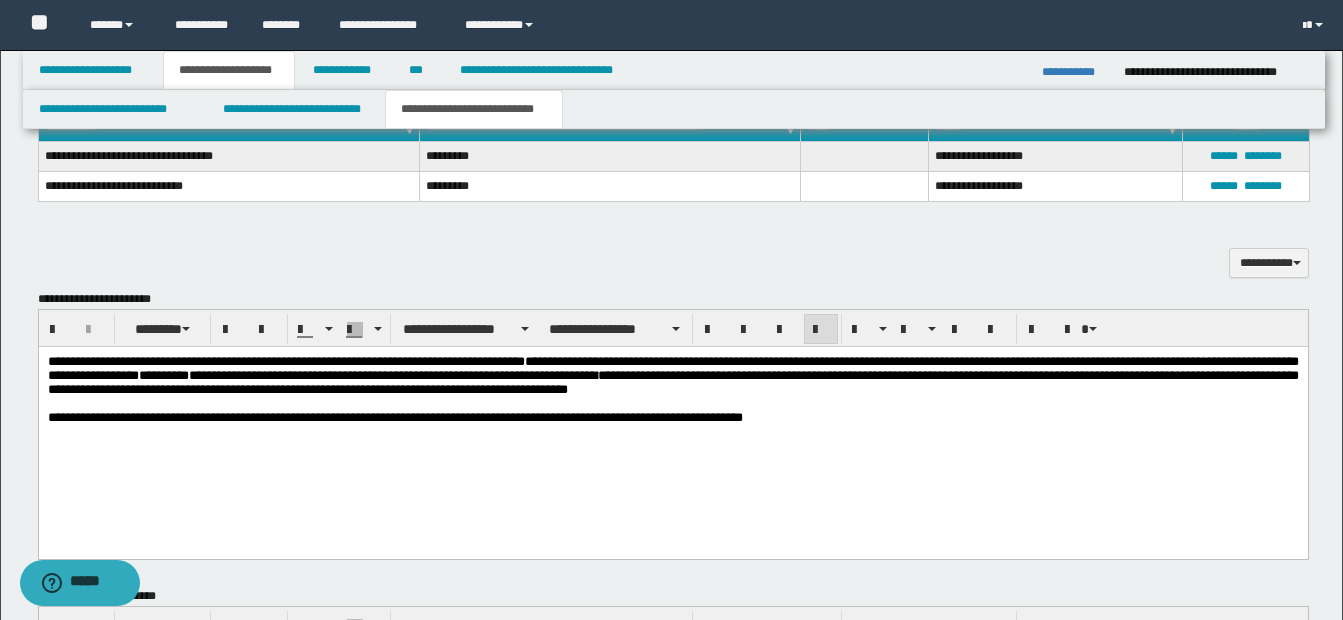 click on "**********" at bounding box center [672, 381] 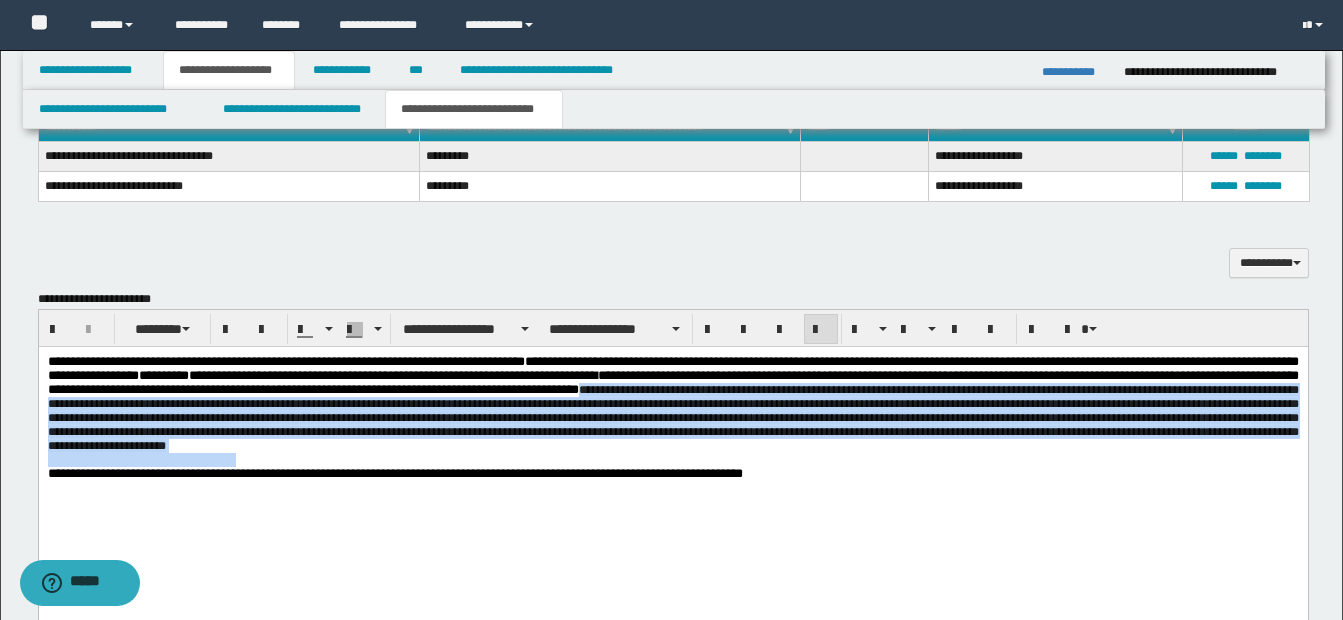 drag, startPoint x: 984, startPoint y: 400, endPoint x: 1004, endPoint y: 470, distance: 72.8011 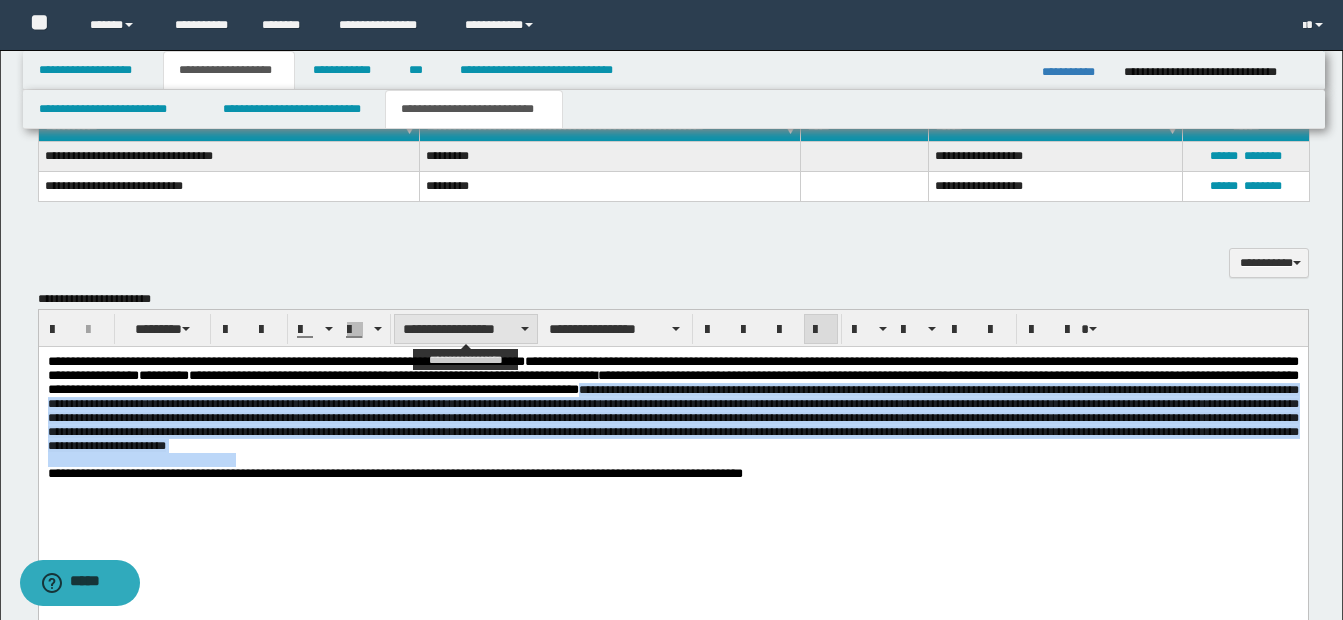 click on "**********" at bounding box center [466, 329] 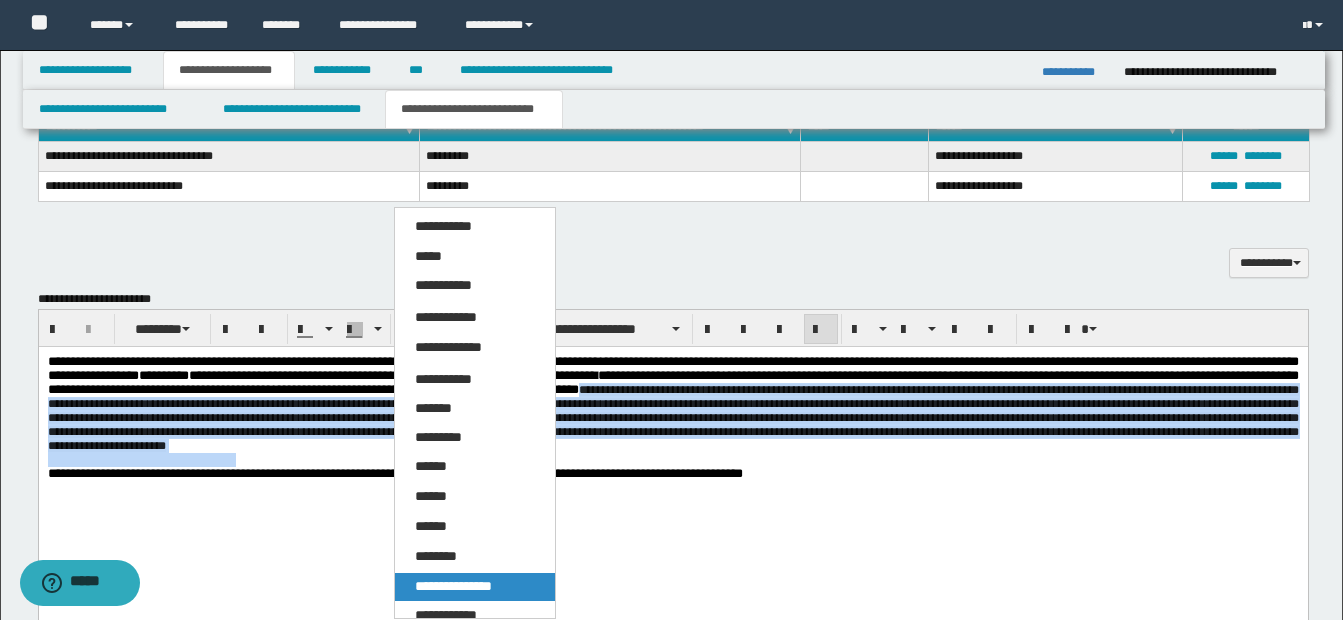 click on "**********" at bounding box center [475, 587] 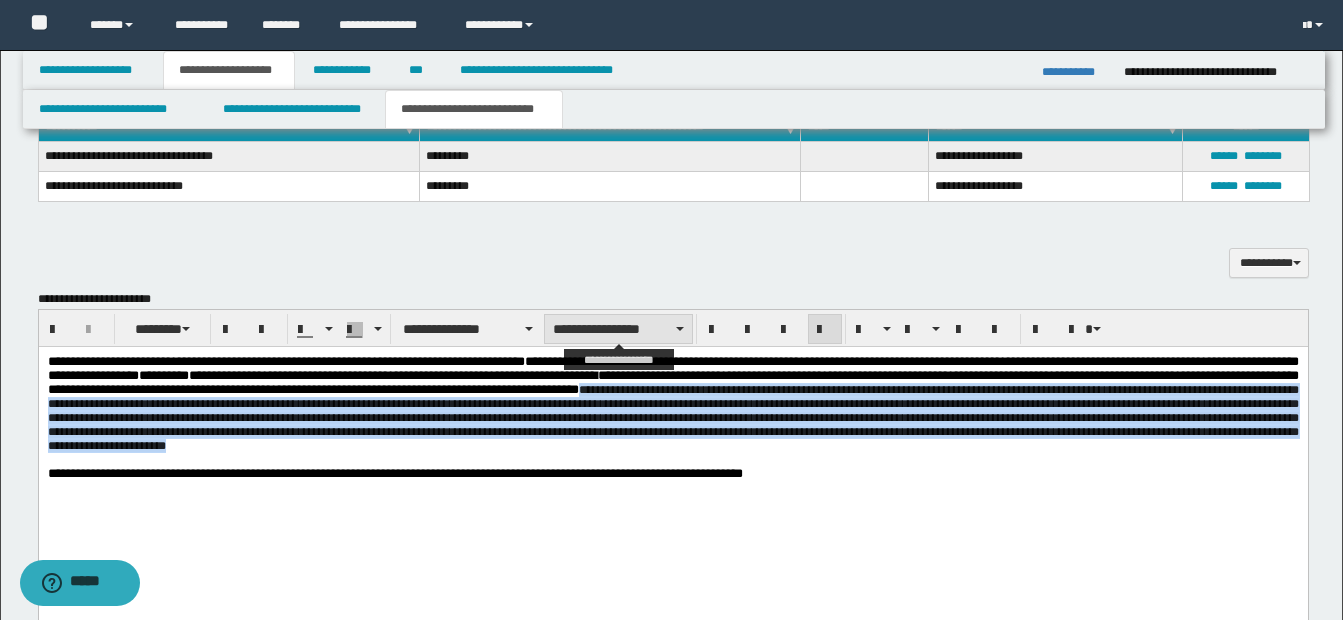 click on "**********" at bounding box center (618, 329) 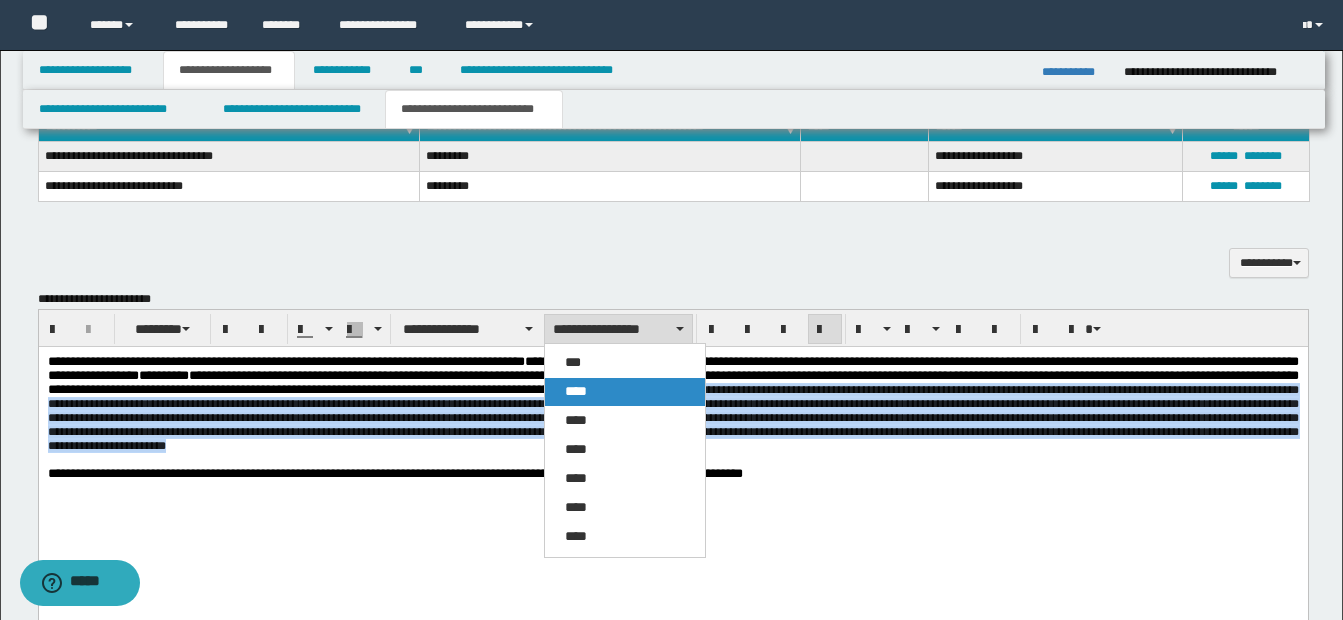 click on "****" at bounding box center [625, 392] 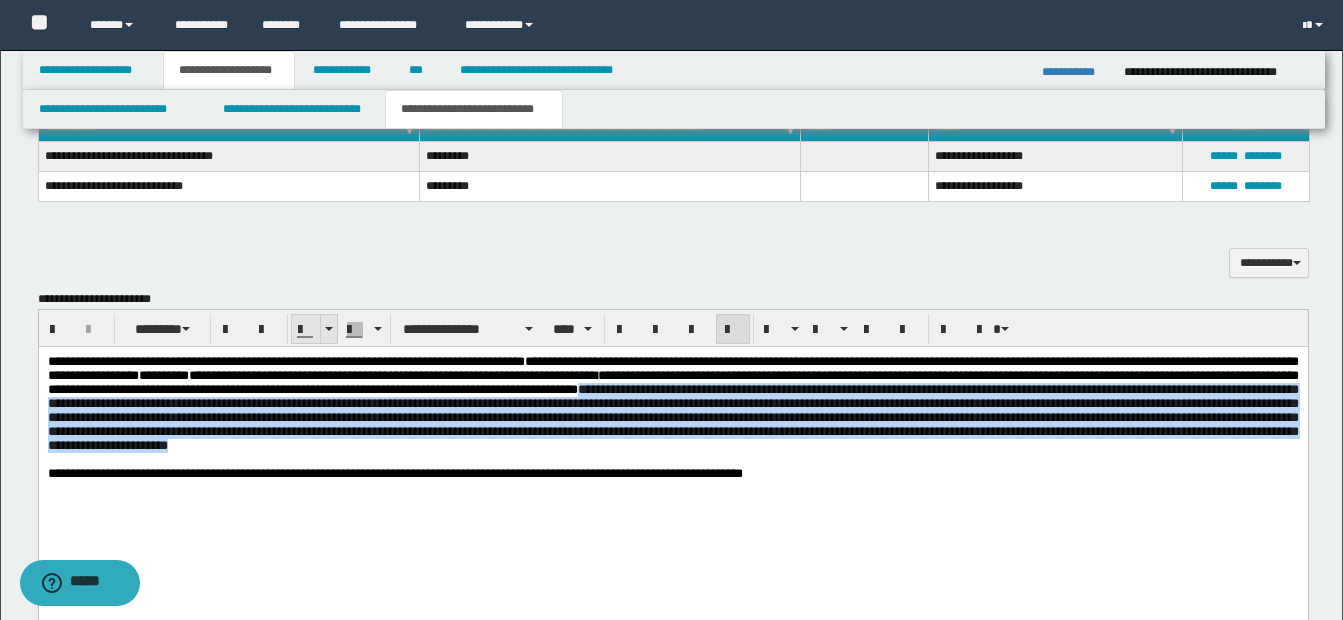 click at bounding box center [328, 329] 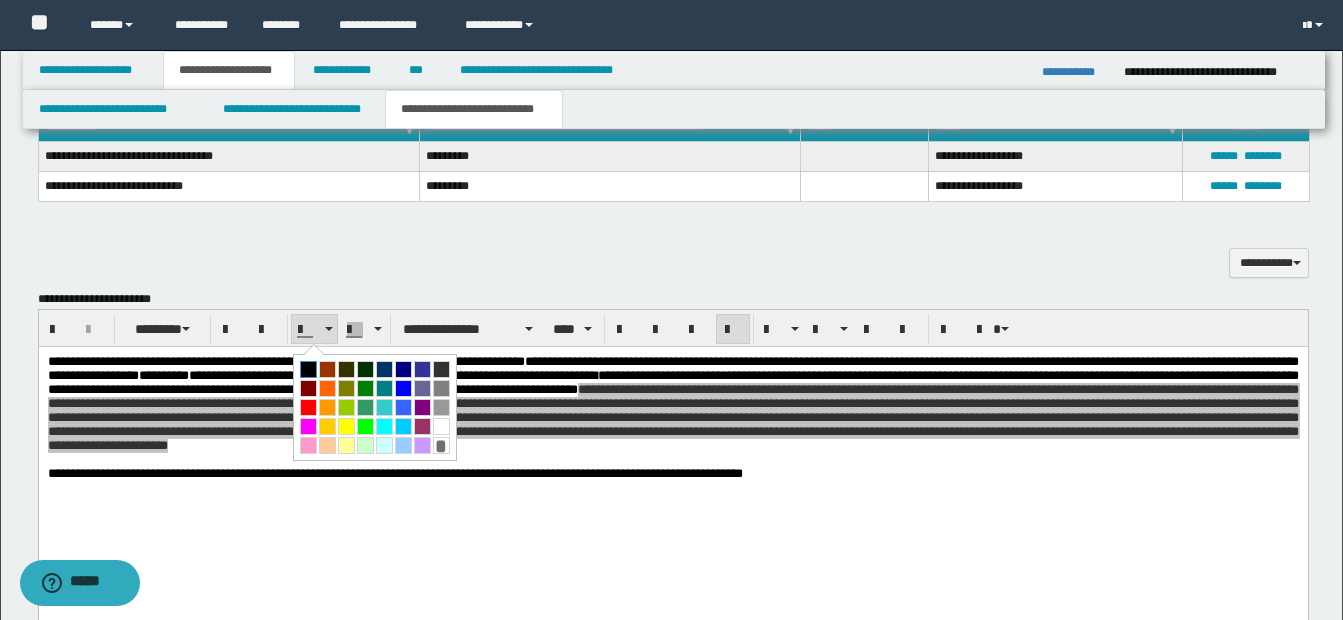click at bounding box center (308, 369) 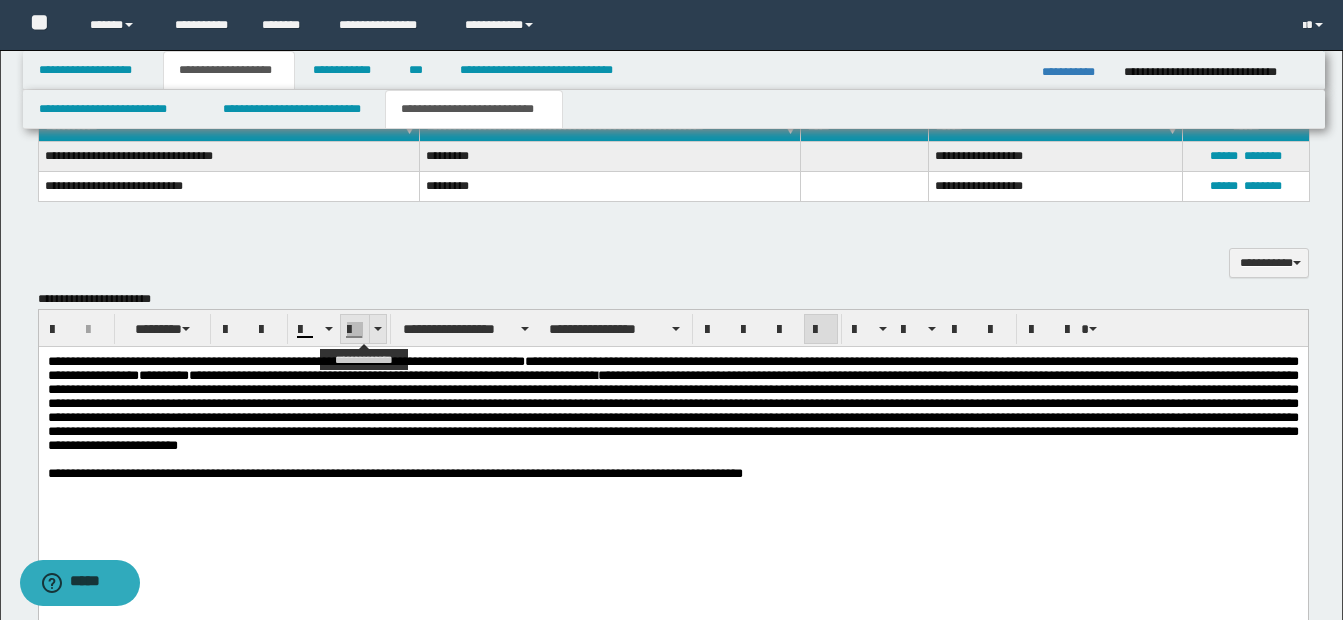 click at bounding box center [377, 329] 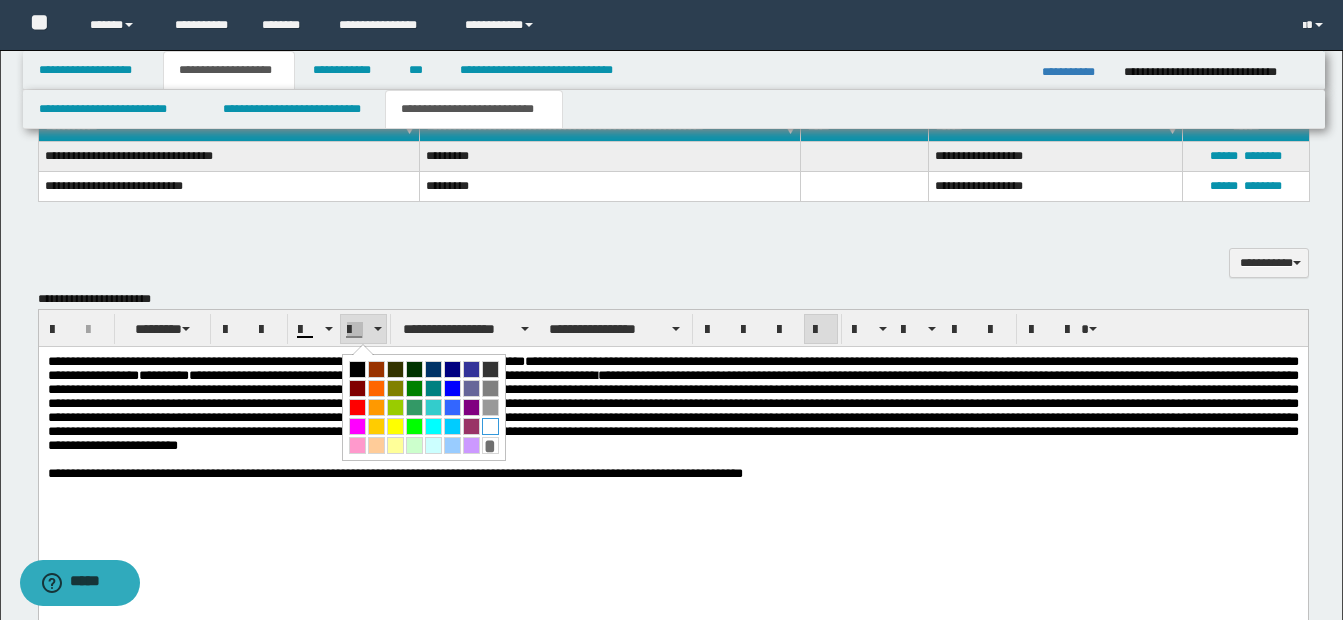 click at bounding box center (490, 426) 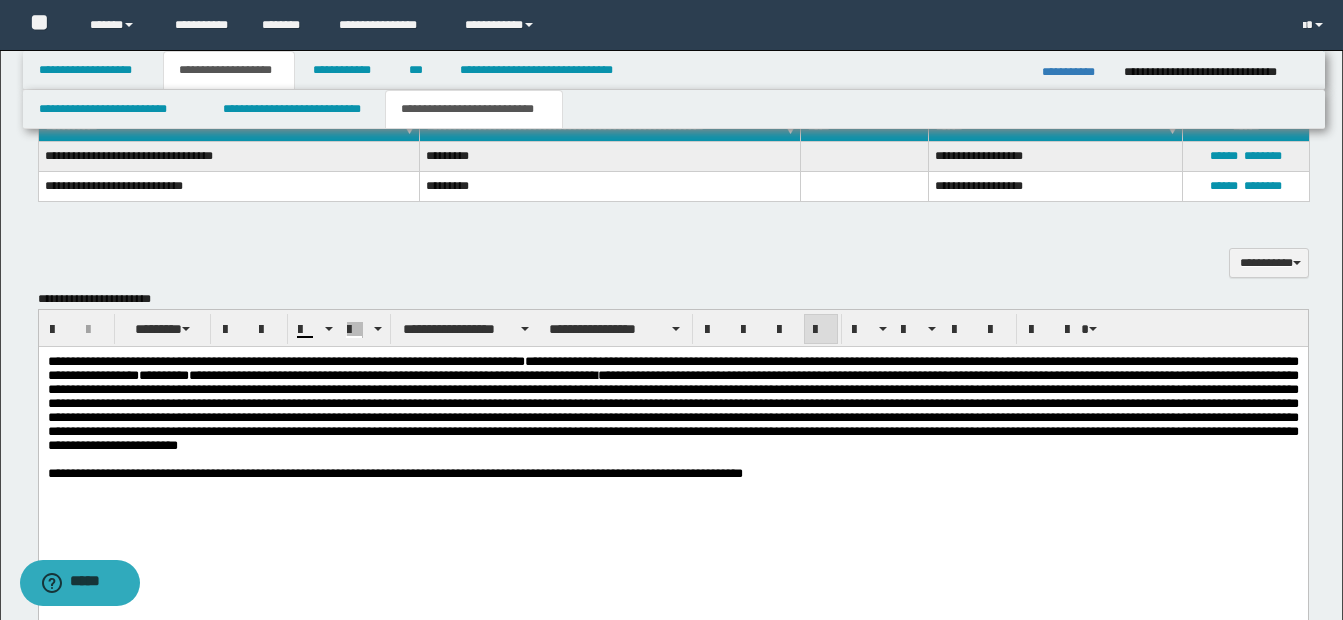 click on "**********" at bounding box center (672, 449) 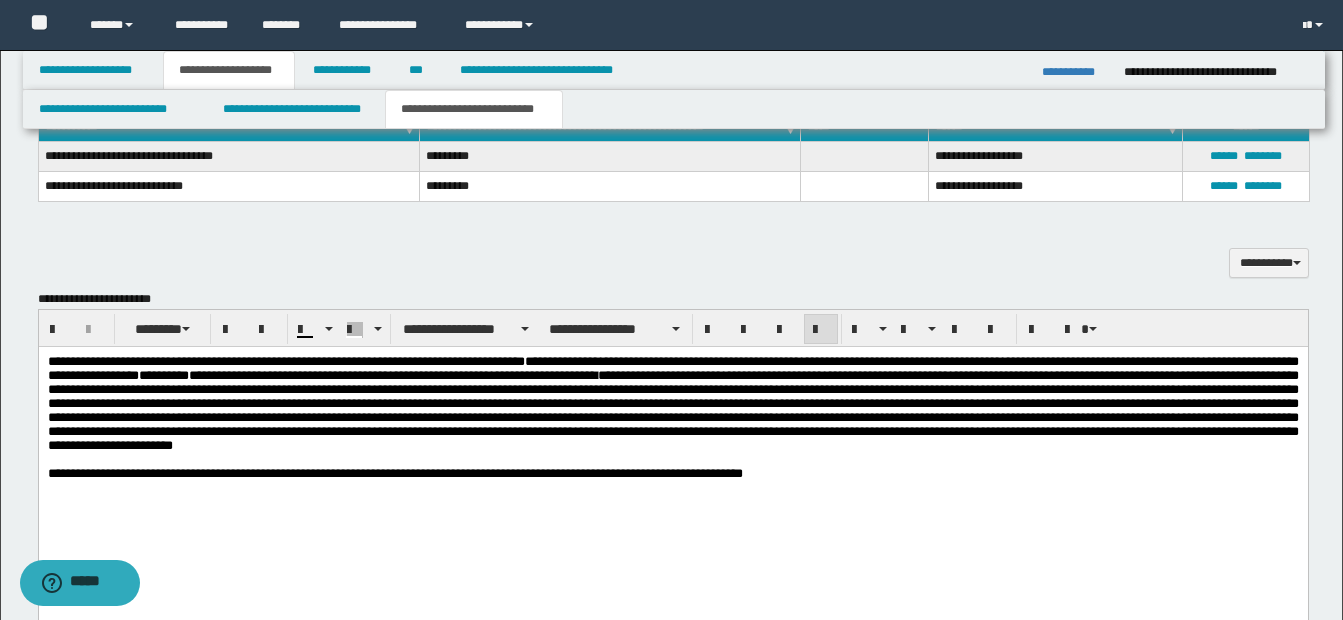 click on "**********" at bounding box center (672, 409) 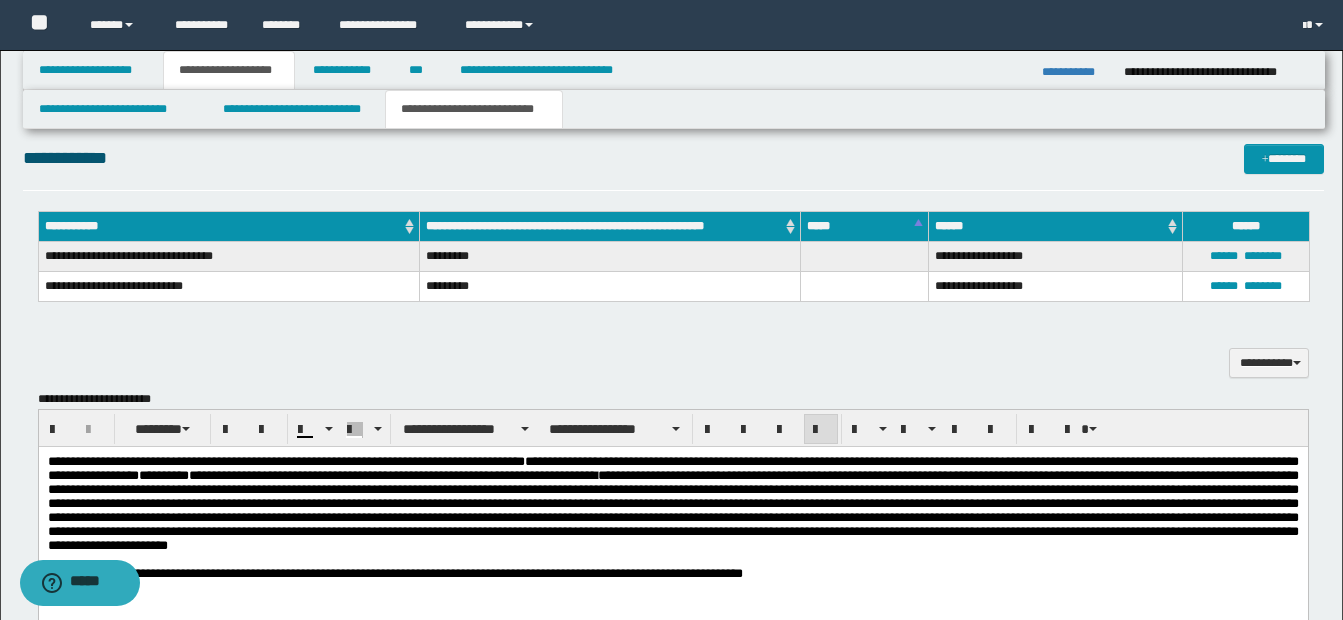 scroll, scrollTop: 1000, scrollLeft: 0, axis: vertical 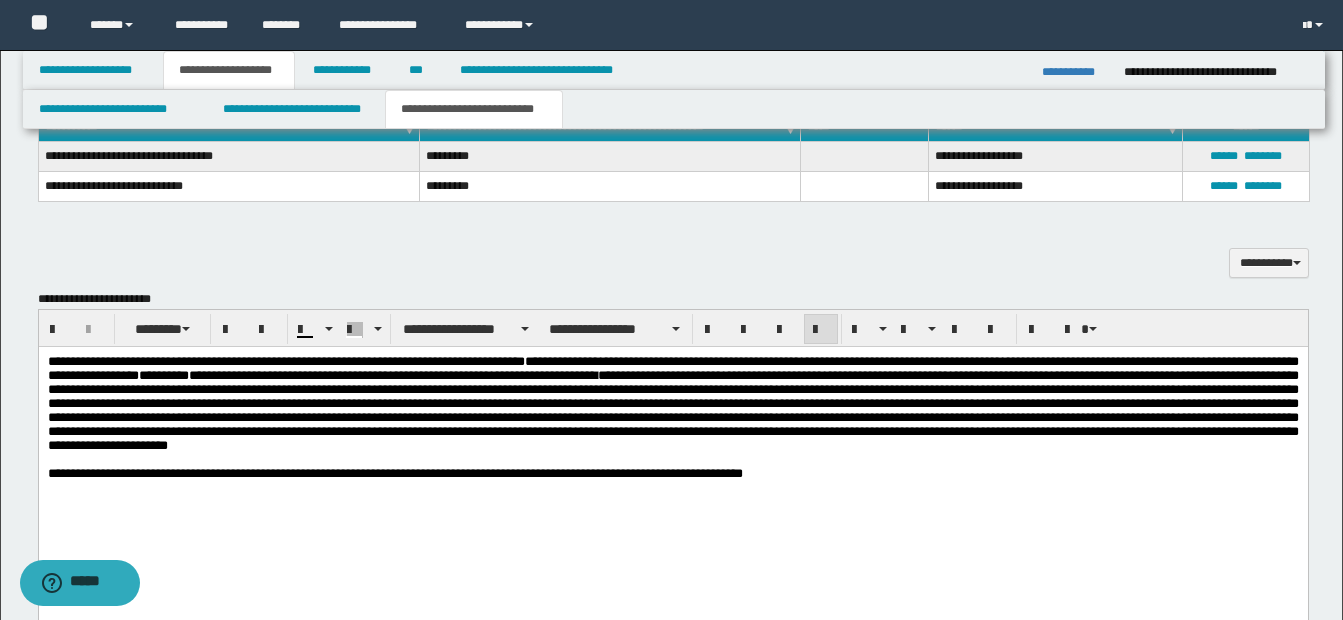 click on "**********" at bounding box center [672, 367] 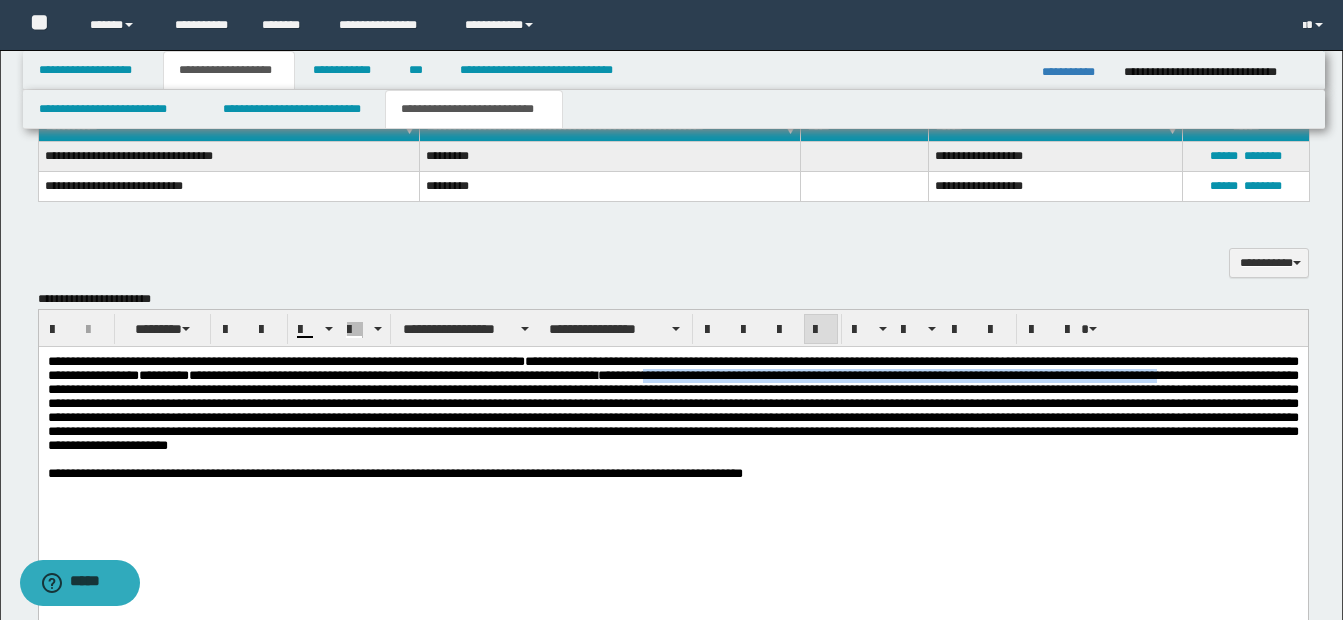 drag, startPoint x: 935, startPoint y: 378, endPoint x: 218, endPoint y: 393, distance: 717.15686 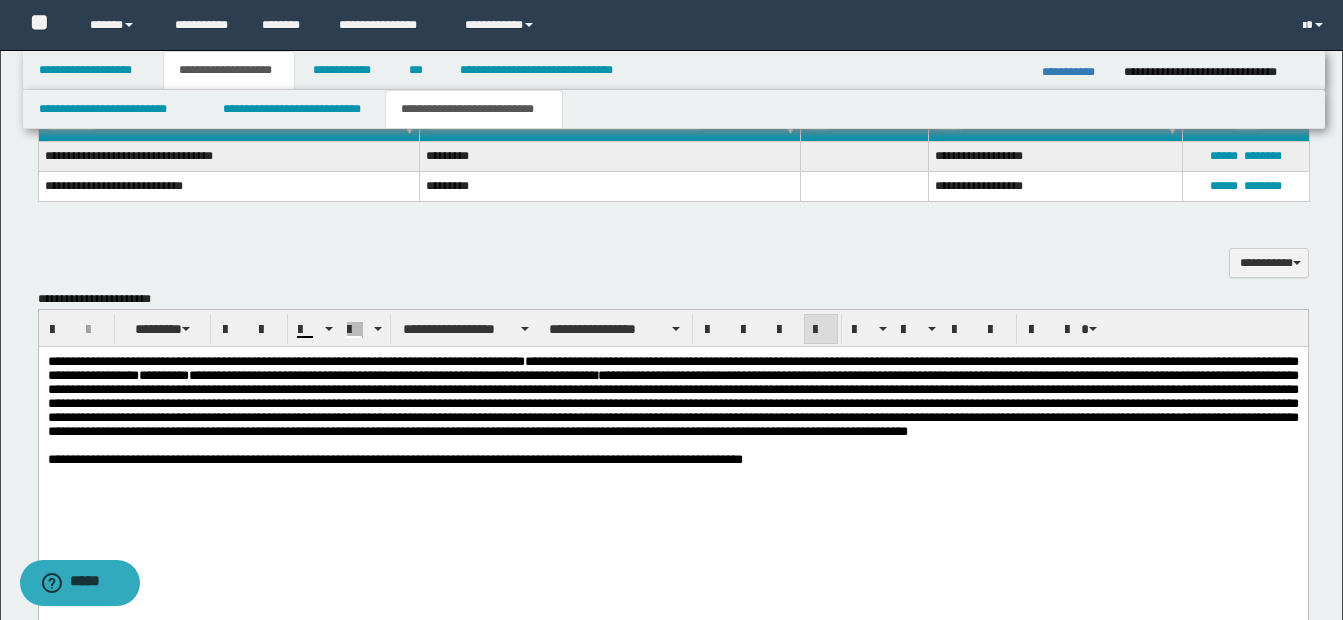 click on "**********" at bounding box center [672, 402] 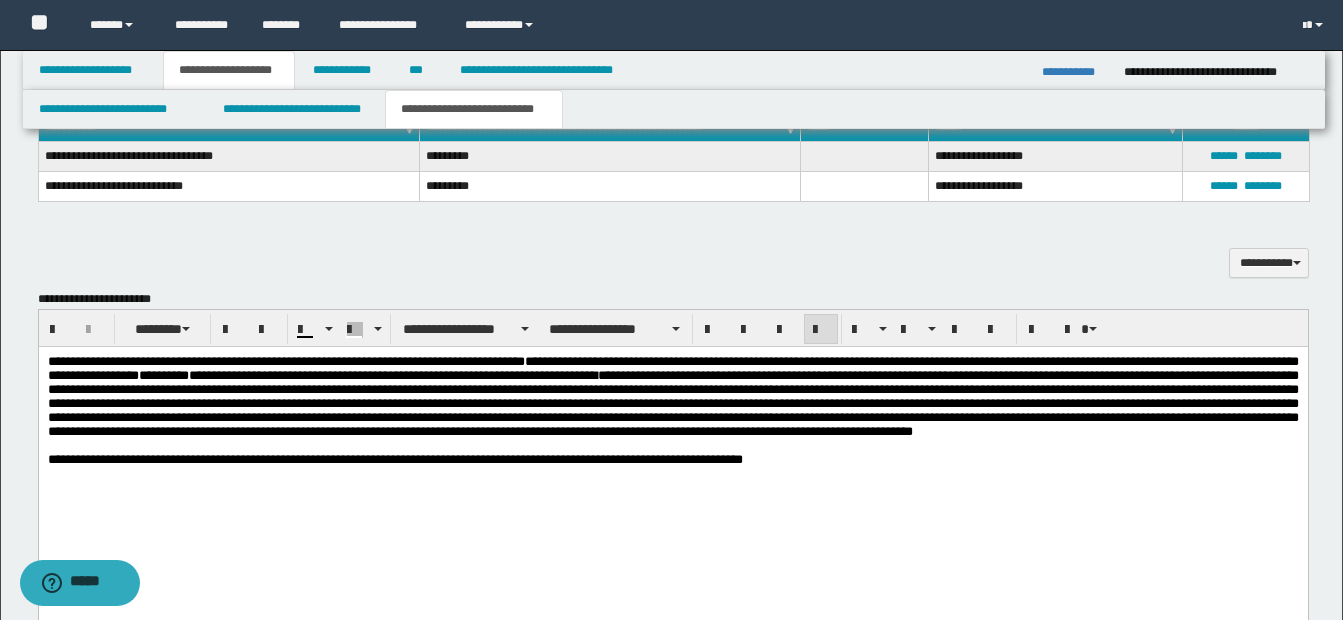 click on "**********" at bounding box center [672, 442] 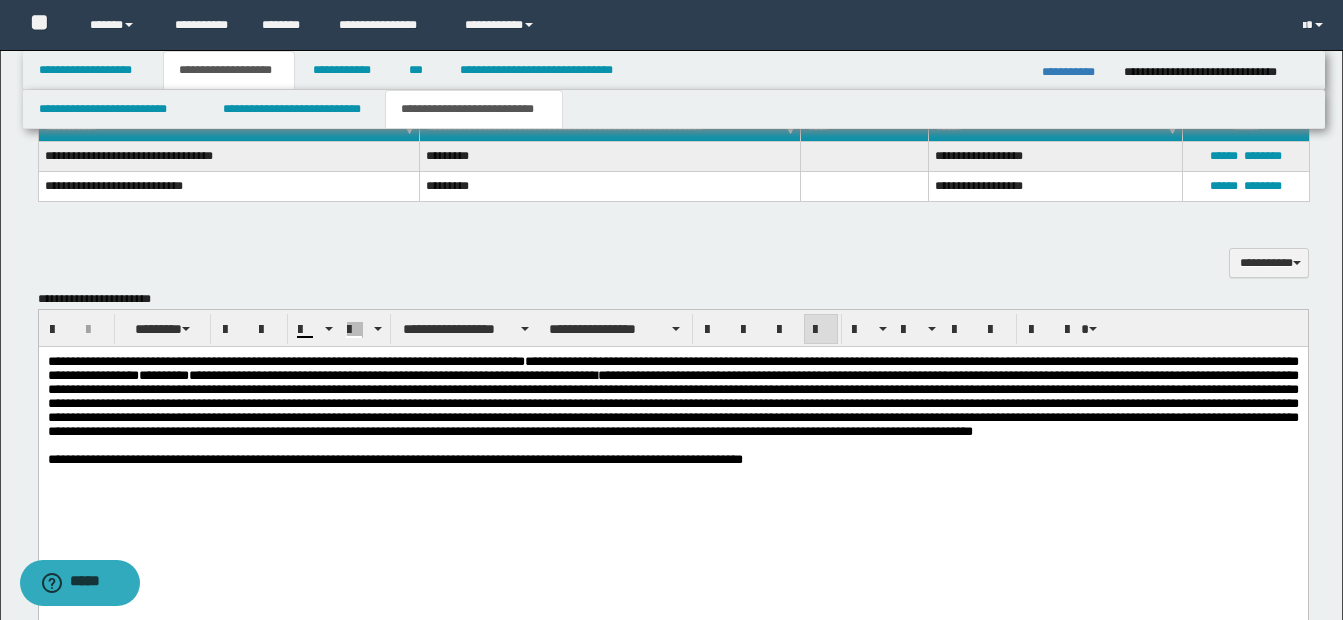 click on "**********" at bounding box center [672, 402] 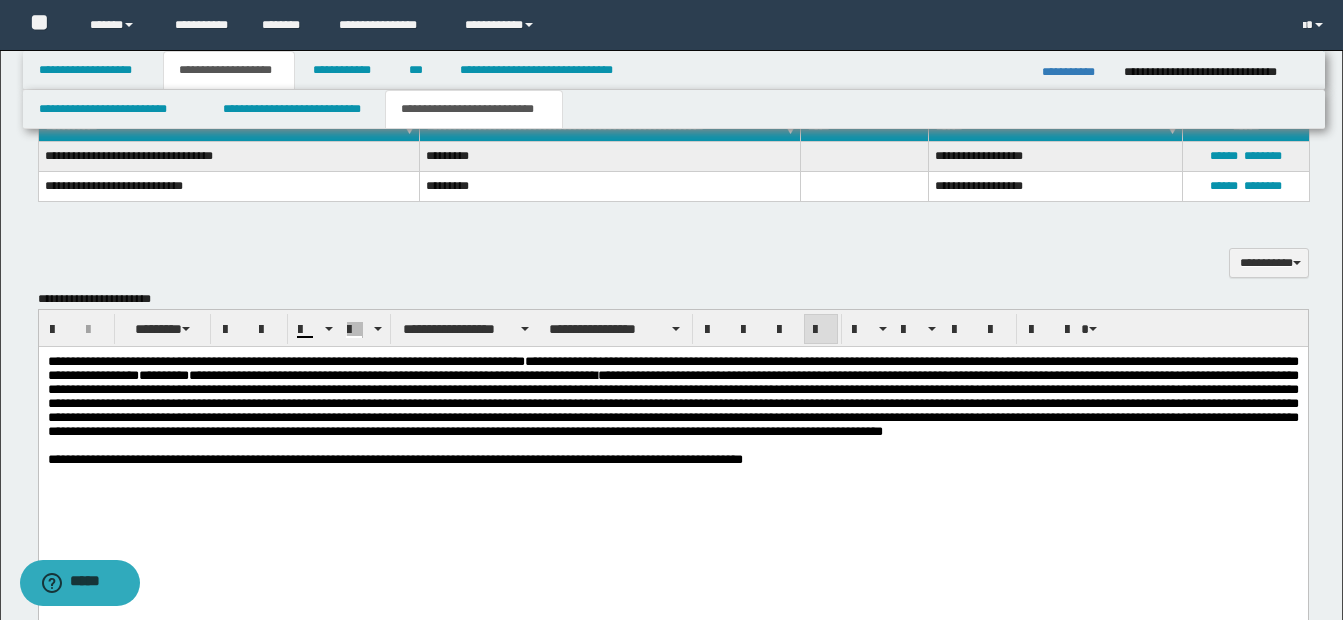 click on "**********" at bounding box center [672, 402] 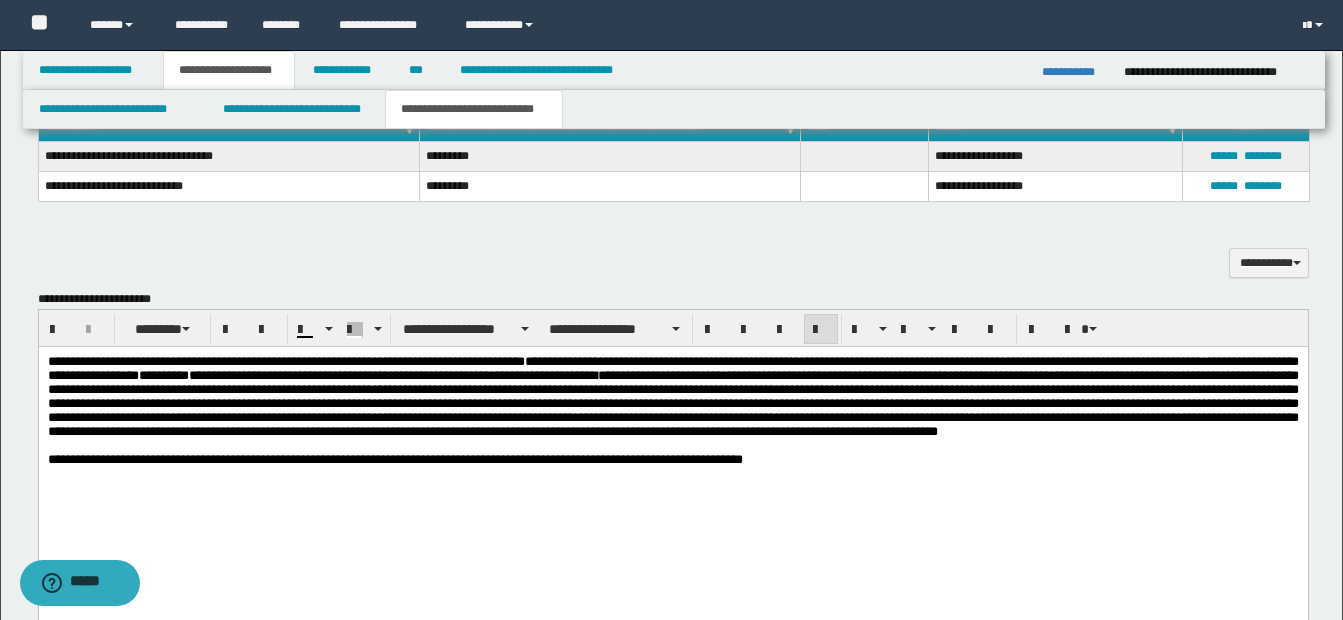 click on "**********" at bounding box center [672, 402] 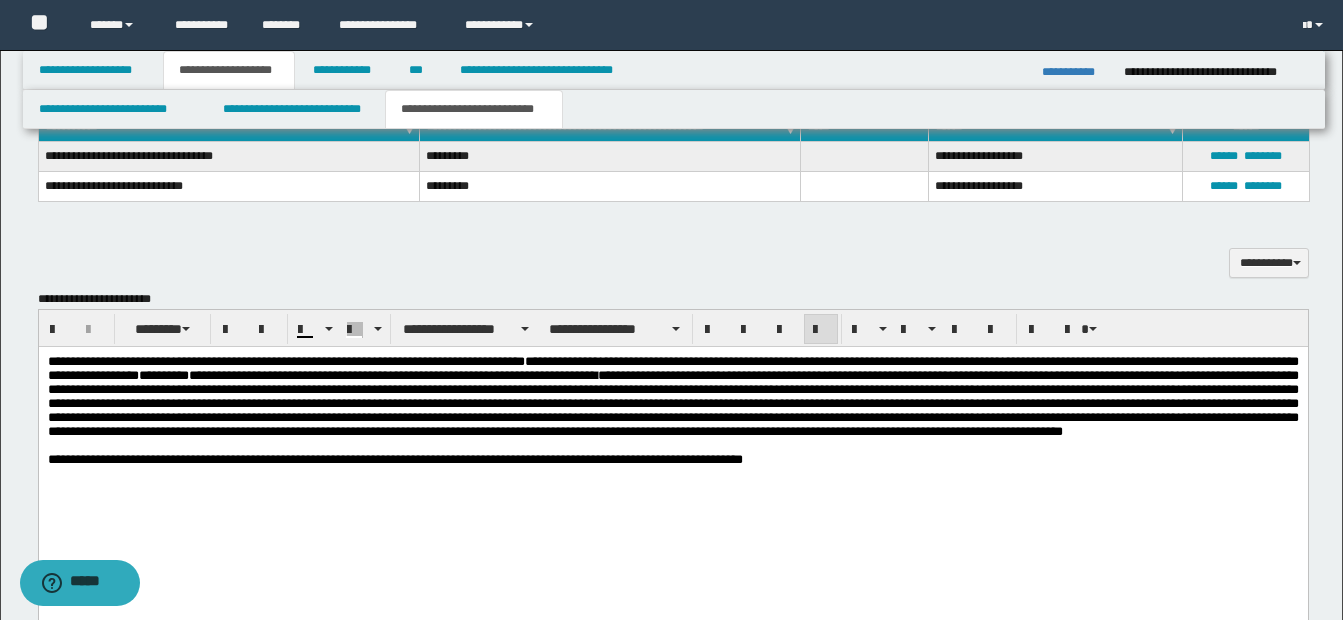 click at bounding box center [672, 473] 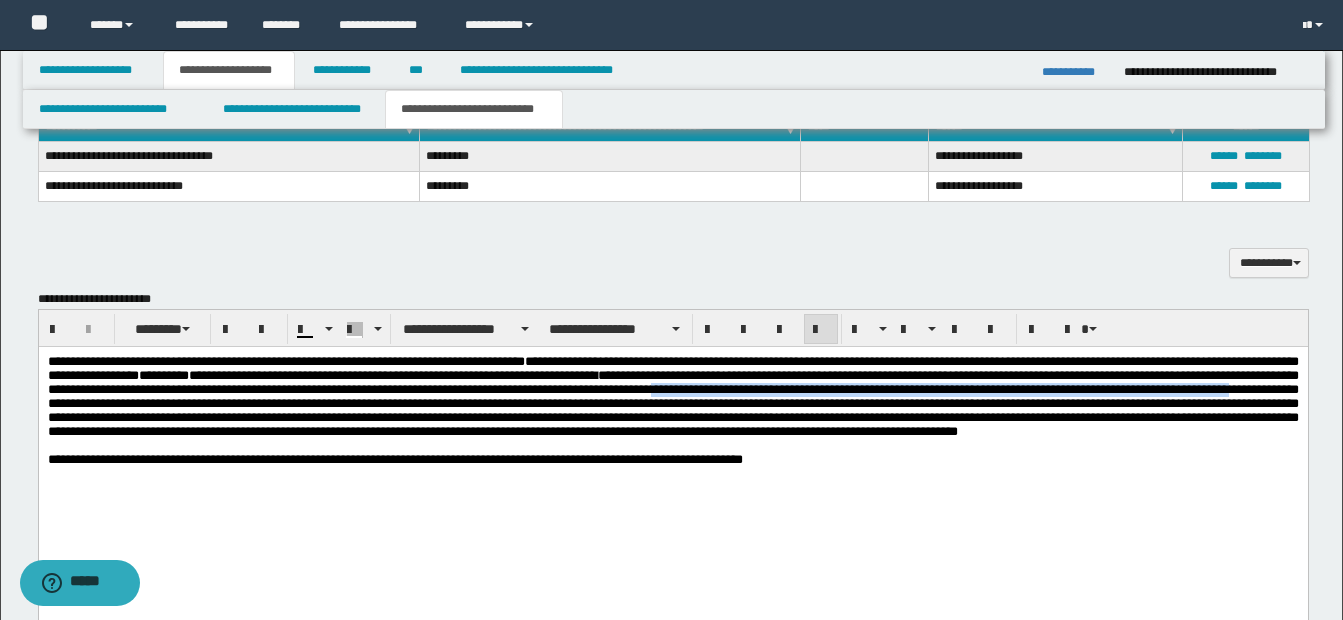 drag, startPoint x: 1084, startPoint y: 393, endPoint x: 463, endPoint y: 413, distance: 621.32196 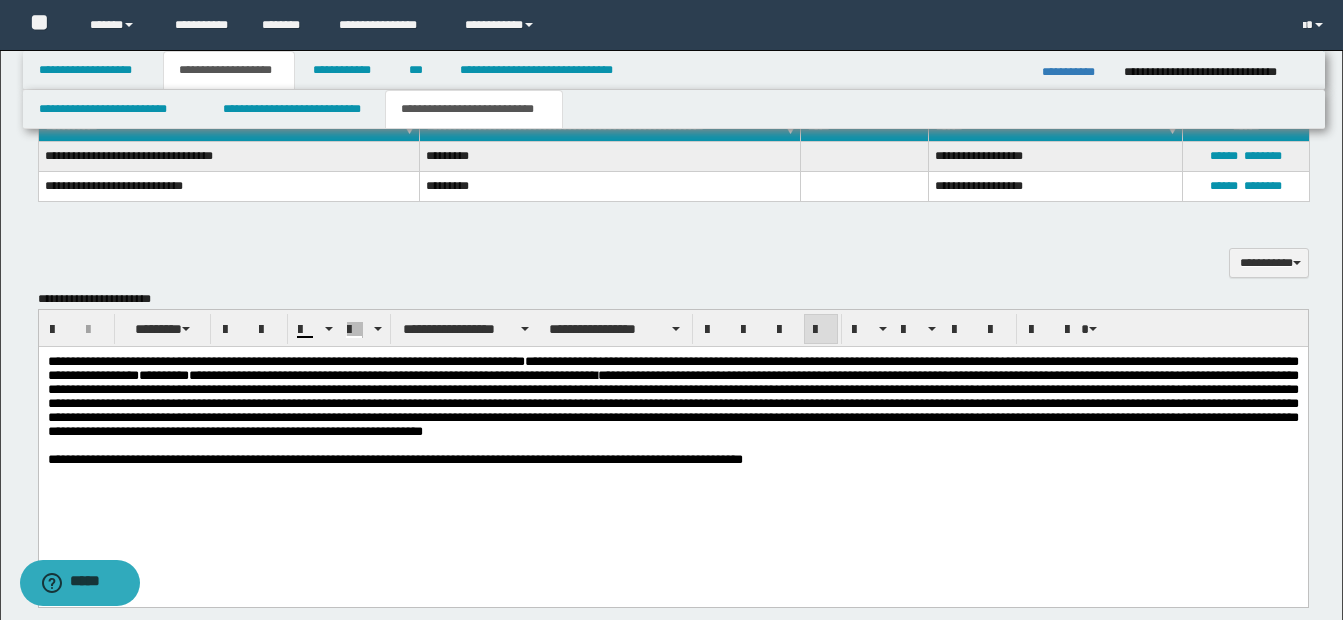 click at bounding box center (672, 473) 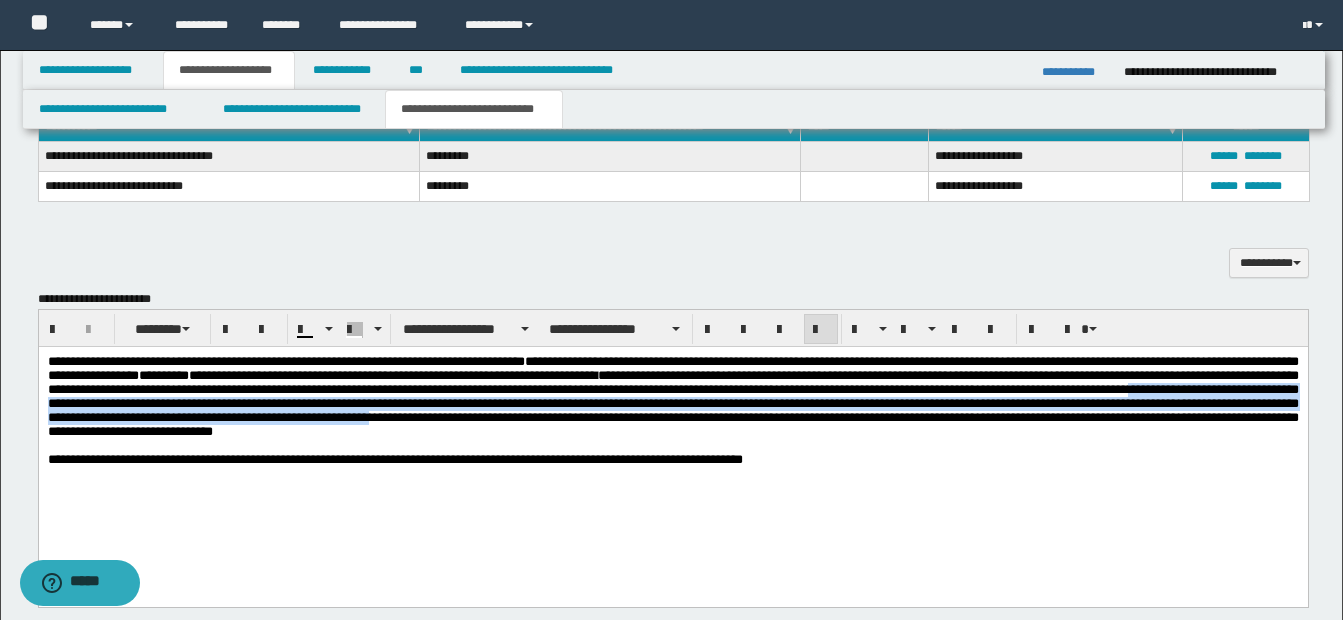 drag, startPoint x: 352, startPoint y: 410, endPoint x: 1047, endPoint y: 421, distance: 695.08704 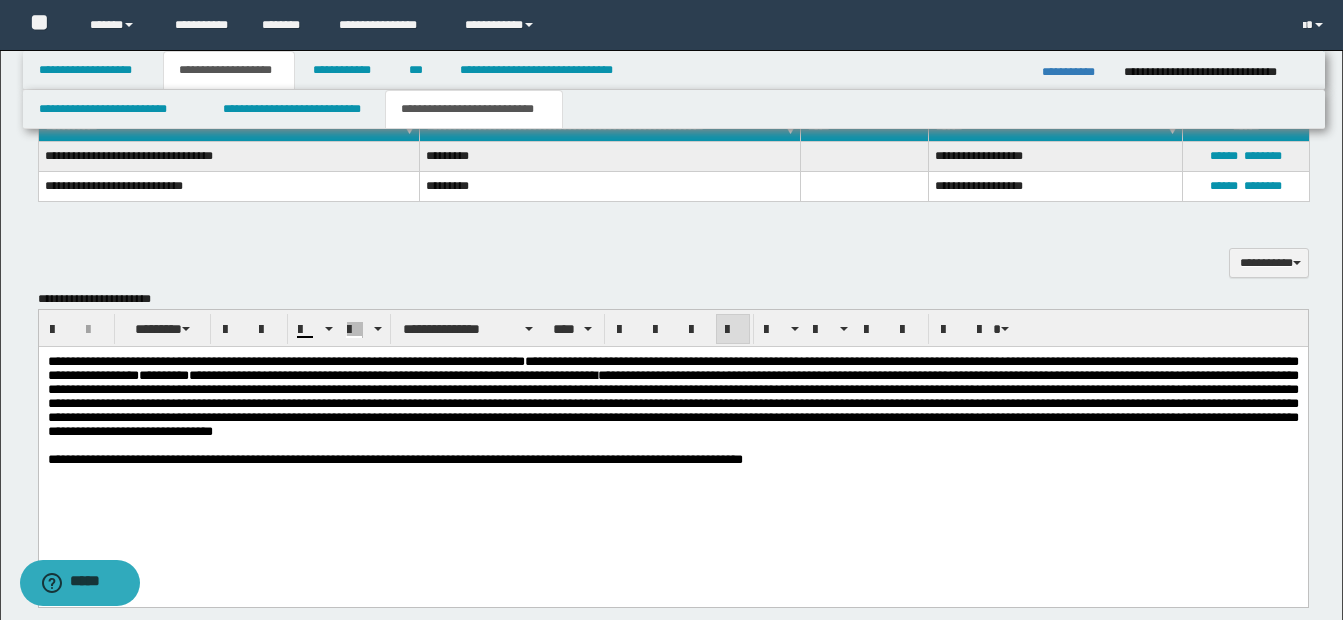 click at bounding box center [672, 445] 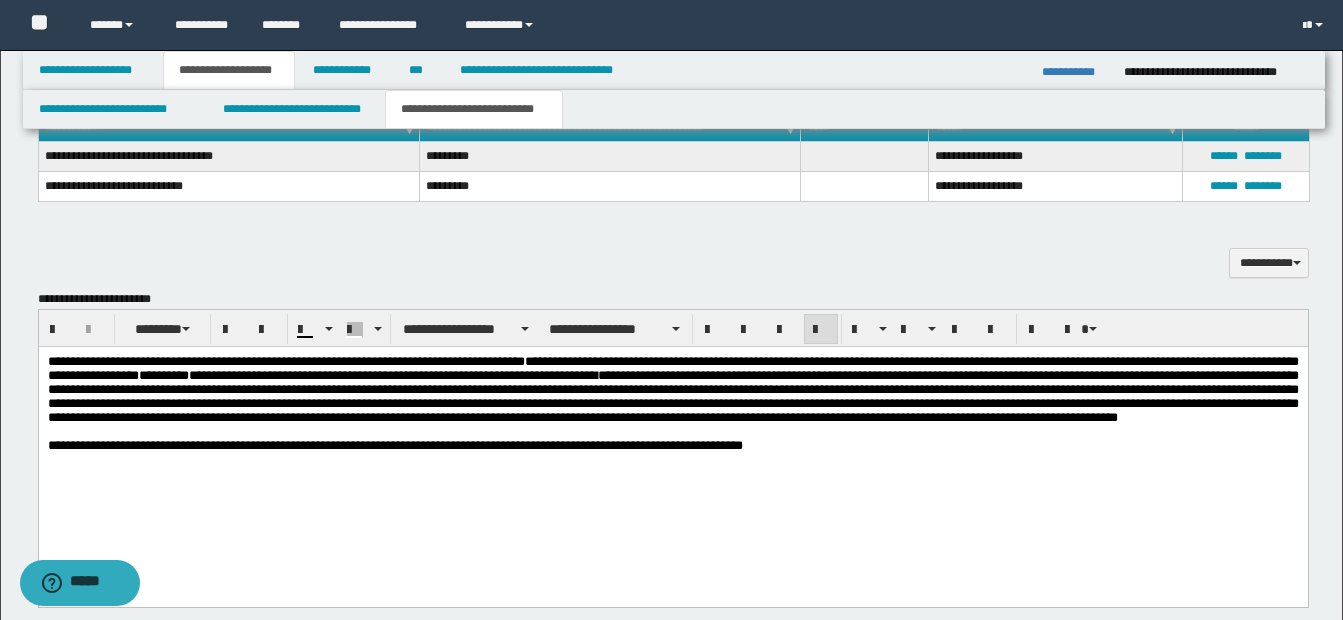 click on "**********" at bounding box center [672, 395] 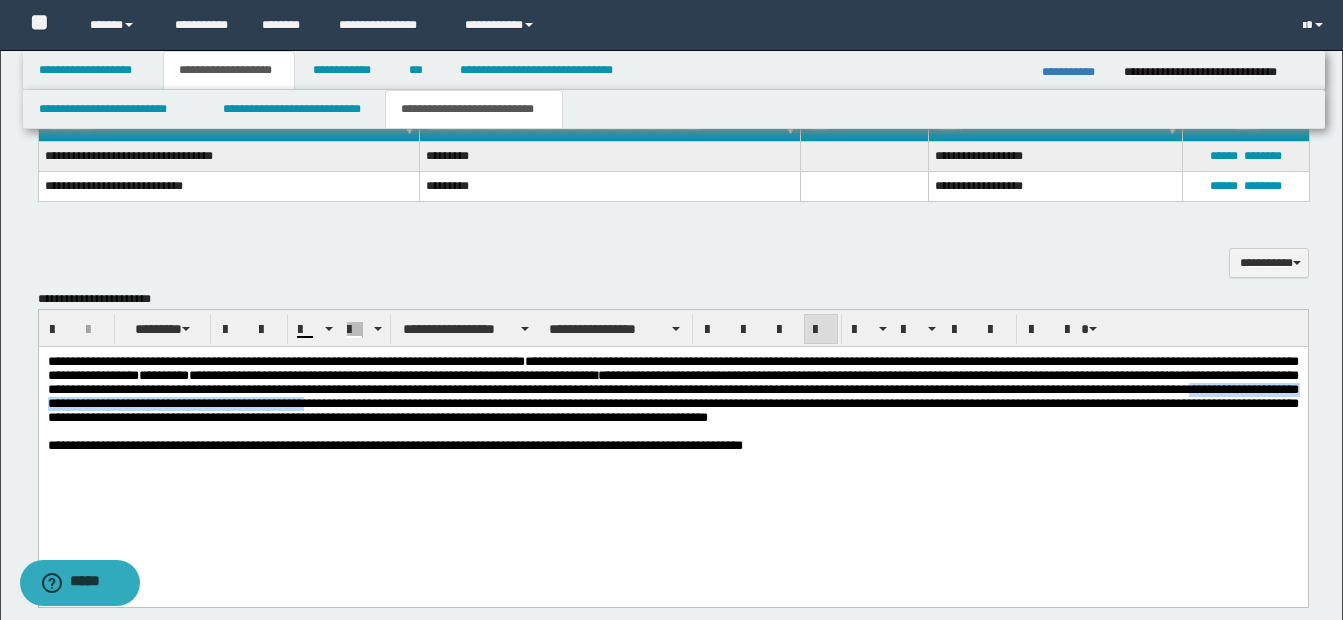 drag, startPoint x: 417, startPoint y: 408, endPoint x: 830, endPoint y: 413, distance: 413.03027 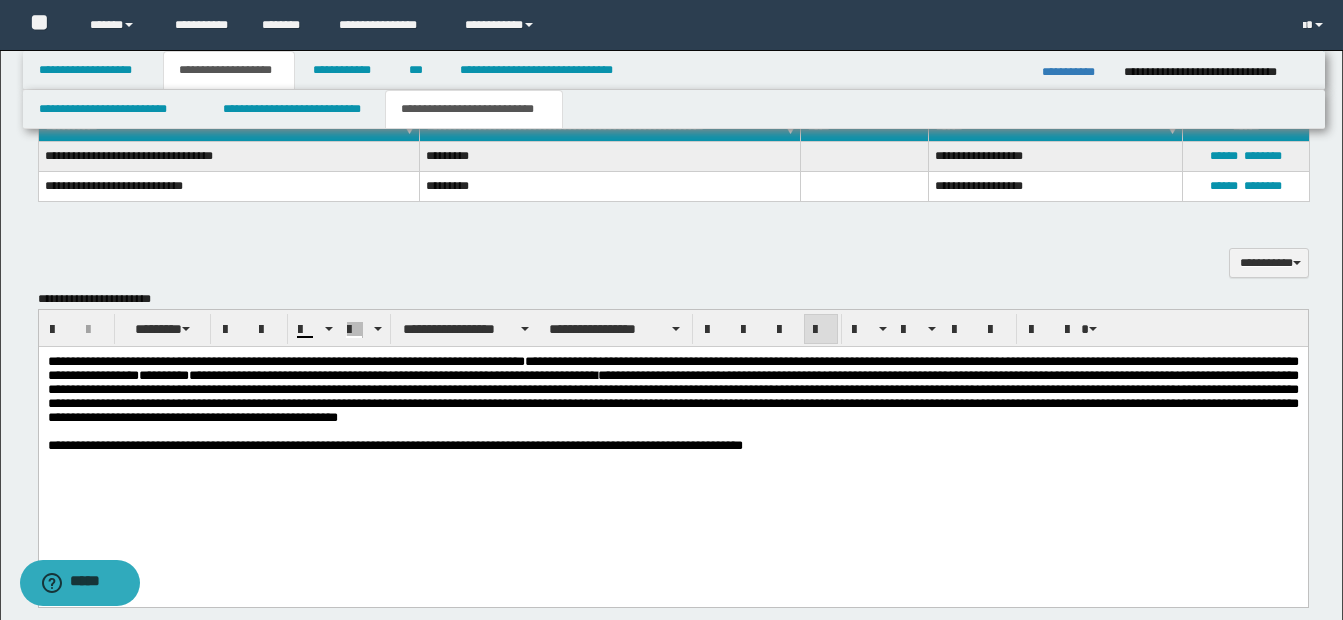 click on "**********" at bounding box center [672, 395] 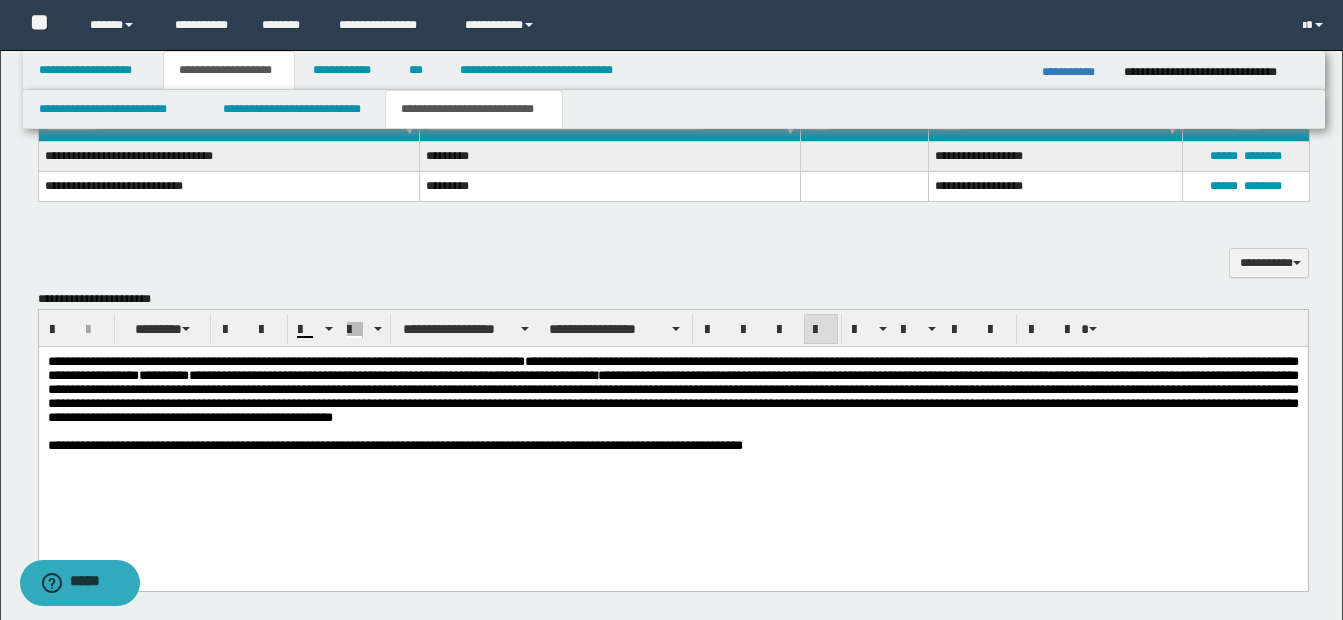 click on "**********" at bounding box center (672, 395) 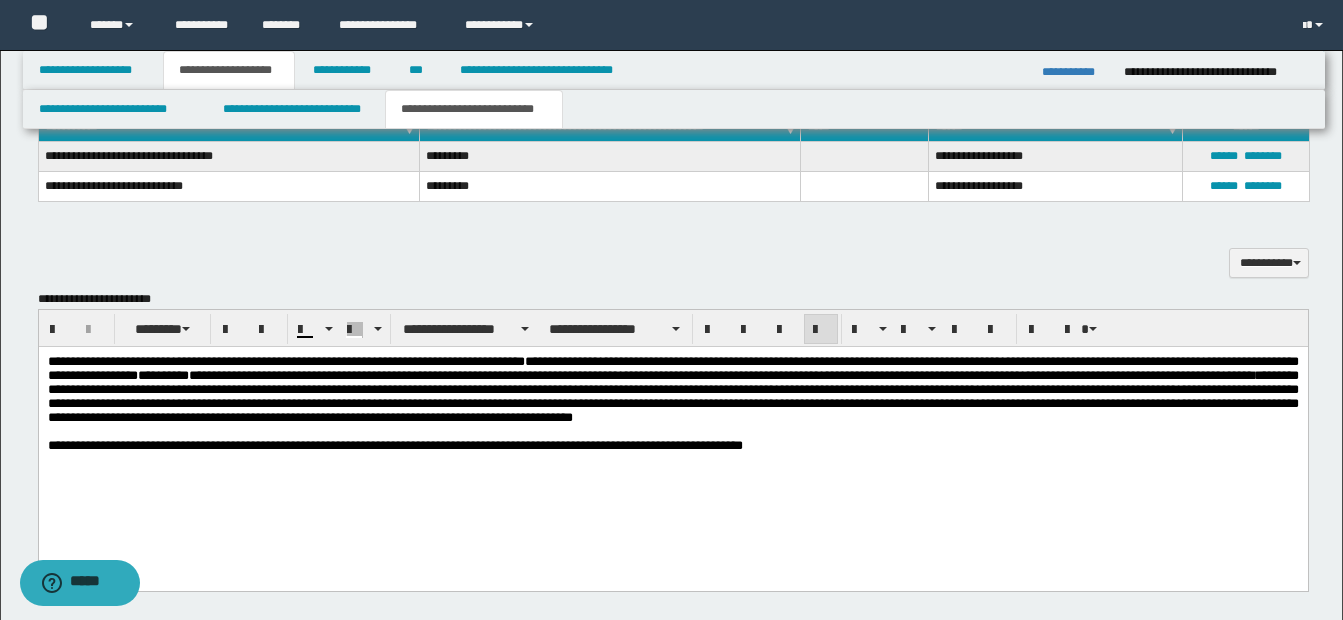 click on "**********" at bounding box center [672, 435] 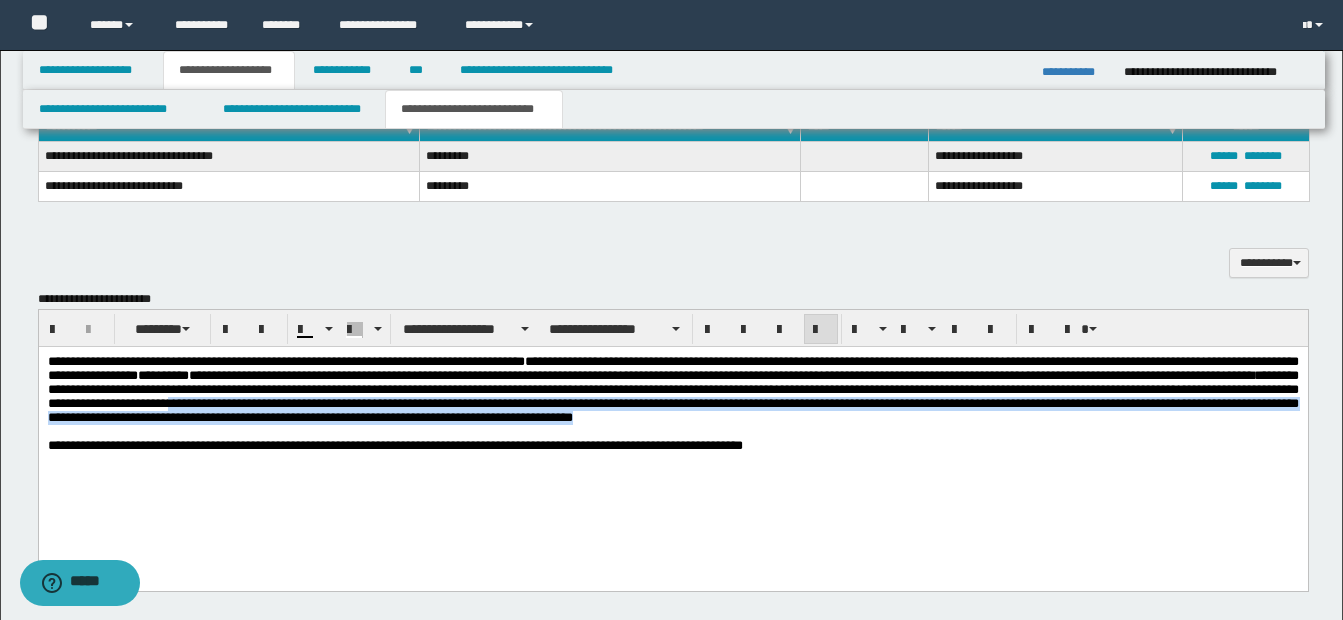 drag, startPoint x: 680, startPoint y: 410, endPoint x: 1227, endPoint y: 429, distance: 547.3299 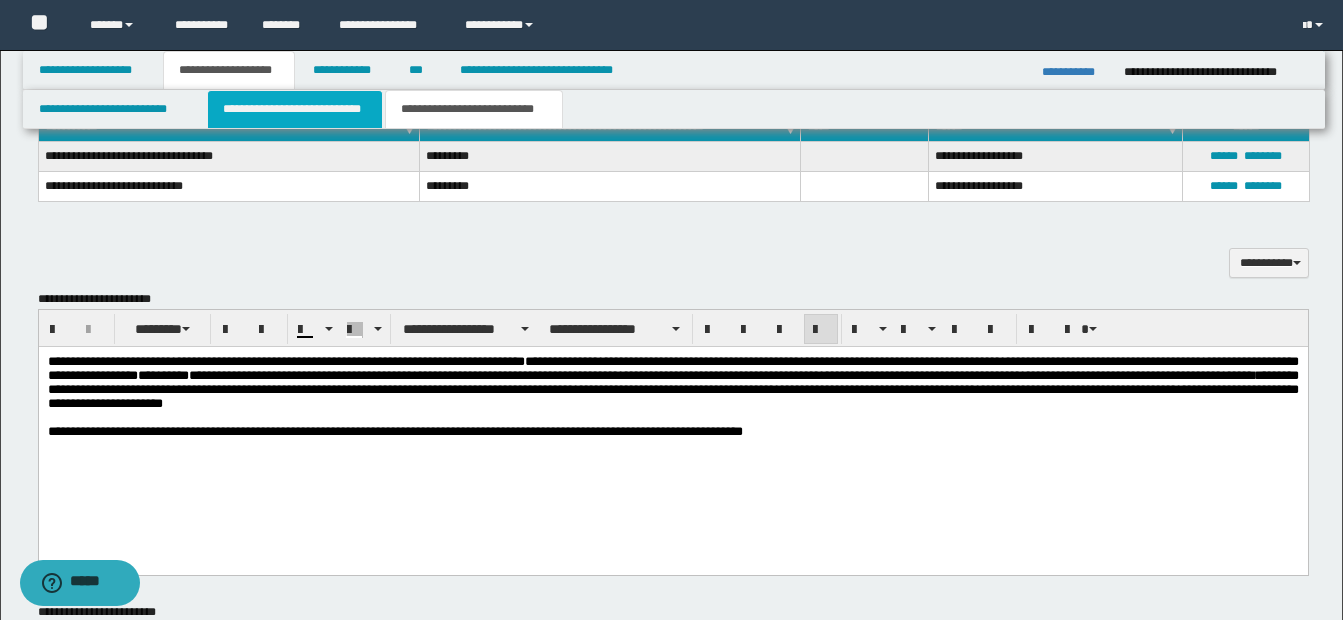click on "**********" at bounding box center (295, 109) 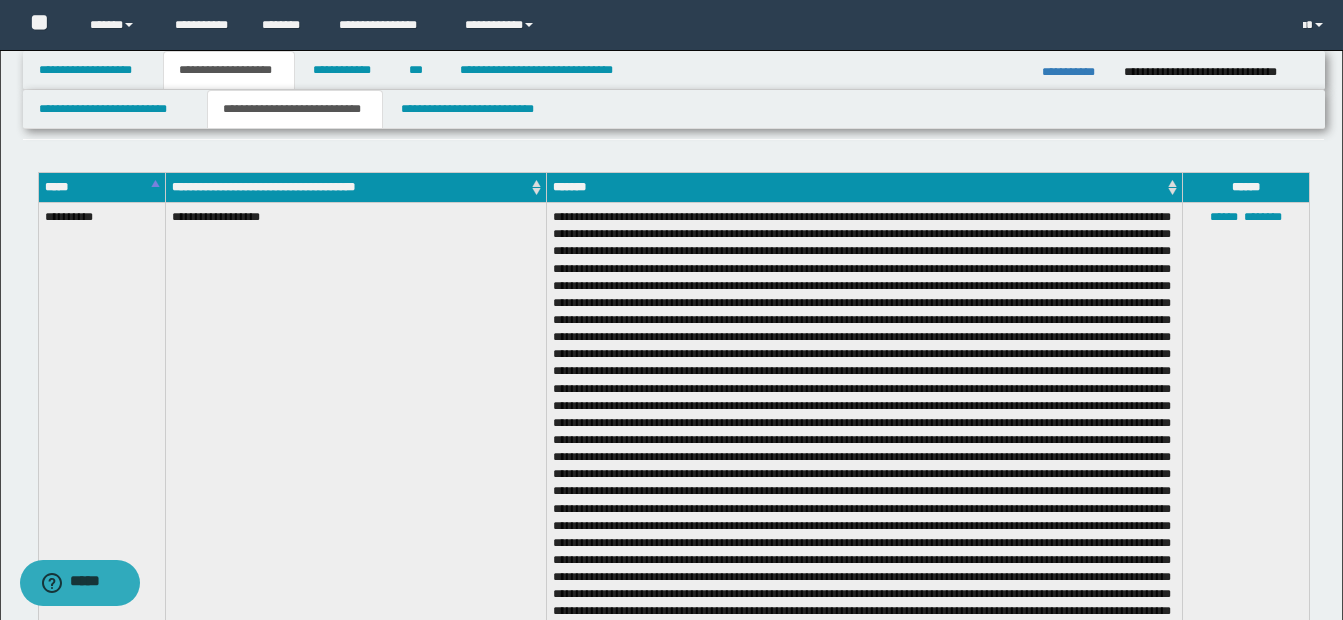 scroll, scrollTop: 500, scrollLeft: 0, axis: vertical 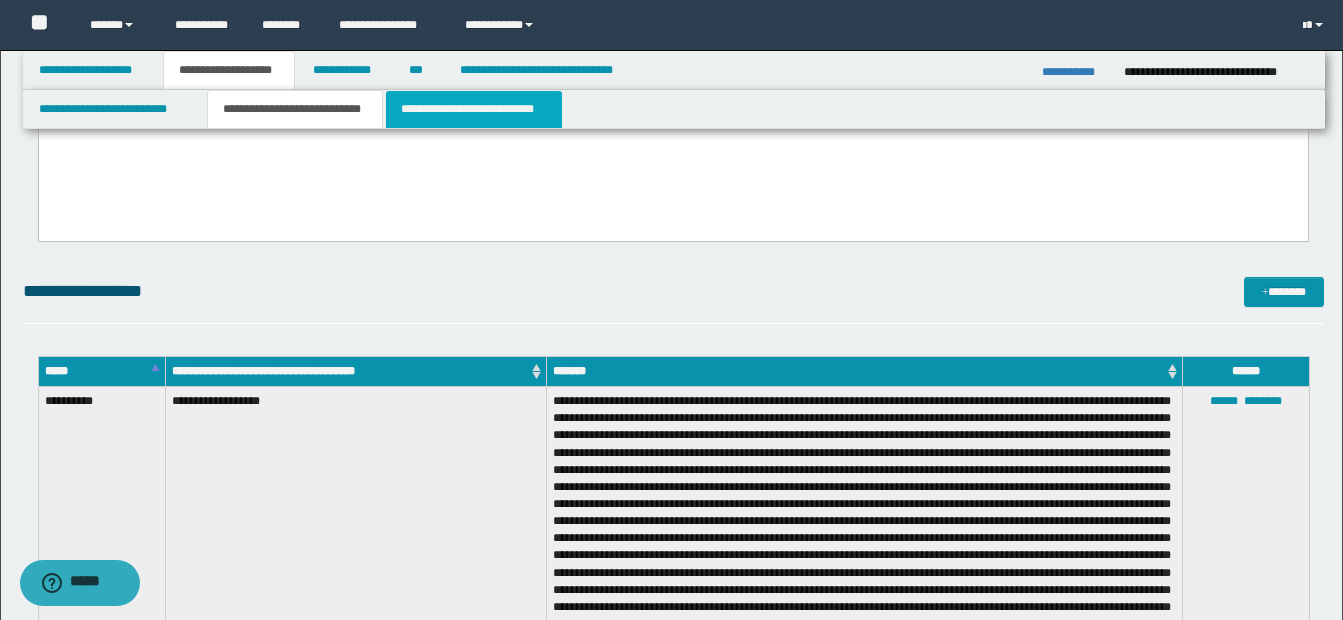 click on "**********" at bounding box center (474, 109) 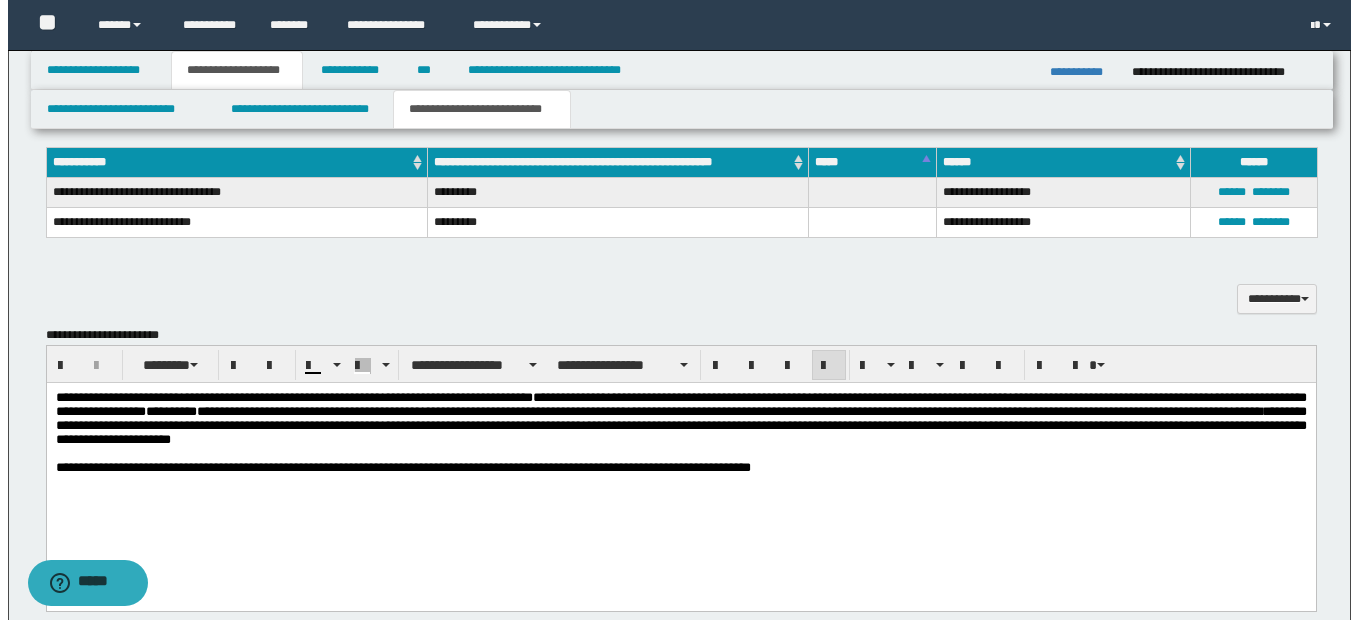 scroll, scrollTop: 1000, scrollLeft: 0, axis: vertical 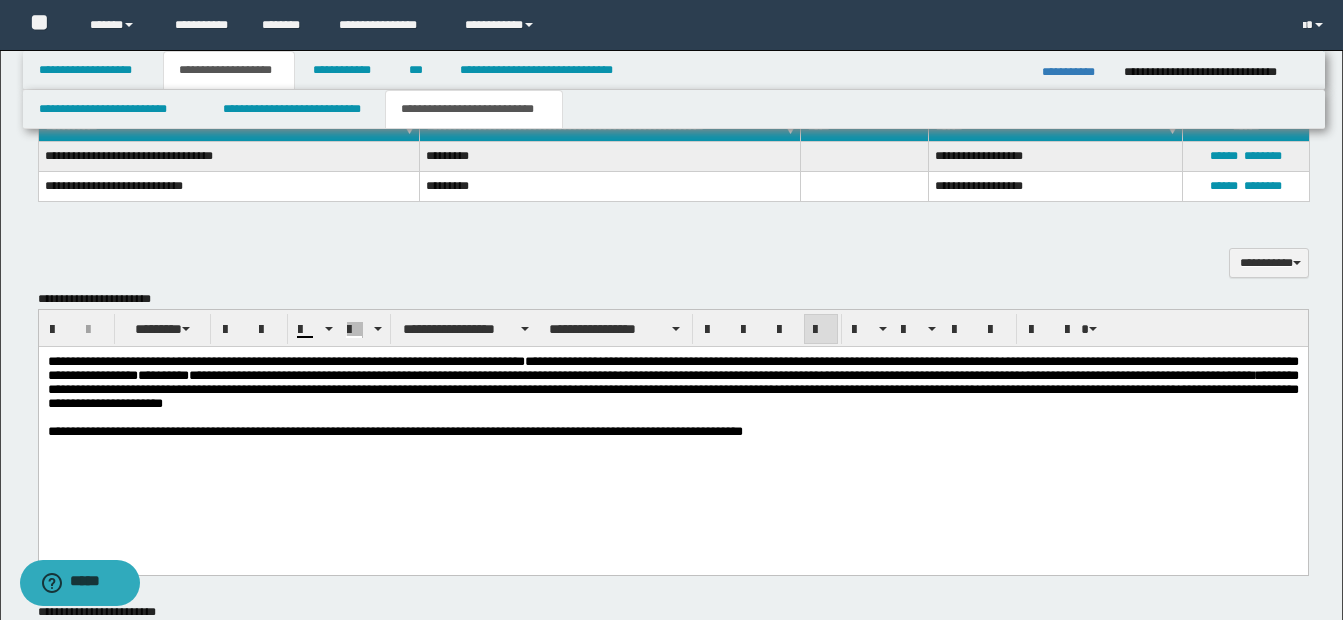 click on "**********" at bounding box center (672, 382) 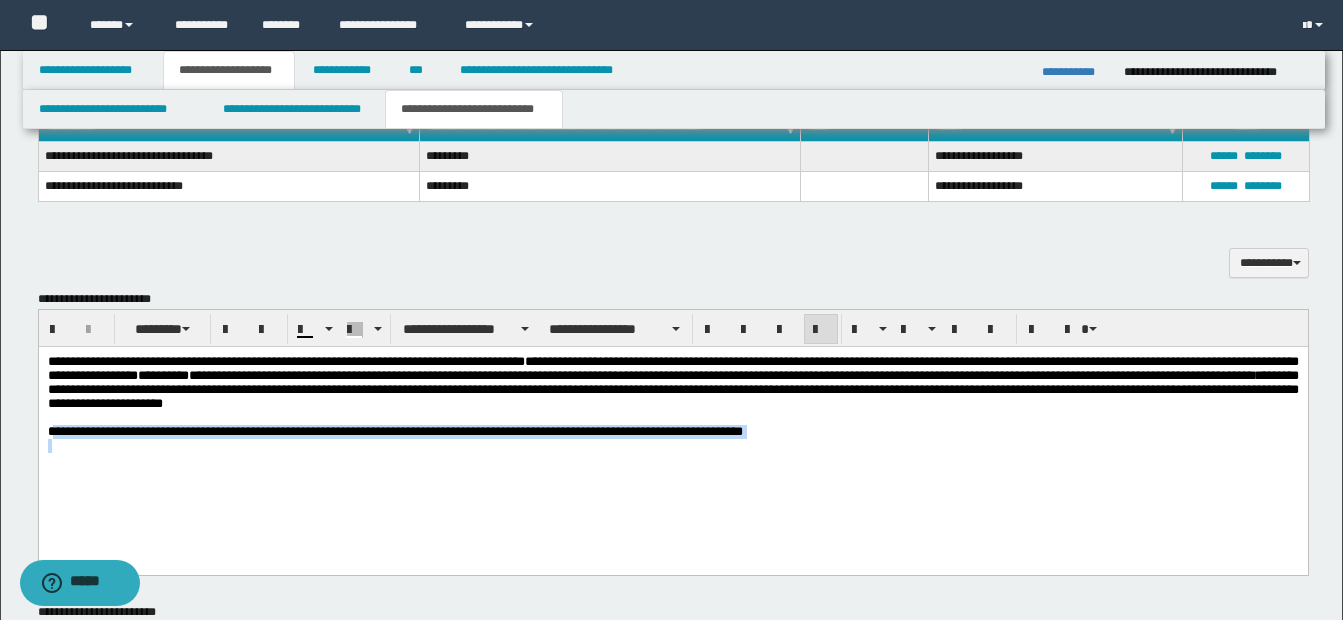 drag, startPoint x: 50, startPoint y: 441, endPoint x: 835, endPoint y: 462, distance: 785.2808 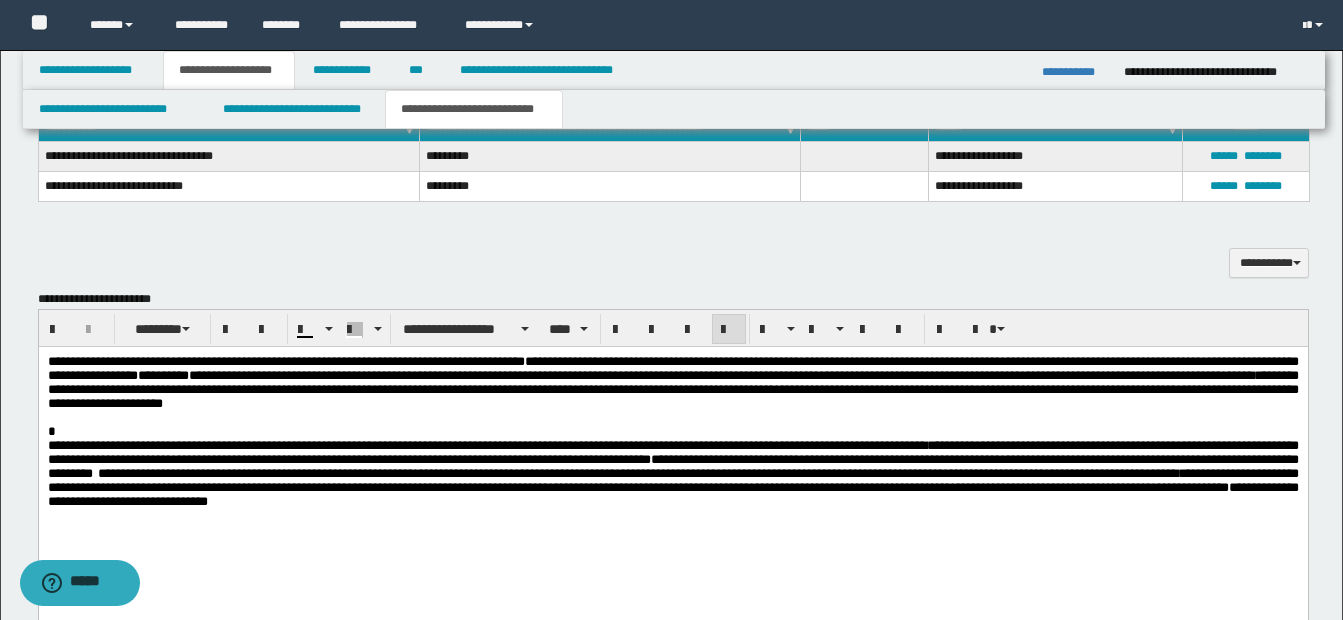 click at bounding box center (672, 417) 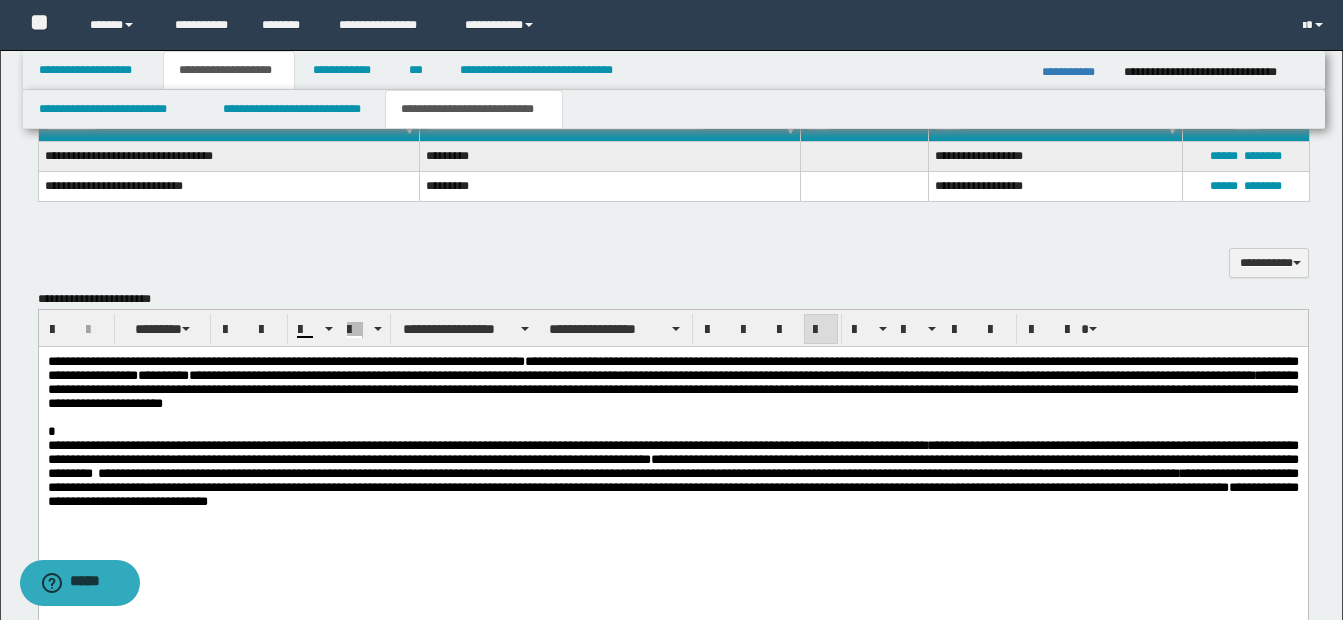 click on "**********" at bounding box center [672, 382] 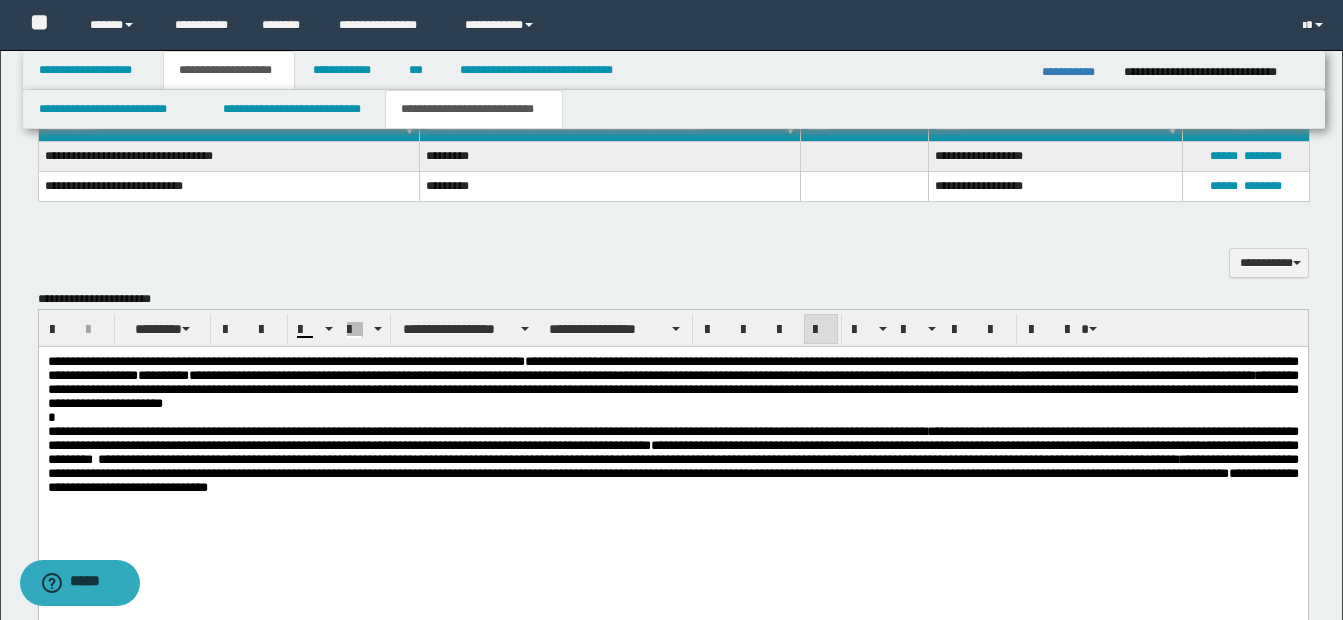 click on "*" at bounding box center (672, 417) 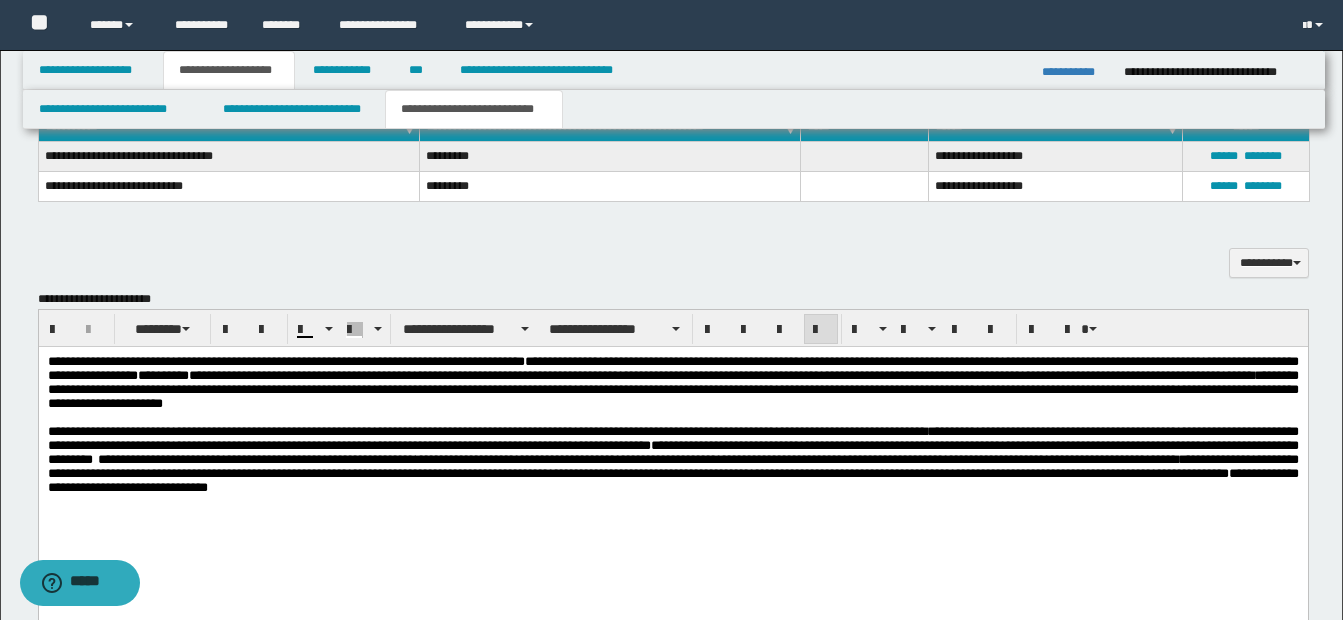 click on "**********" at bounding box center (486, 430) 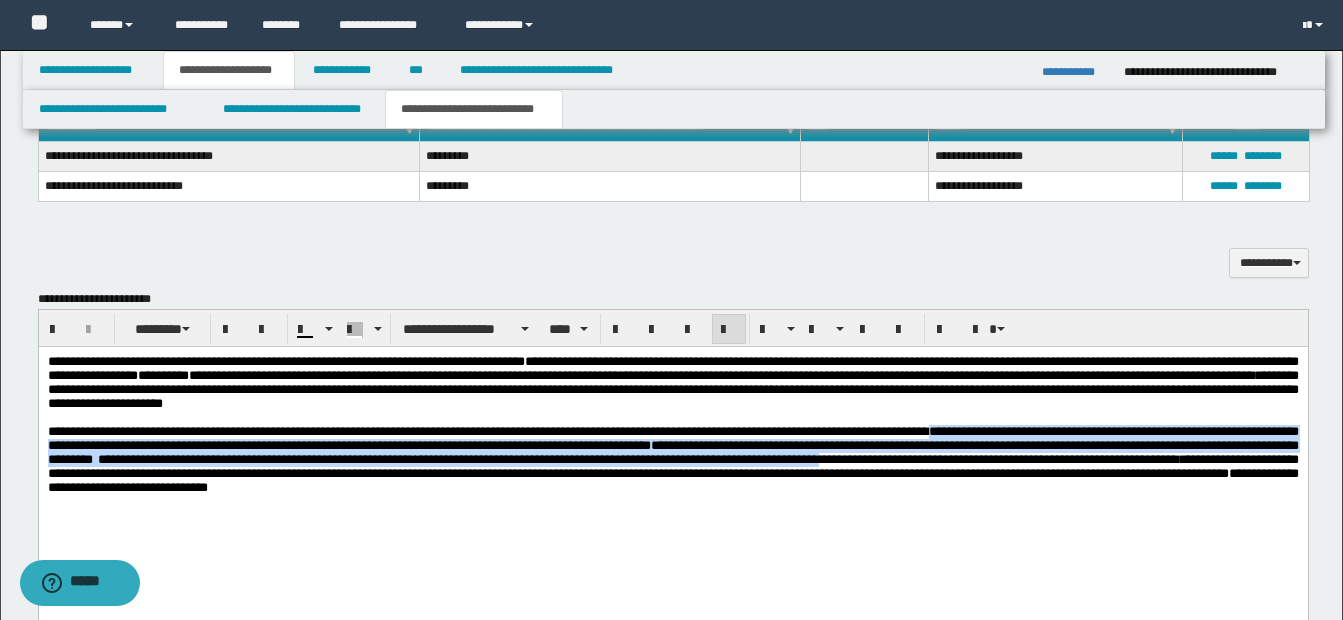drag, startPoint x: 977, startPoint y: 438, endPoint x: 1056, endPoint y: 479, distance: 89.005615 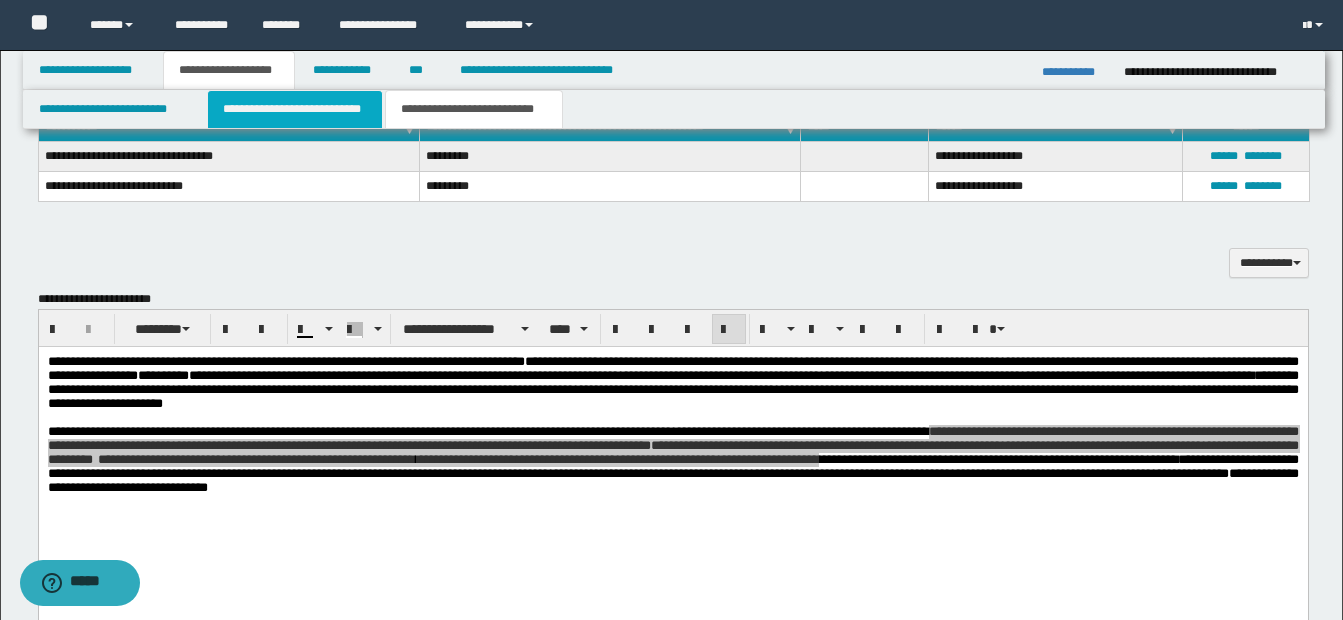 click on "**********" at bounding box center (295, 109) 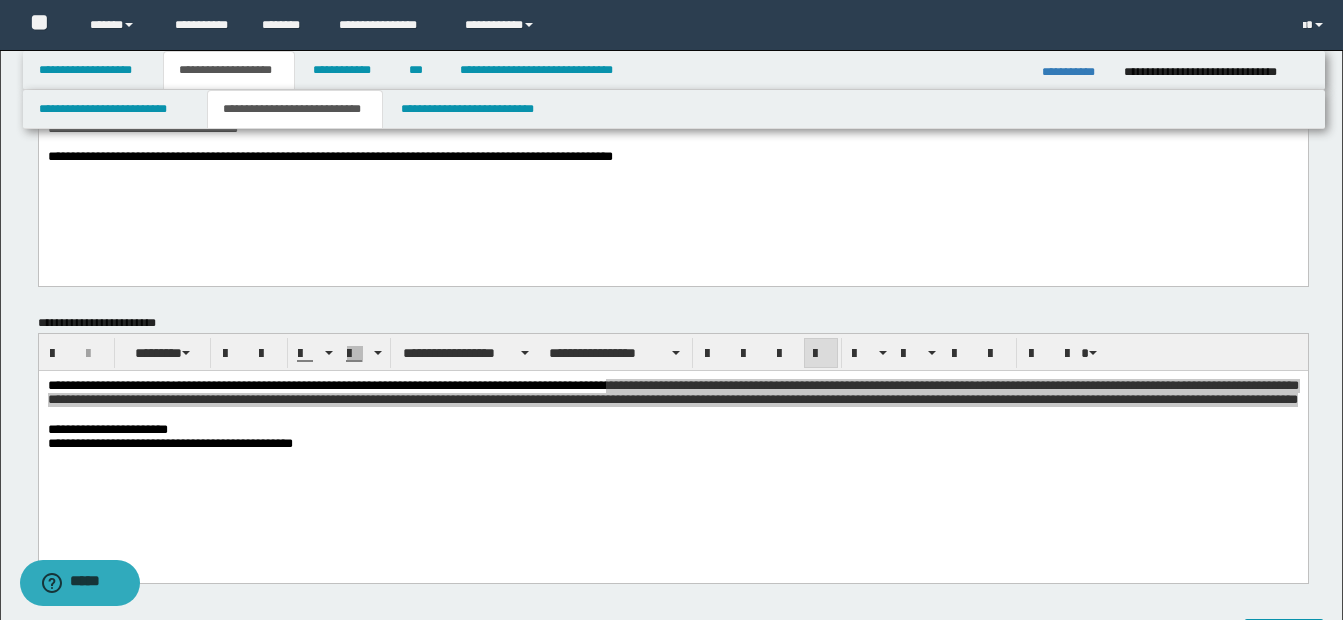 scroll, scrollTop: 0, scrollLeft: 0, axis: both 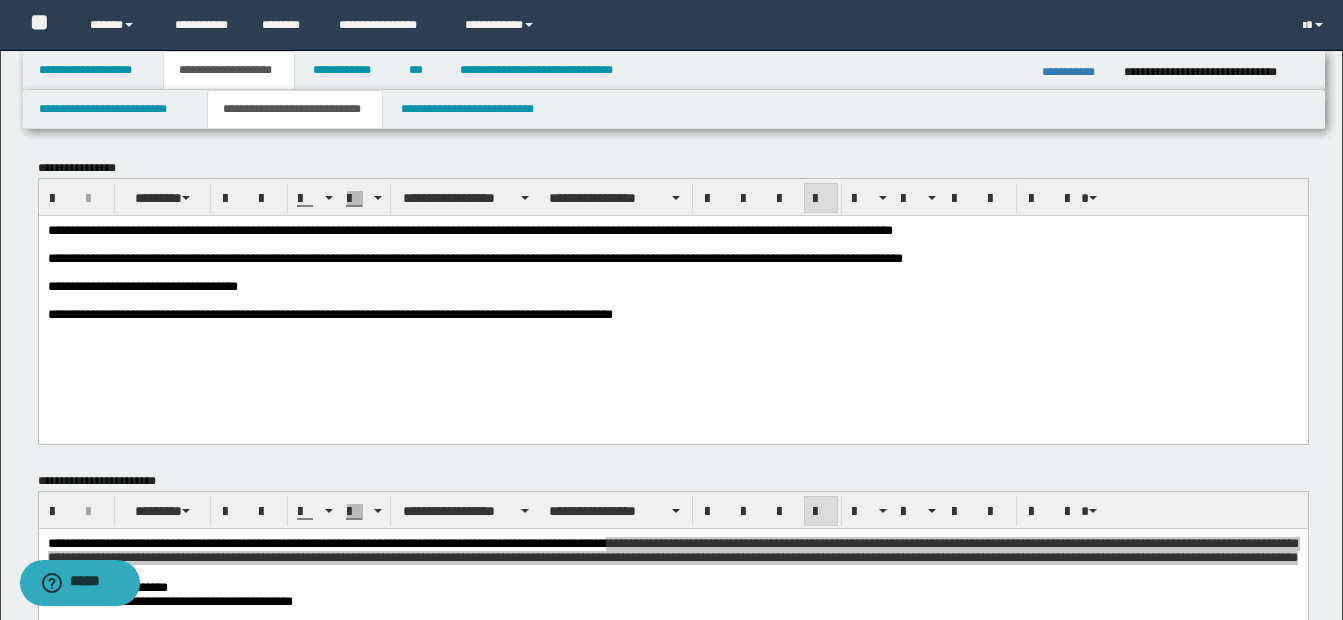 click on "**********" at bounding box center (672, 297) 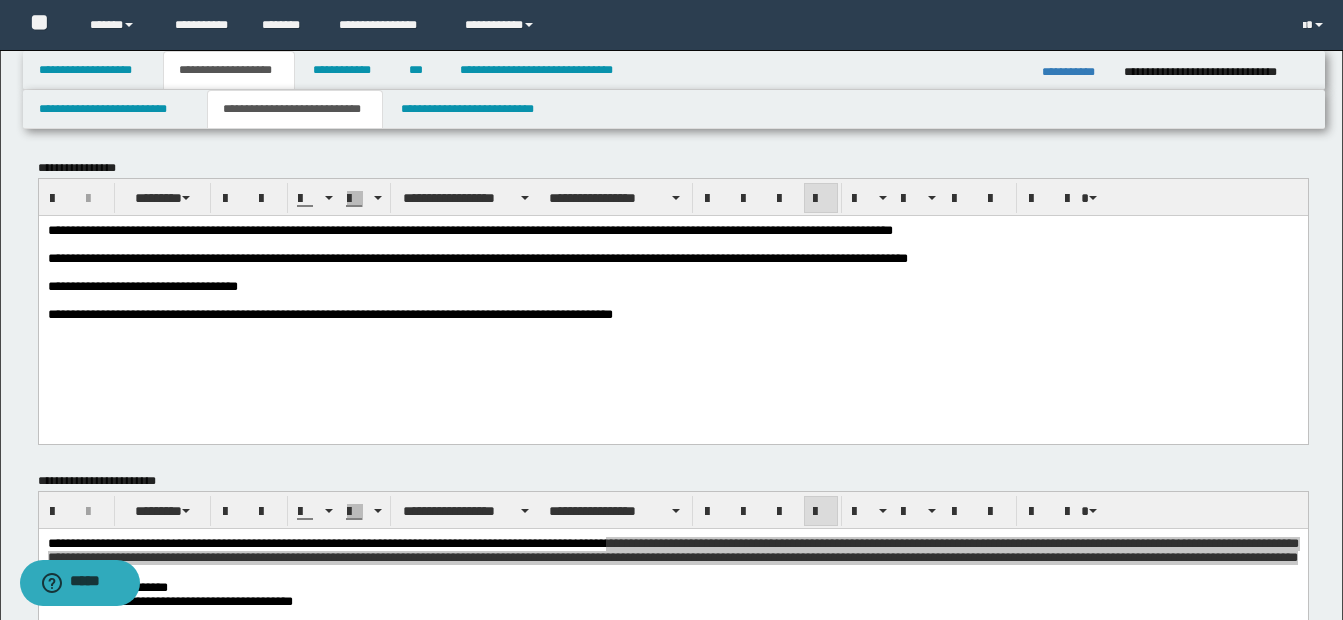 scroll, scrollTop: 100, scrollLeft: 0, axis: vertical 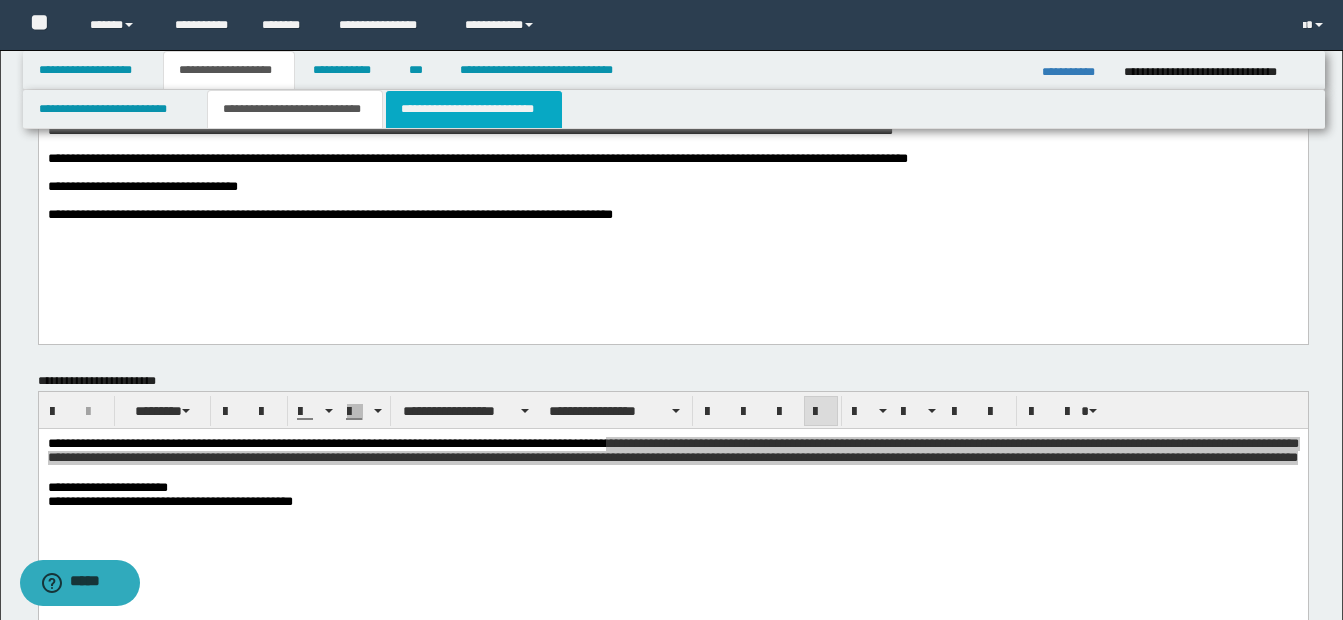 click on "**********" at bounding box center [474, 109] 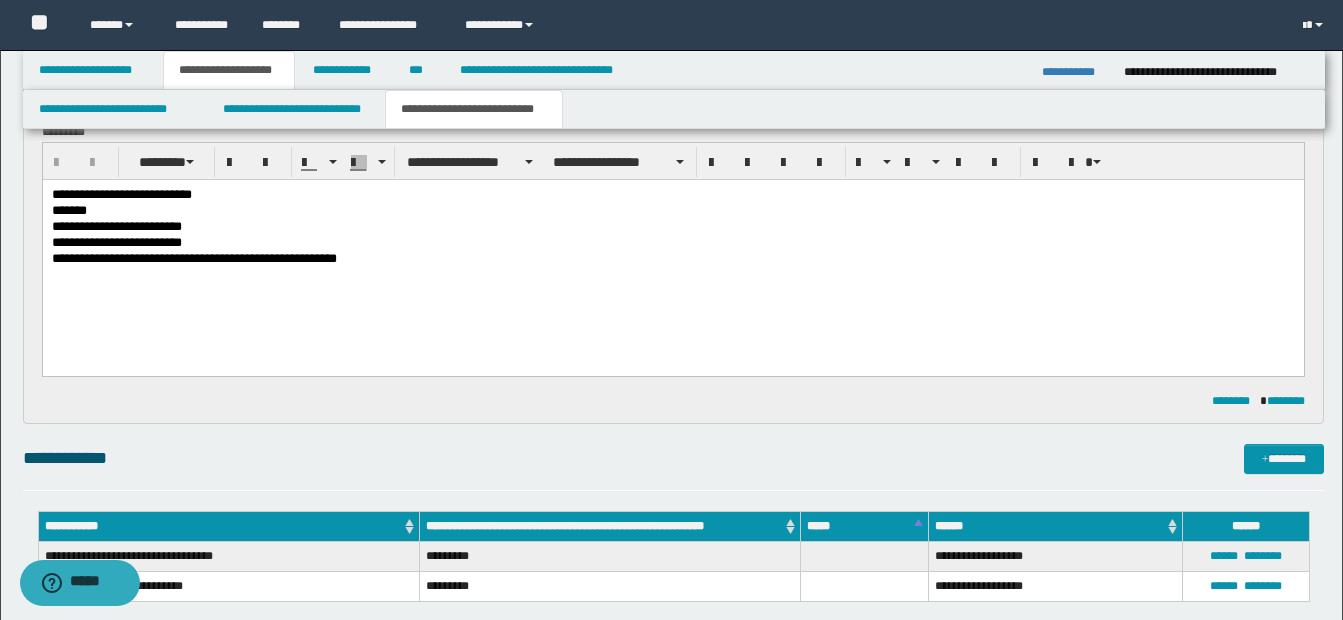 scroll, scrollTop: 1000, scrollLeft: 0, axis: vertical 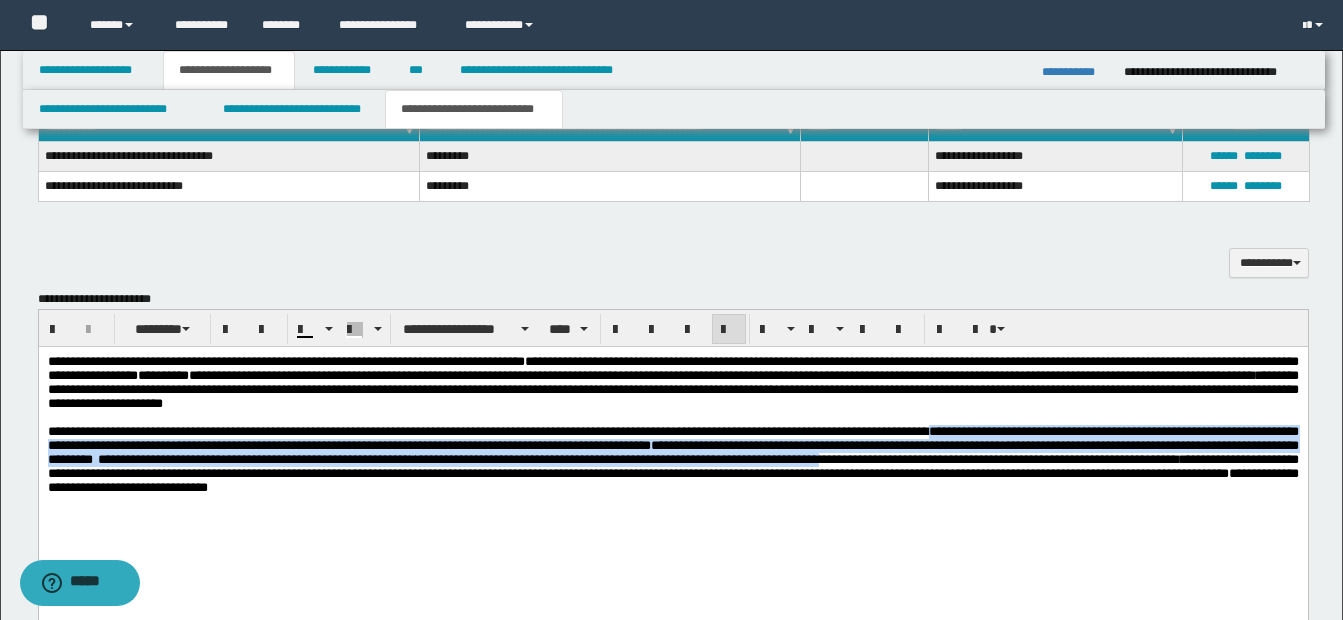click on "**********" at bounding box center [672, 449] 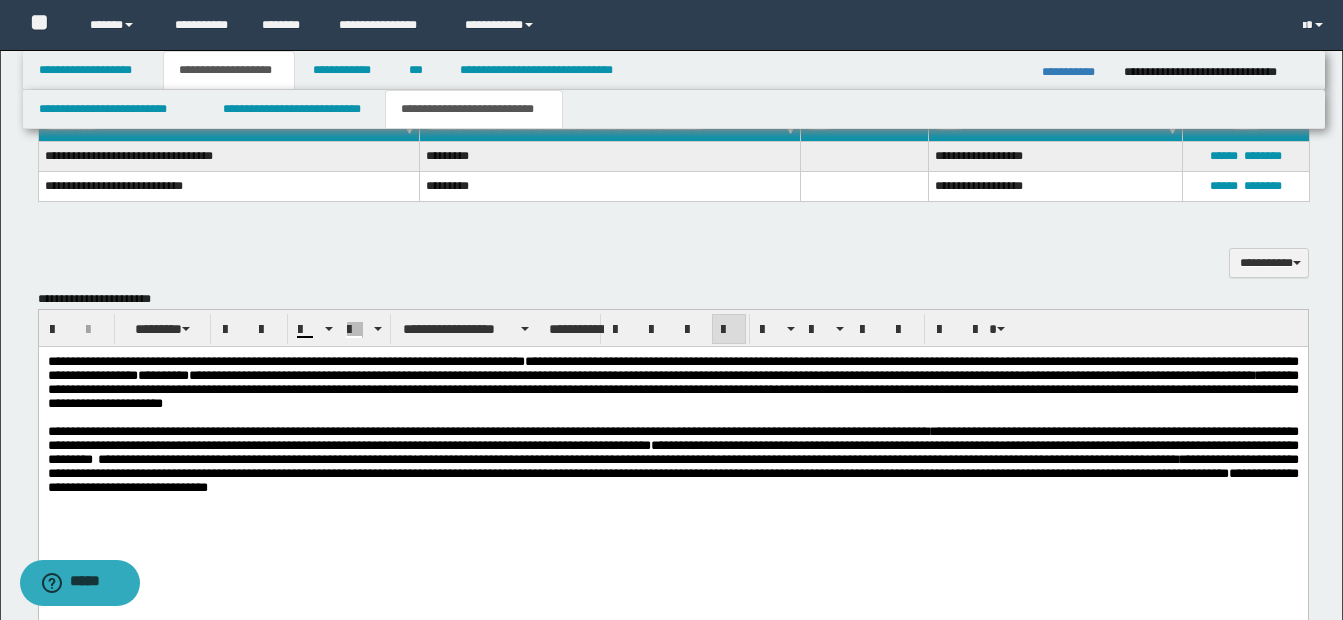 click on "**********" at bounding box center [672, 388] 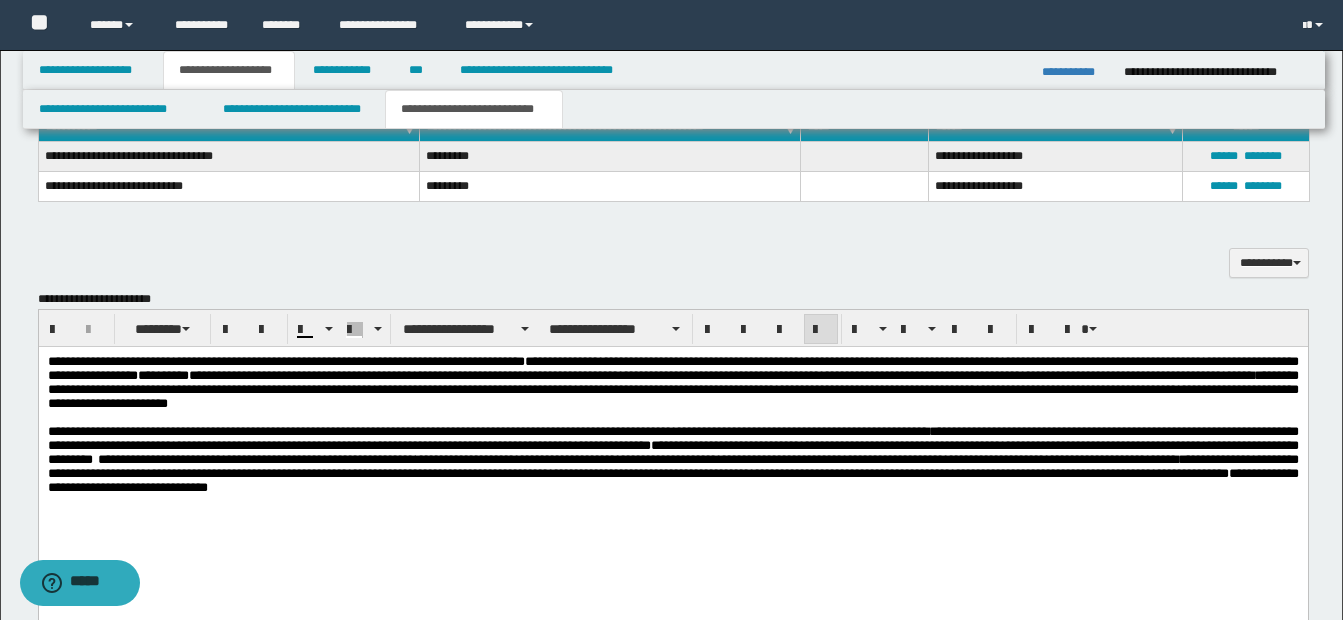 click on "**********" at bounding box center [672, 388] 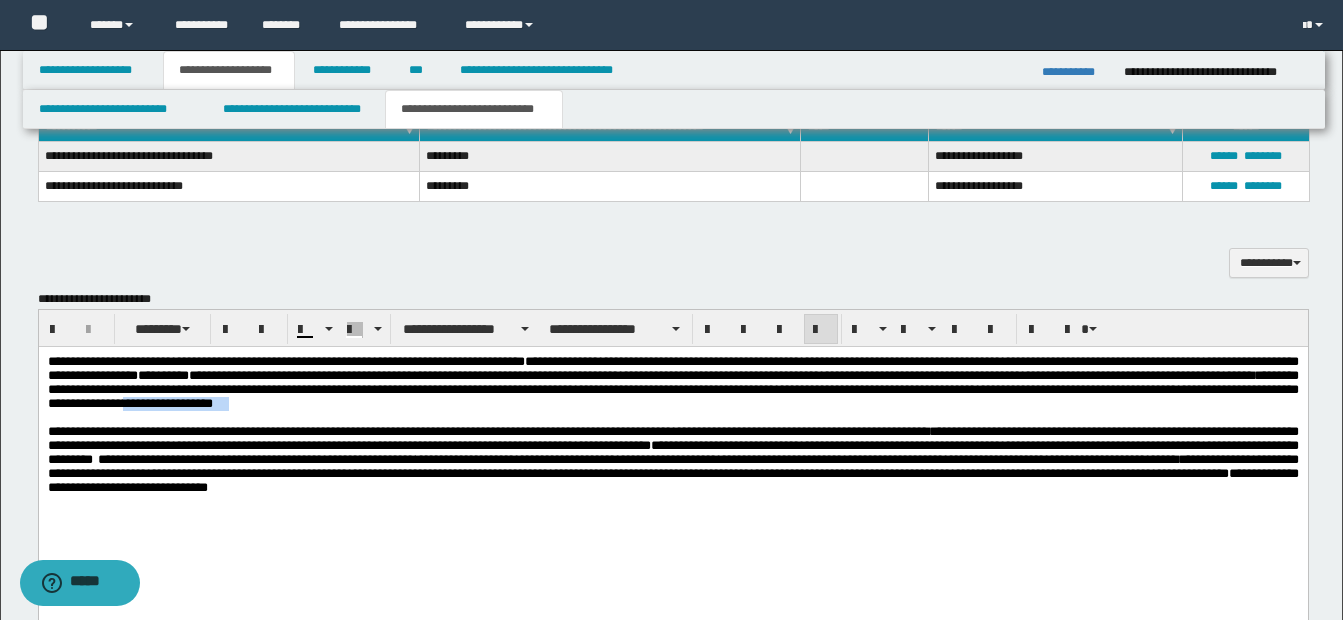 drag, startPoint x: 628, startPoint y: 412, endPoint x: 743, endPoint y: 412, distance: 115 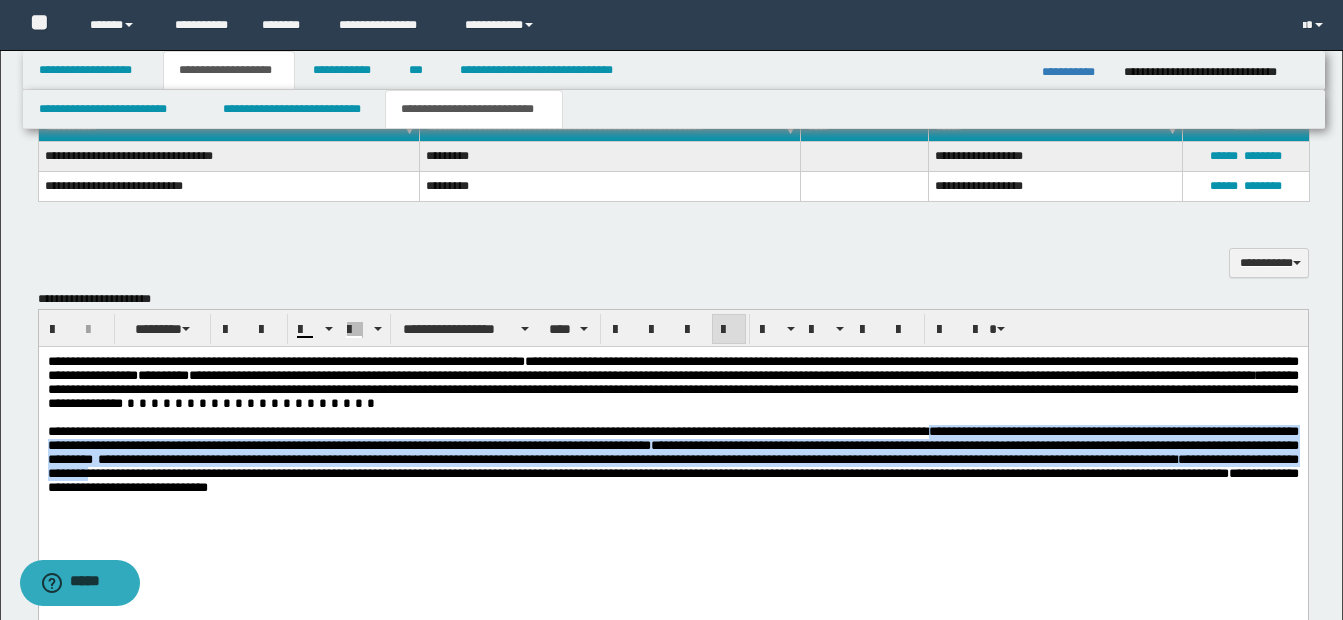 drag, startPoint x: 975, startPoint y: 444, endPoint x: 347, endPoint y: 496, distance: 630.1492 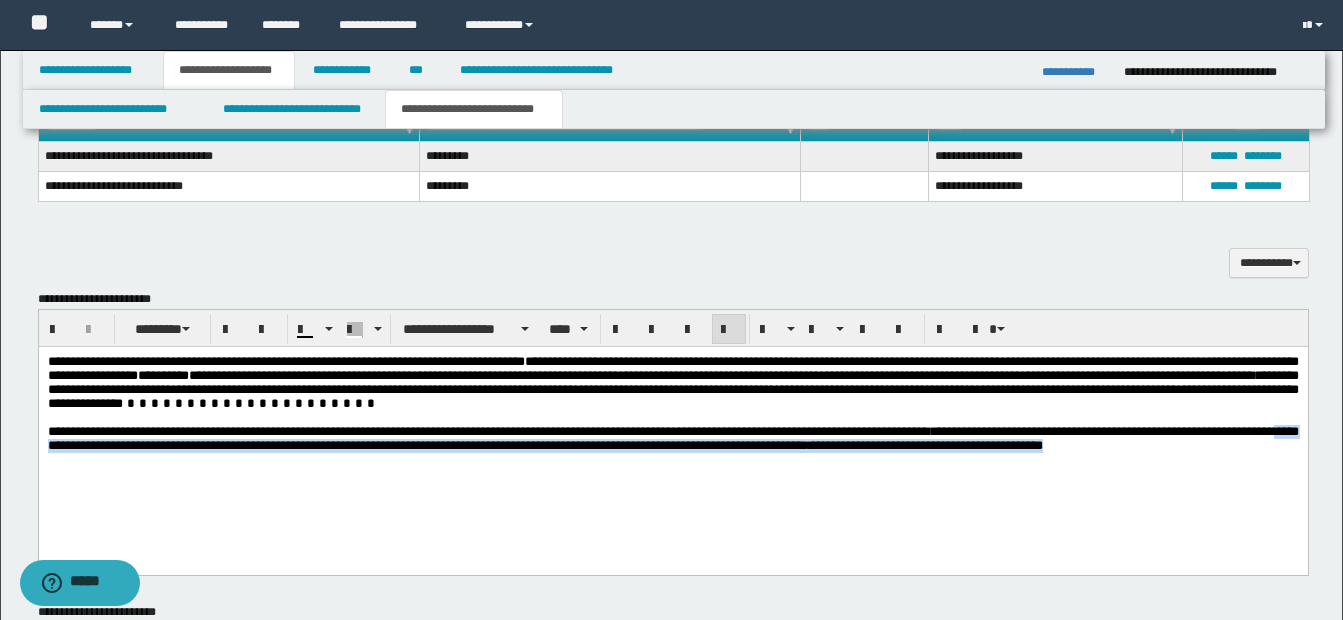 drag, startPoint x: 86, startPoint y: 459, endPoint x: 1375, endPoint y: 805, distance: 1334.6299 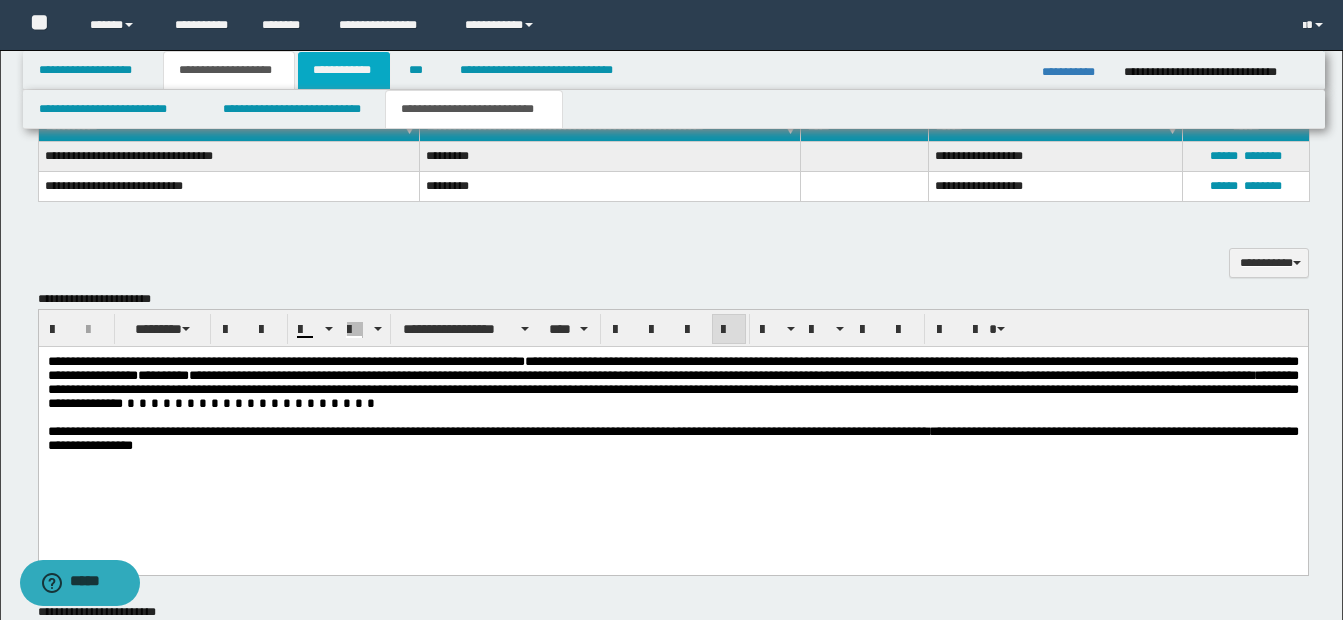 click on "**********" at bounding box center [344, 70] 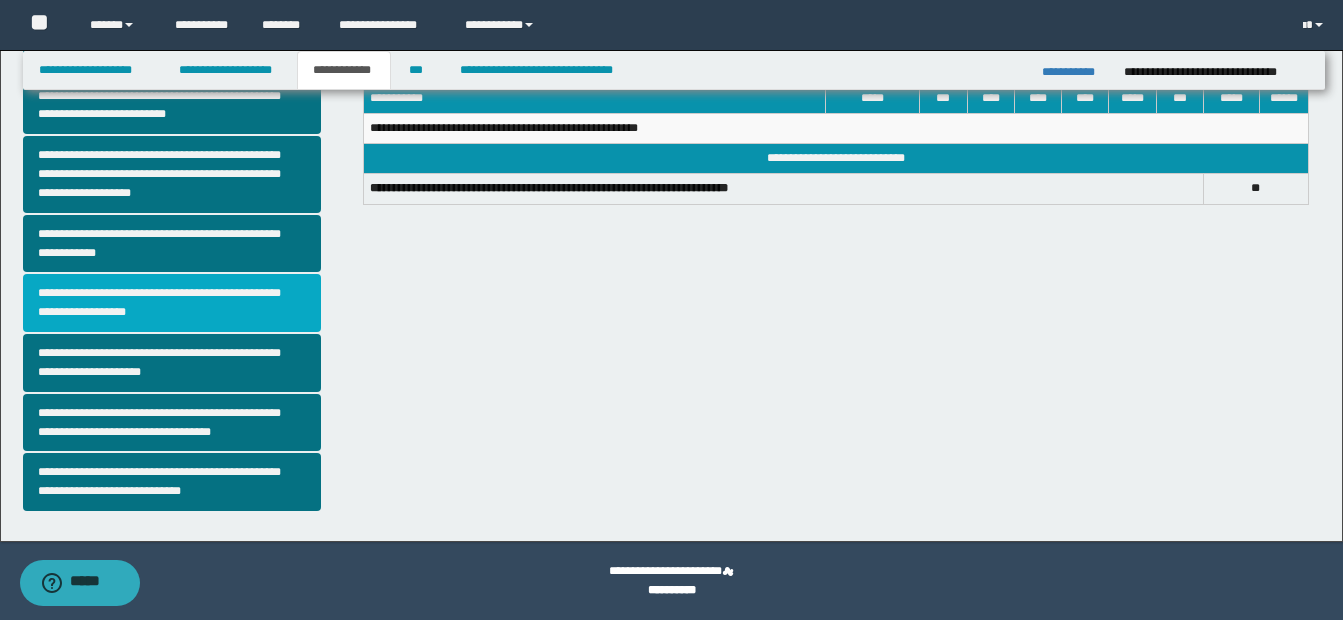 click on "**********" at bounding box center (172, 303) 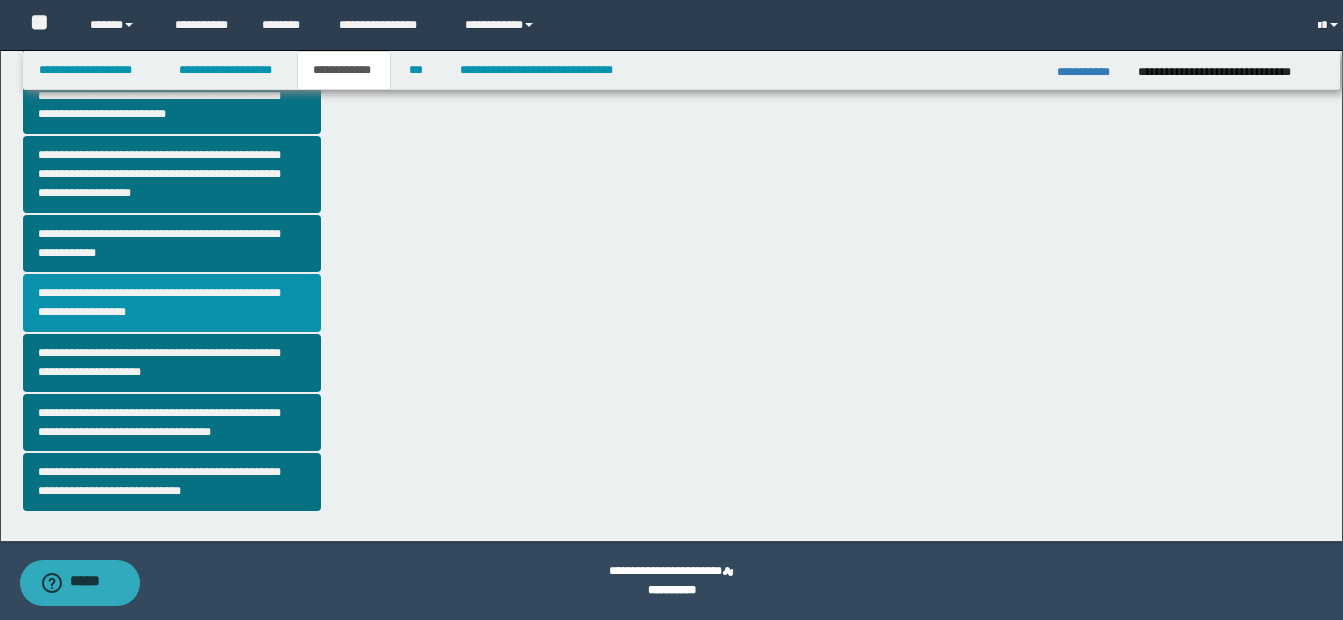scroll, scrollTop: 0, scrollLeft: 0, axis: both 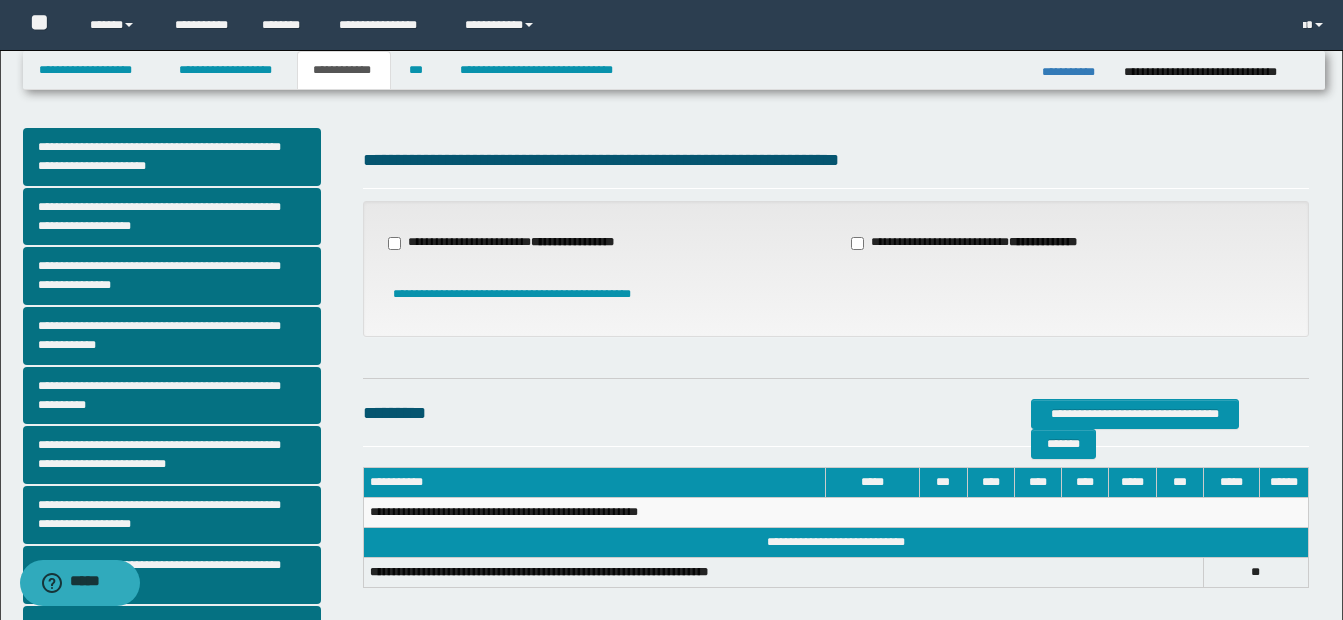 click on "**********" at bounding box center (513, 243) 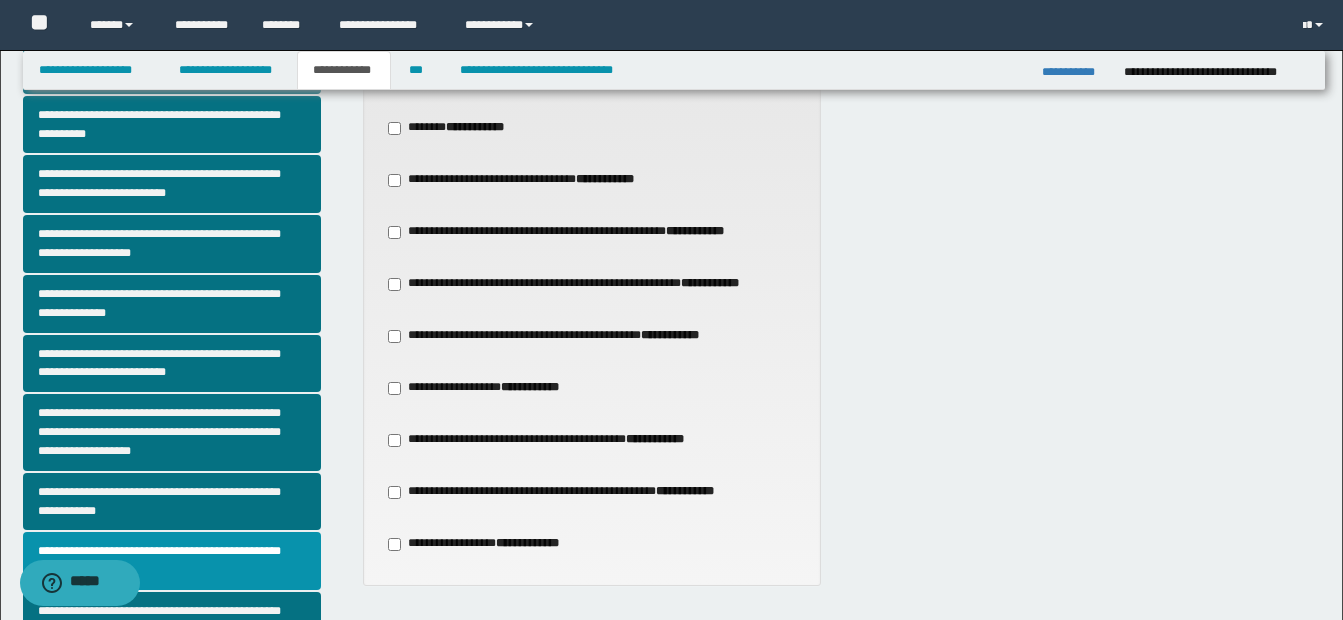 scroll, scrollTop: 300, scrollLeft: 0, axis: vertical 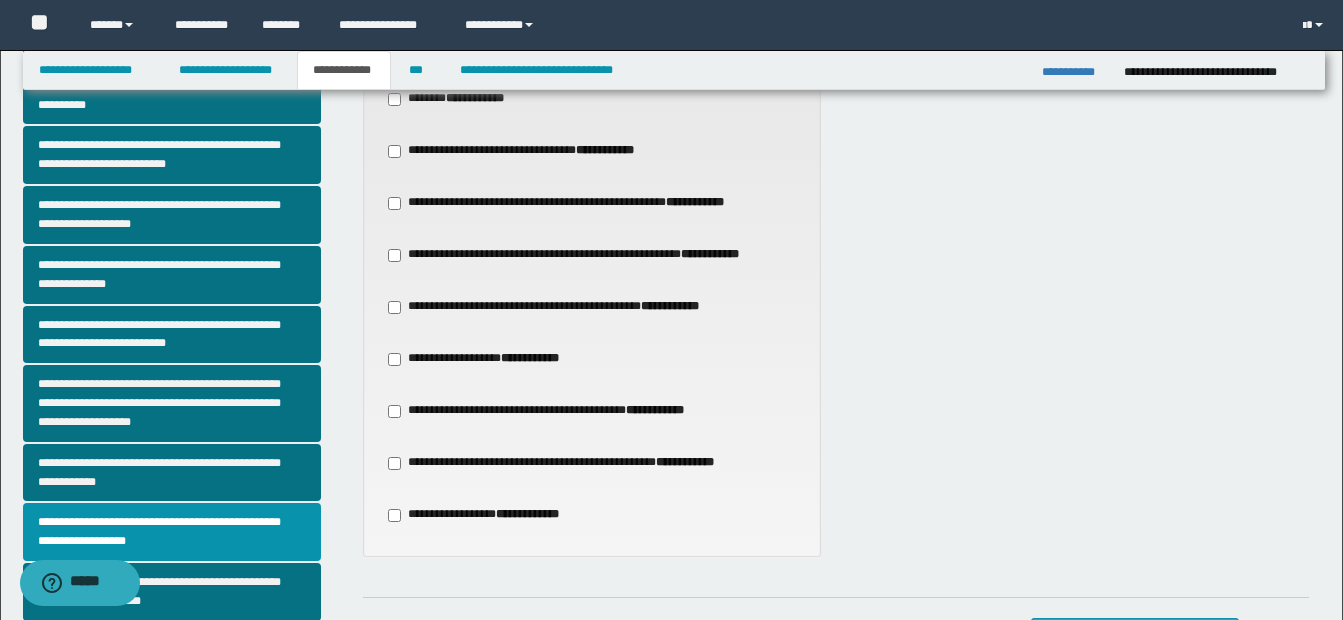 click on "**********" at bounding box center [556, 307] 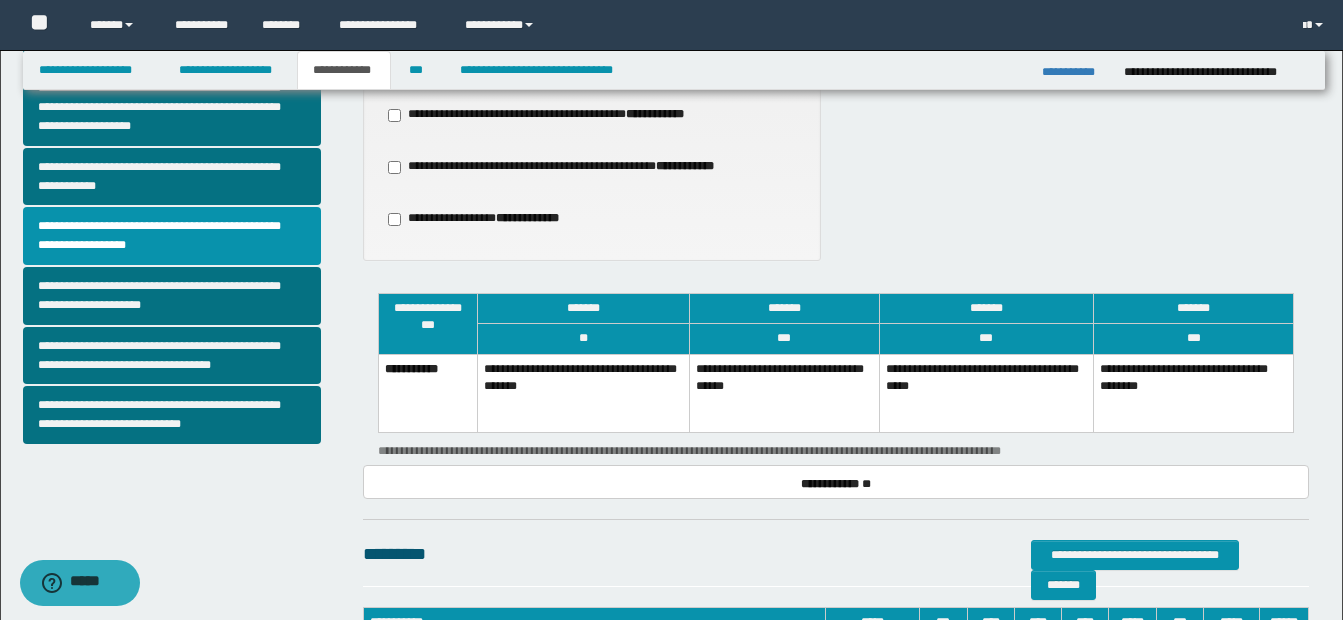 scroll, scrollTop: 600, scrollLeft: 0, axis: vertical 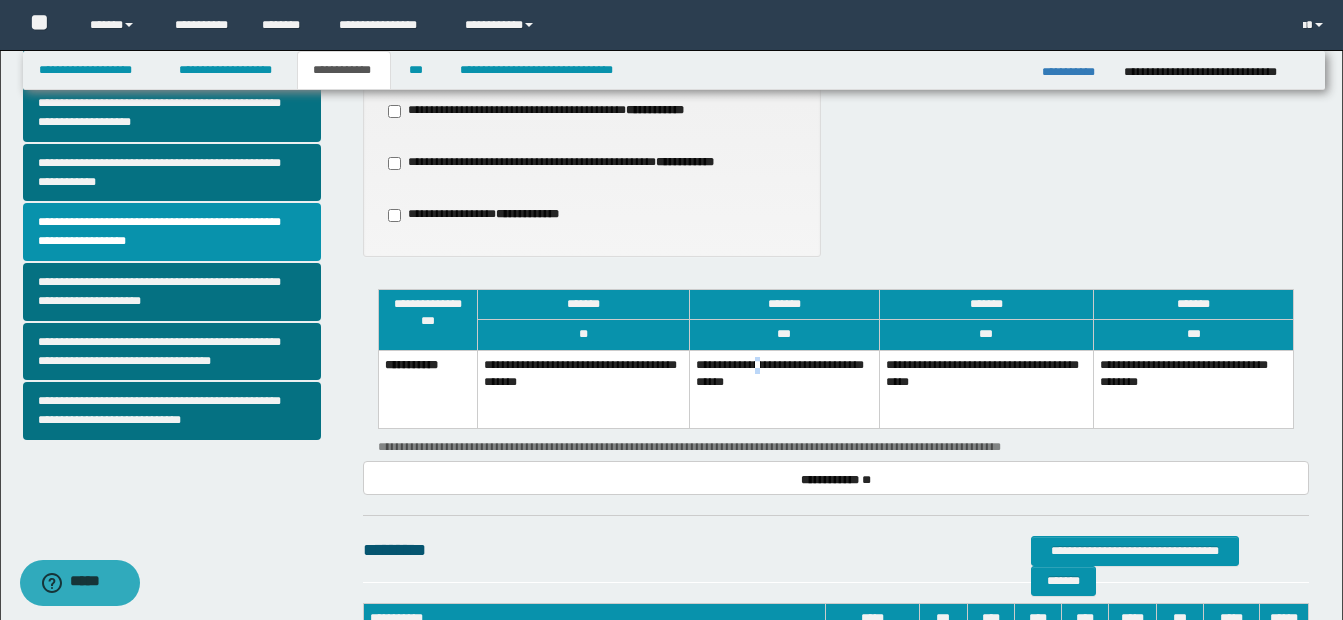 click on "**********" at bounding box center [784, 389] 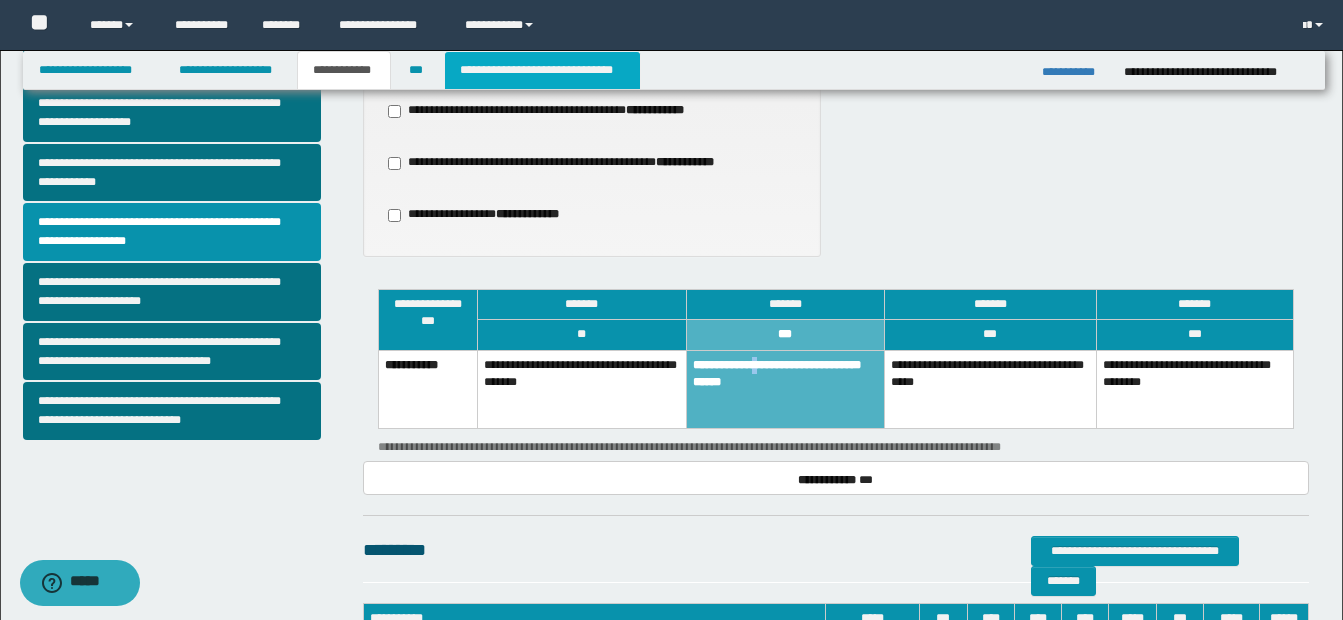 drag, startPoint x: 481, startPoint y: 80, endPoint x: 491, endPoint y: 79, distance: 10.049875 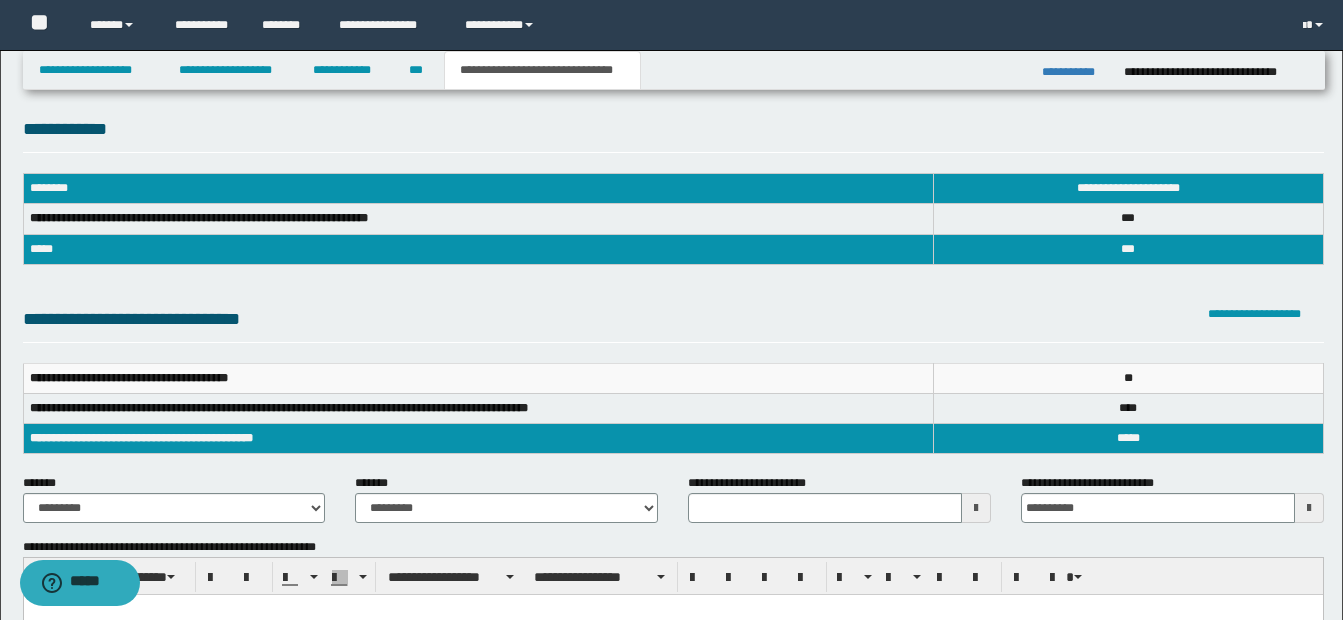 scroll, scrollTop: 100, scrollLeft: 0, axis: vertical 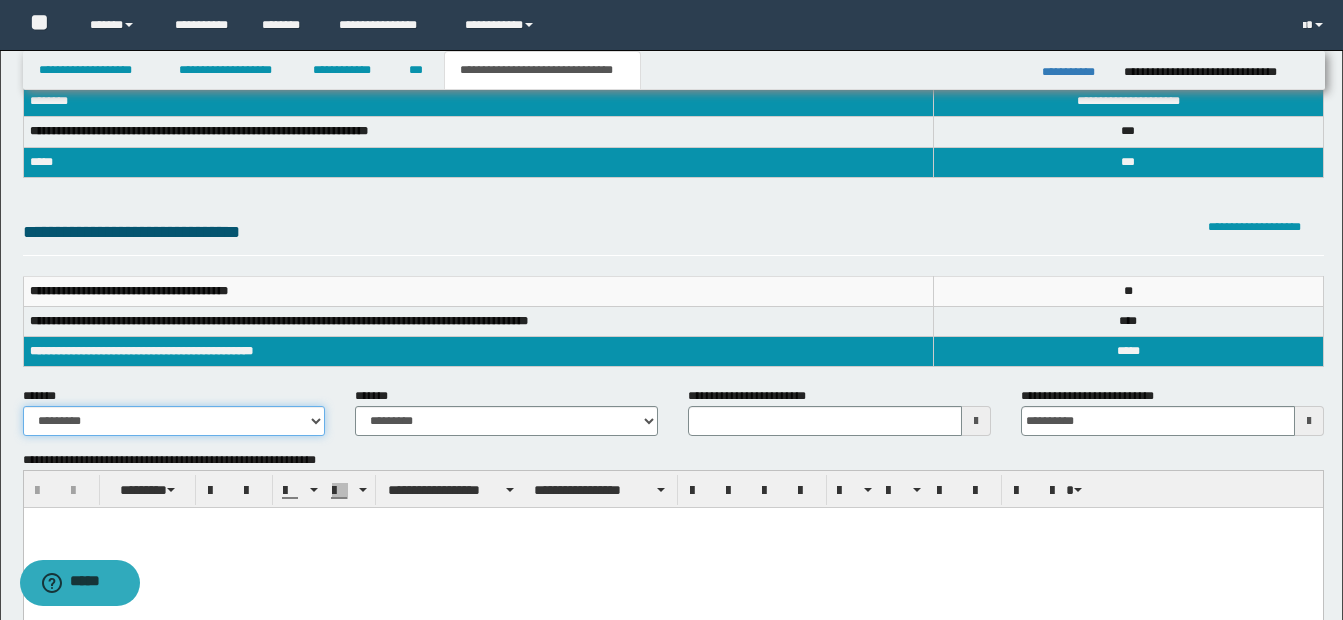click on "**********" at bounding box center [174, 421] 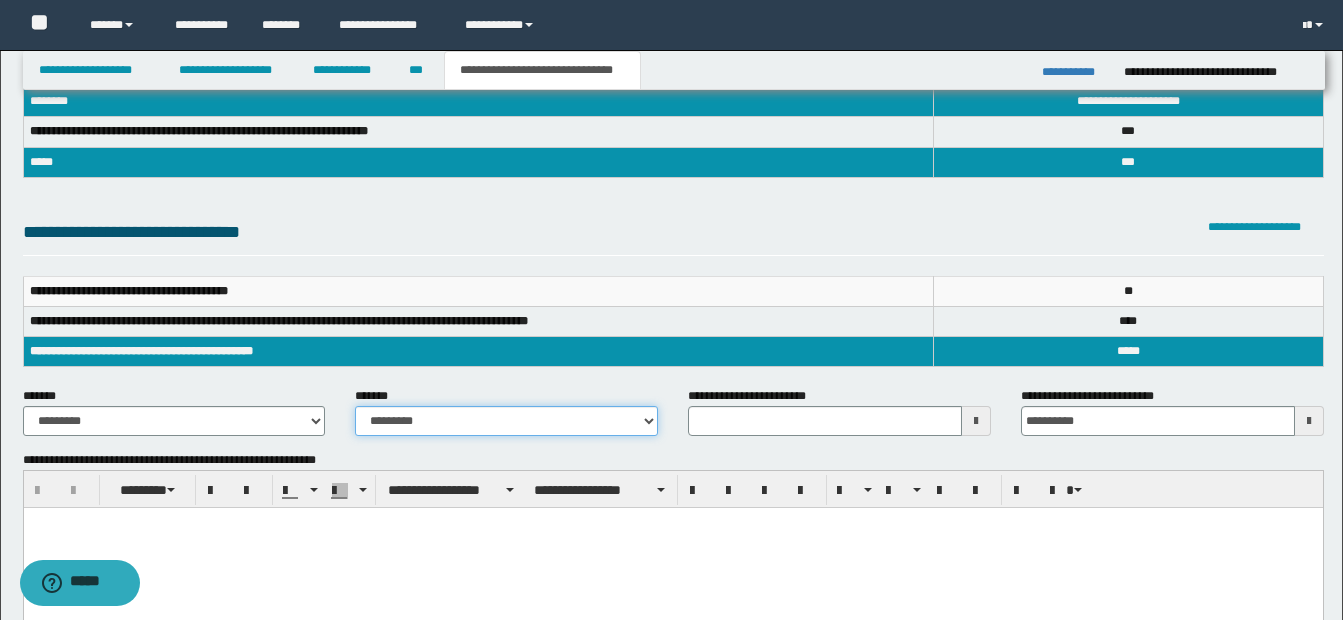 click on "**********" at bounding box center [506, 421] 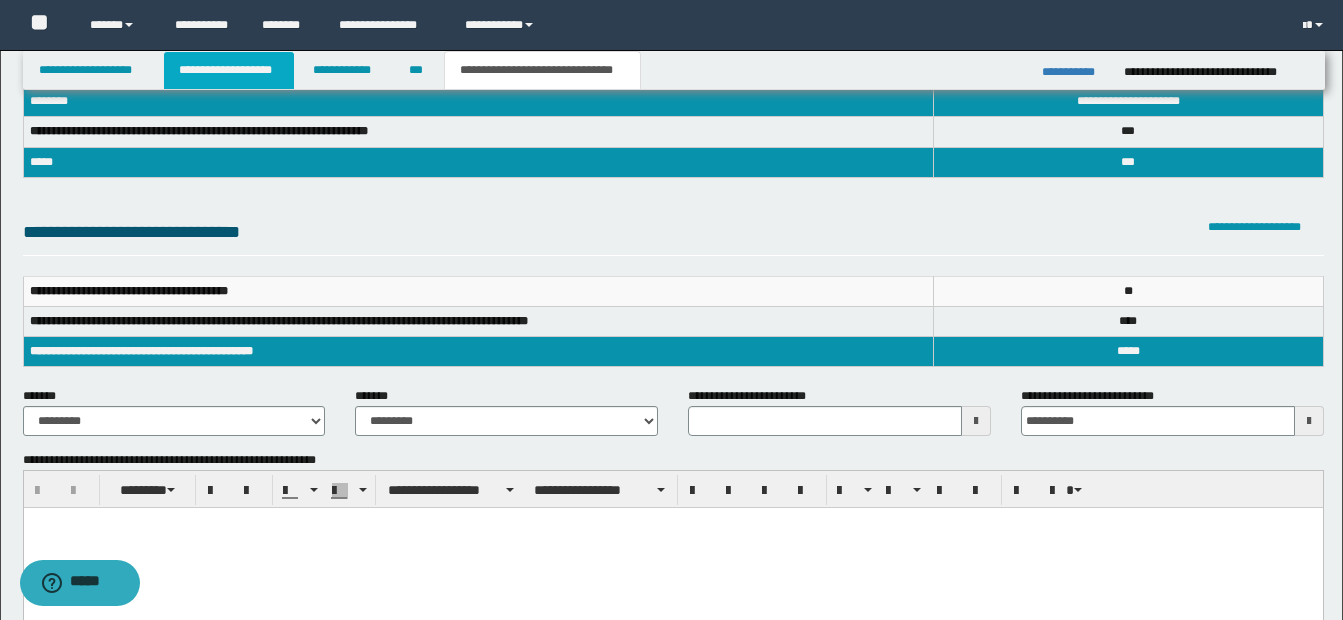 click on "**********" at bounding box center [229, 70] 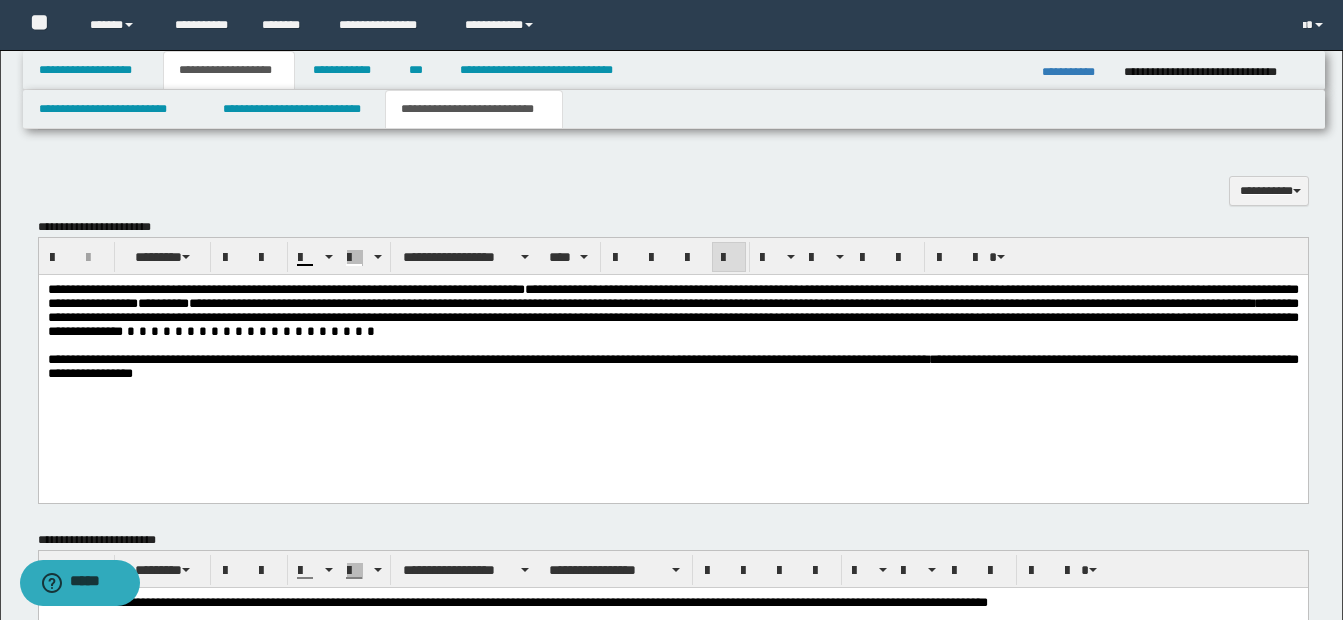 scroll, scrollTop: 1131, scrollLeft: 0, axis: vertical 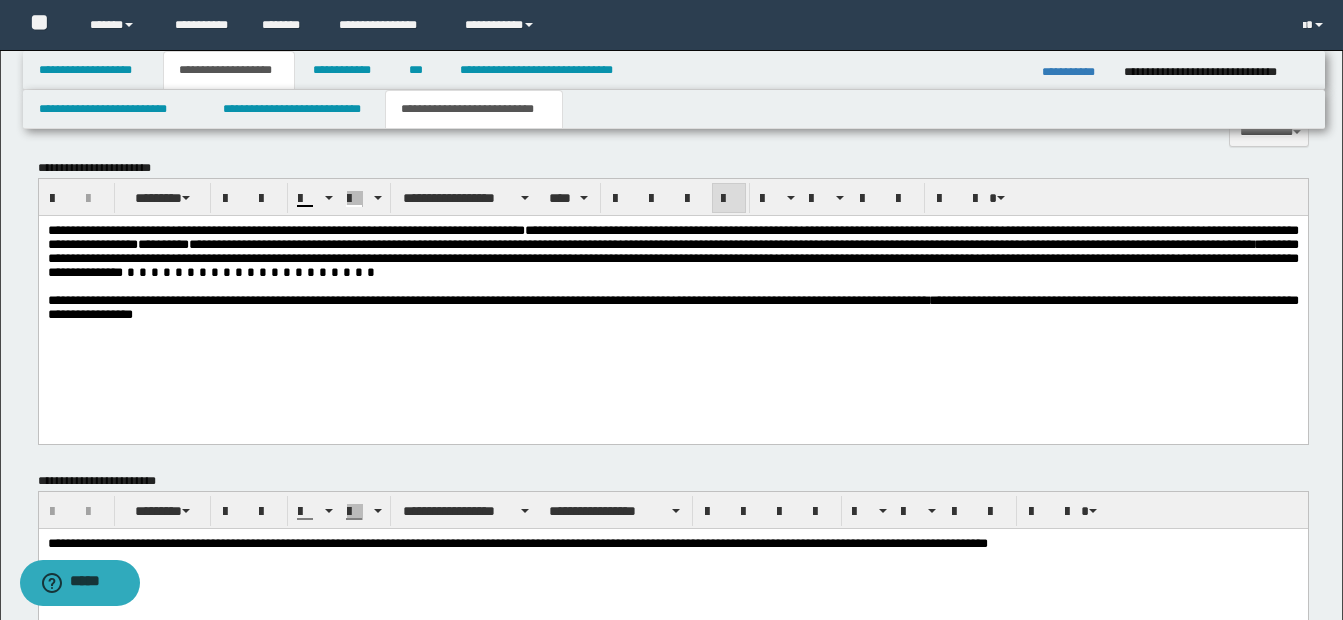 click on "**********" at bounding box center (672, 307) 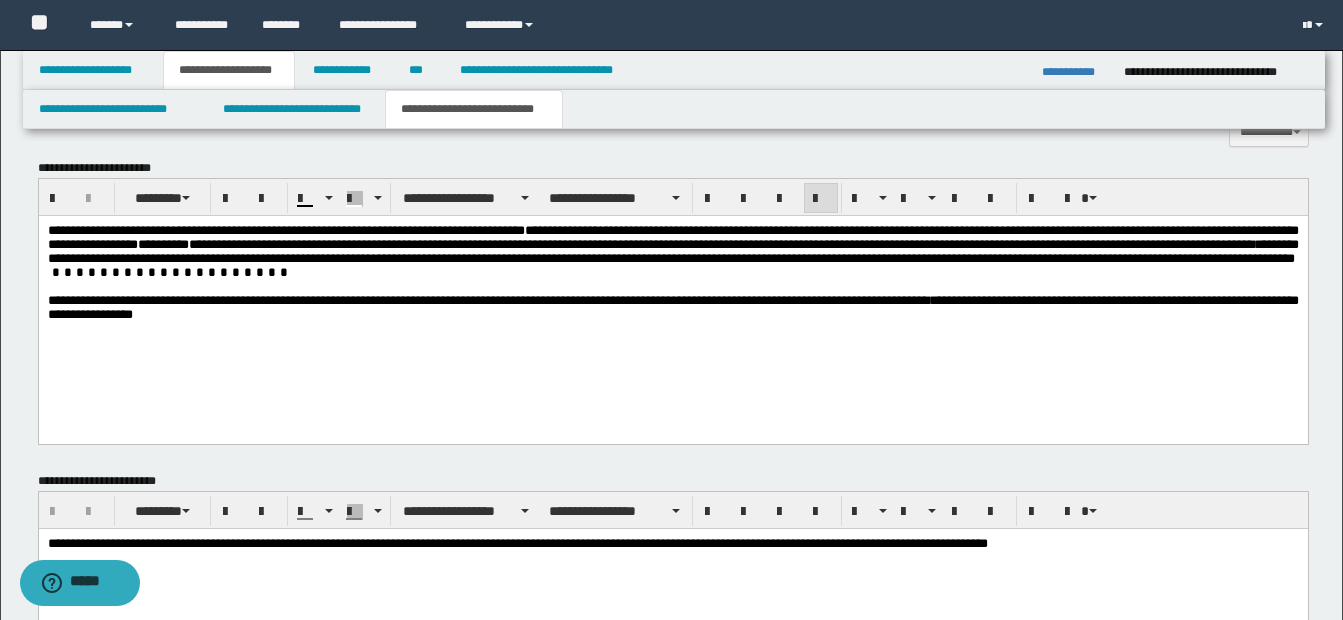 click on "**********" at bounding box center [672, 250] 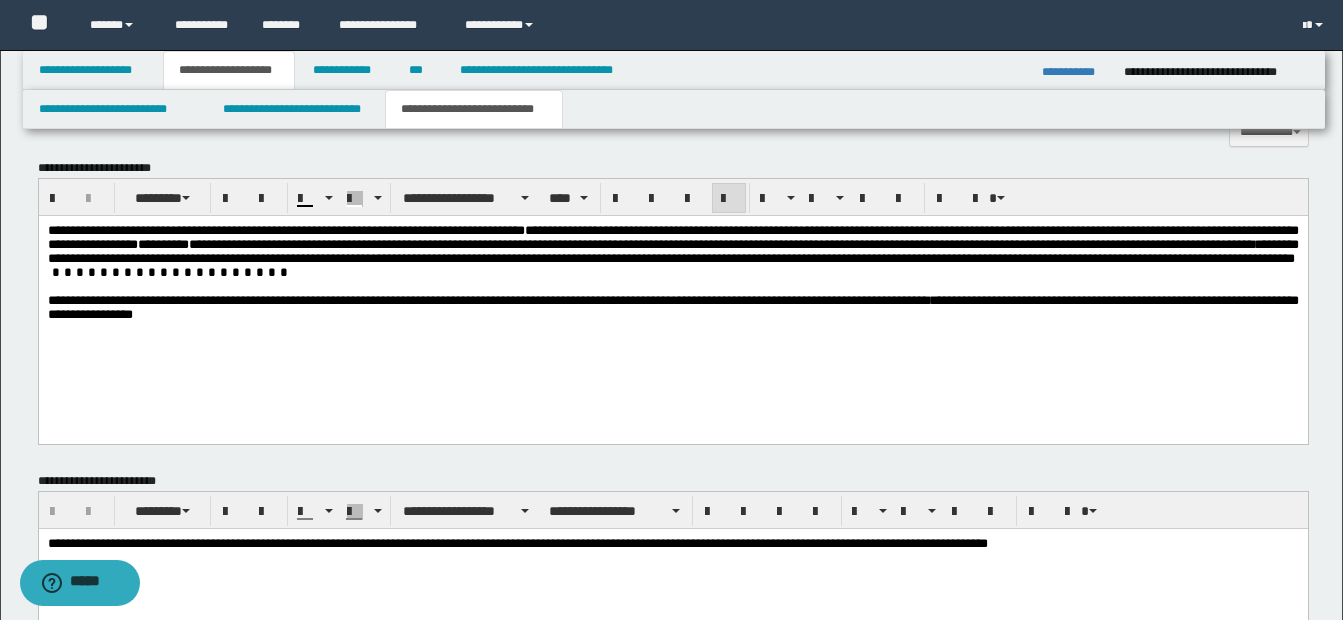 click on "**********" at bounding box center (672, 297) 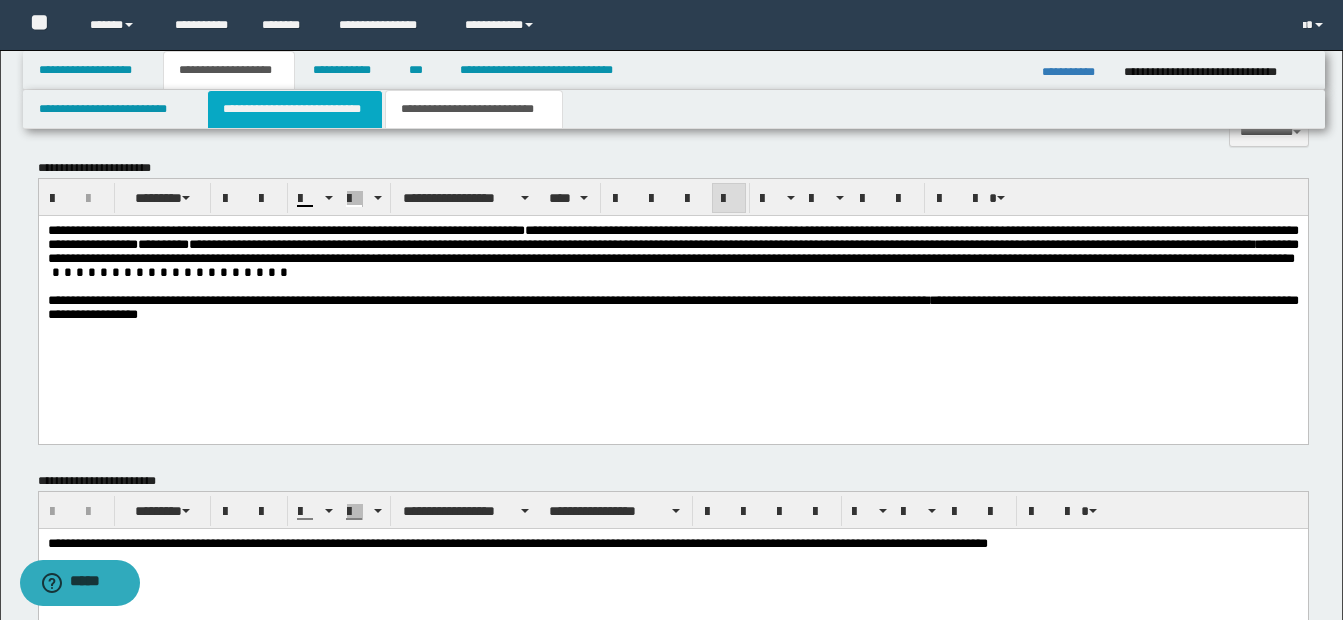 click on "**********" at bounding box center [295, 109] 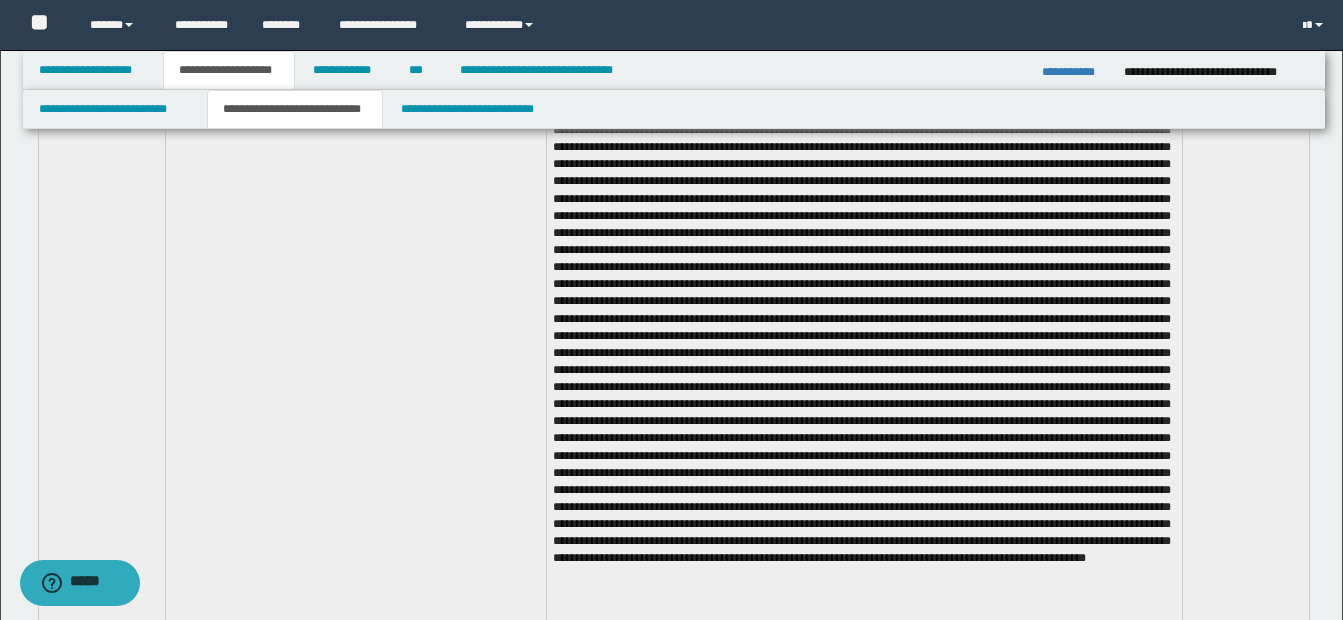 scroll, scrollTop: 731, scrollLeft: 0, axis: vertical 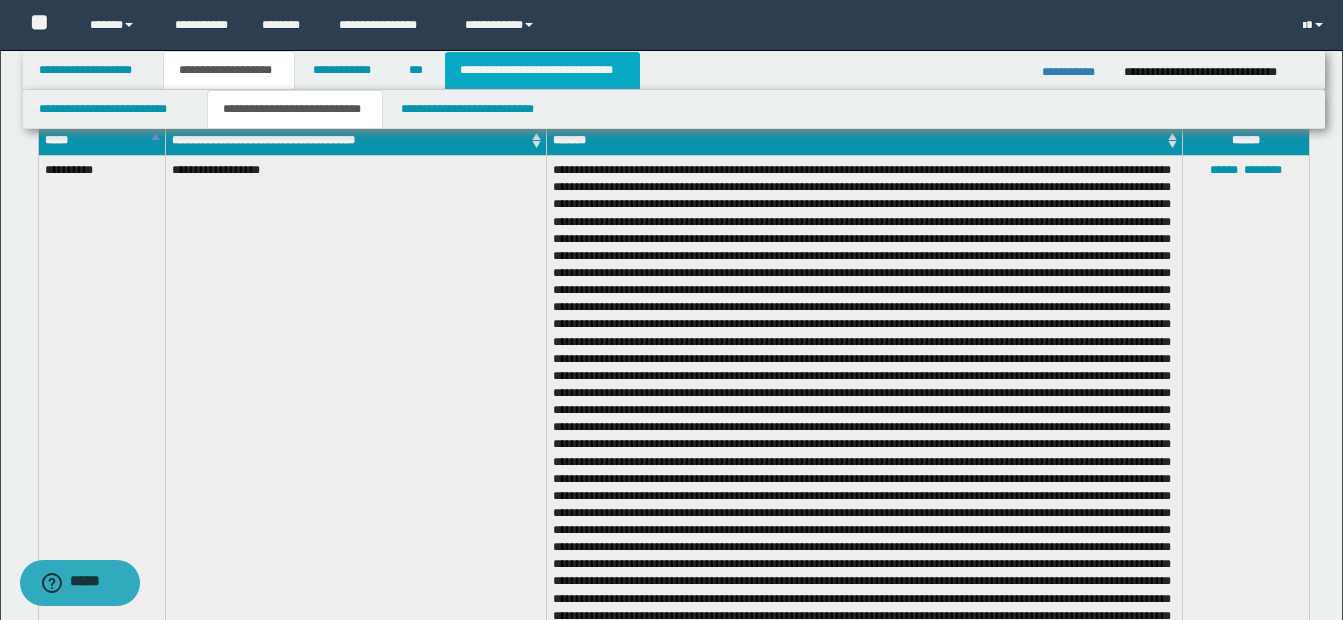 click on "**********" at bounding box center (542, 70) 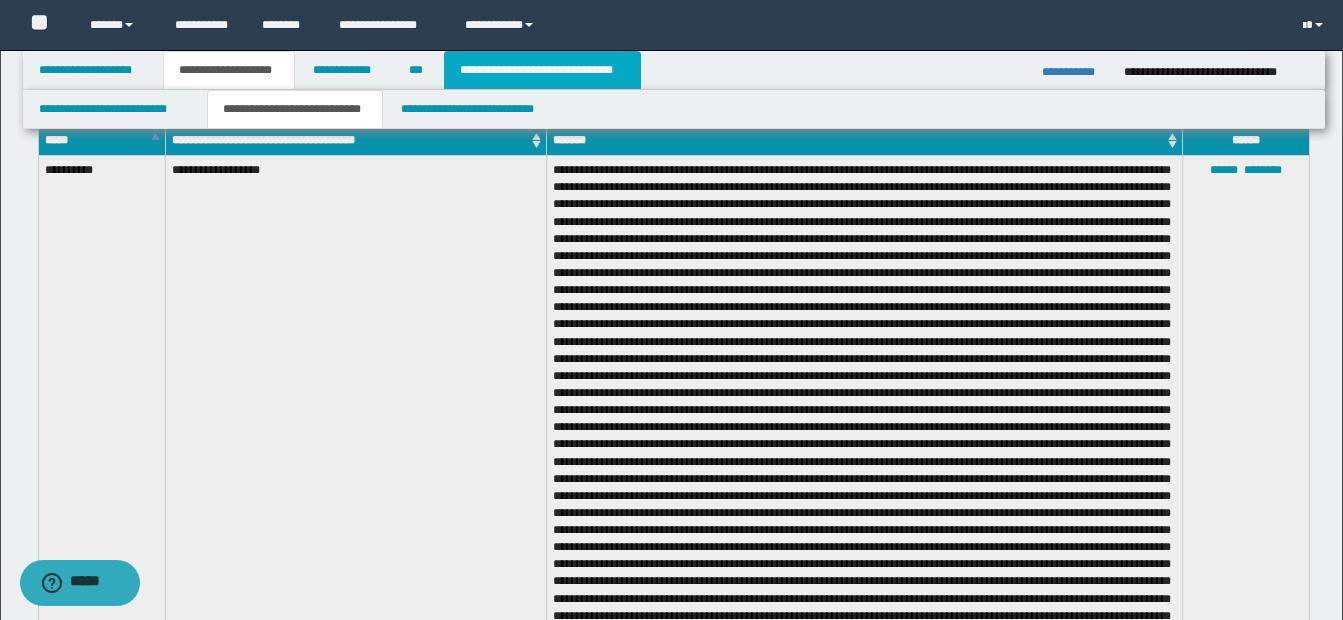 type 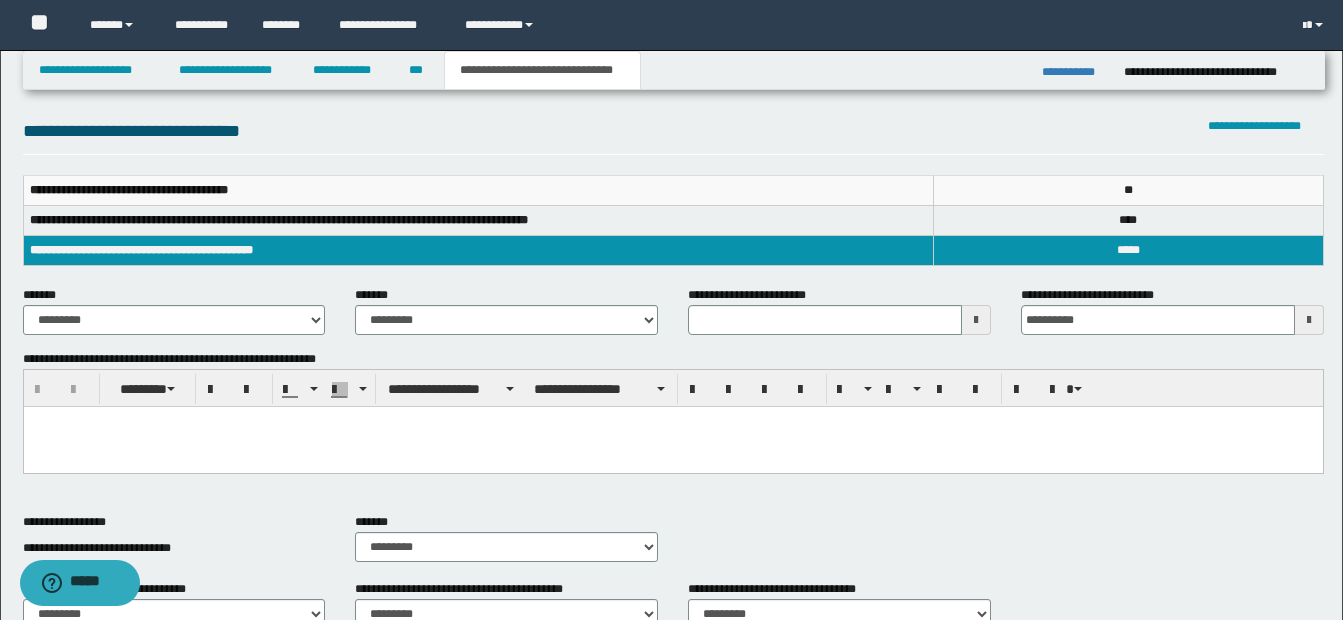 scroll, scrollTop: 200, scrollLeft: 0, axis: vertical 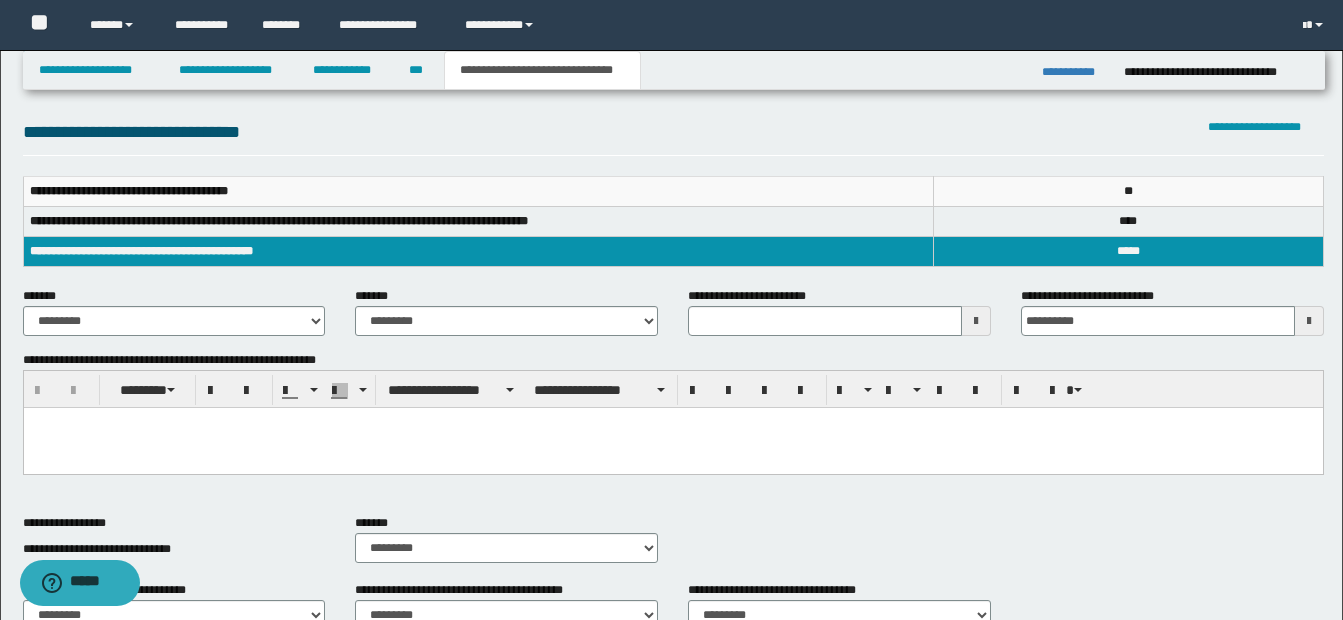 click at bounding box center (976, 321) 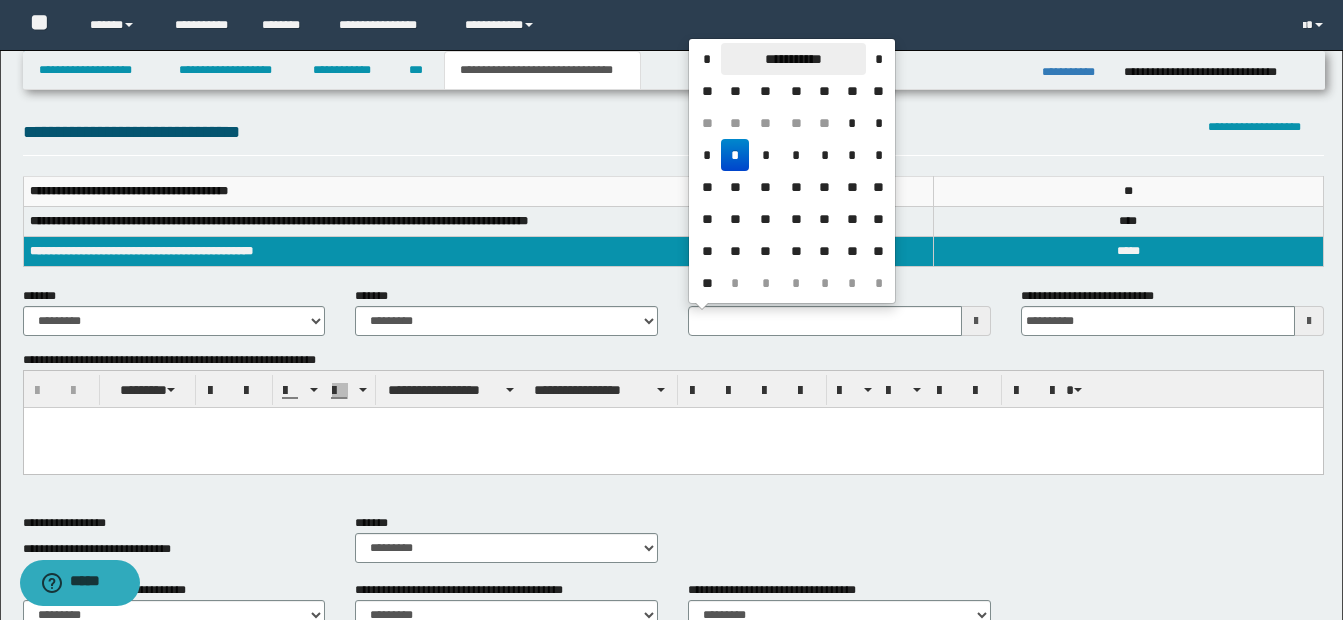 click on "**********" at bounding box center [793, 59] 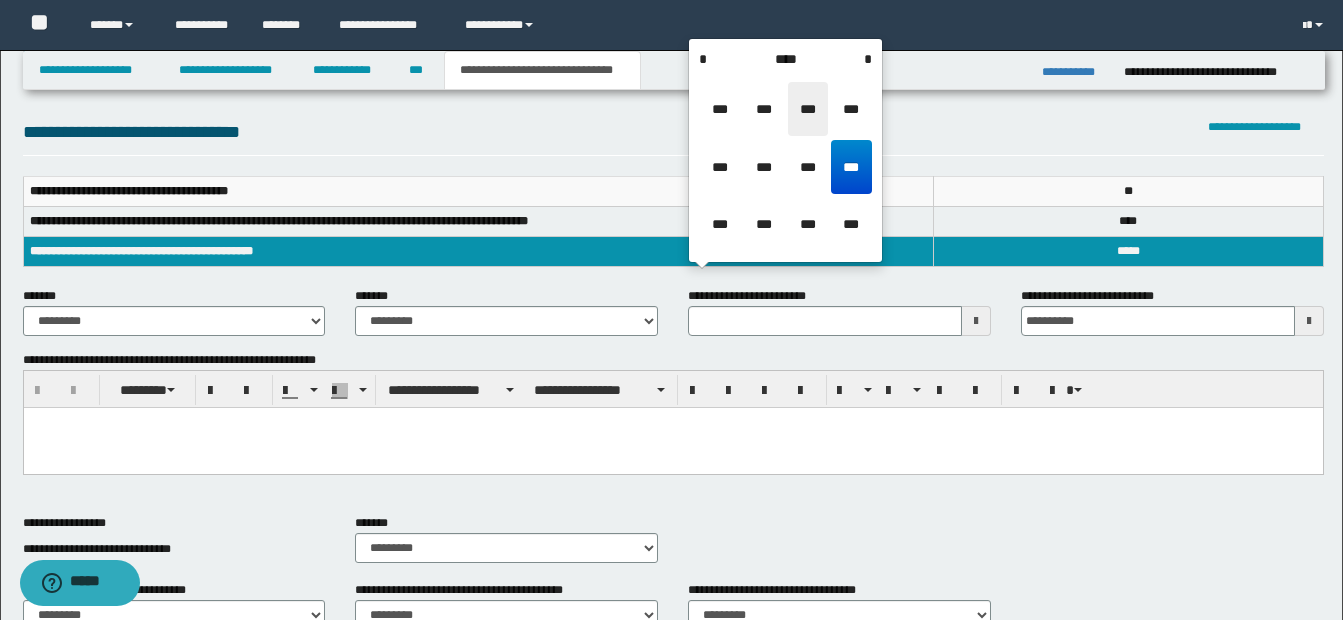 click on "***" at bounding box center (808, 109) 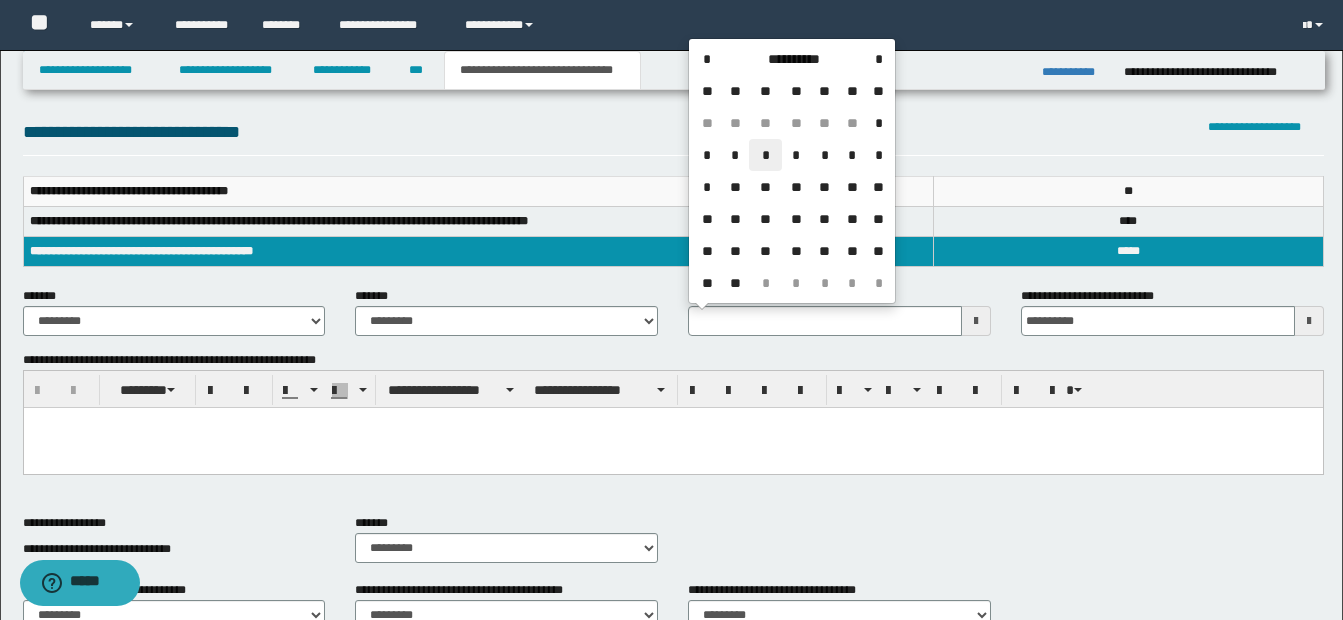 click on "*" at bounding box center (765, 155) 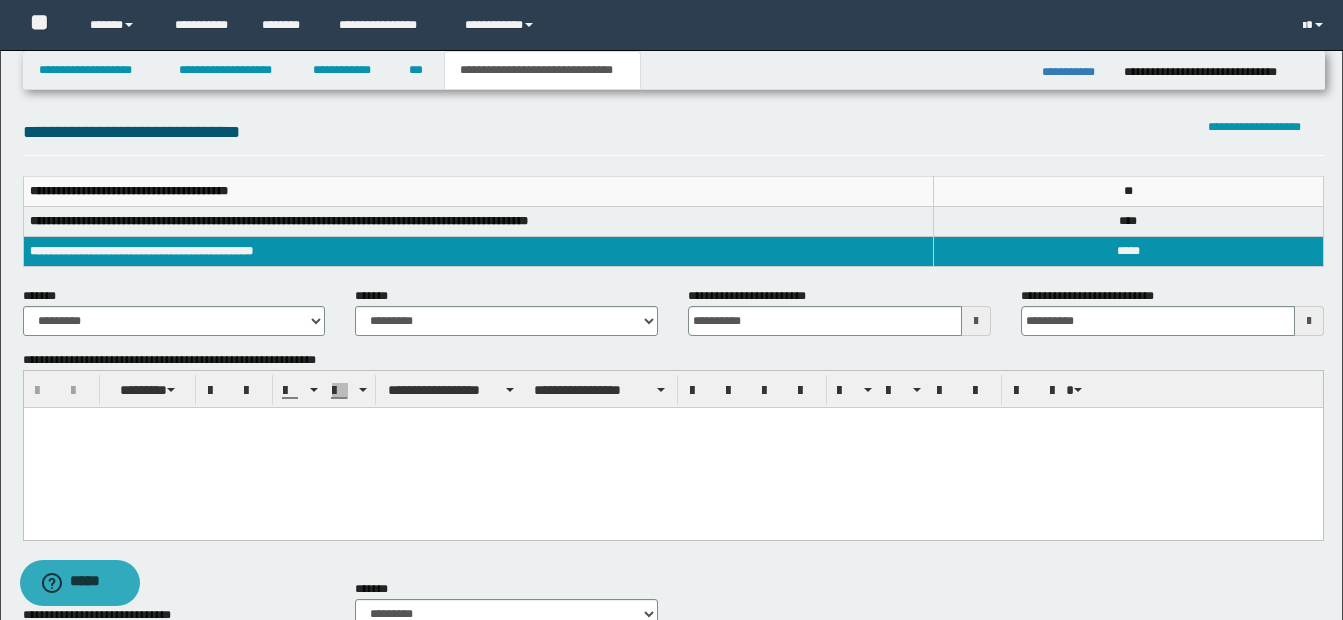 click at bounding box center [672, 448] 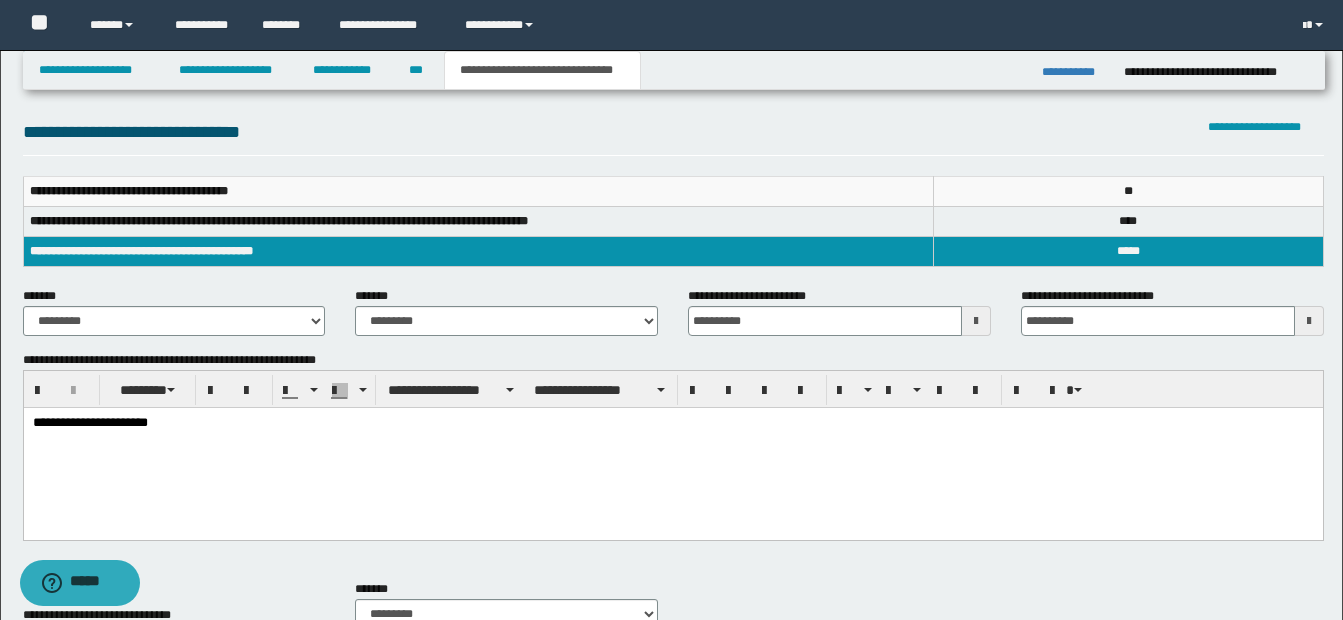 drag, startPoint x: 182, startPoint y: 424, endPoint x: 194, endPoint y: 424, distance: 12 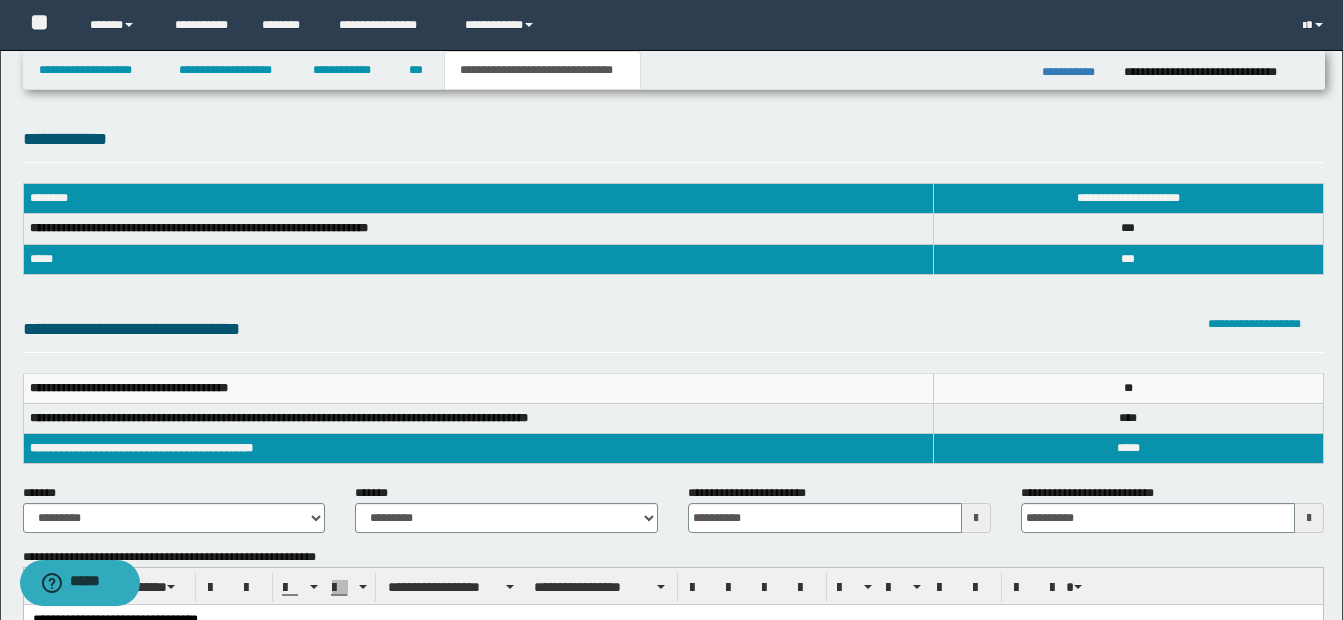 scroll, scrollTop: 0, scrollLeft: 0, axis: both 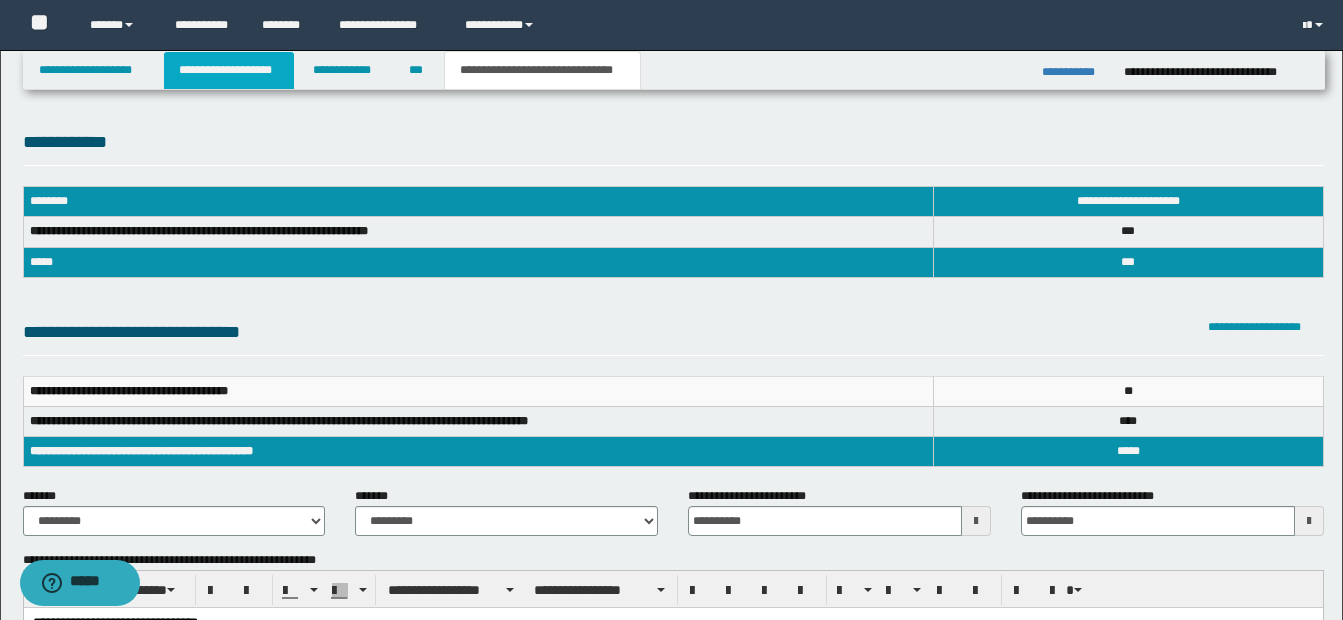 click on "**********" at bounding box center (229, 70) 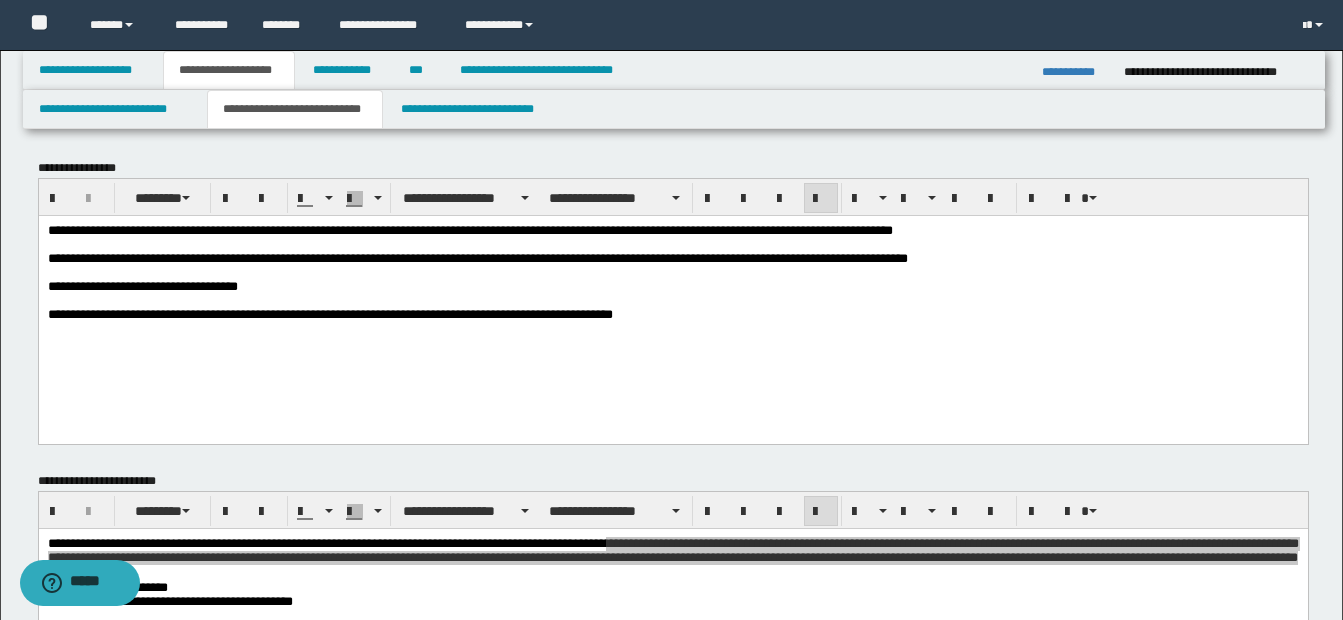 click on "**********" at bounding box center (672, 314) 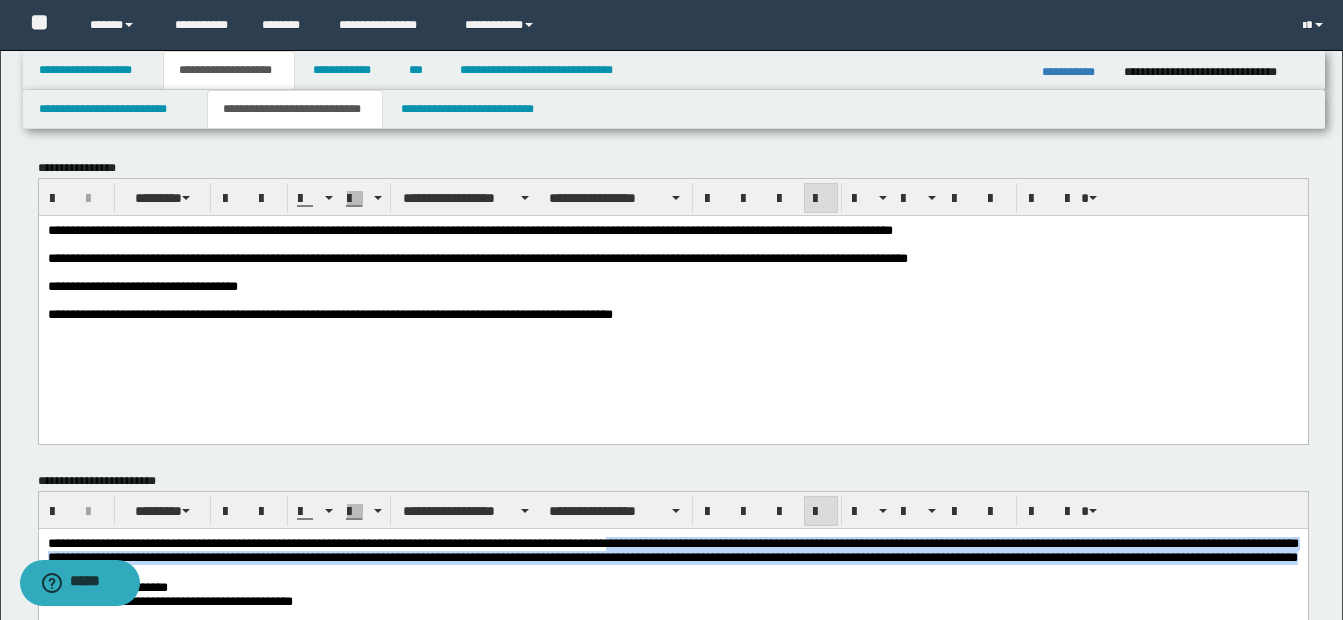 click on "**********" at bounding box center [672, 587] 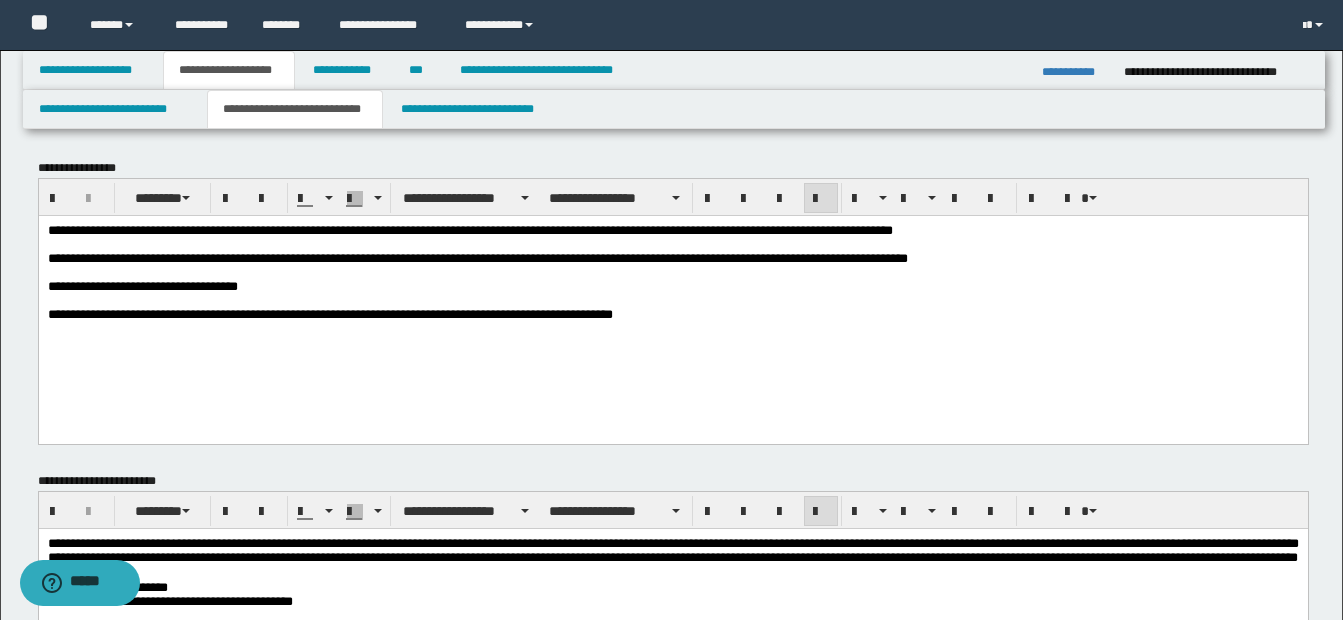 click at bounding box center [672, 572] 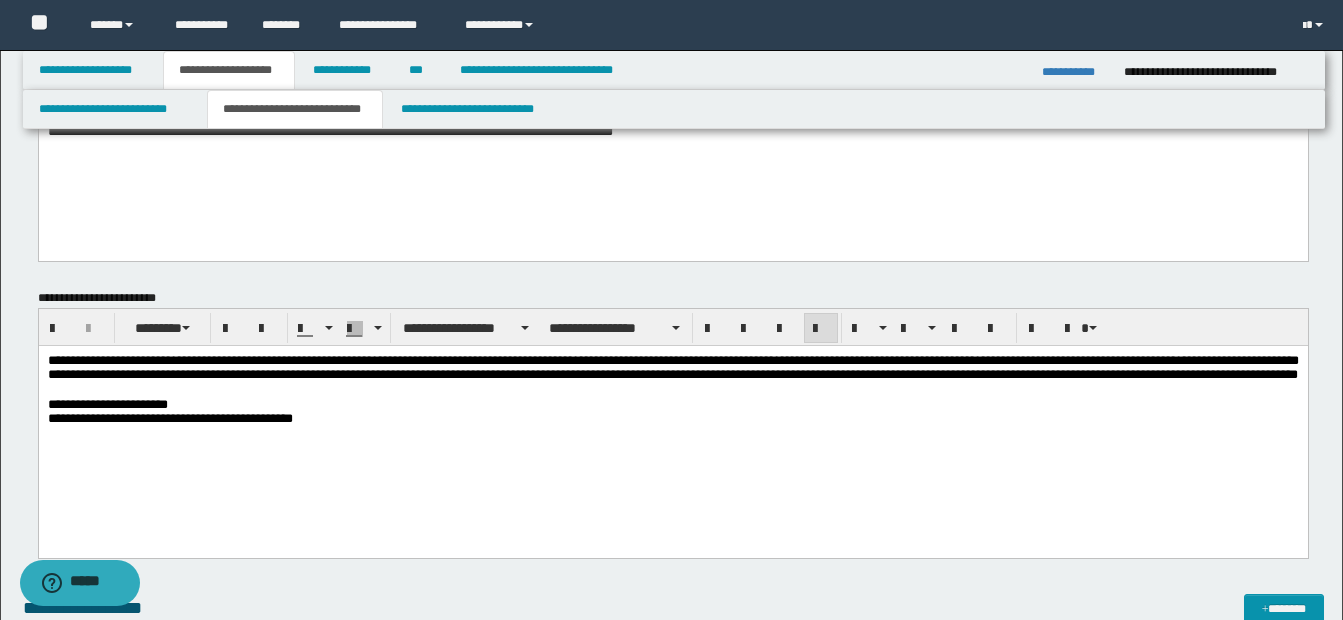 scroll, scrollTop: 200, scrollLeft: 0, axis: vertical 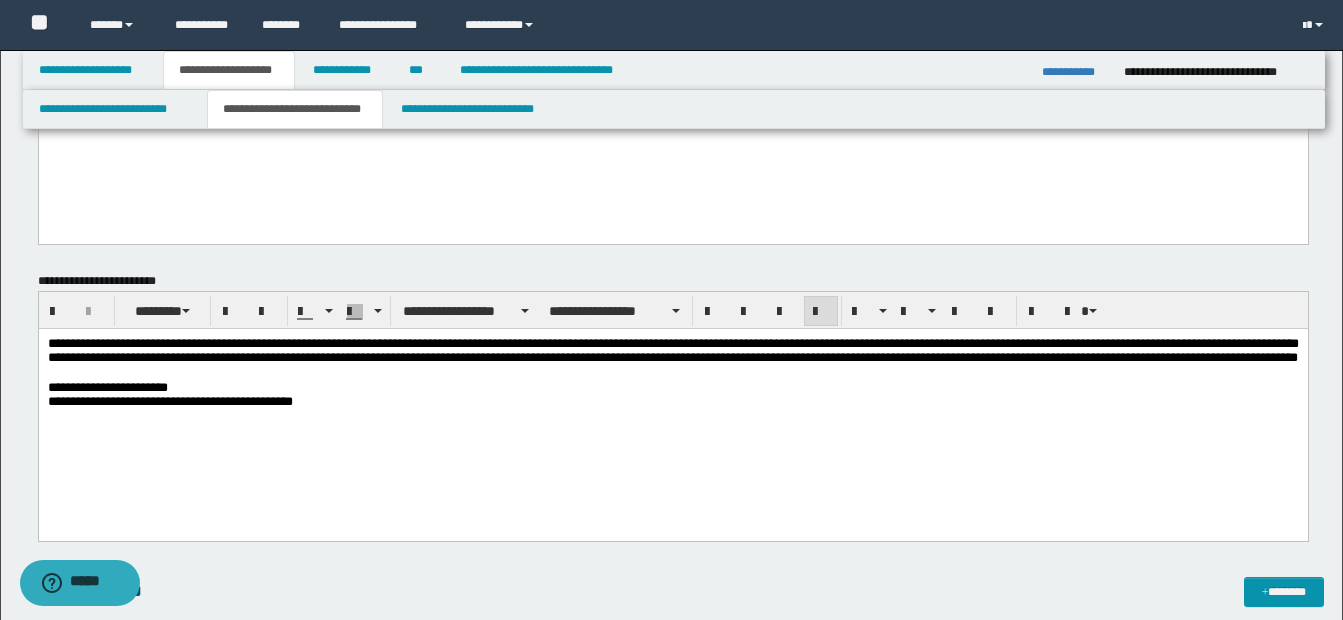 type 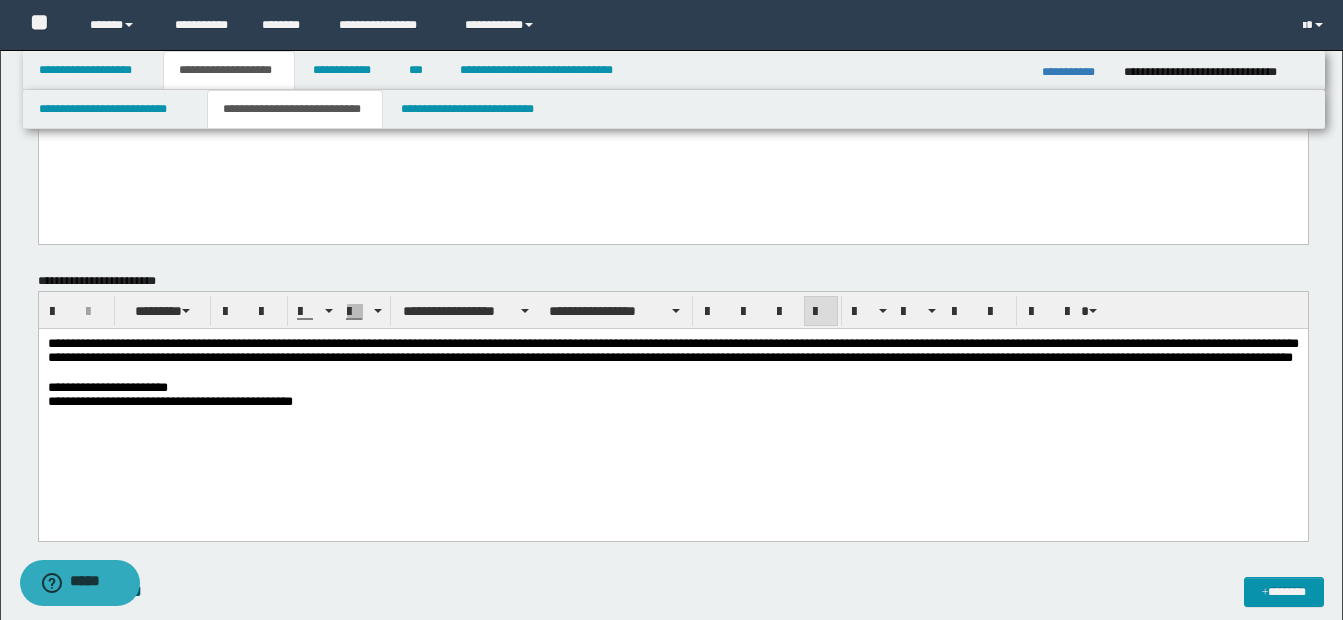 click on "**********" at bounding box center [672, 387] 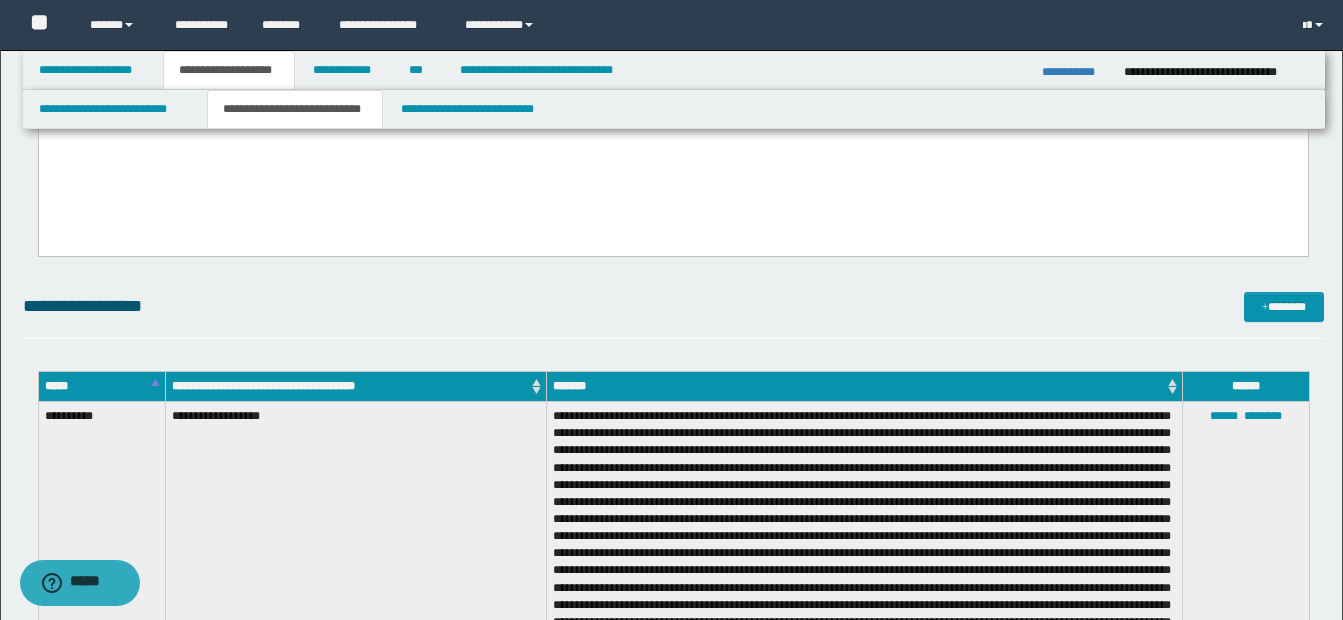 scroll, scrollTop: 300, scrollLeft: 0, axis: vertical 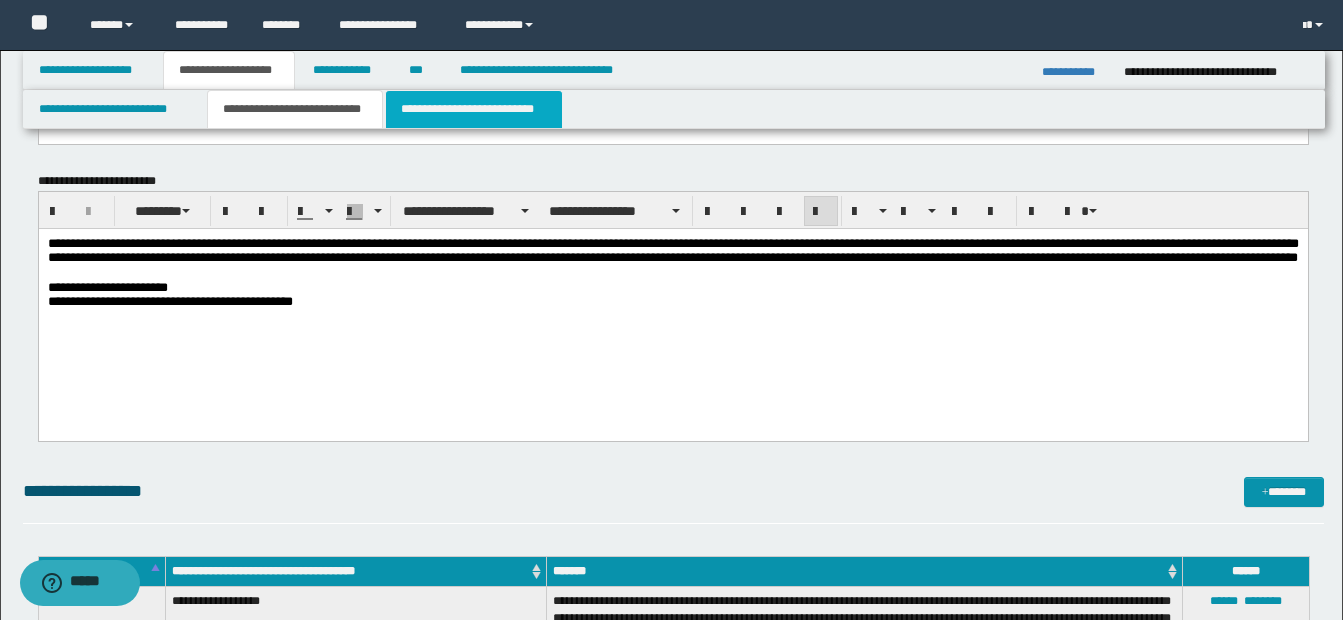 click on "**********" at bounding box center (474, 109) 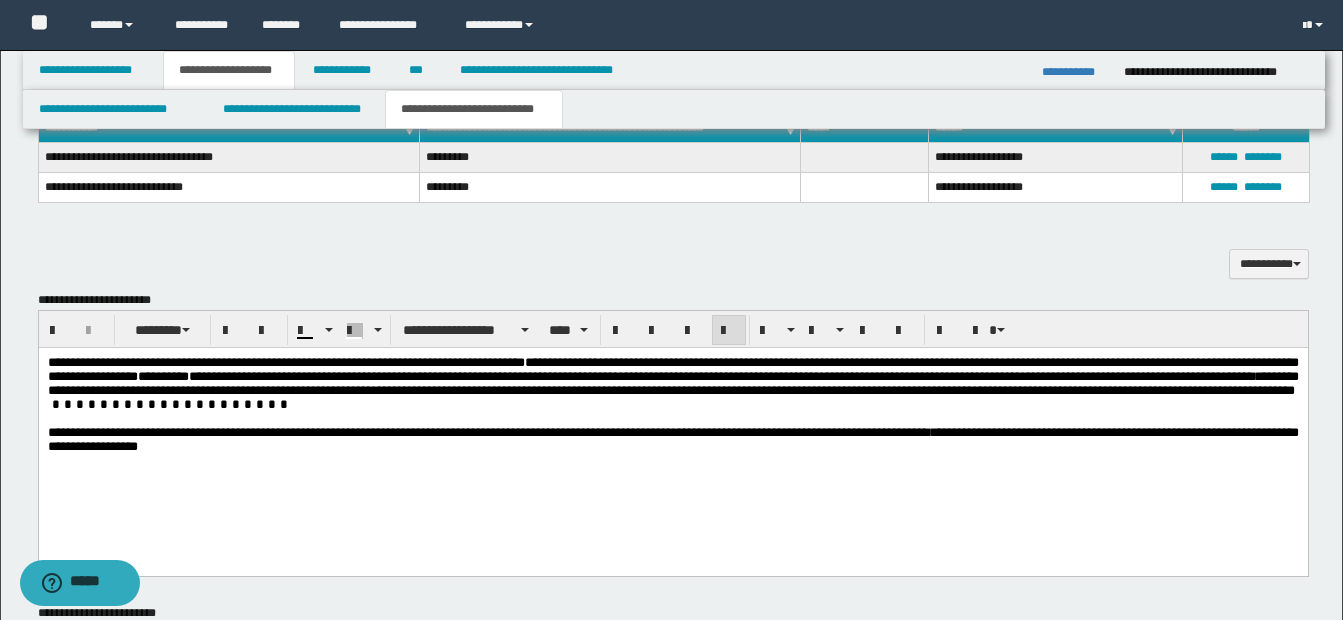 scroll, scrollTop: 1000, scrollLeft: 0, axis: vertical 